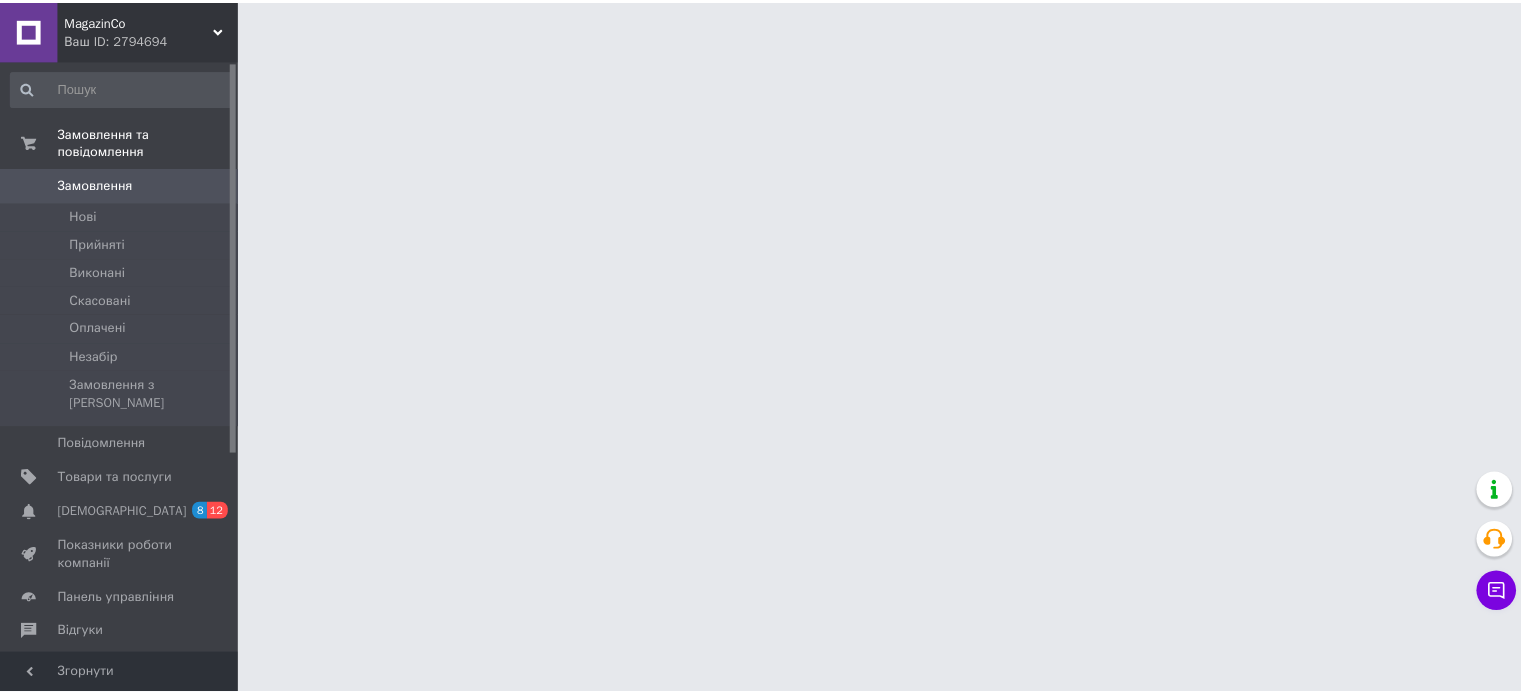 scroll, scrollTop: 0, scrollLeft: 0, axis: both 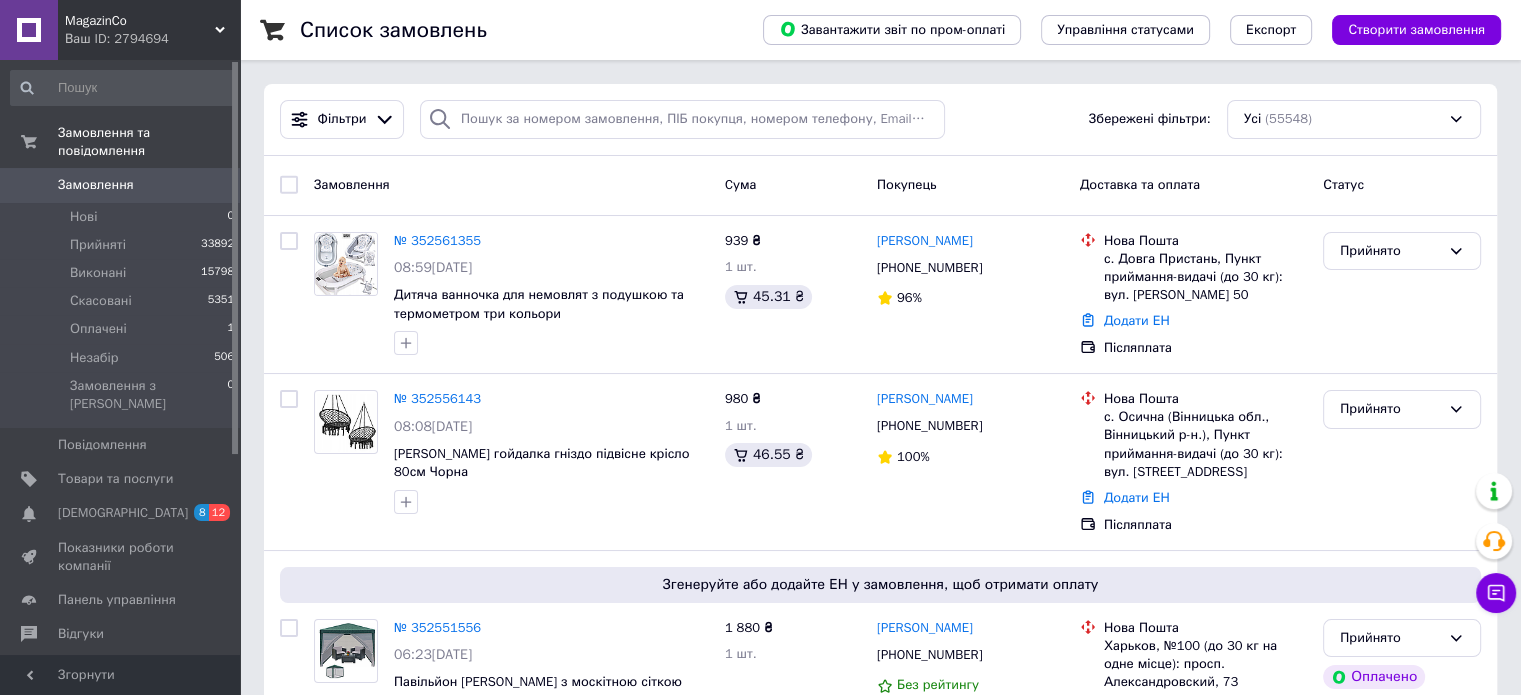 click on "MagazinCo Ваш ID: 2794694" at bounding box center [149, 30] 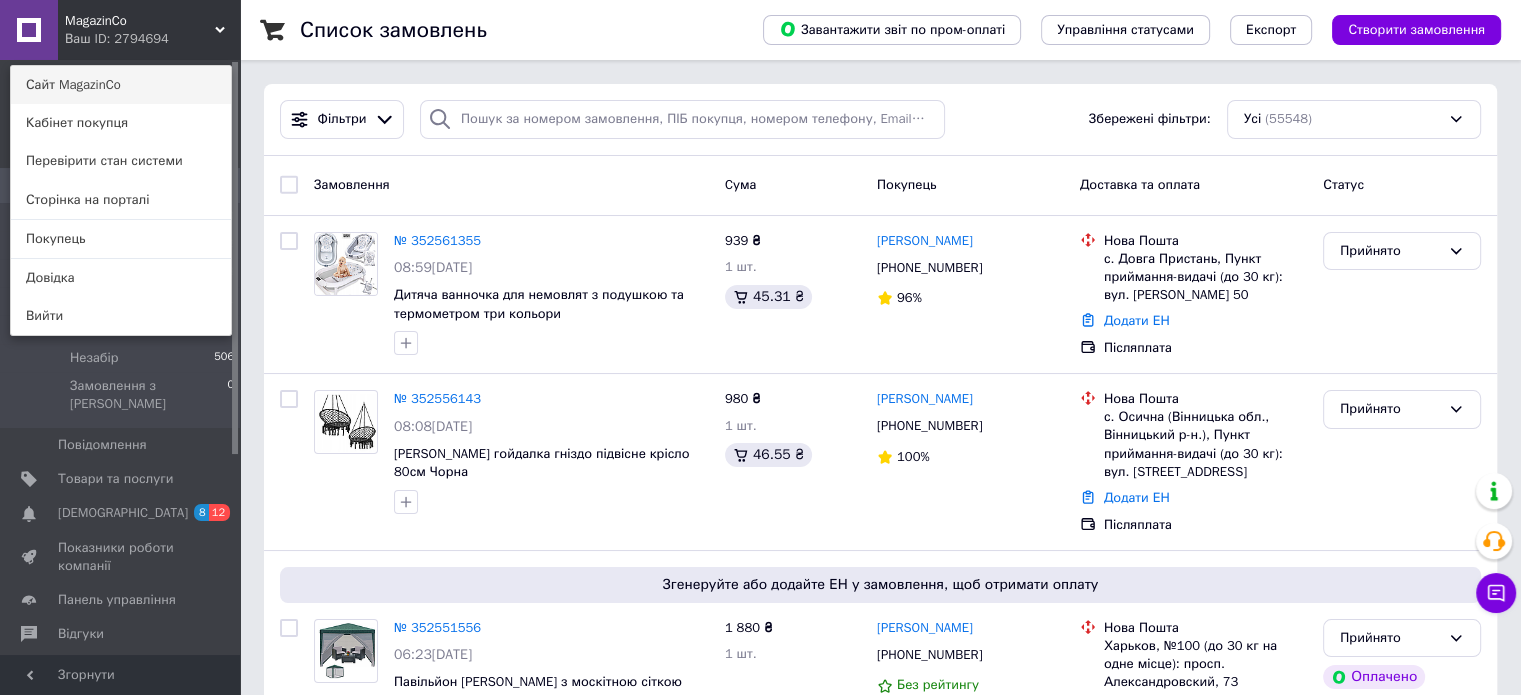 click on "Сайт MagazinCo" at bounding box center [121, 85] 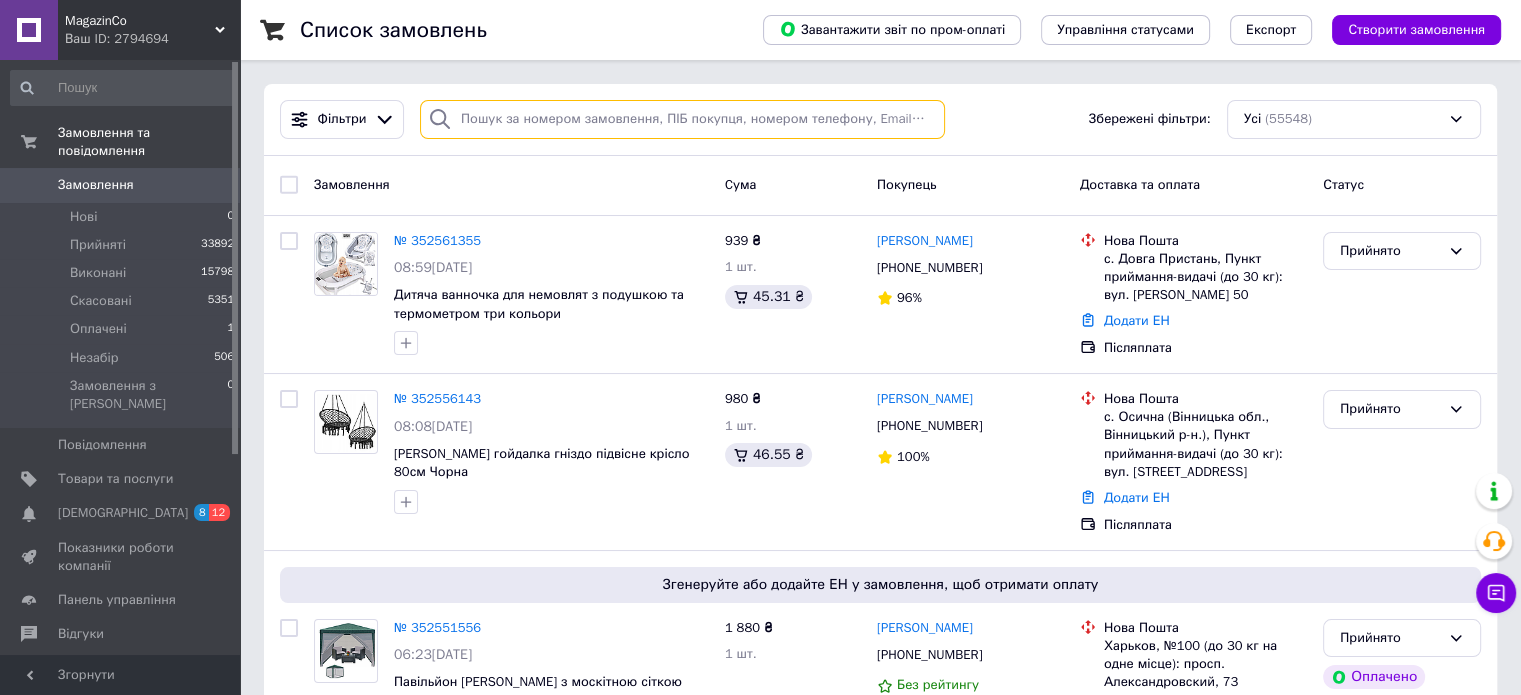 click at bounding box center [682, 119] 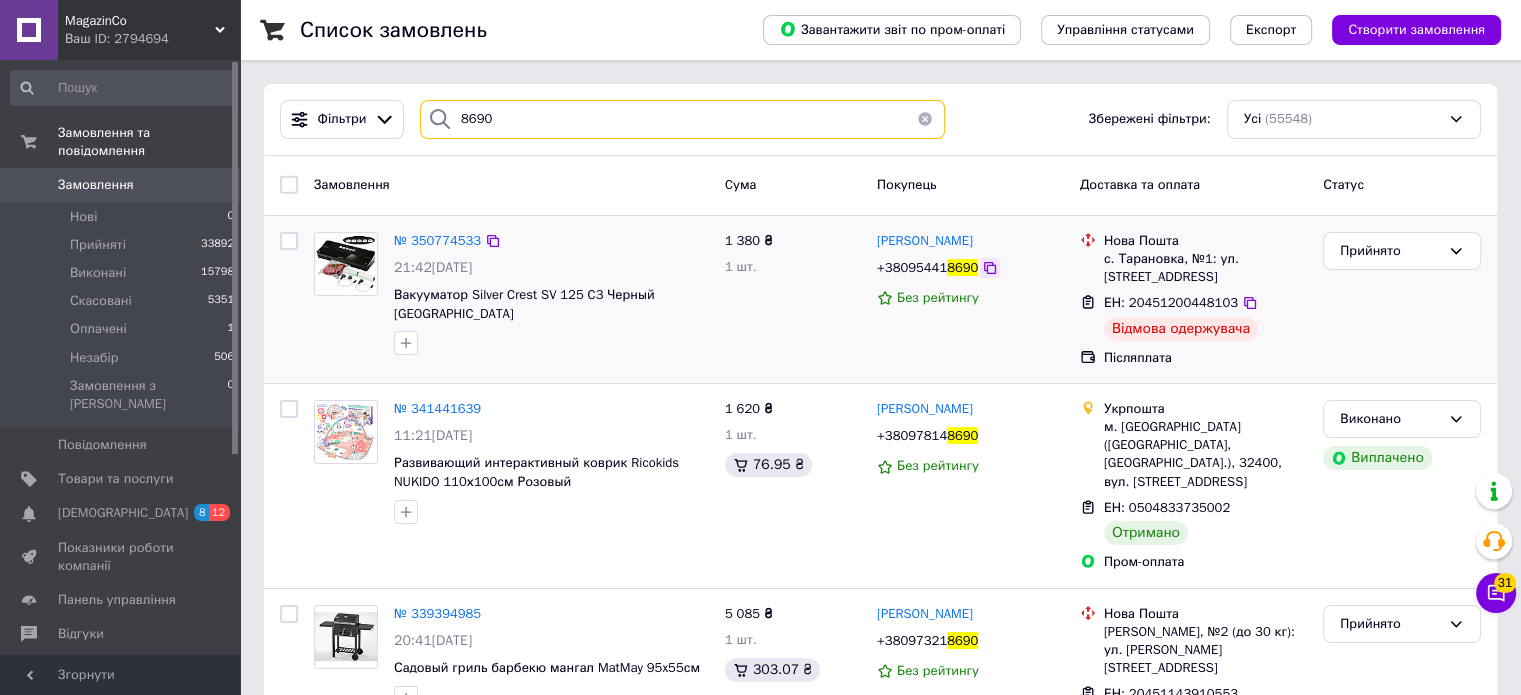 type on "8690" 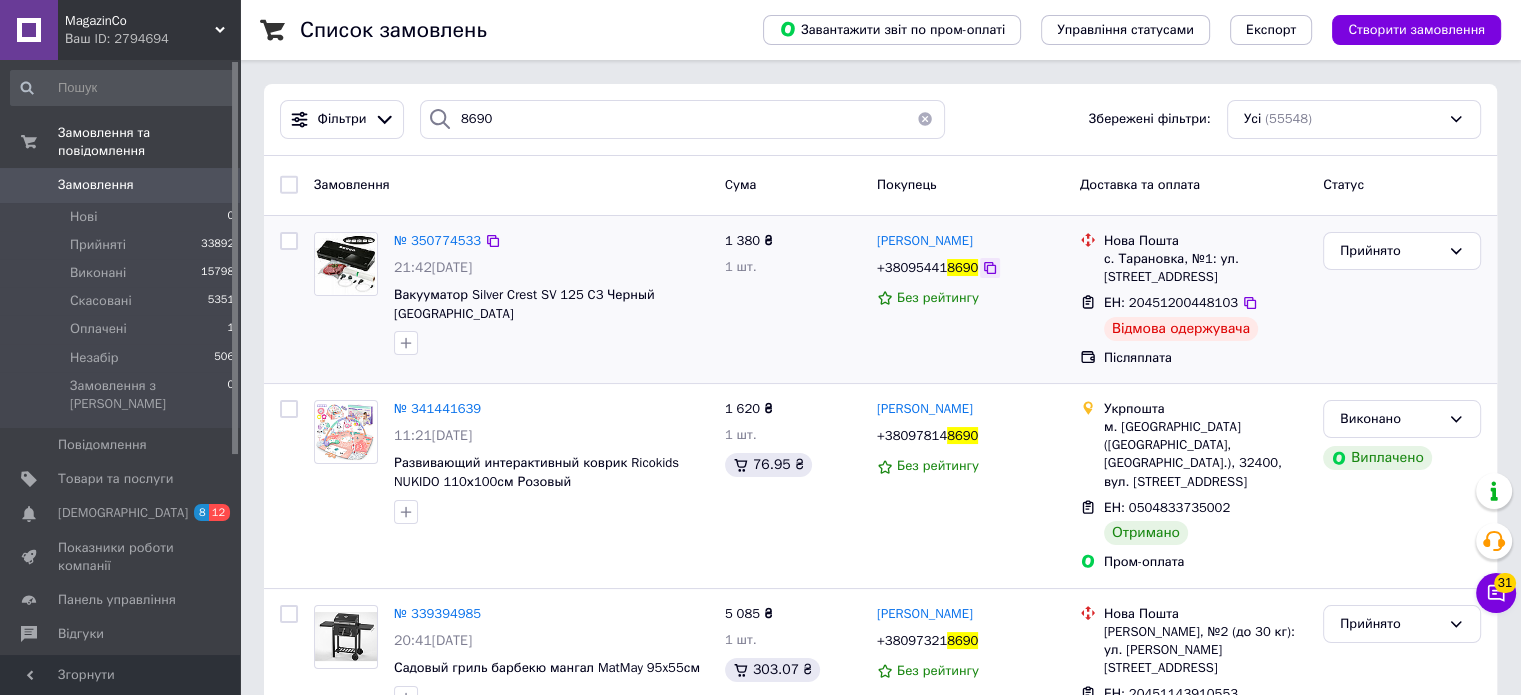 click 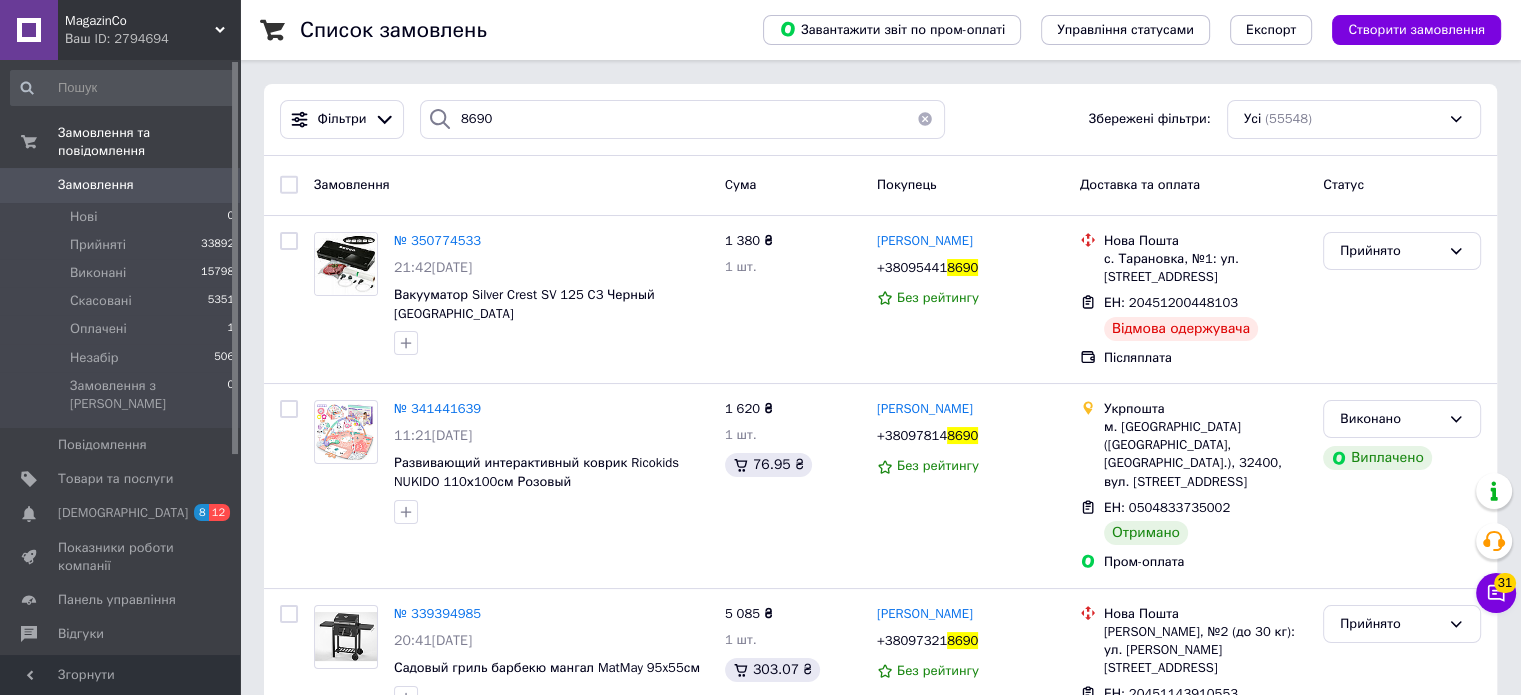 click on "Замовлення" at bounding box center (96, 185) 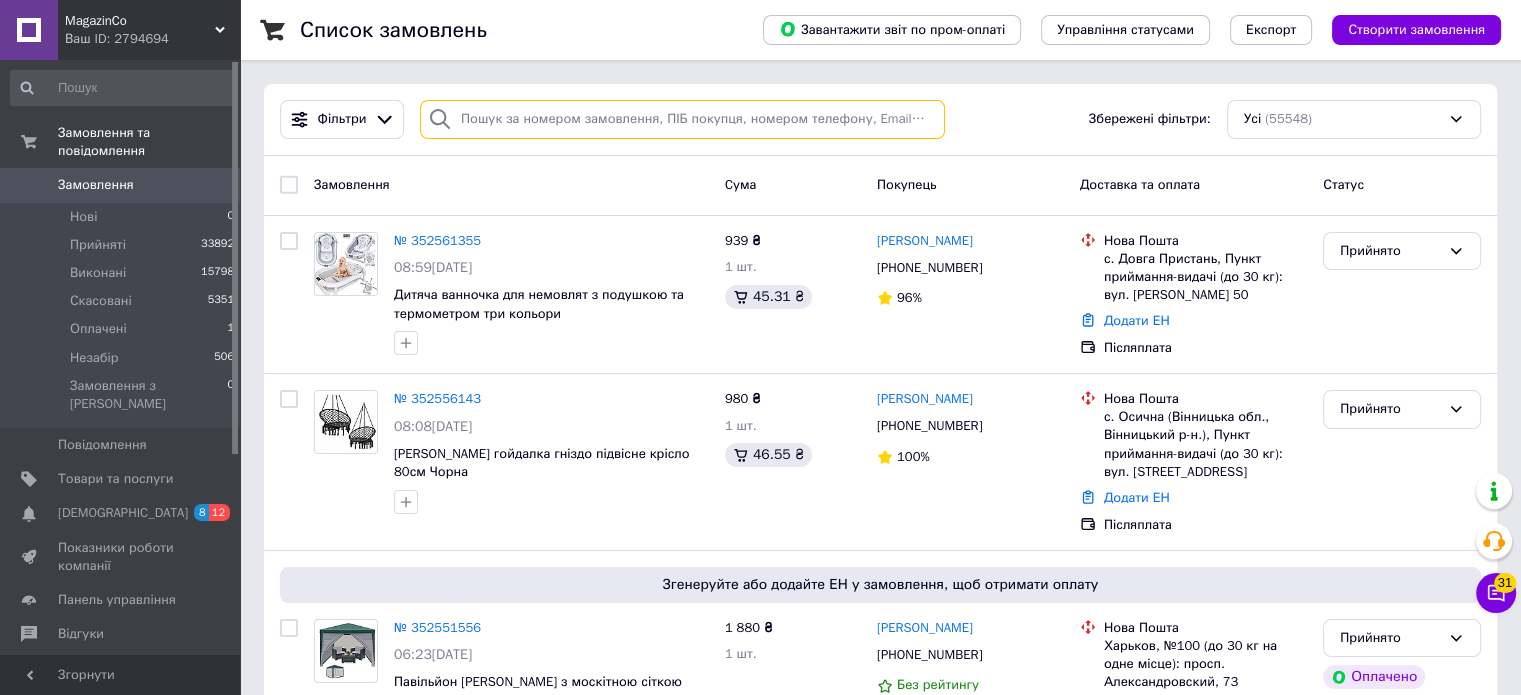 click at bounding box center [682, 119] 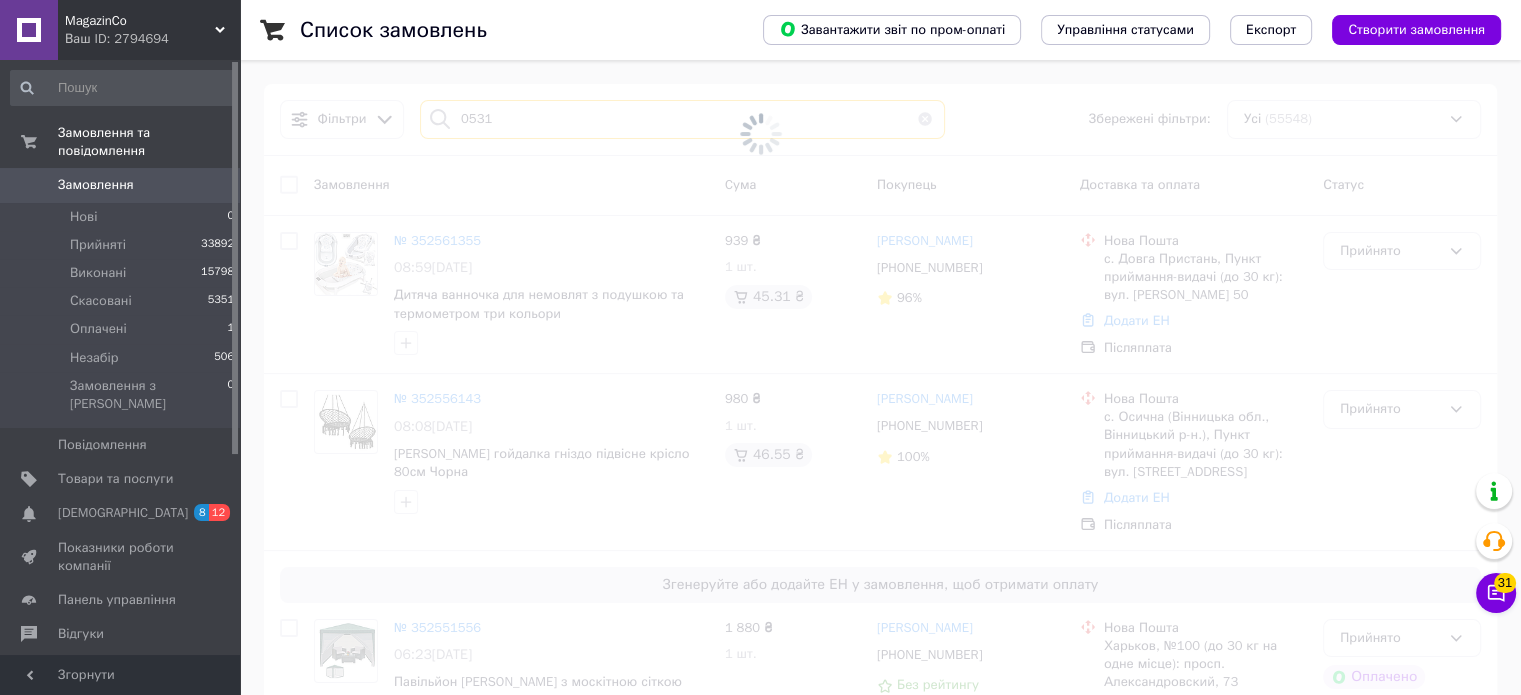 type on "0531" 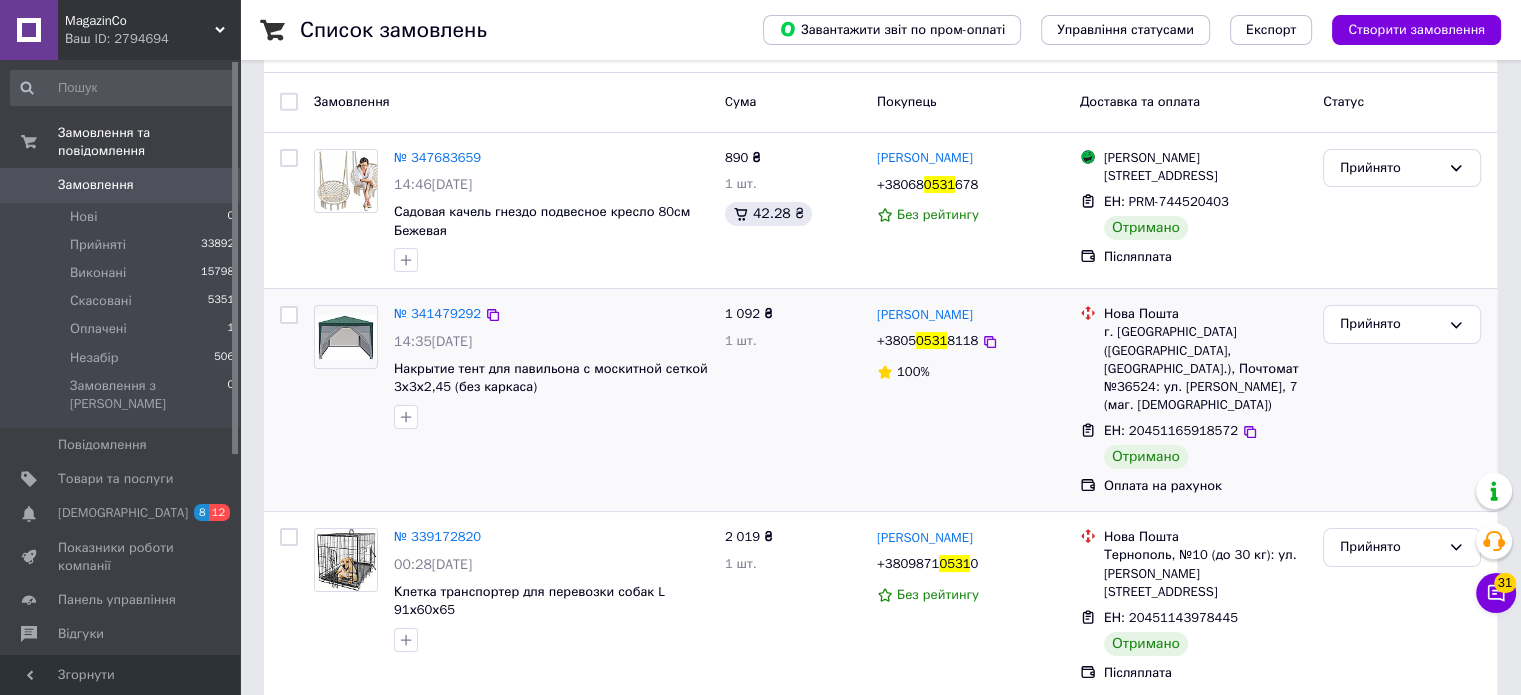 scroll, scrollTop: 200, scrollLeft: 0, axis: vertical 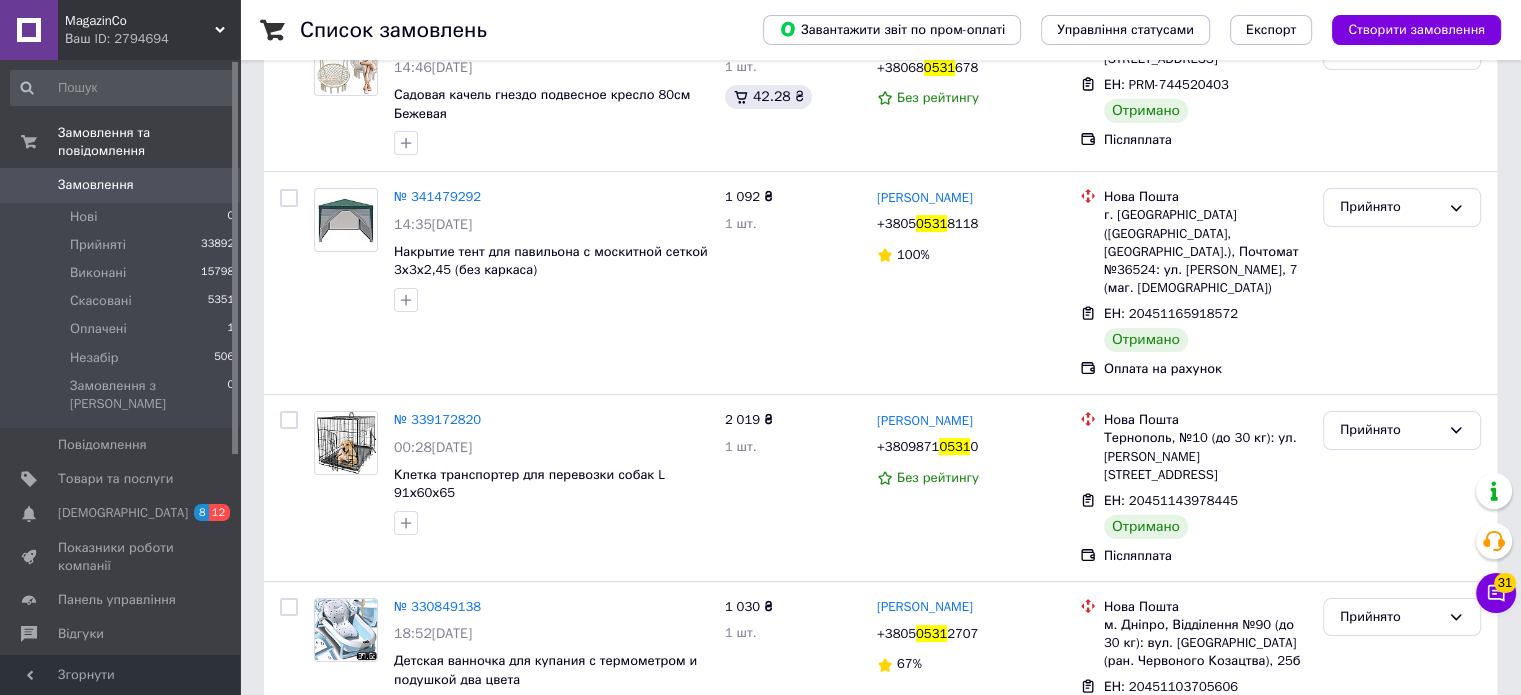 click on "Замовлення" at bounding box center [96, 185] 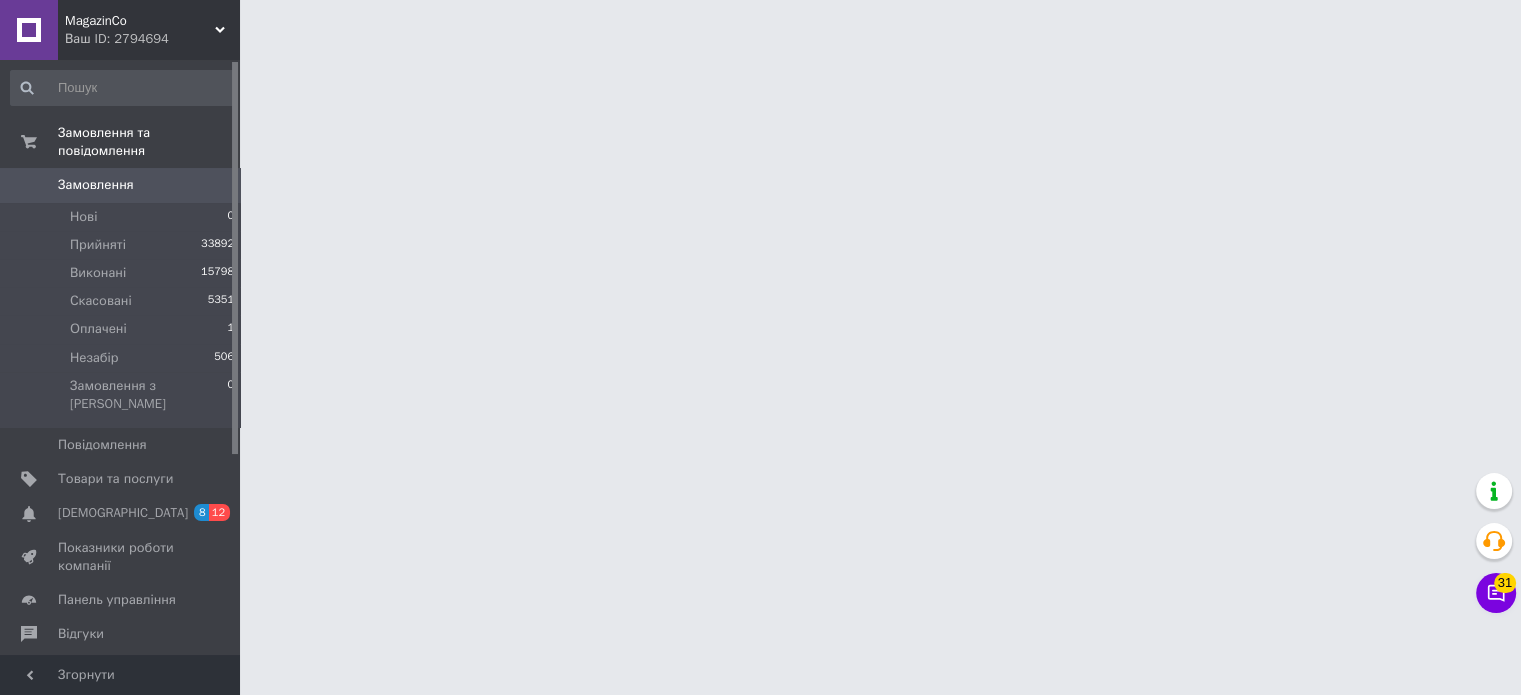 scroll, scrollTop: 0, scrollLeft: 0, axis: both 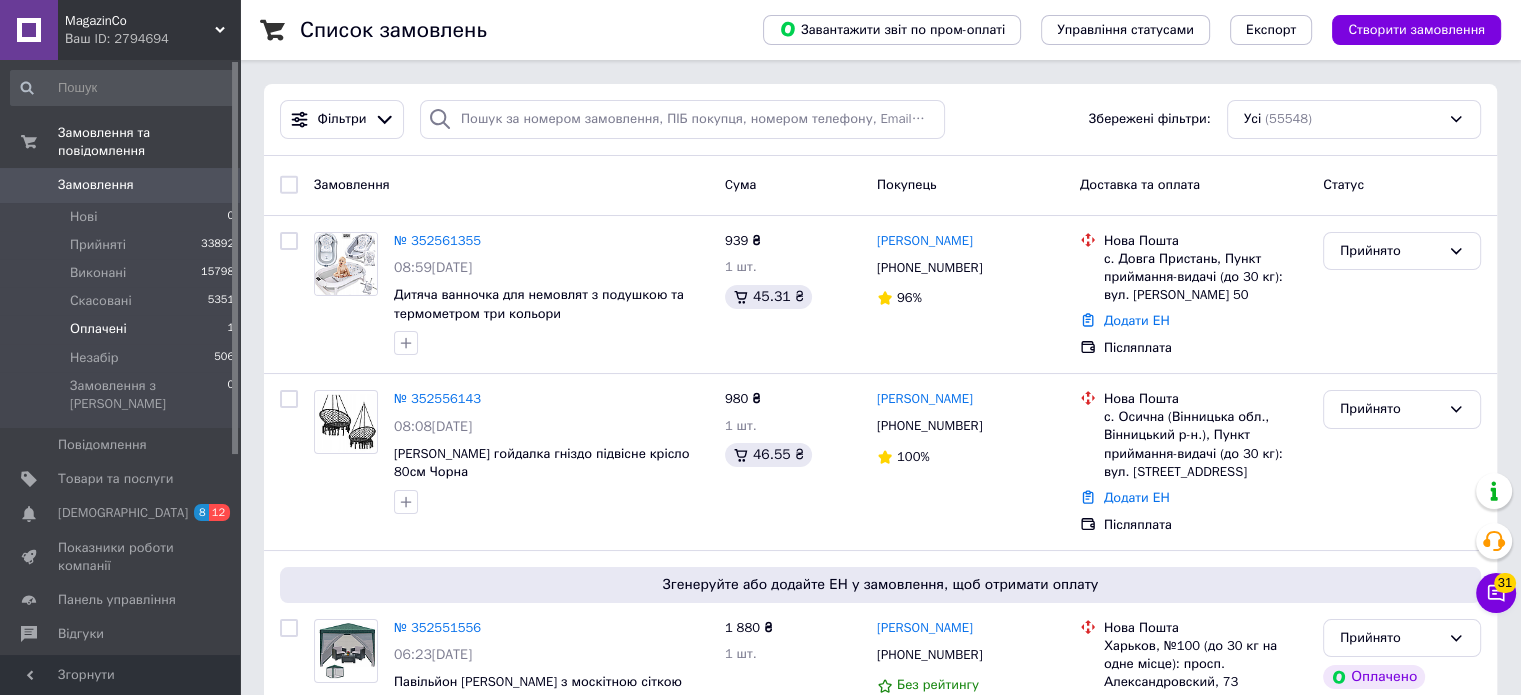 click on "Оплачені 1" at bounding box center (123, 329) 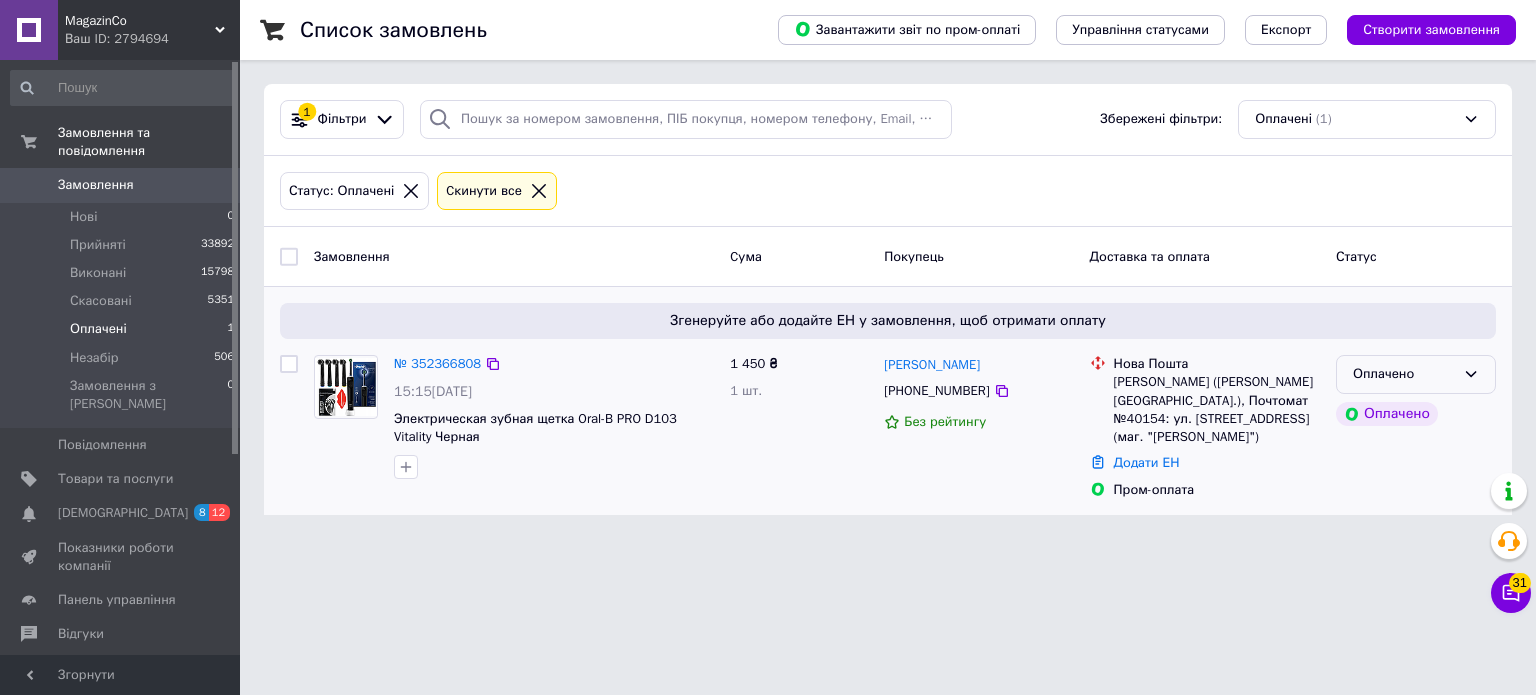 click on "Оплачено" at bounding box center [1416, 374] 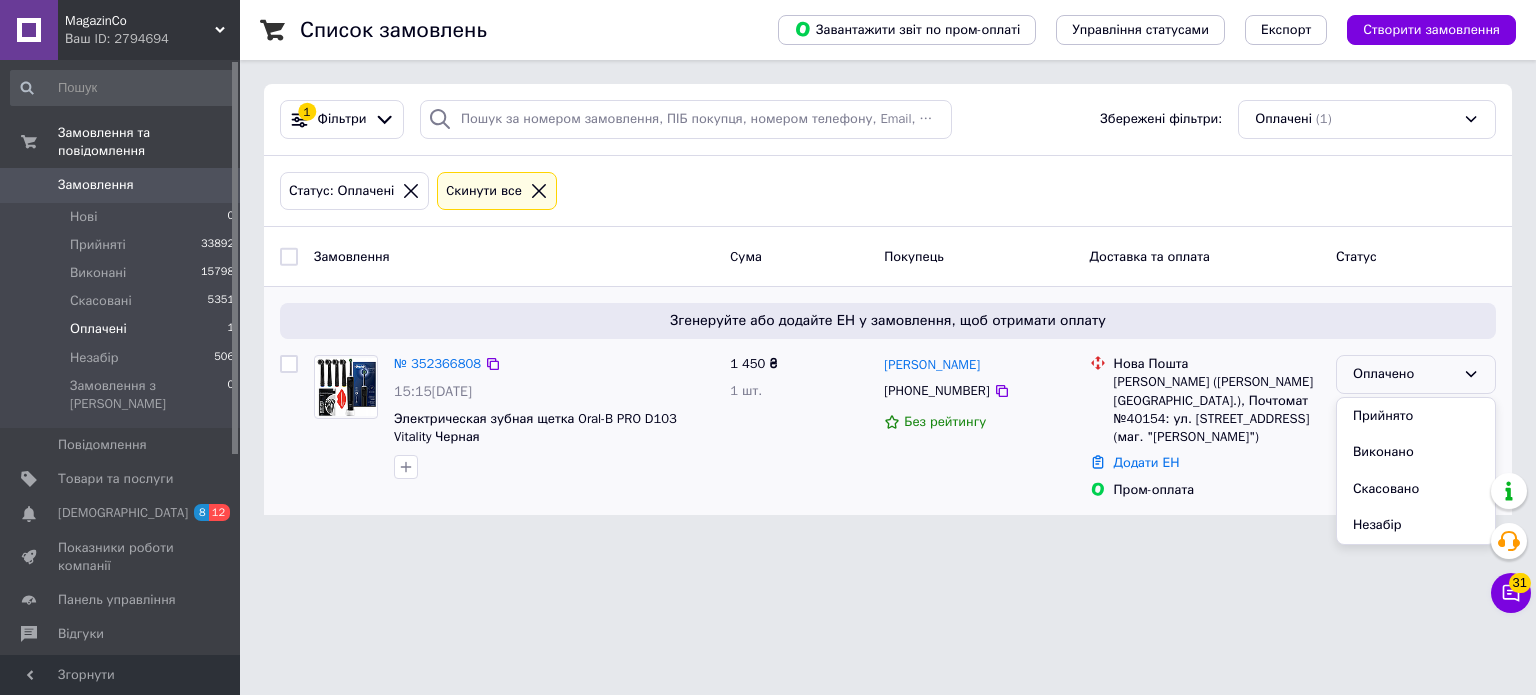 drag, startPoint x: 1408, startPoint y: 415, endPoint x: 1427, endPoint y: 423, distance: 20.615528 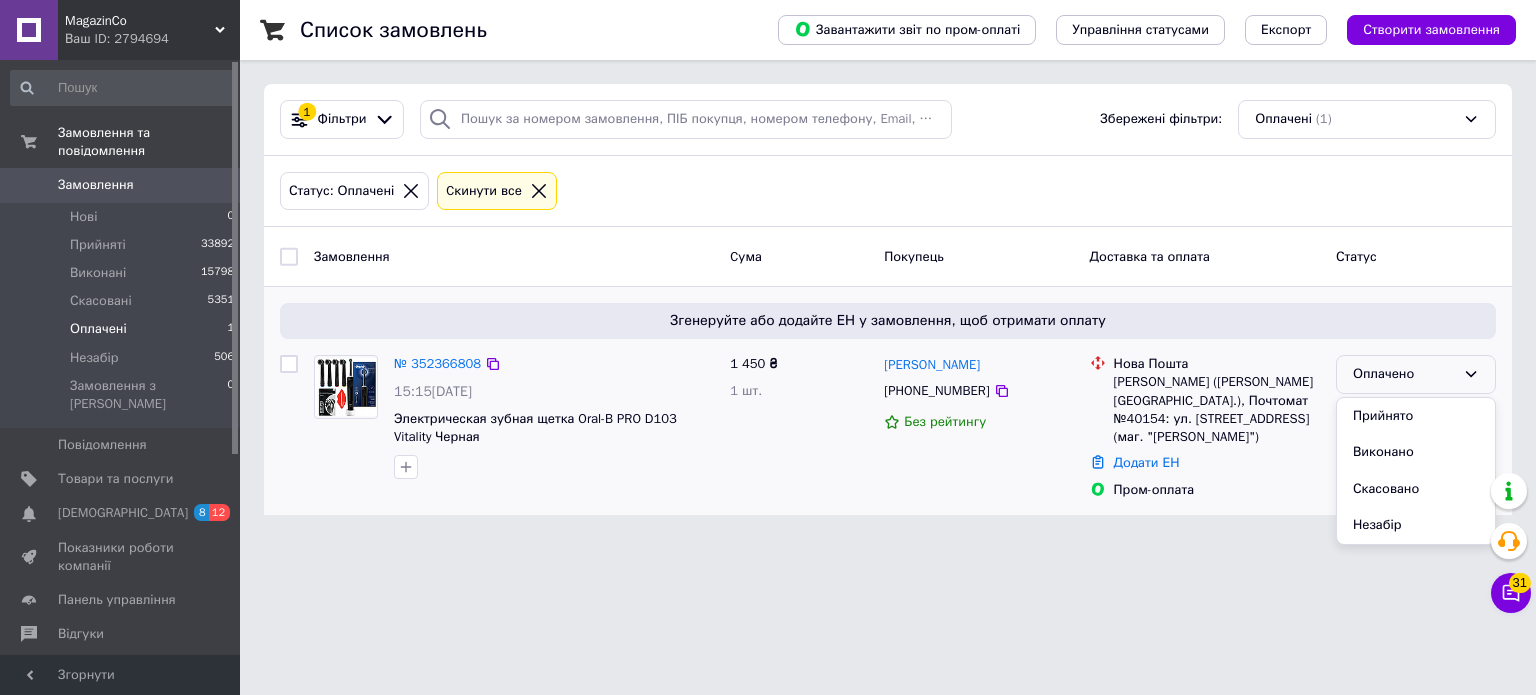 click on "Прийнято" at bounding box center (1416, 416) 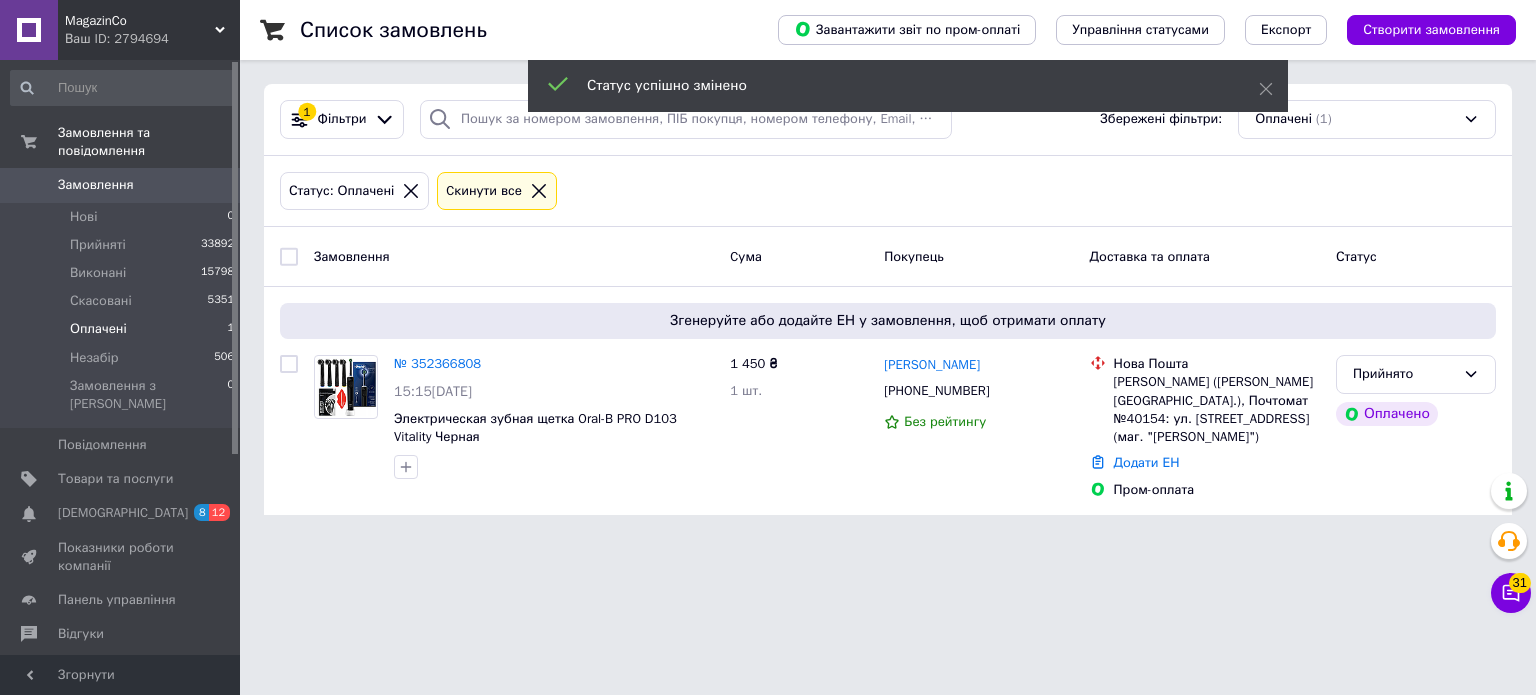 click on "Замовлення" at bounding box center [96, 185] 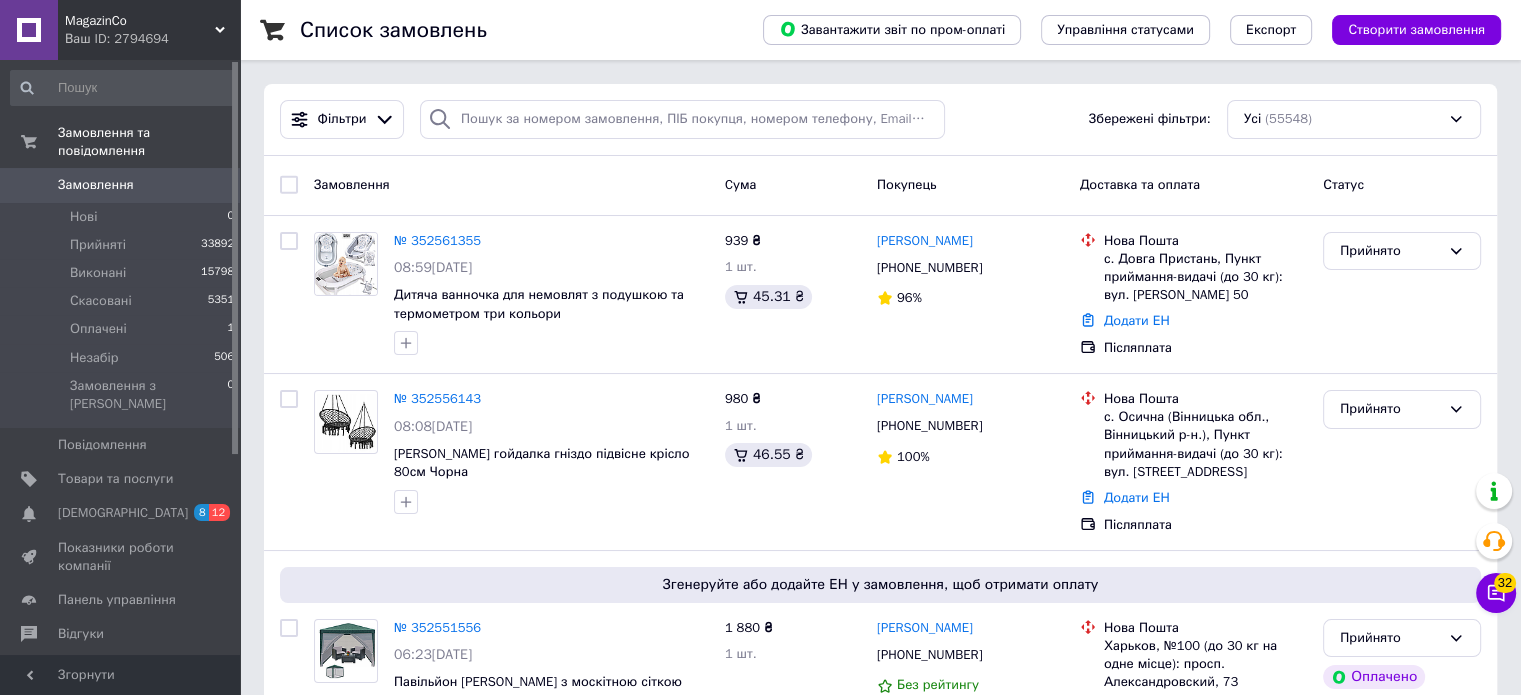 click on "Замовлення" at bounding box center [96, 185] 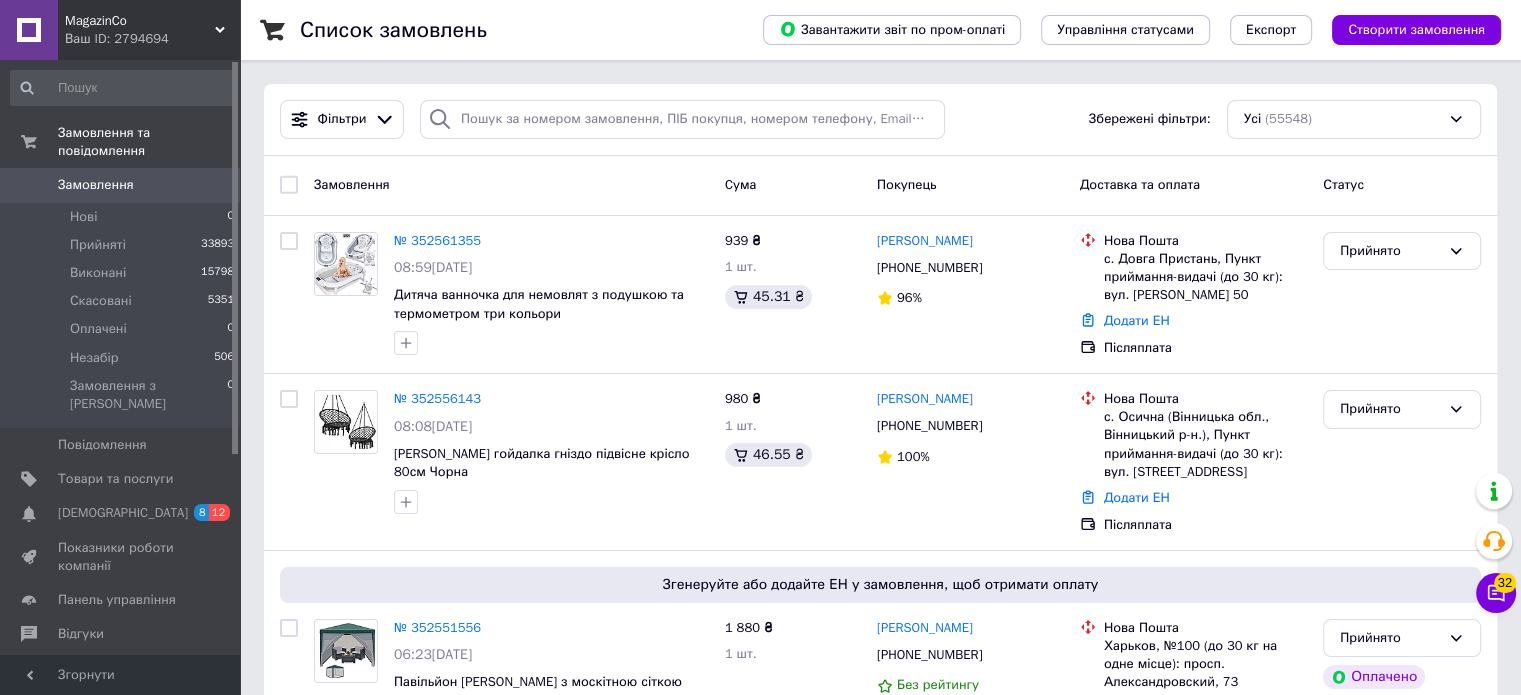 click on "Замовлення" at bounding box center [96, 185] 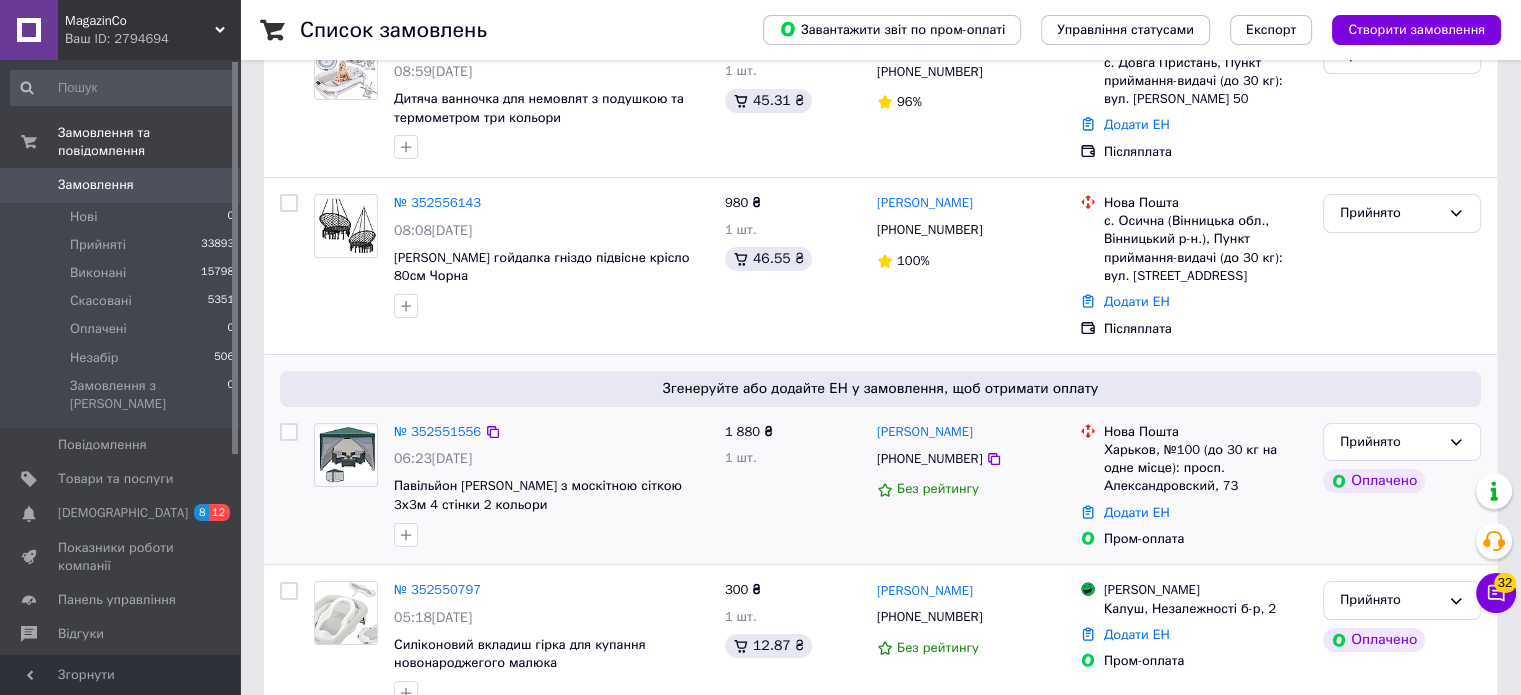 scroll, scrollTop: 200, scrollLeft: 0, axis: vertical 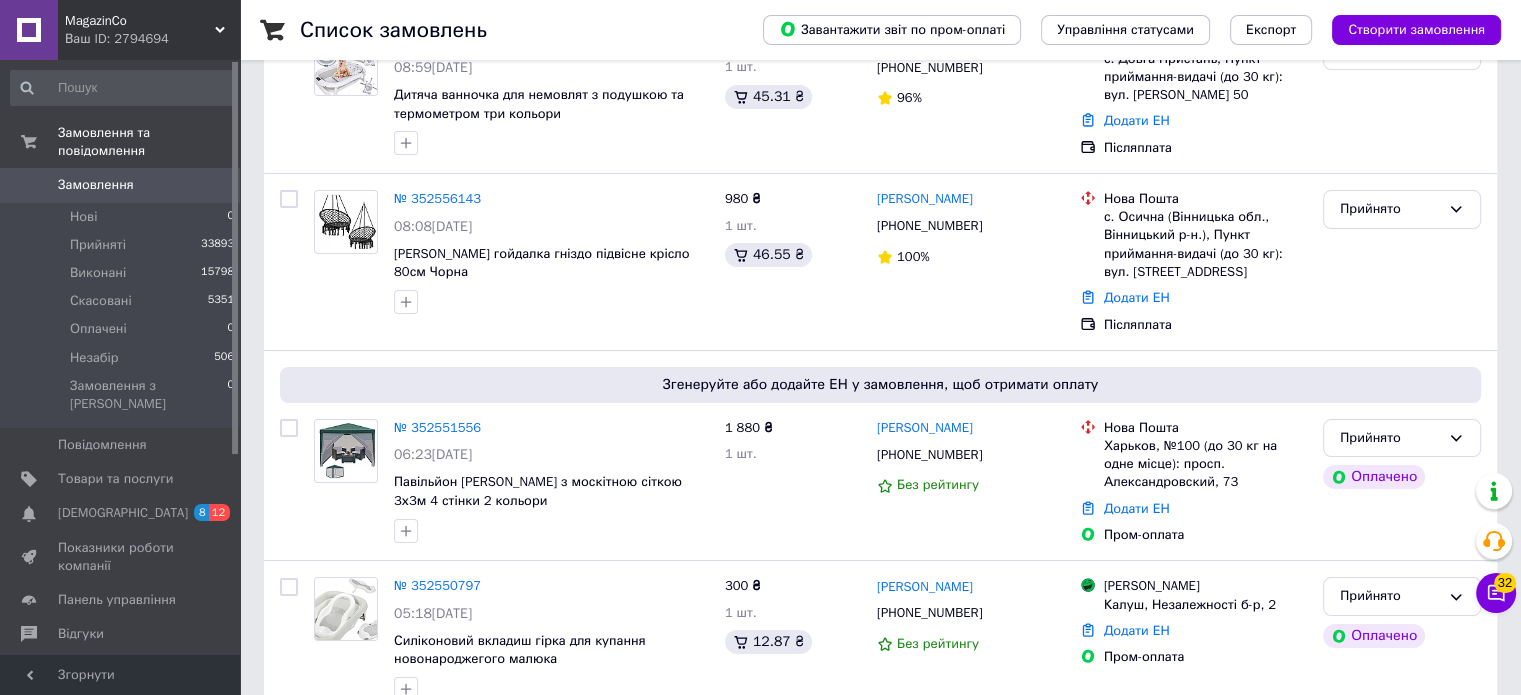 click on "Замовлення" at bounding box center [121, 185] 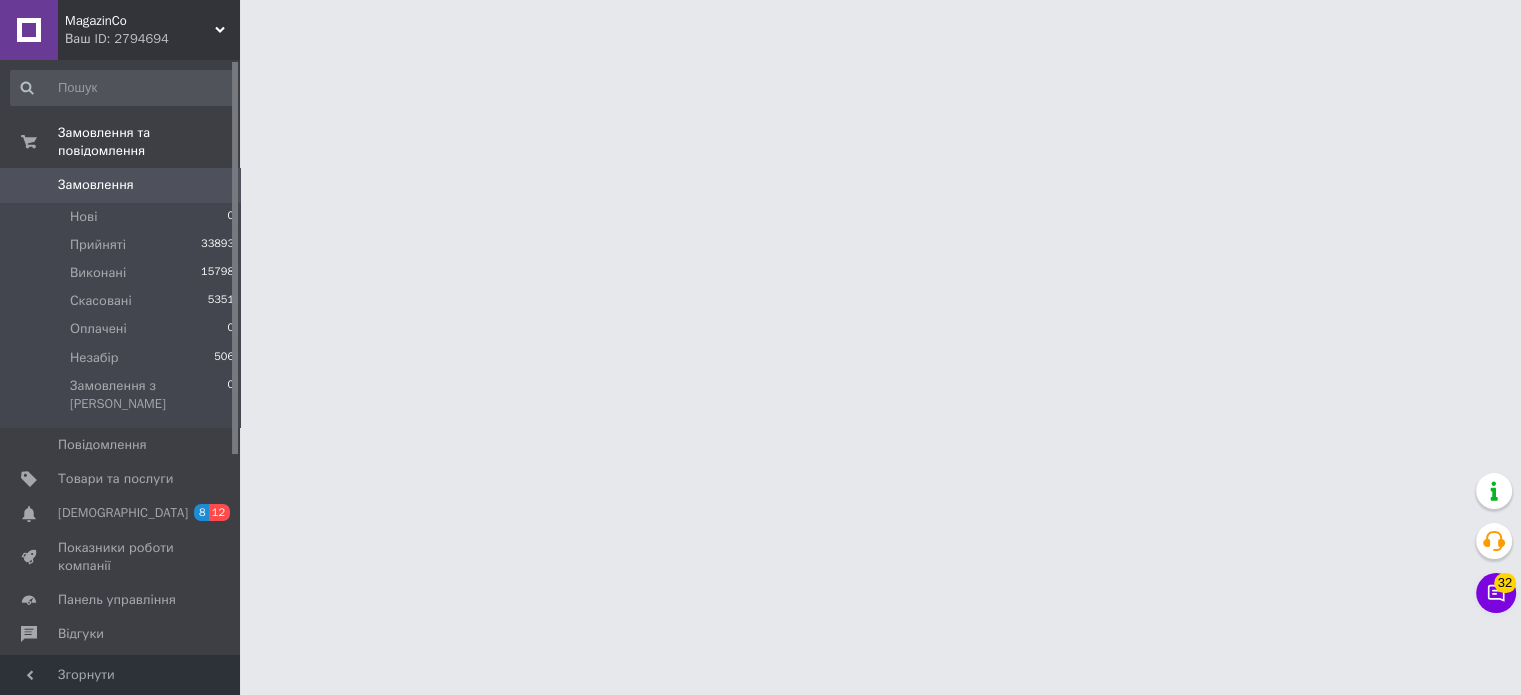 scroll, scrollTop: 0, scrollLeft: 0, axis: both 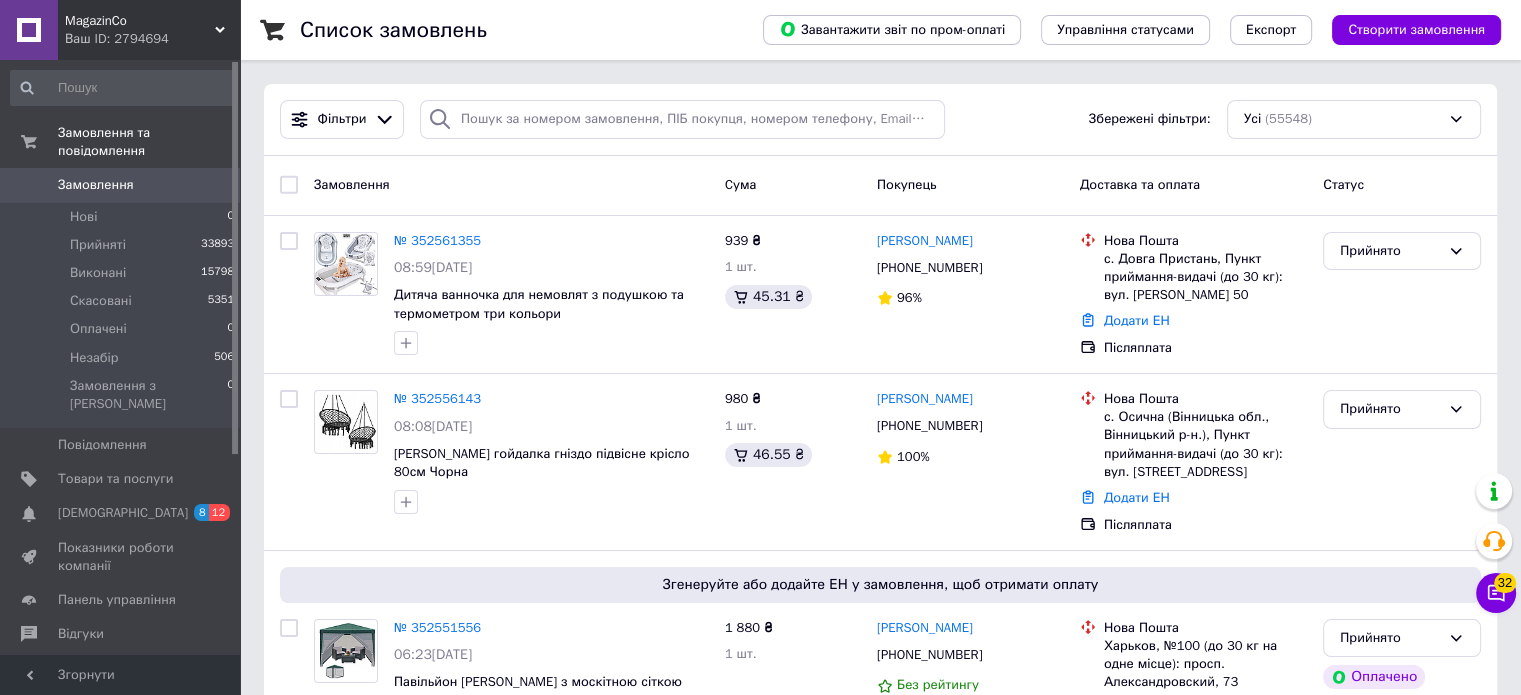 click on "Замовлення" at bounding box center [96, 185] 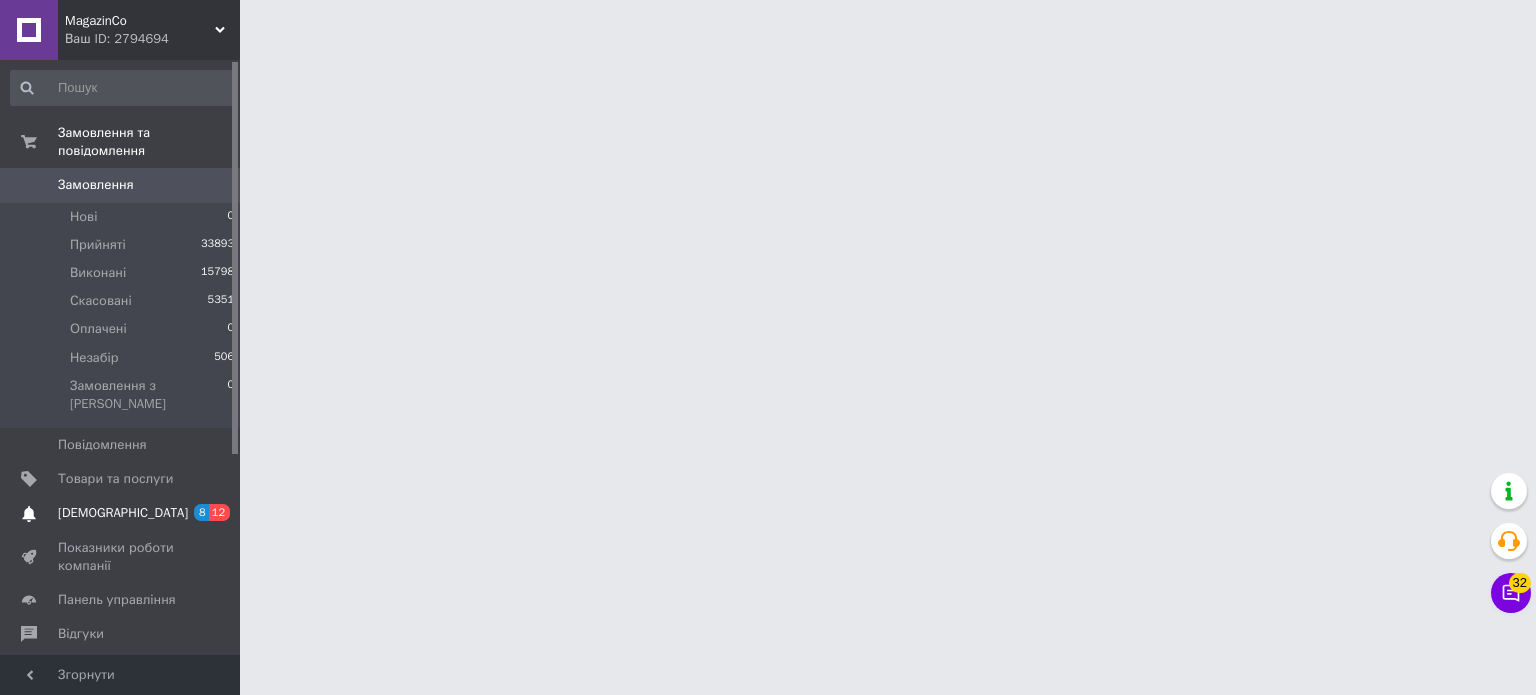 click on "[DEMOGRAPHIC_DATA]" at bounding box center (123, 513) 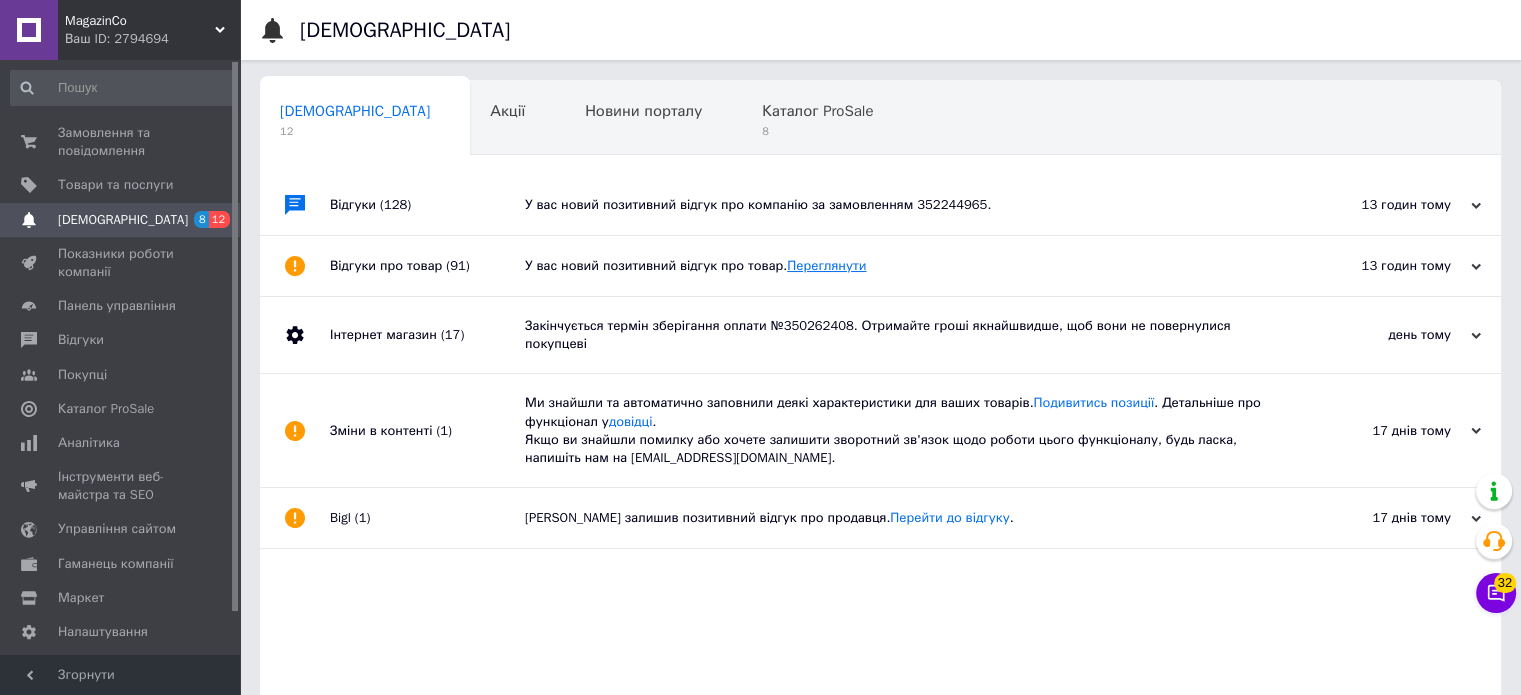 click on "Переглянути" at bounding box center (826, 265) 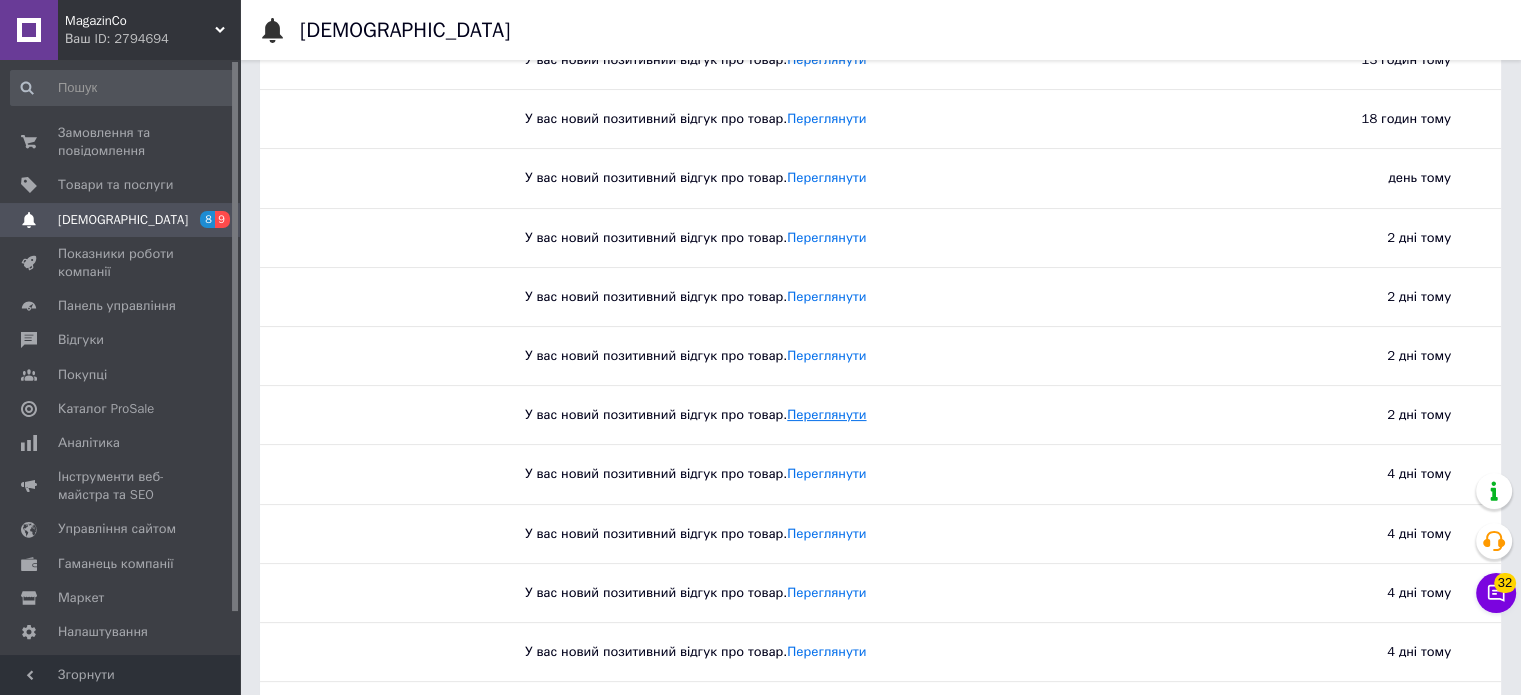 scroll, scrollTop: 300, scrollLeft: 0, axis: vertical 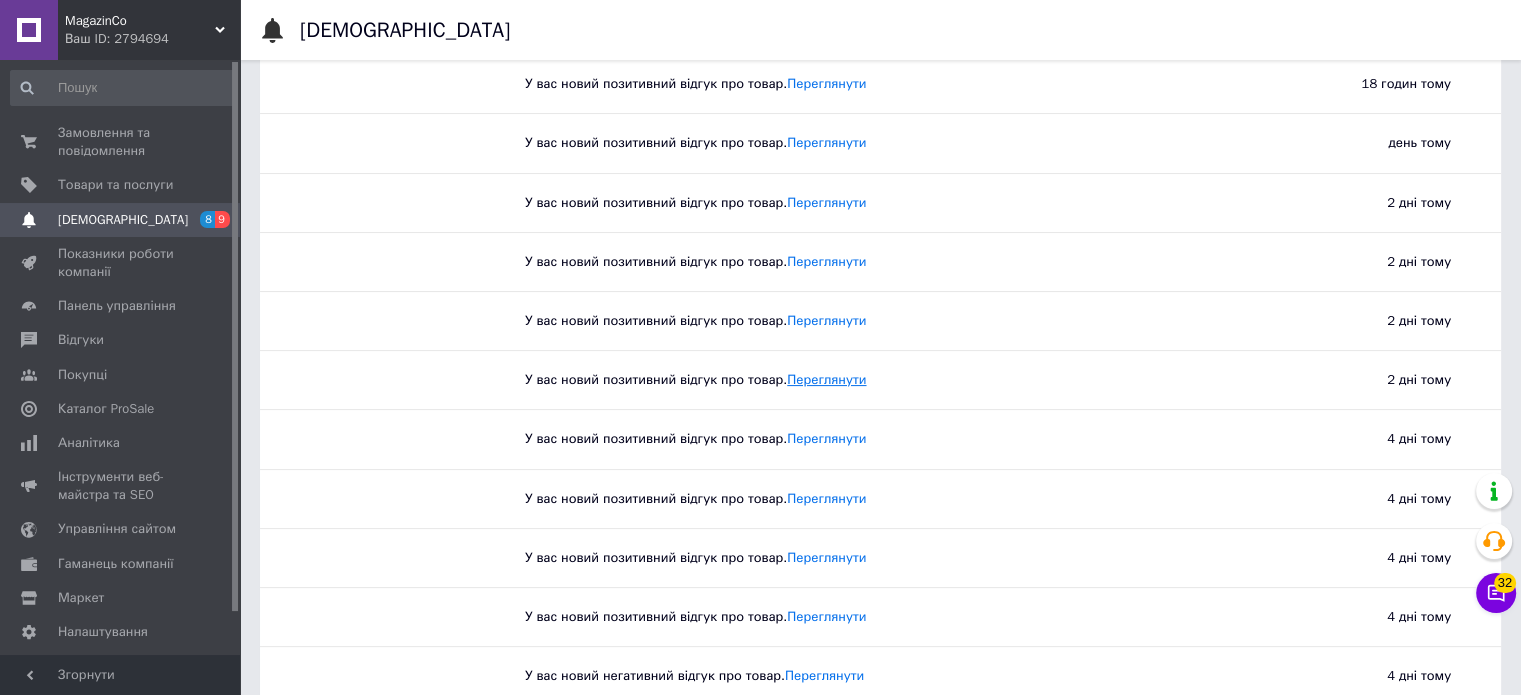 click on "Переглянути" at bounding box center (826, 379) 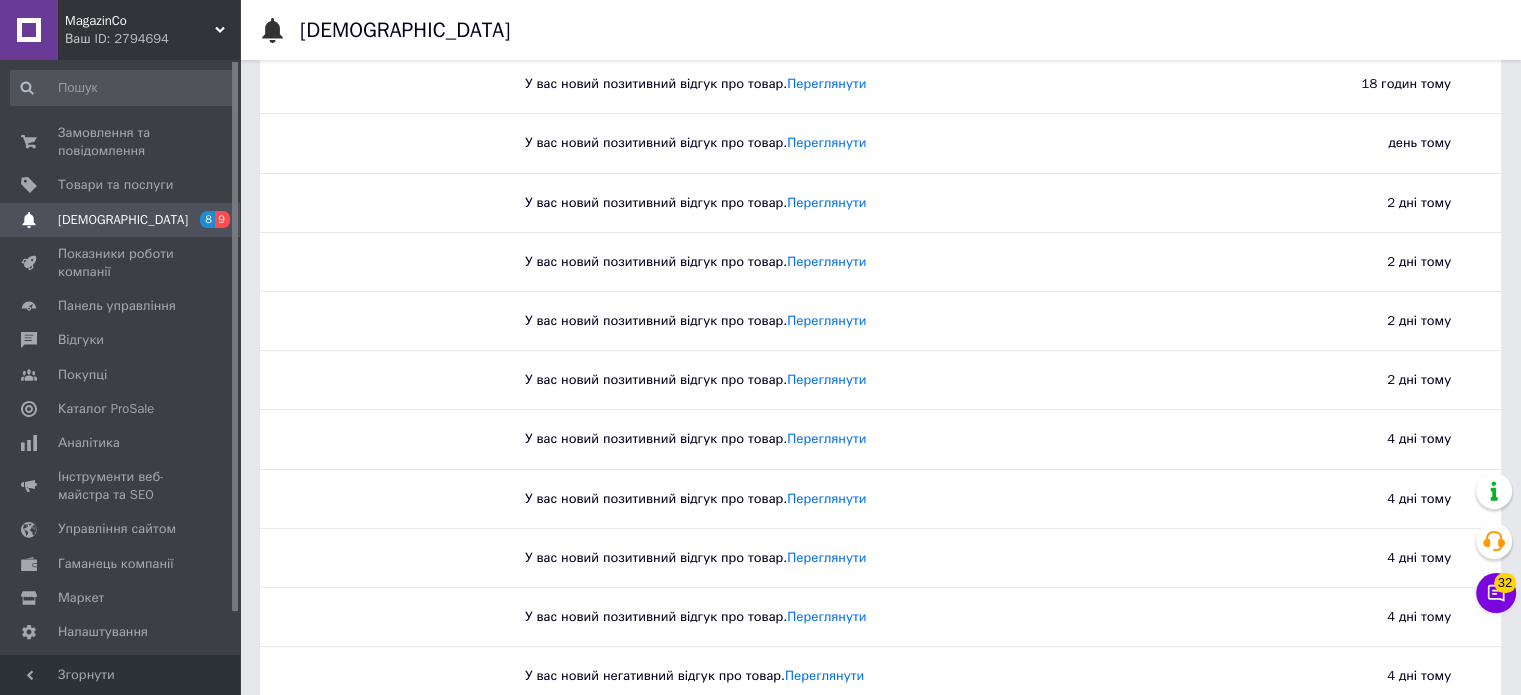 click on "У вас новий позитивний відгук про товар.  [GEOGRAPHIC_DATA]" at bounding box center [888, 380] 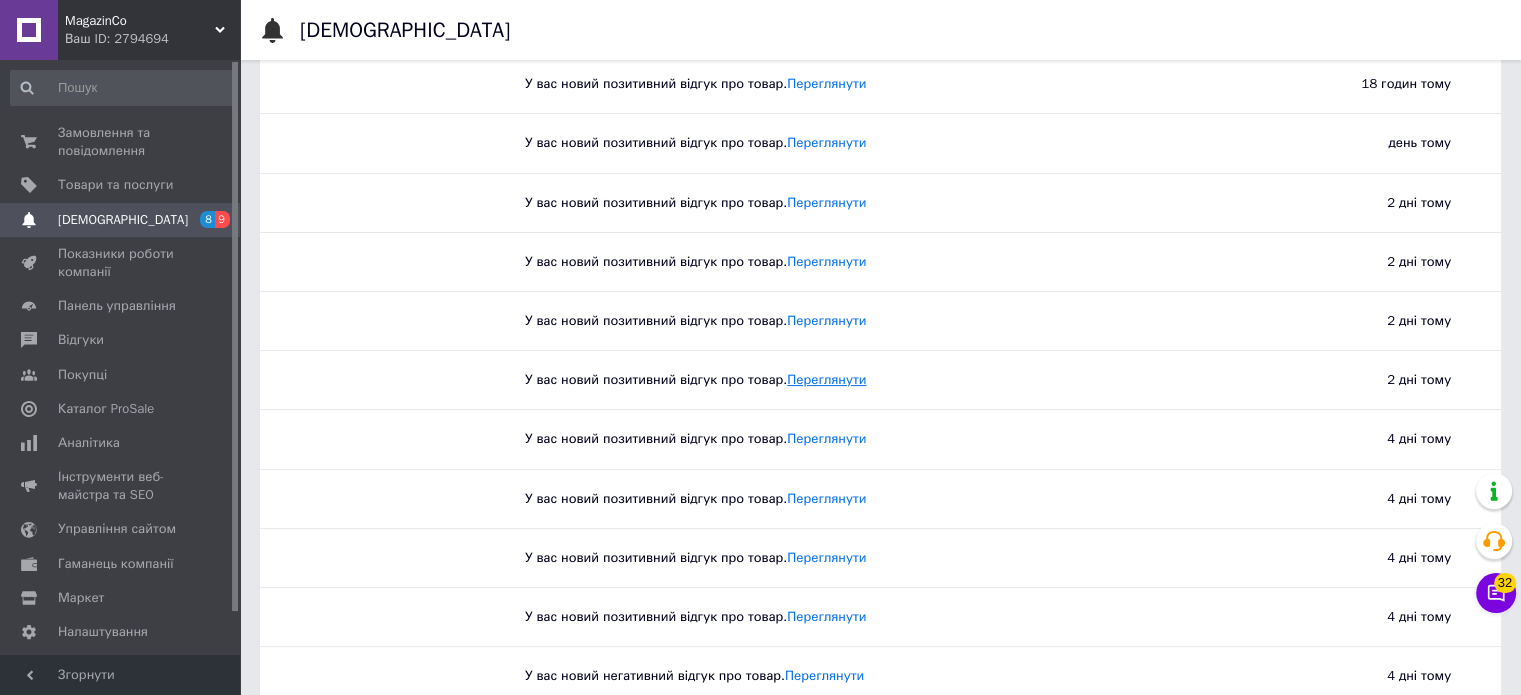 click on "Переглянути" at bounding box center (826, 379) 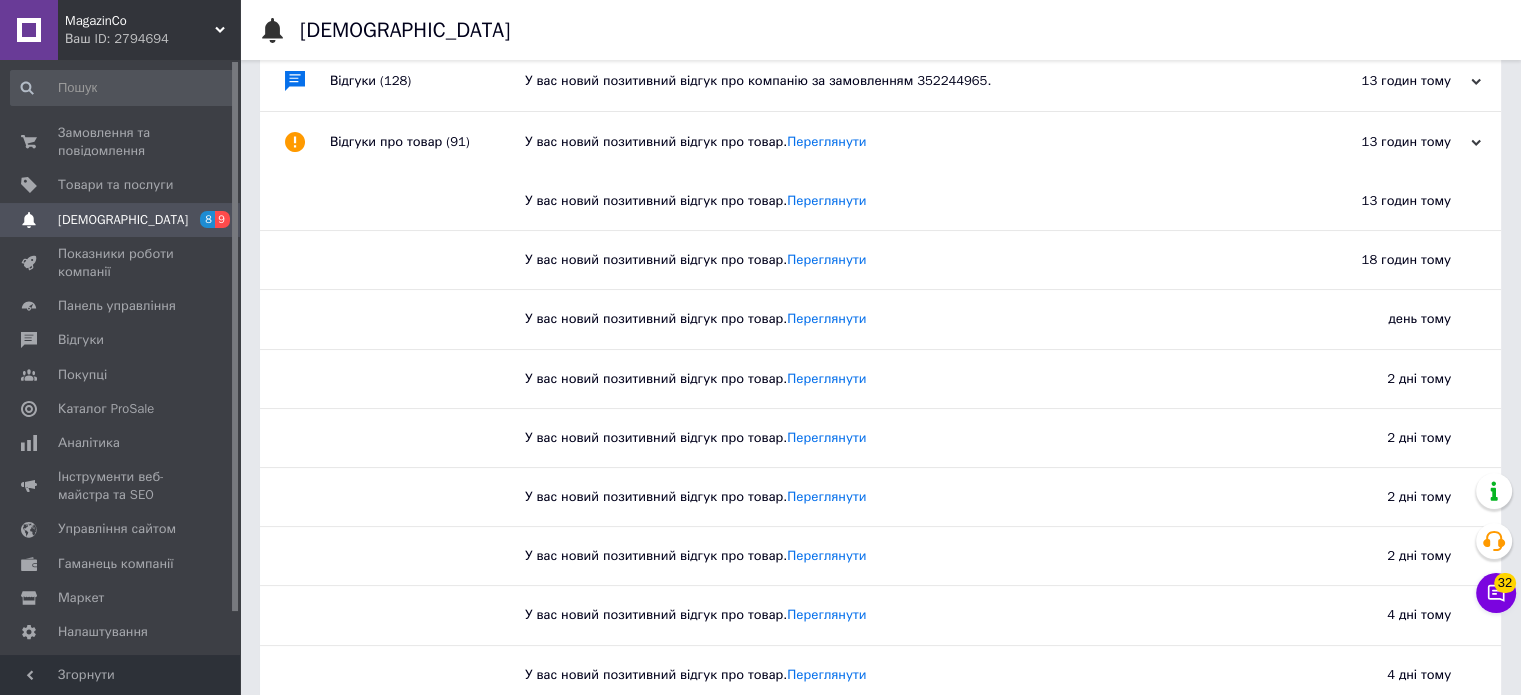 scroll, scrollTop: 0, scrollLeft: 0, axis: both 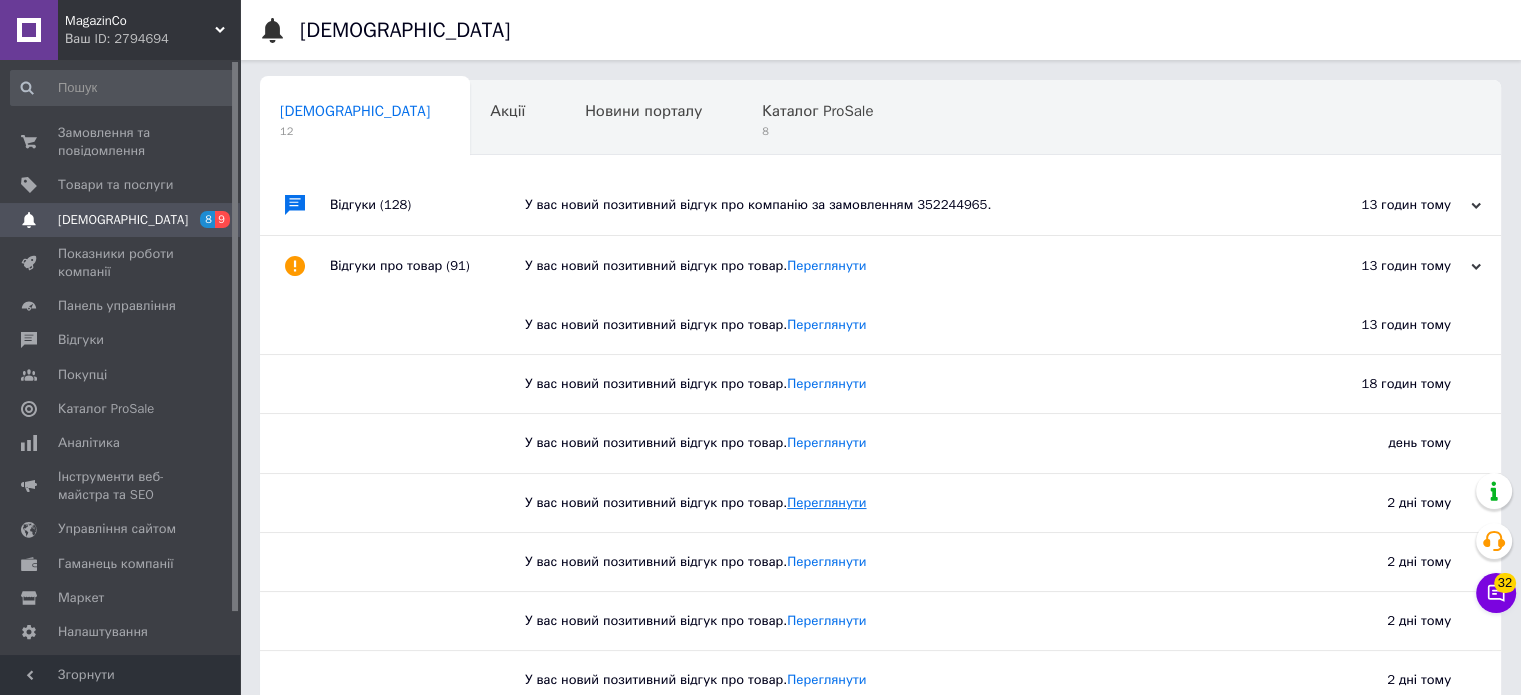 click on "Переглянути" at bounding box center (826, 502) 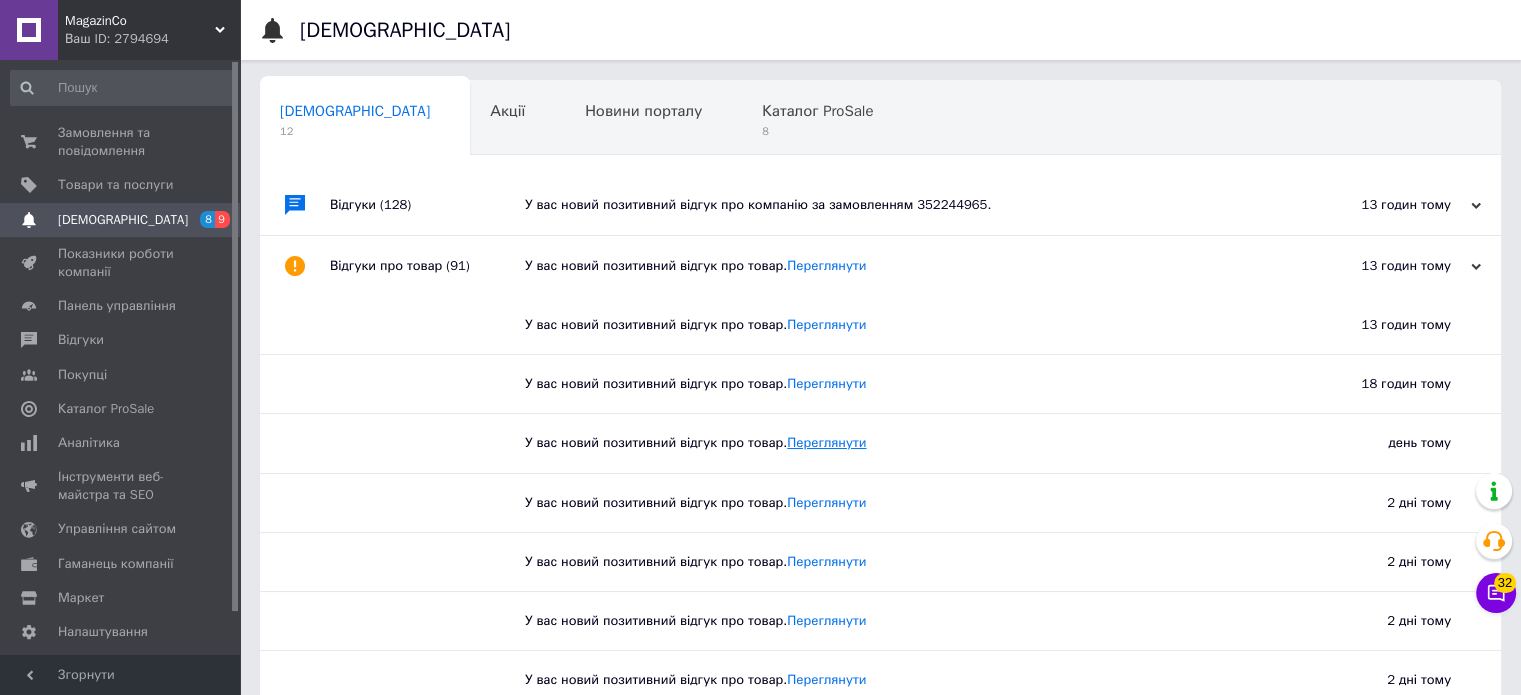 click on "Переглянути" at bounding box center (826, 442) 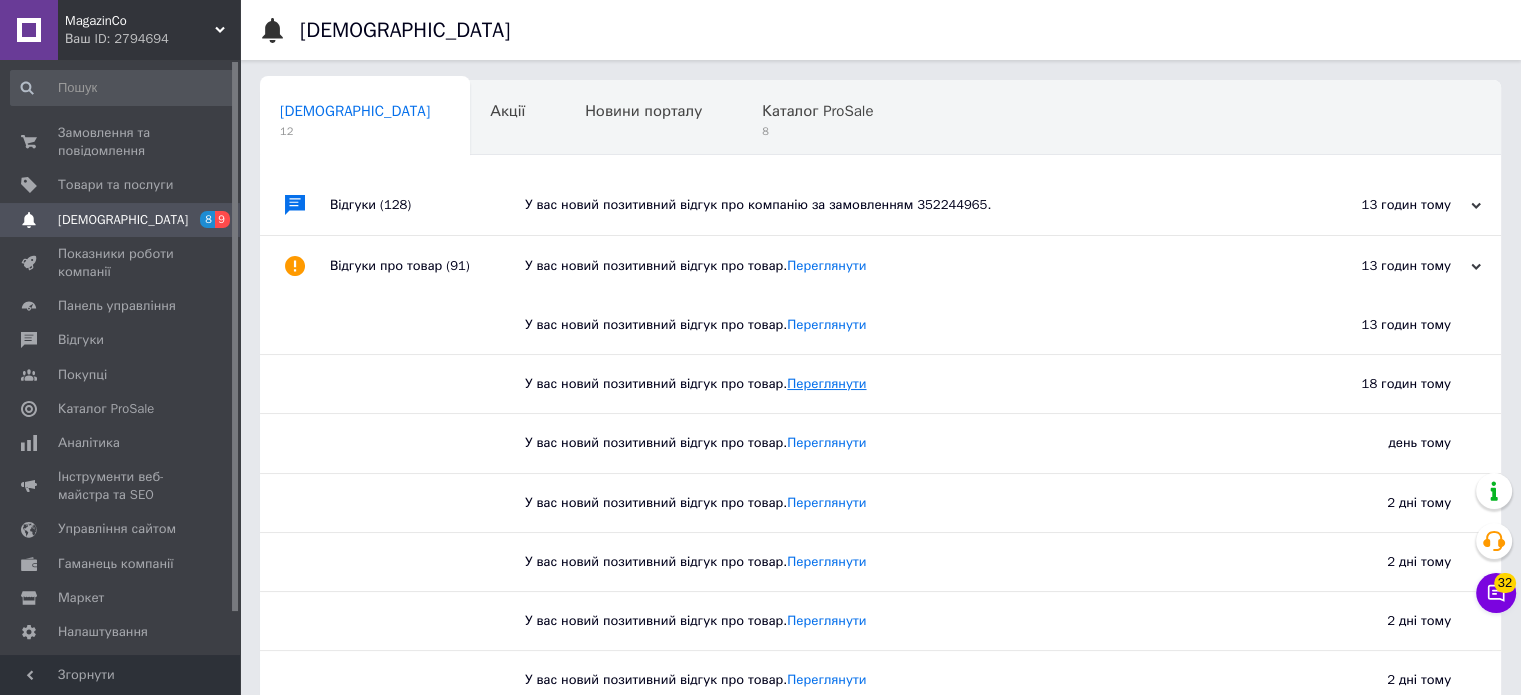click on "Переглянути" at bounding box center [826, 383] 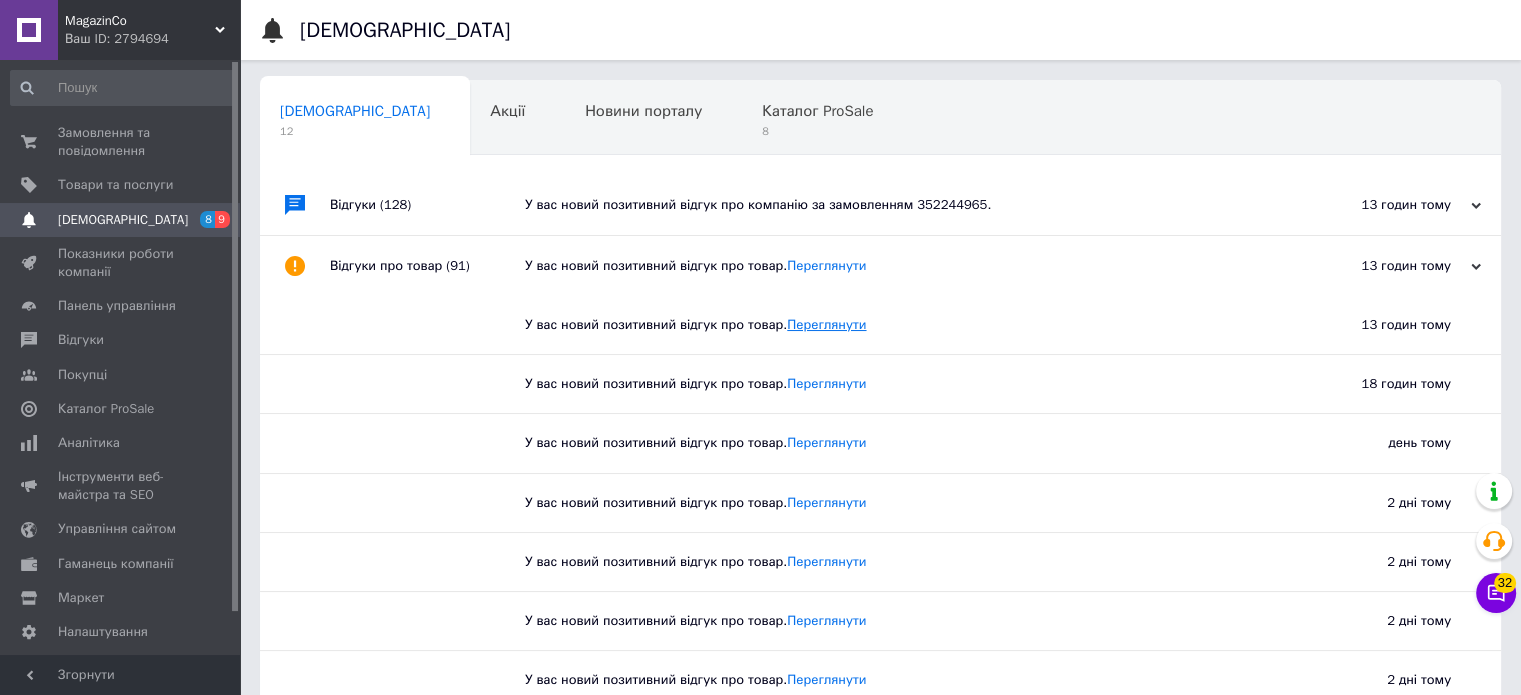 click on "Переглянути" at bounding box center (826, 324) 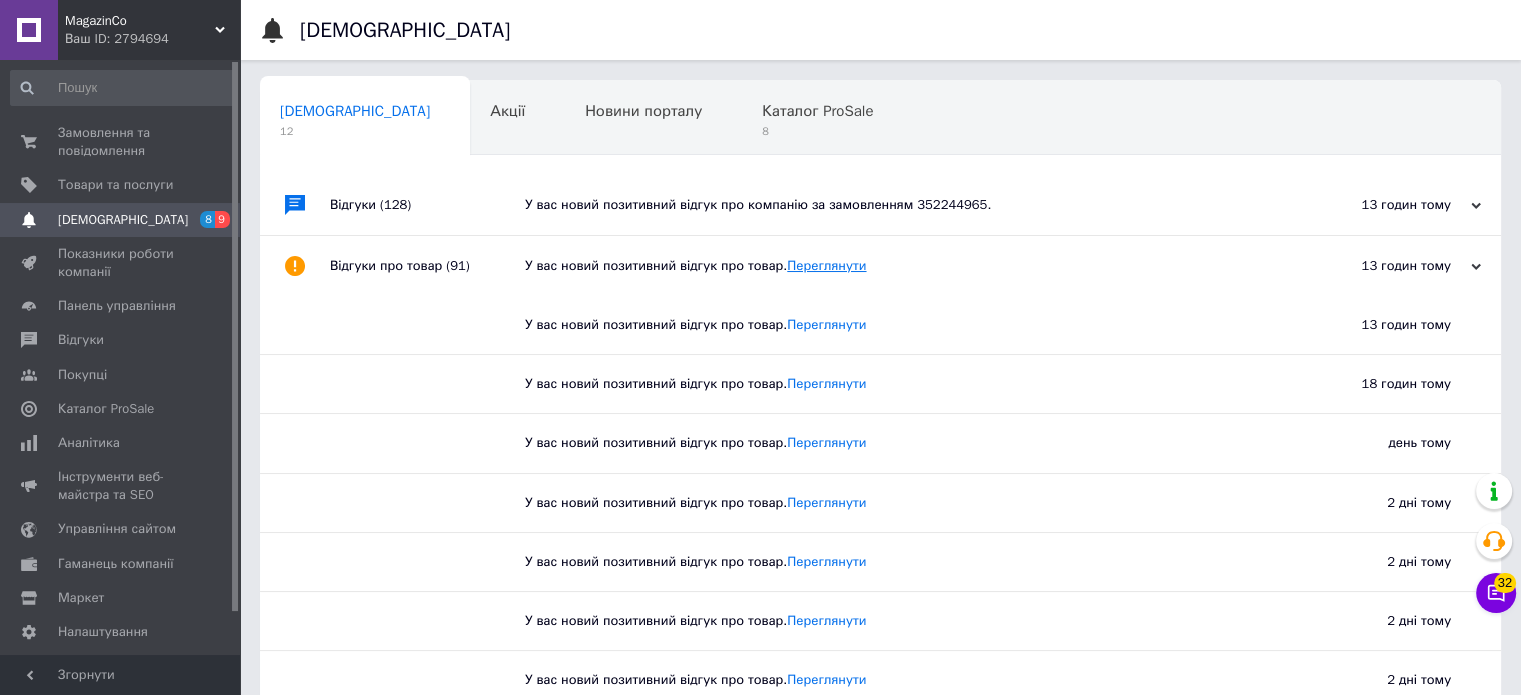 click on "Переглянути" at bounding box center [826, 265] 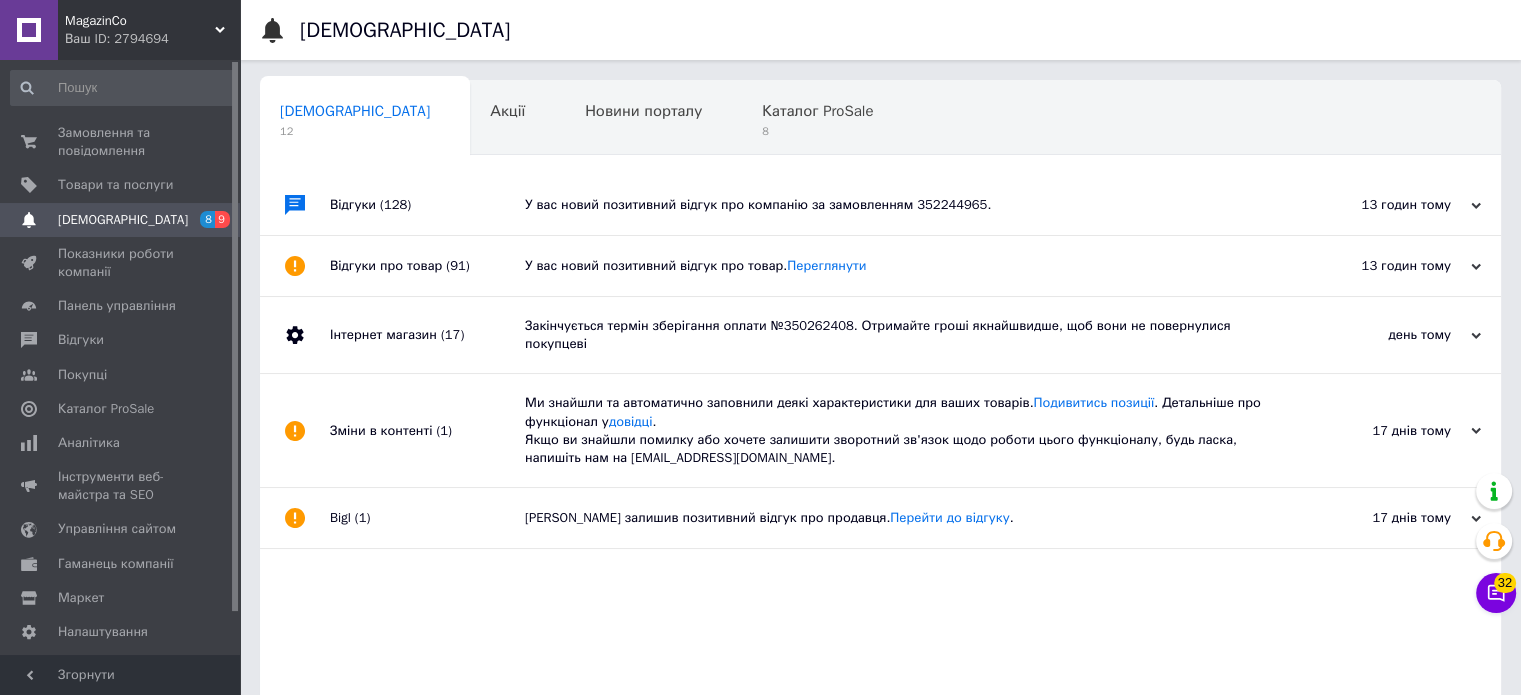 click on "У вас новий позитивний відгук про компанію за замовленням 352244965." at bounding box center (903, 205) 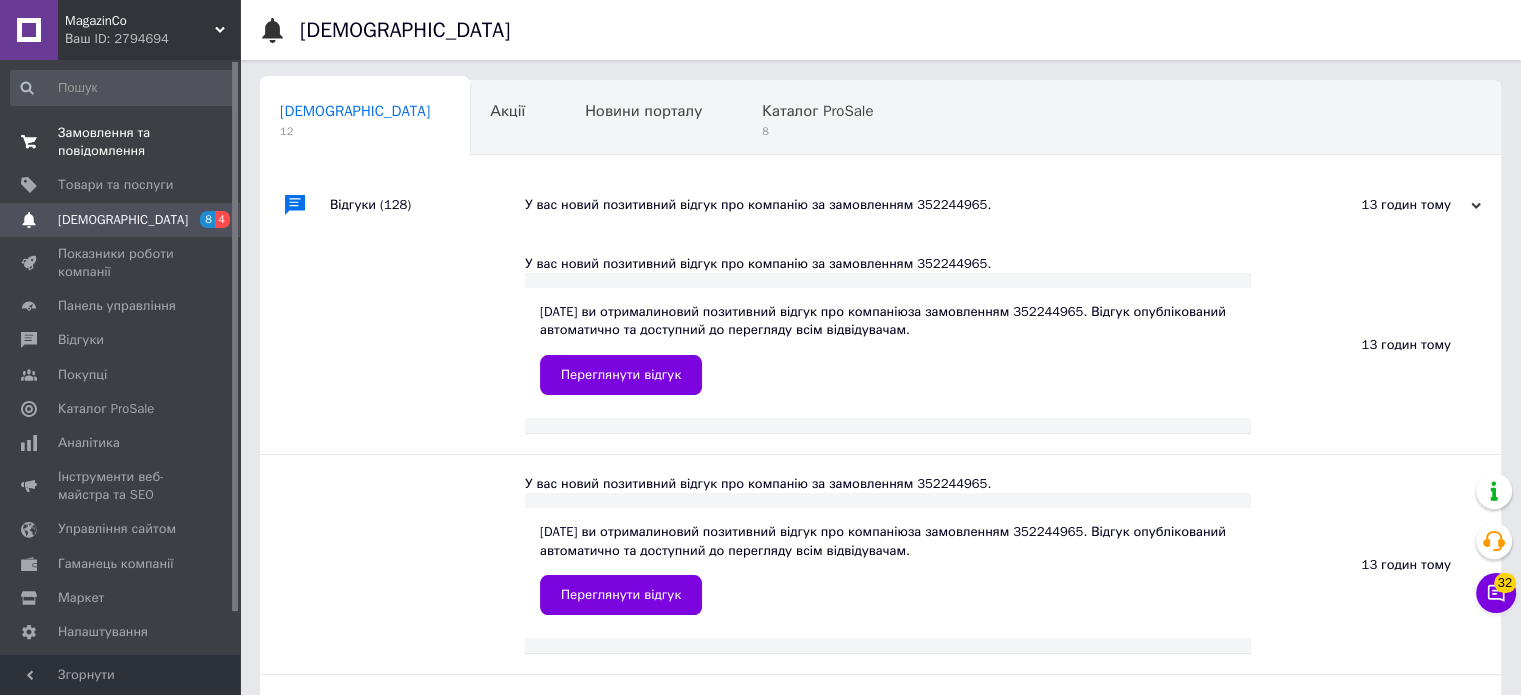 click on "Замовлення та повідомлення" at bounding box center [121, 142] 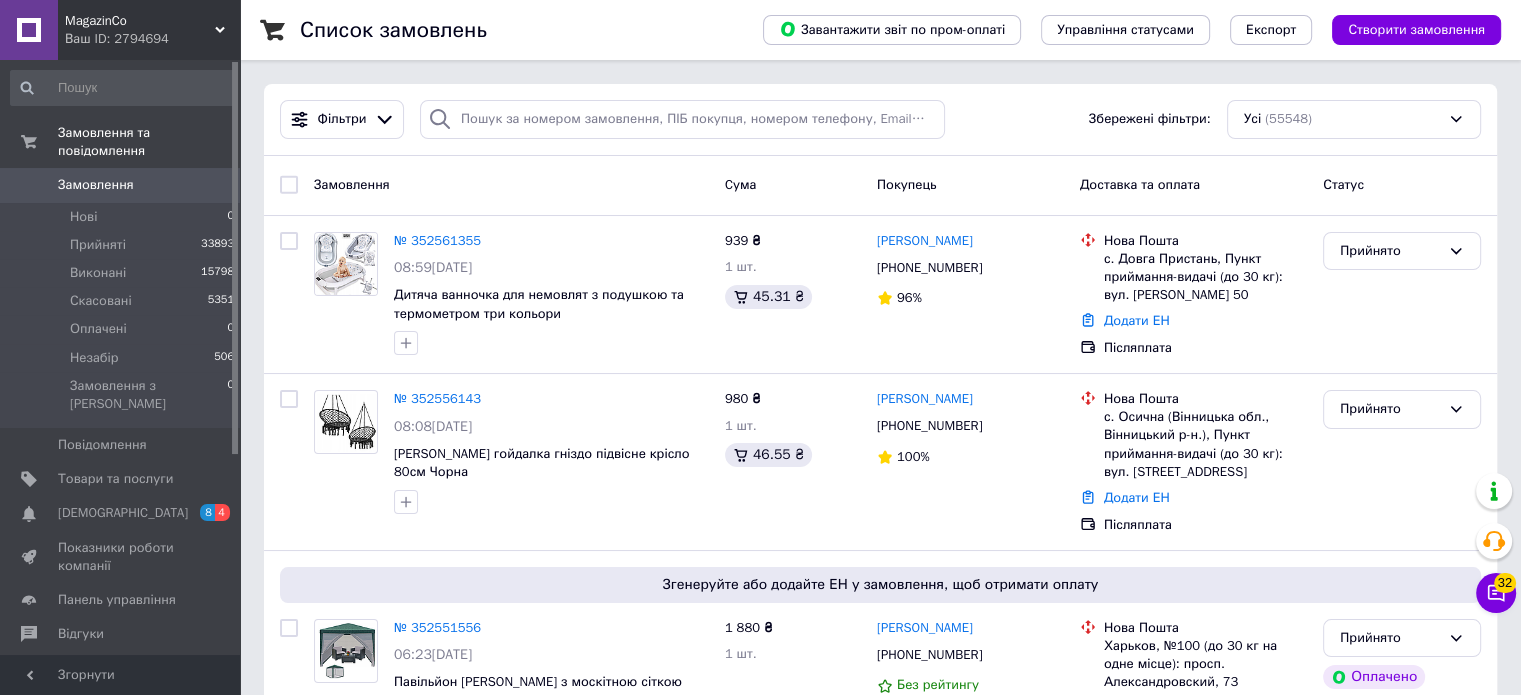 click on "Замовлення" at bounding box center [121, 185] 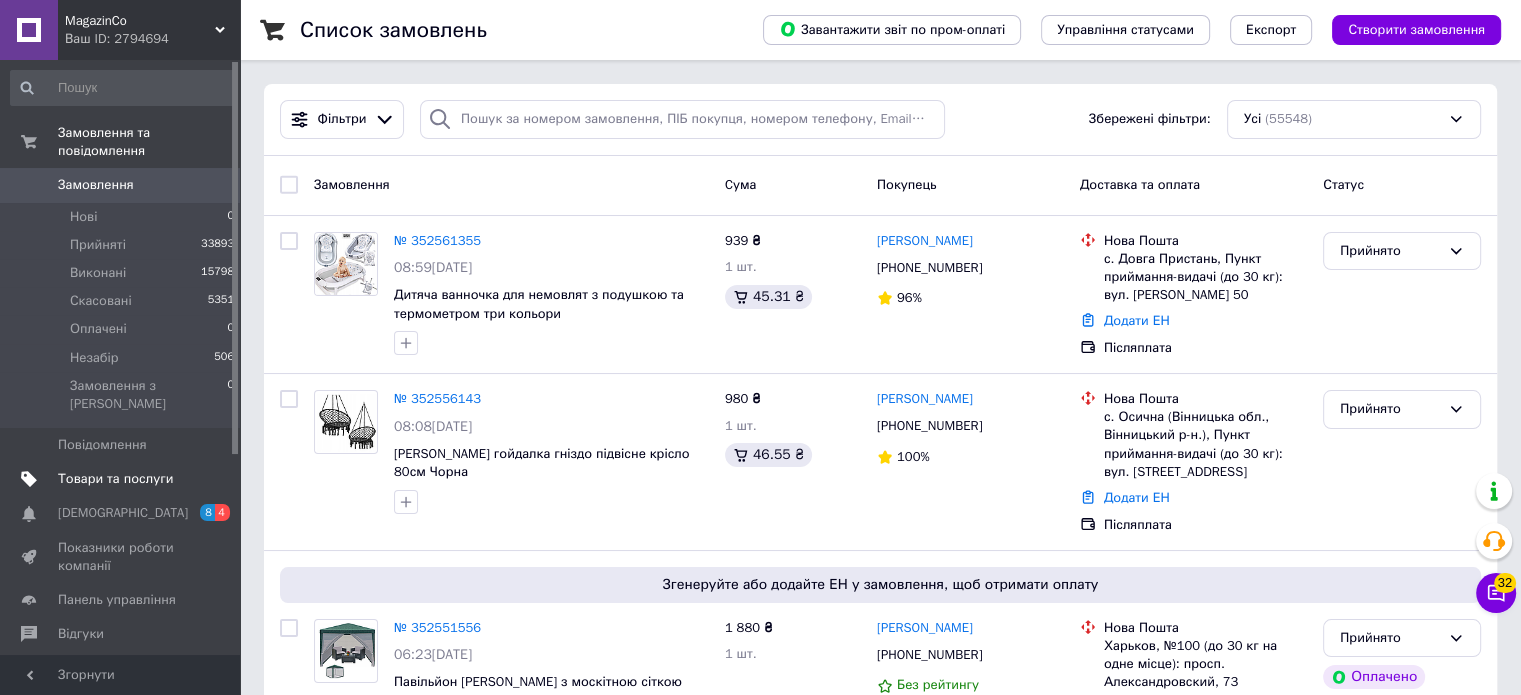 click on "Товари та послуги" at bounding box center (115, 479) 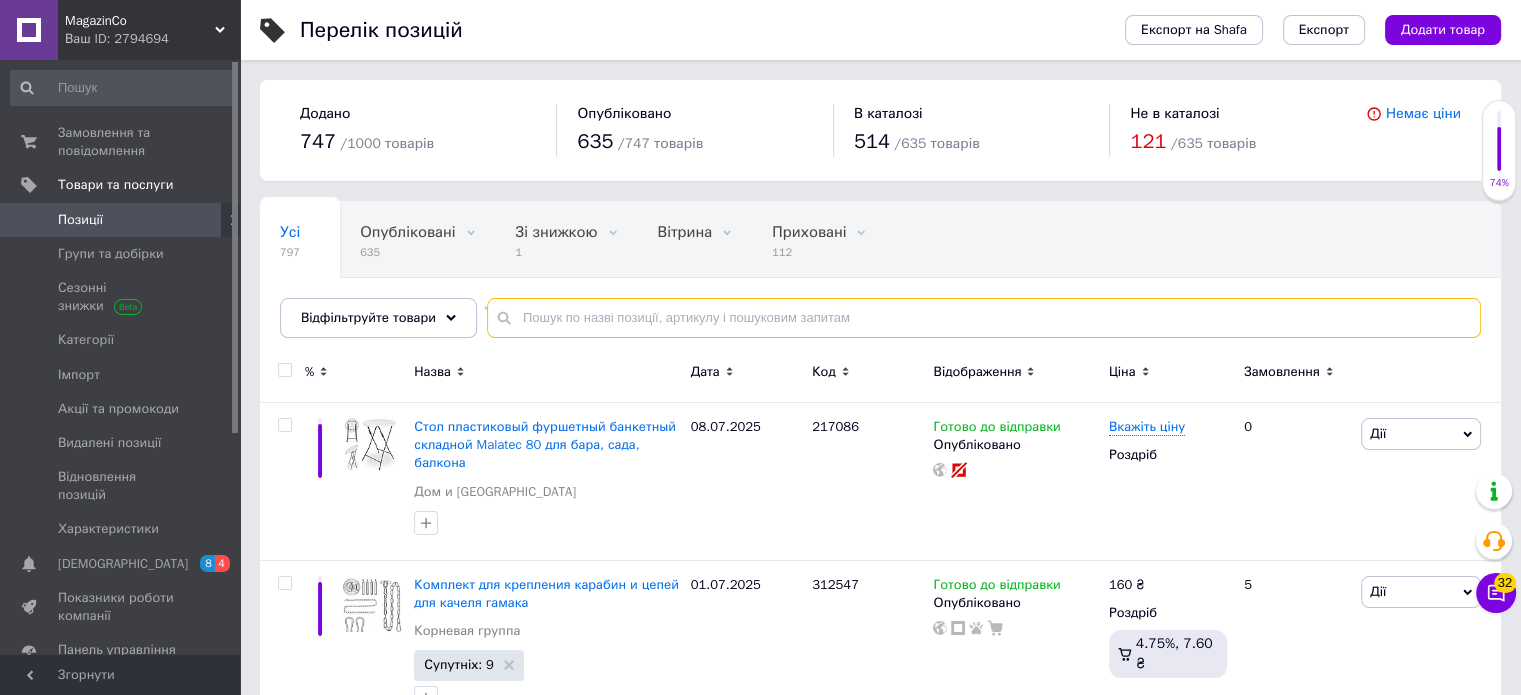 click at bounding box center (984, 318) 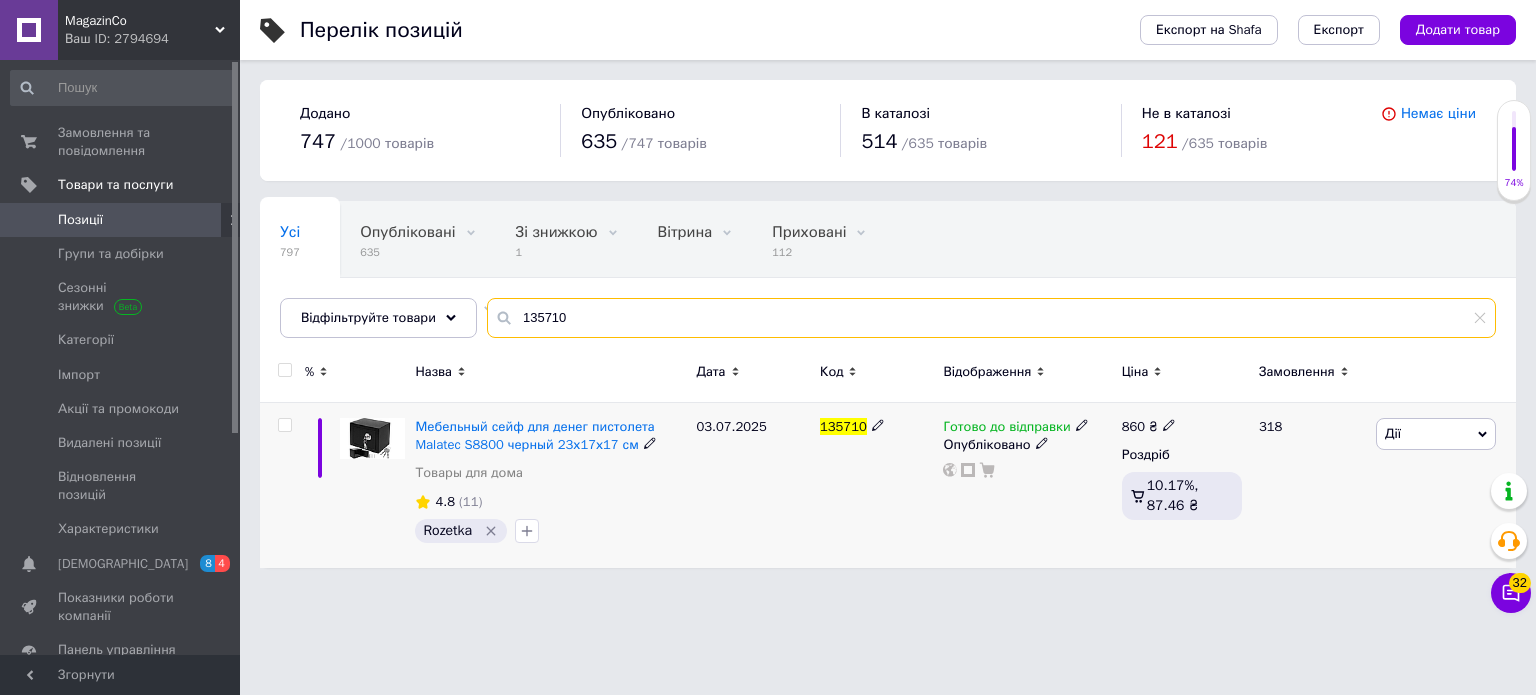 type on "135710" 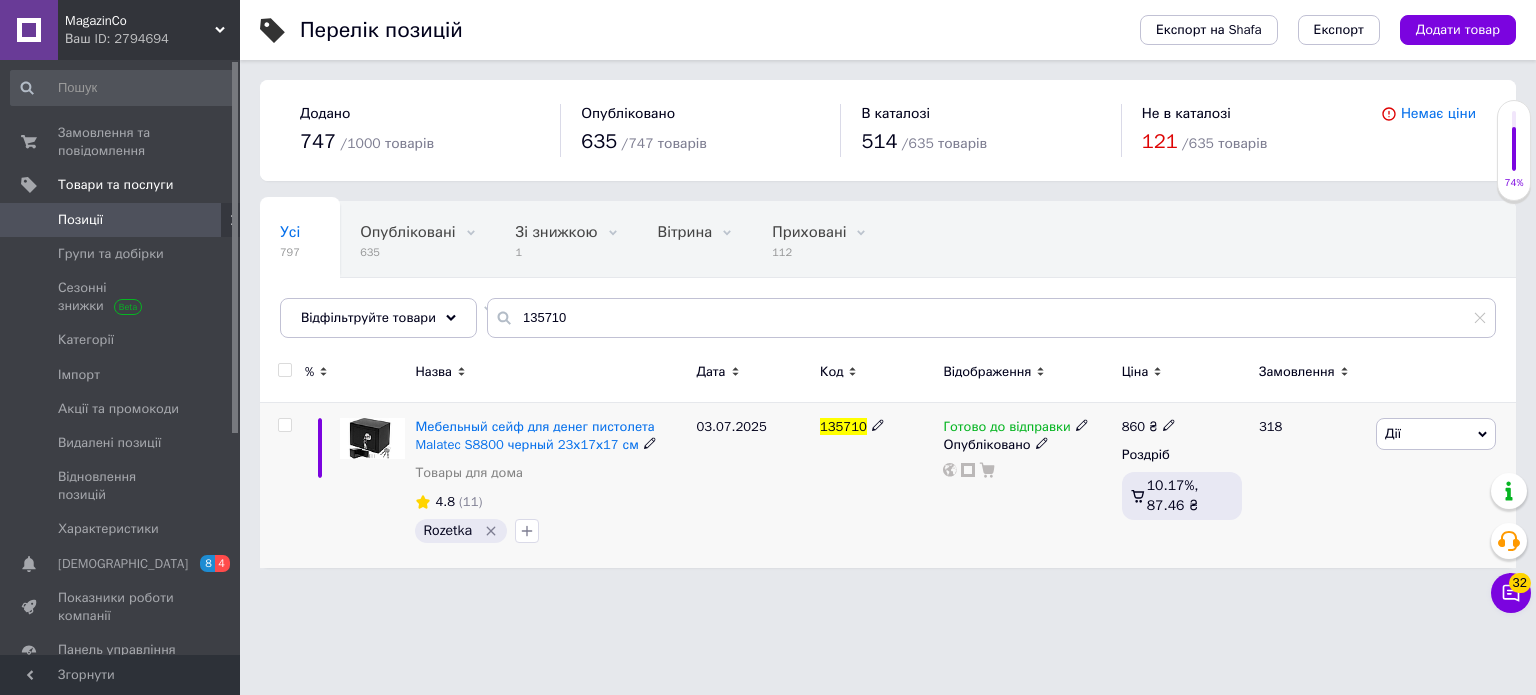 click 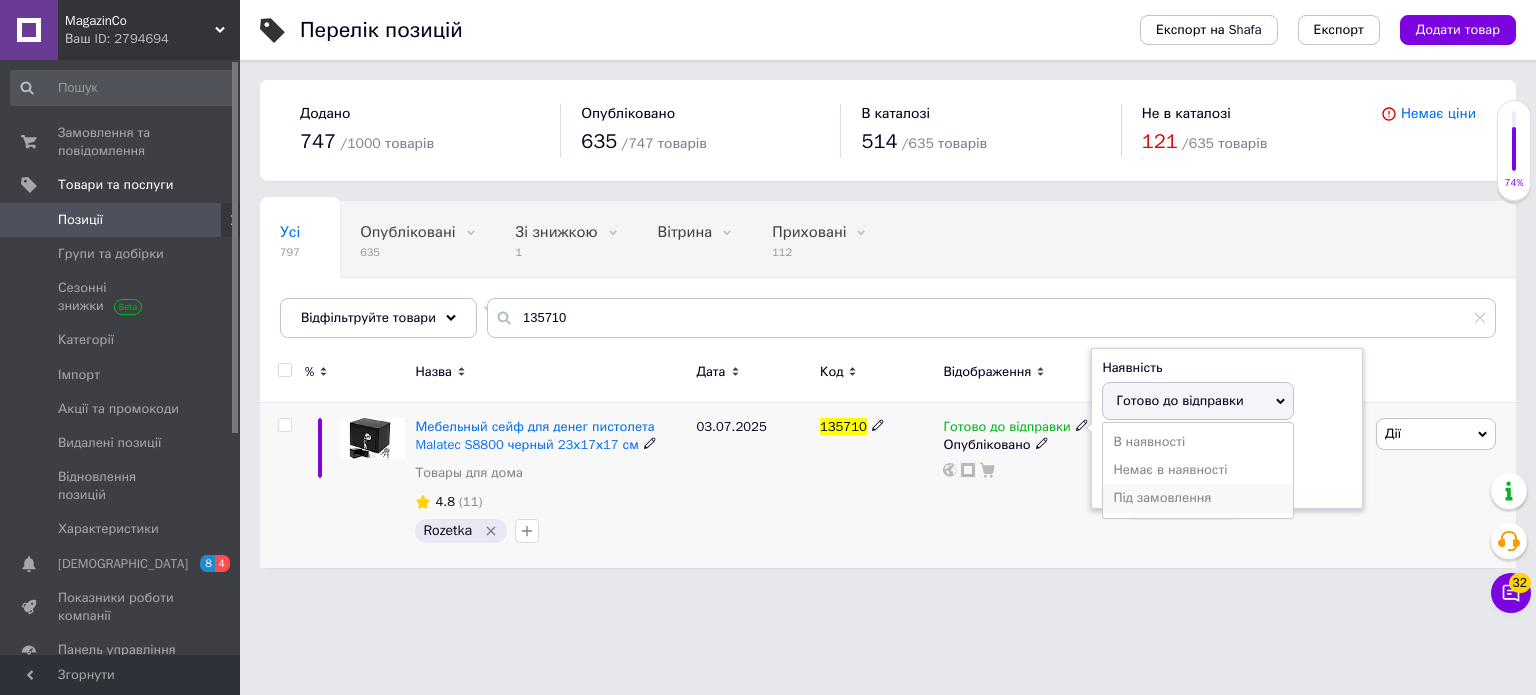 click on "Під замовлення" at bounding box center (1198, 498) 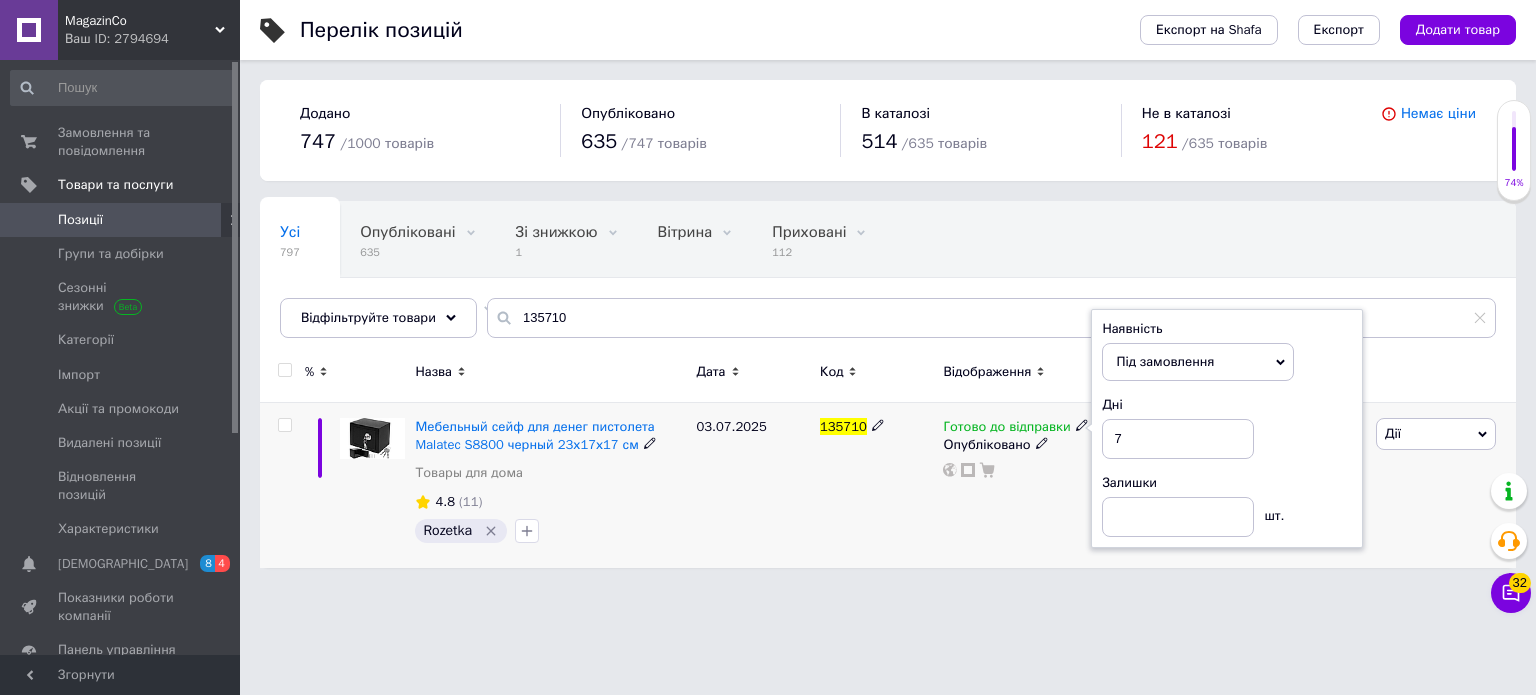 click on "Готово до відправки Наявність Під замовлення В наявності Немає в наявності Готово до відправки Дні 7 Залишки шт. Опубліковано" at bounding box center [1027, 486] 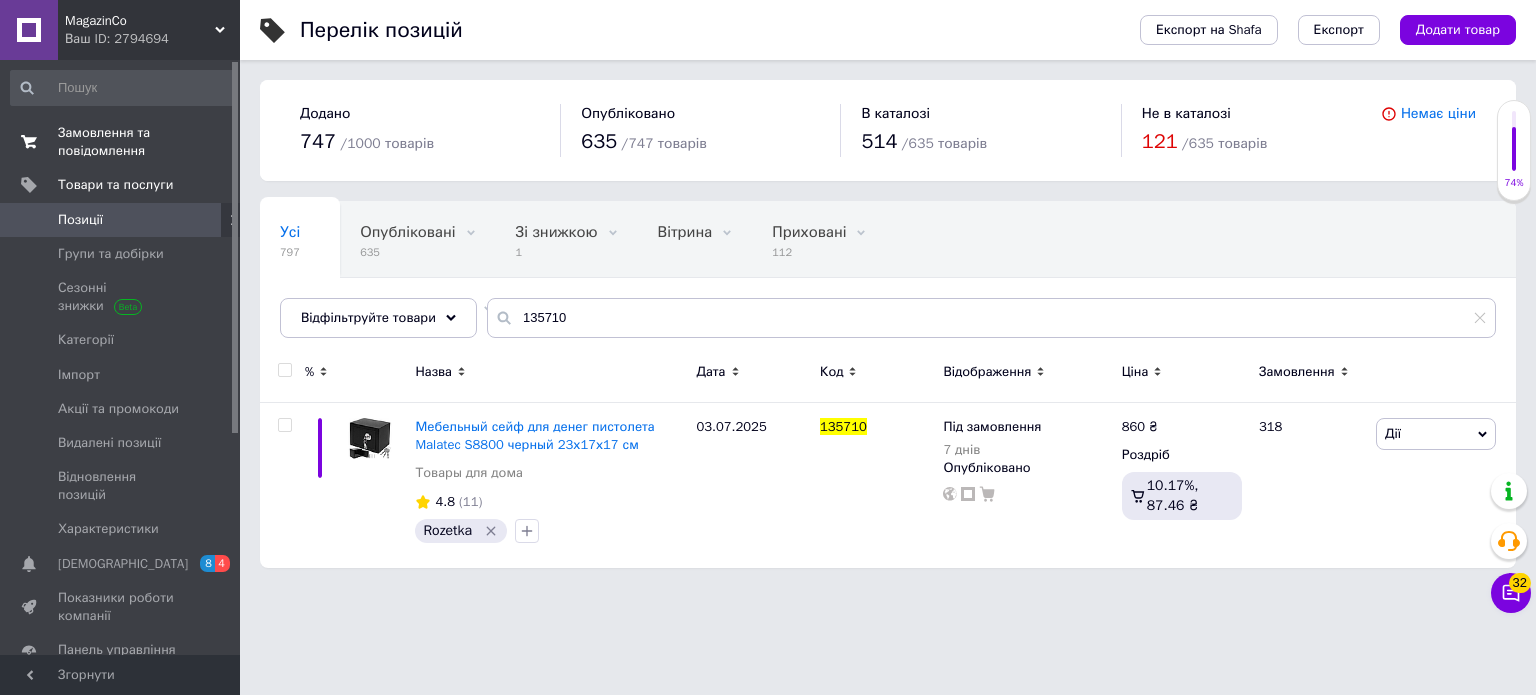 click on "Замовлення та повідомлення" at bounding box center [121, 142] 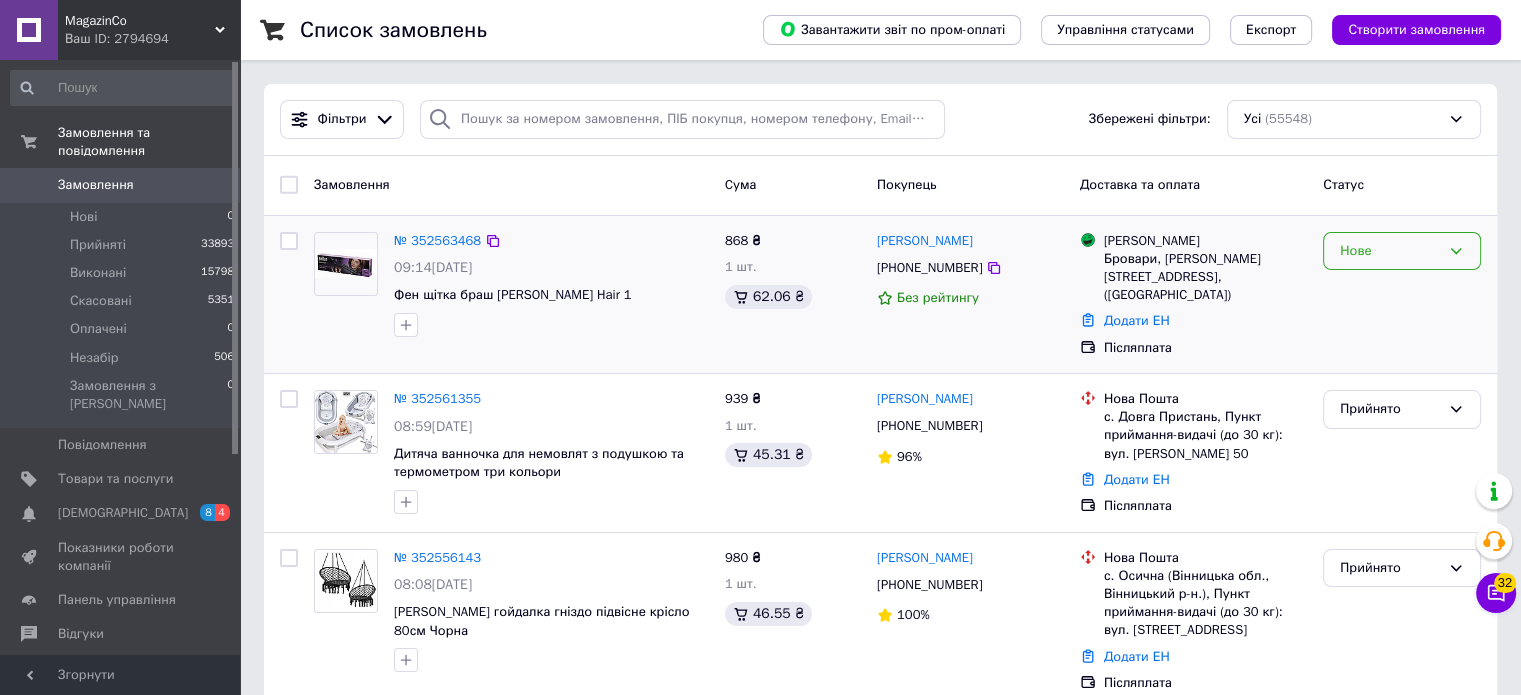 click on "Нове" at bounding box center (1390, 251) 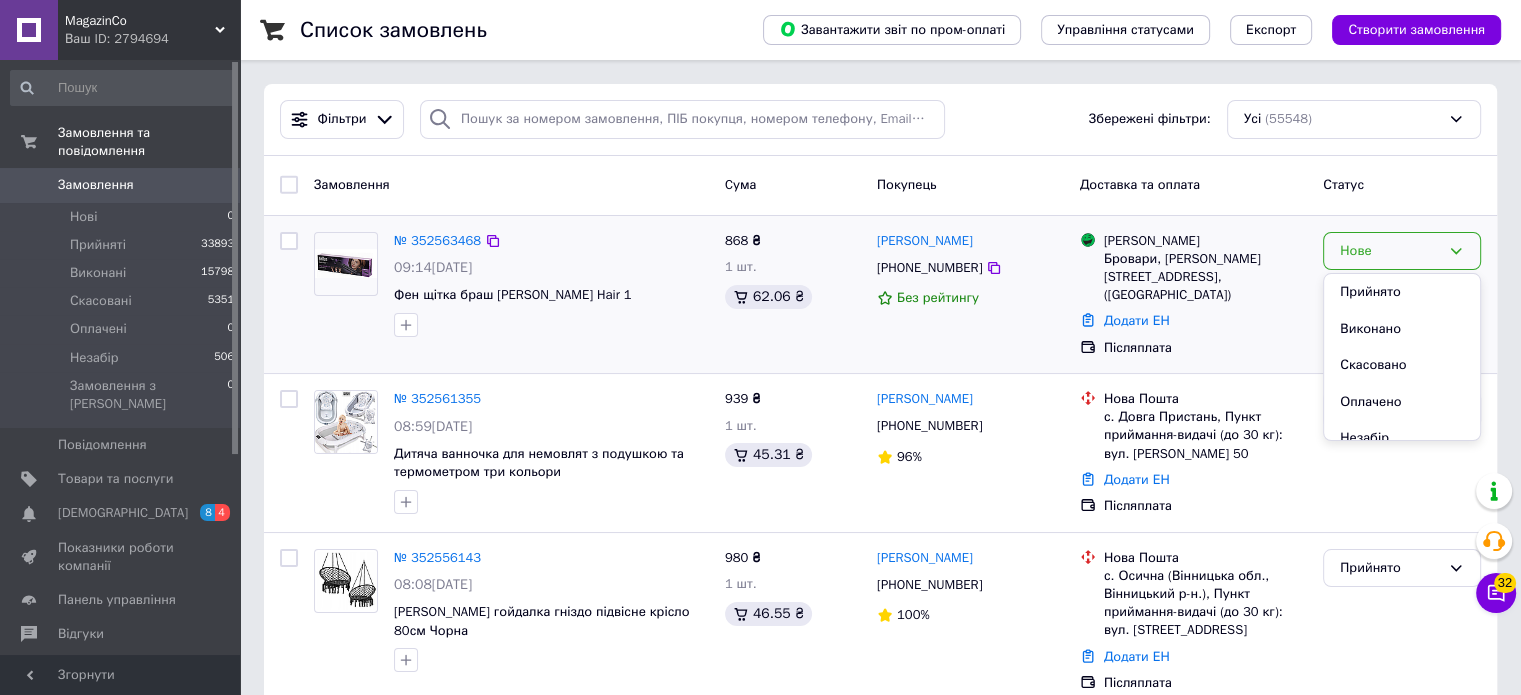 click on "Прийнято" at bounding box center (1402, 292) 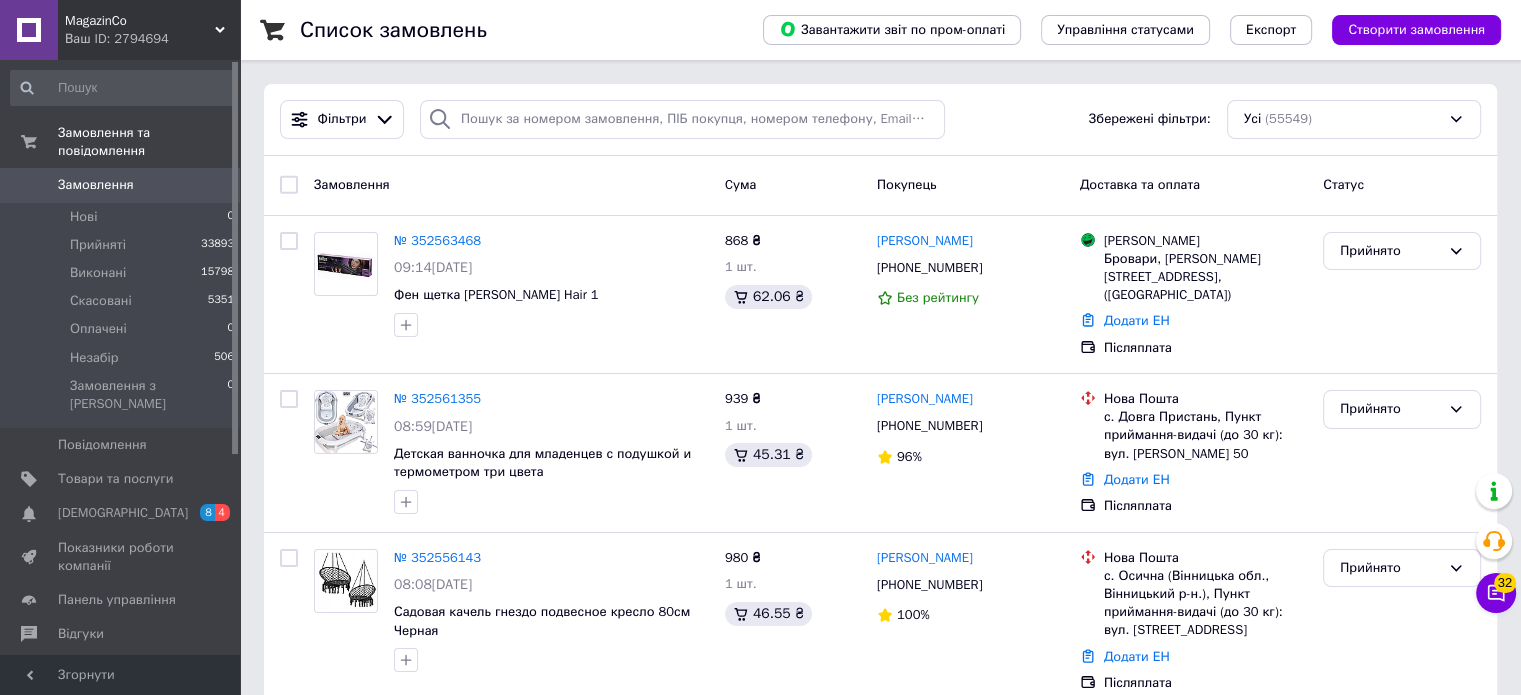 click on "Замовлення" at bounding box center (96, 185) 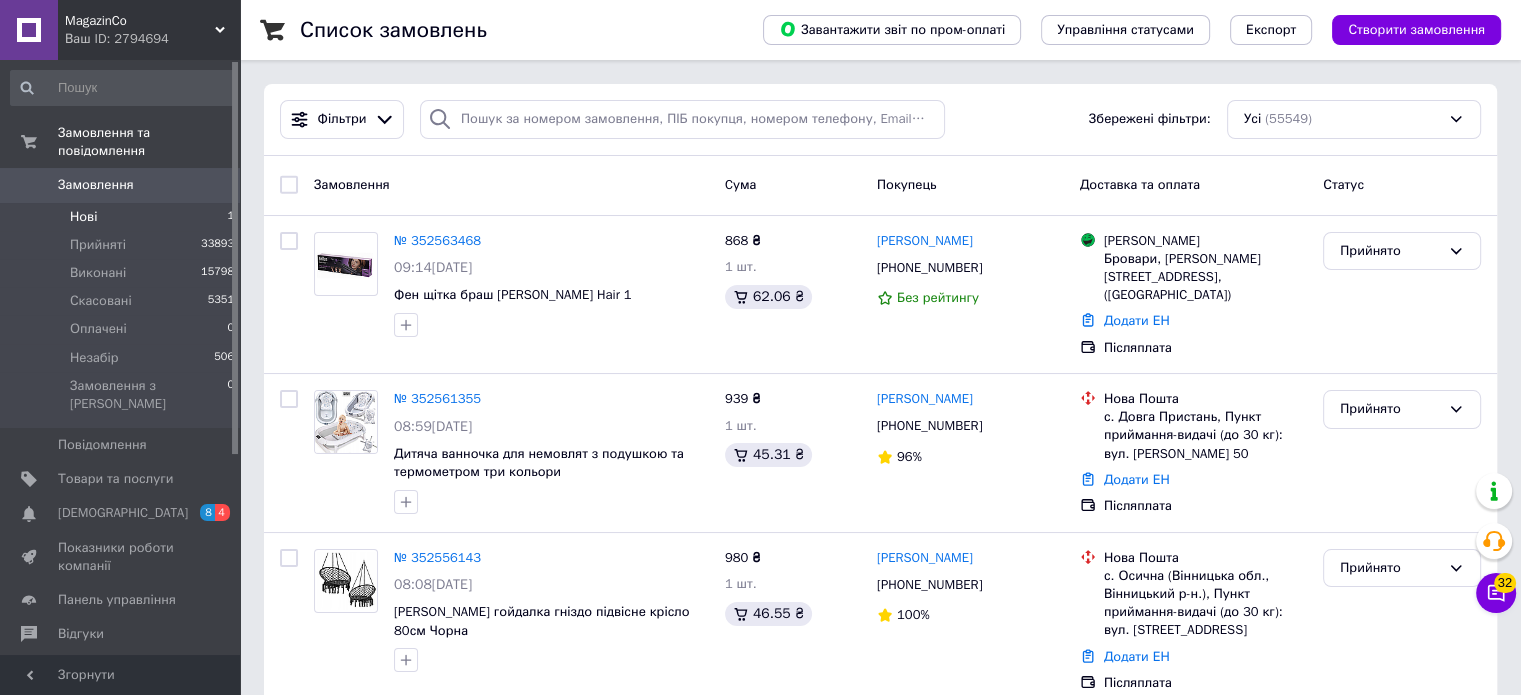 click on "Нові 1" at bounding box center (123, 217) 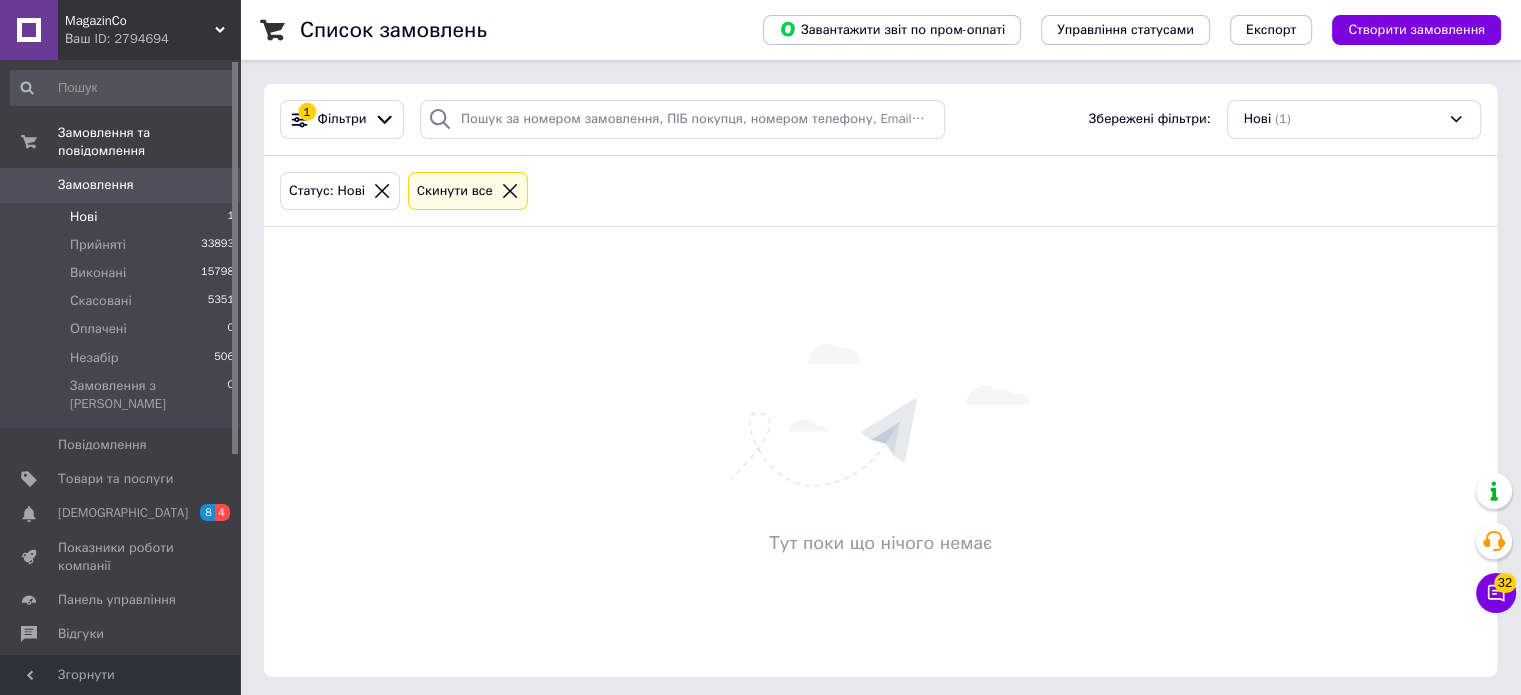 click on "Замовлення" at bounding box center (121, 185) 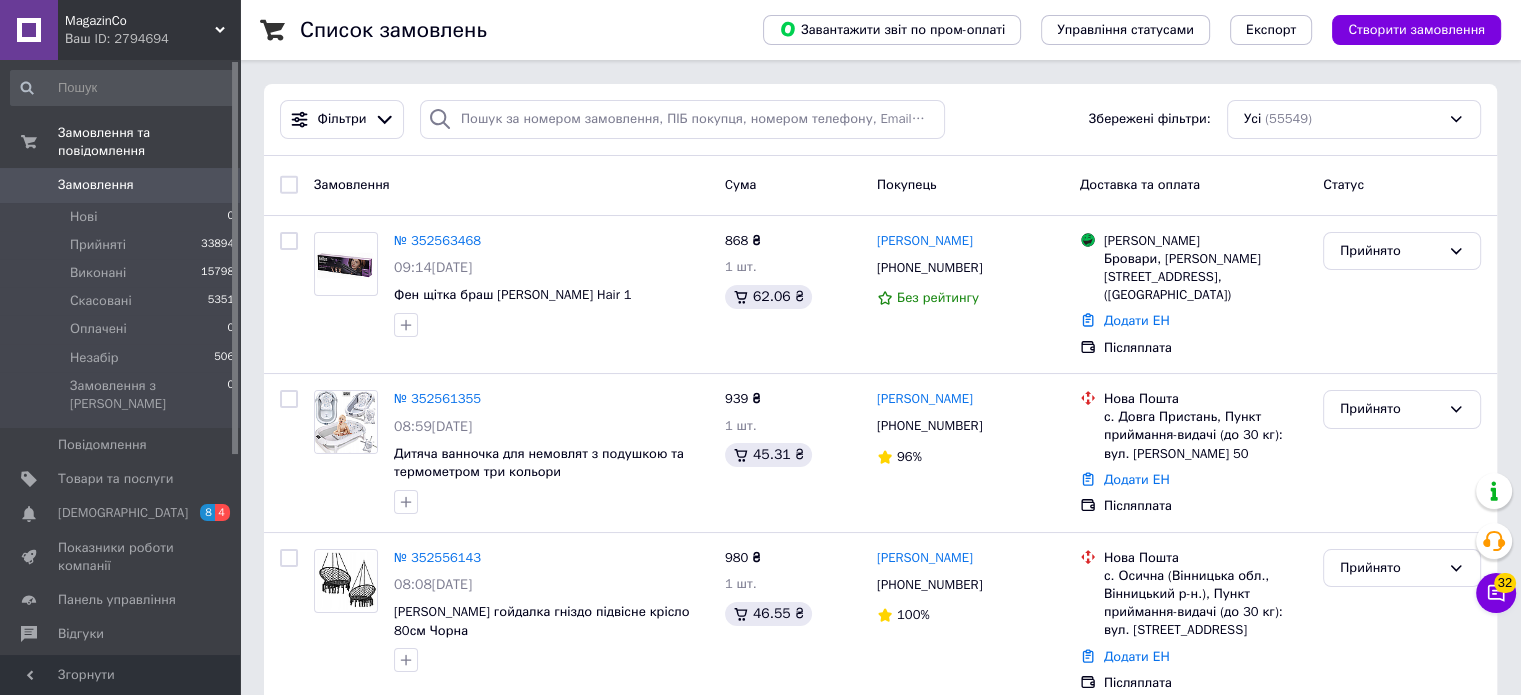 click on "Замовлення" at bounding box center (121, 185) 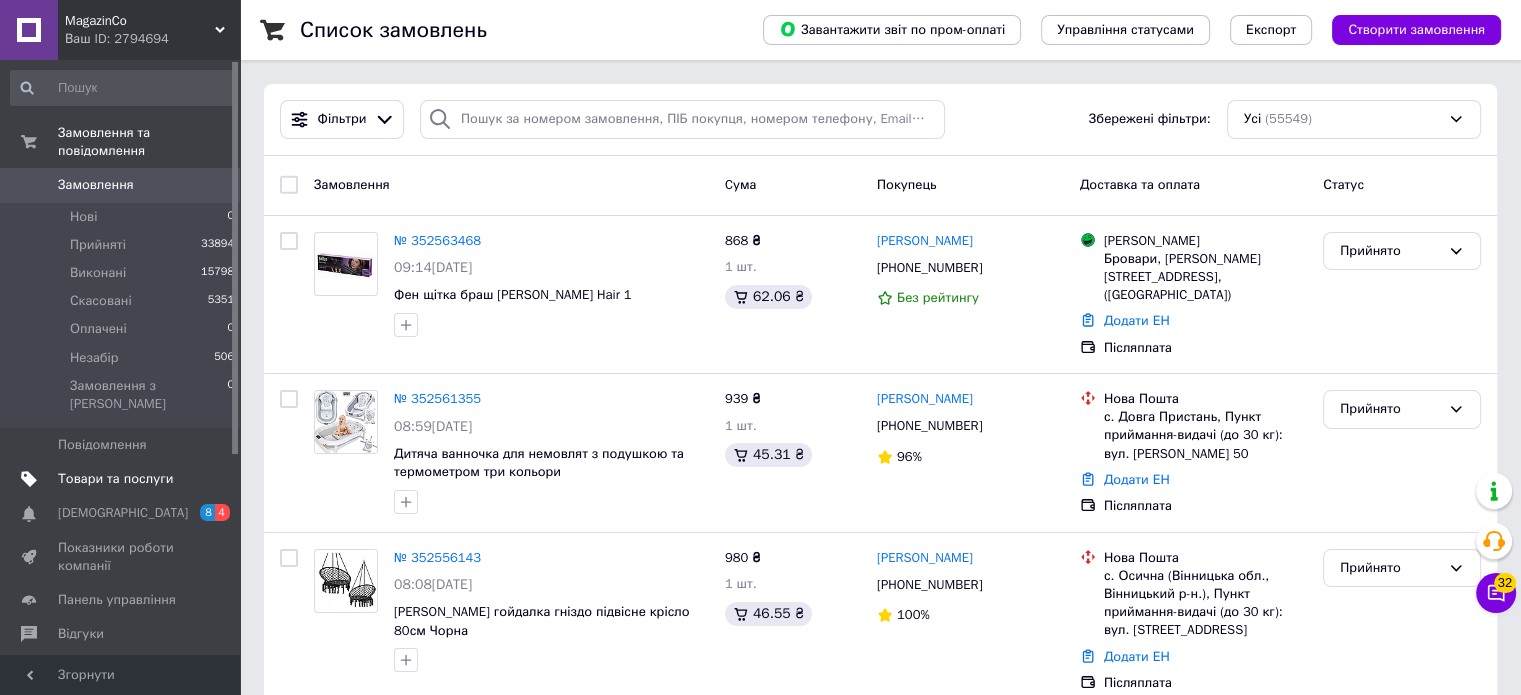 click on "Товари та послуги" at bounding box center (115, 479) 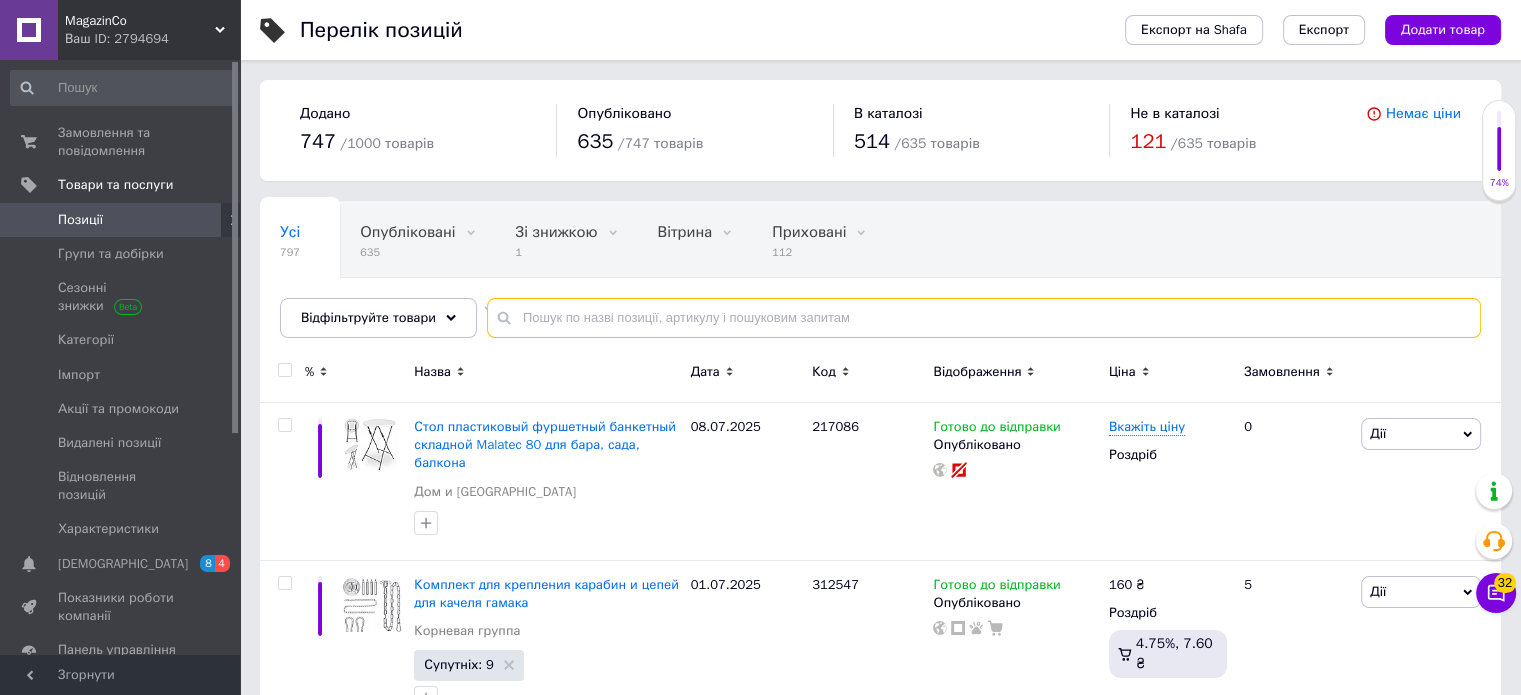 click at bounding box center (984, 318) 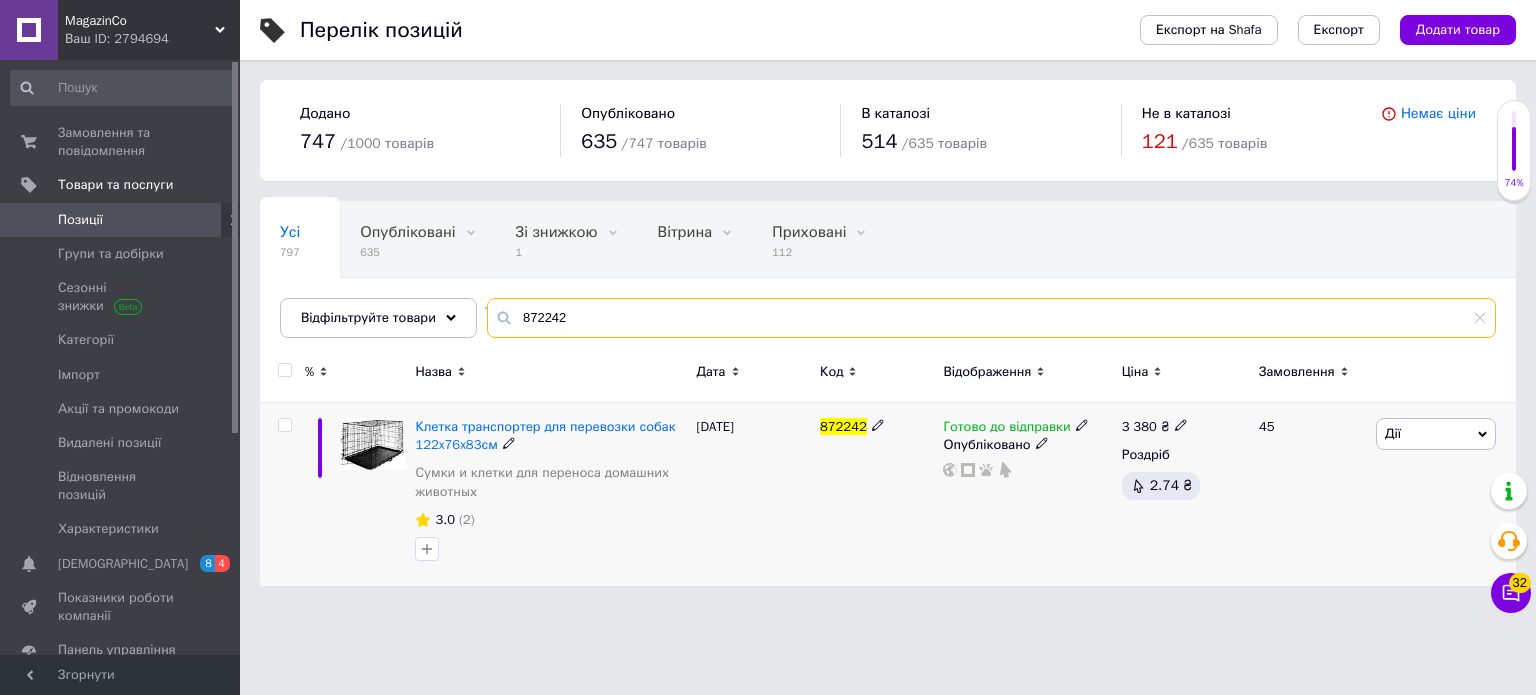 type on "872242" 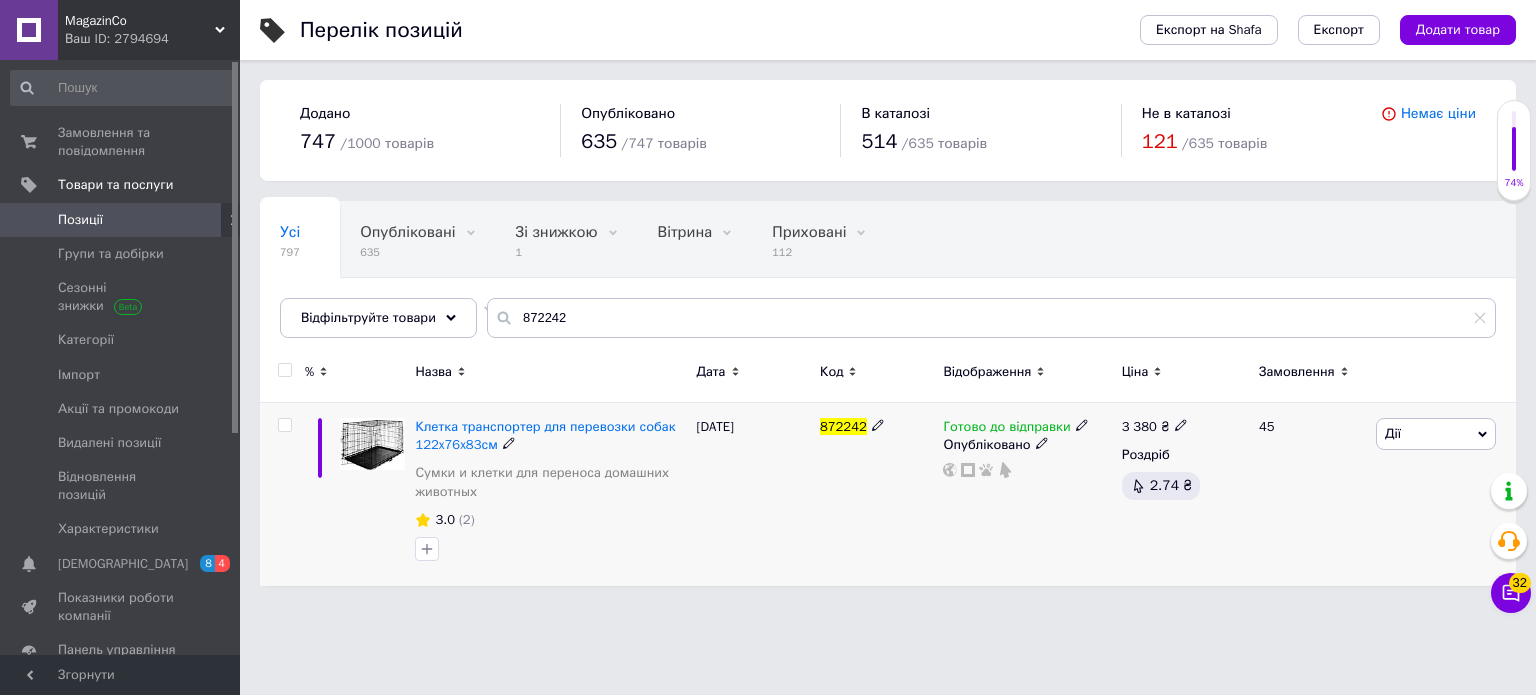 click 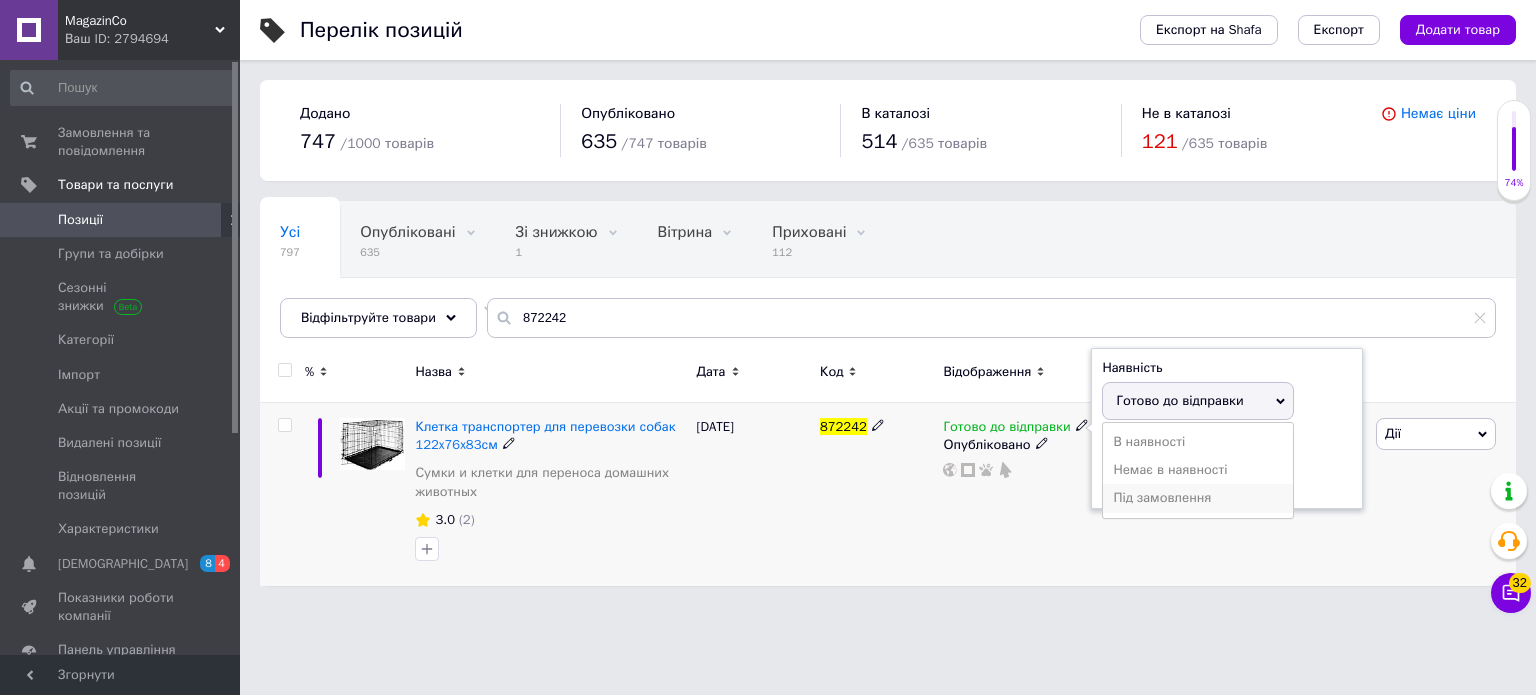 click on "Під замовлення" at bounding box center [1198, 498] 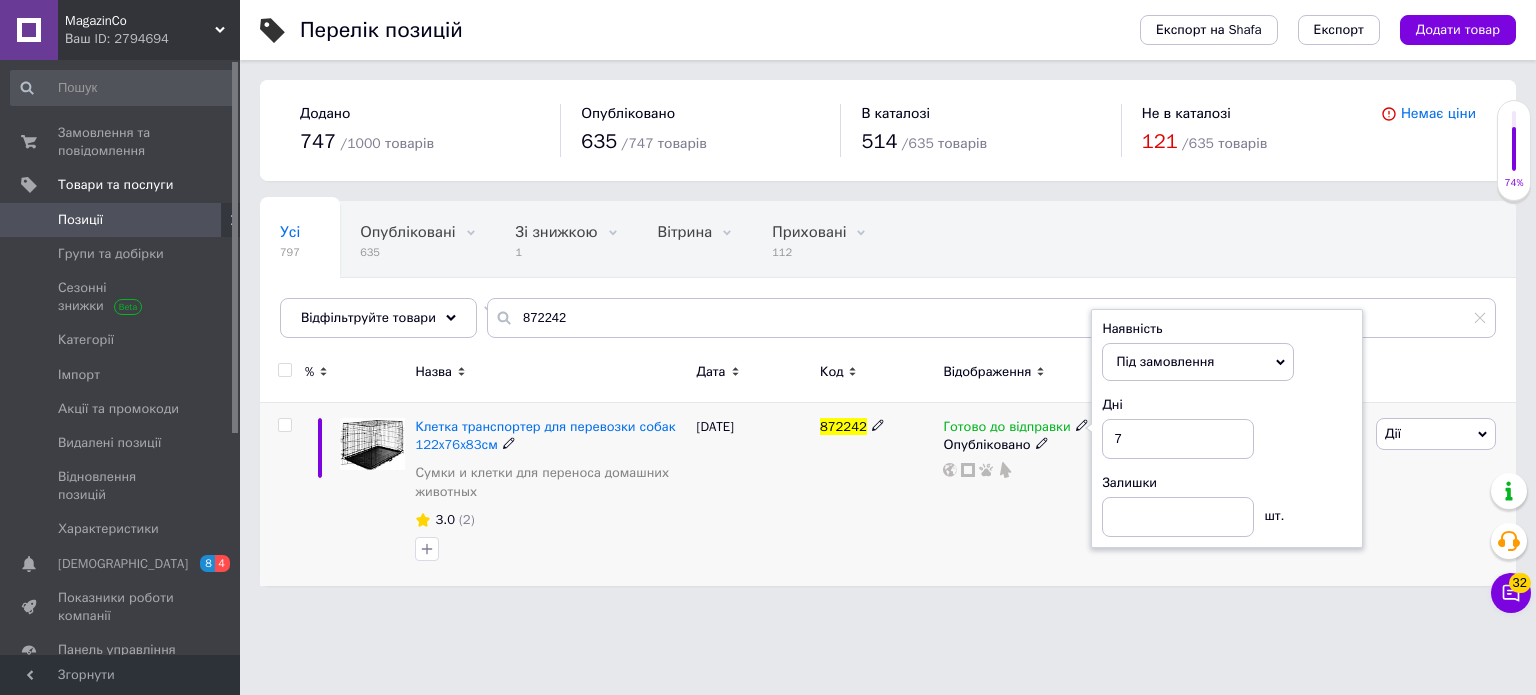 click on "Готово до відправки Наявність Під замовлення В наявності Немає в наявності Готово до відправки Дні 7 Залишки шт. Опубліковано" at bounding box center (1027, 495) 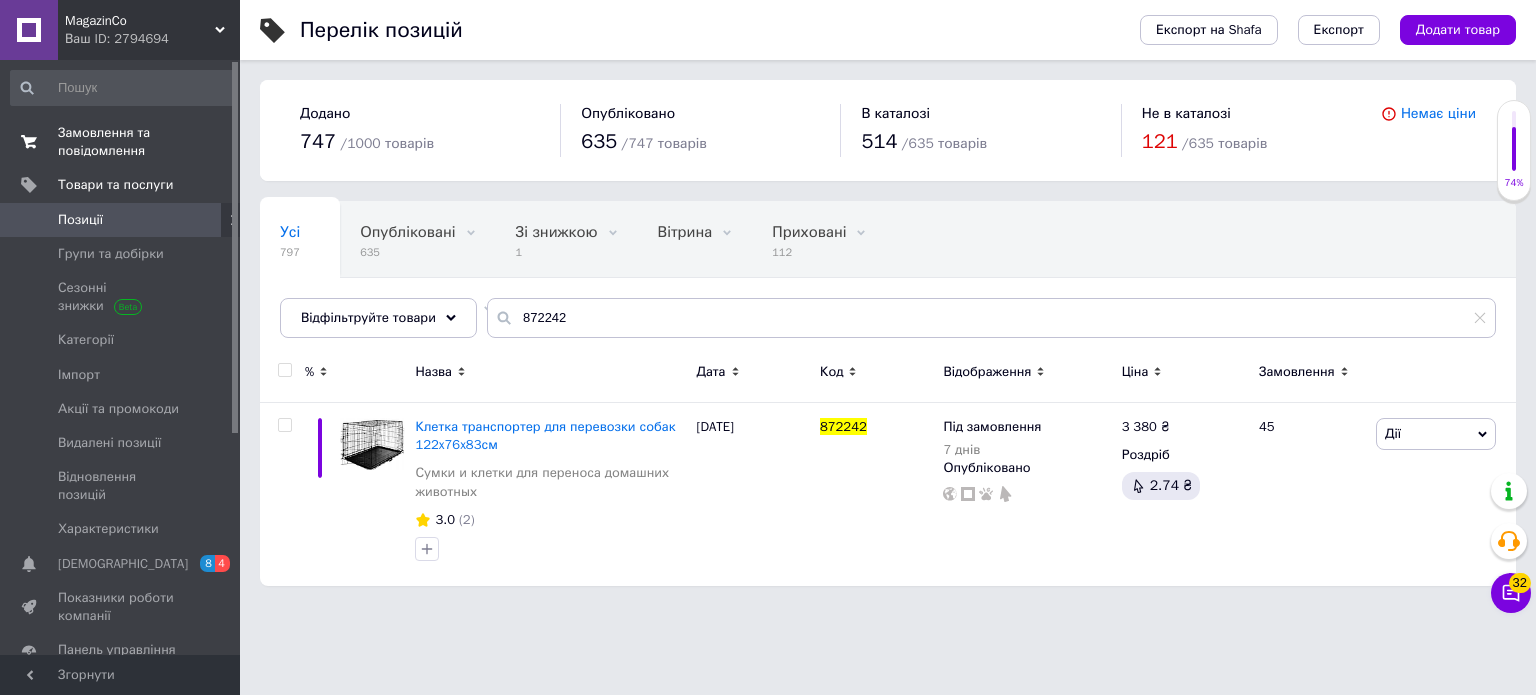 click on "Замовлення та повідомлення" at bounding box center (121, 142) 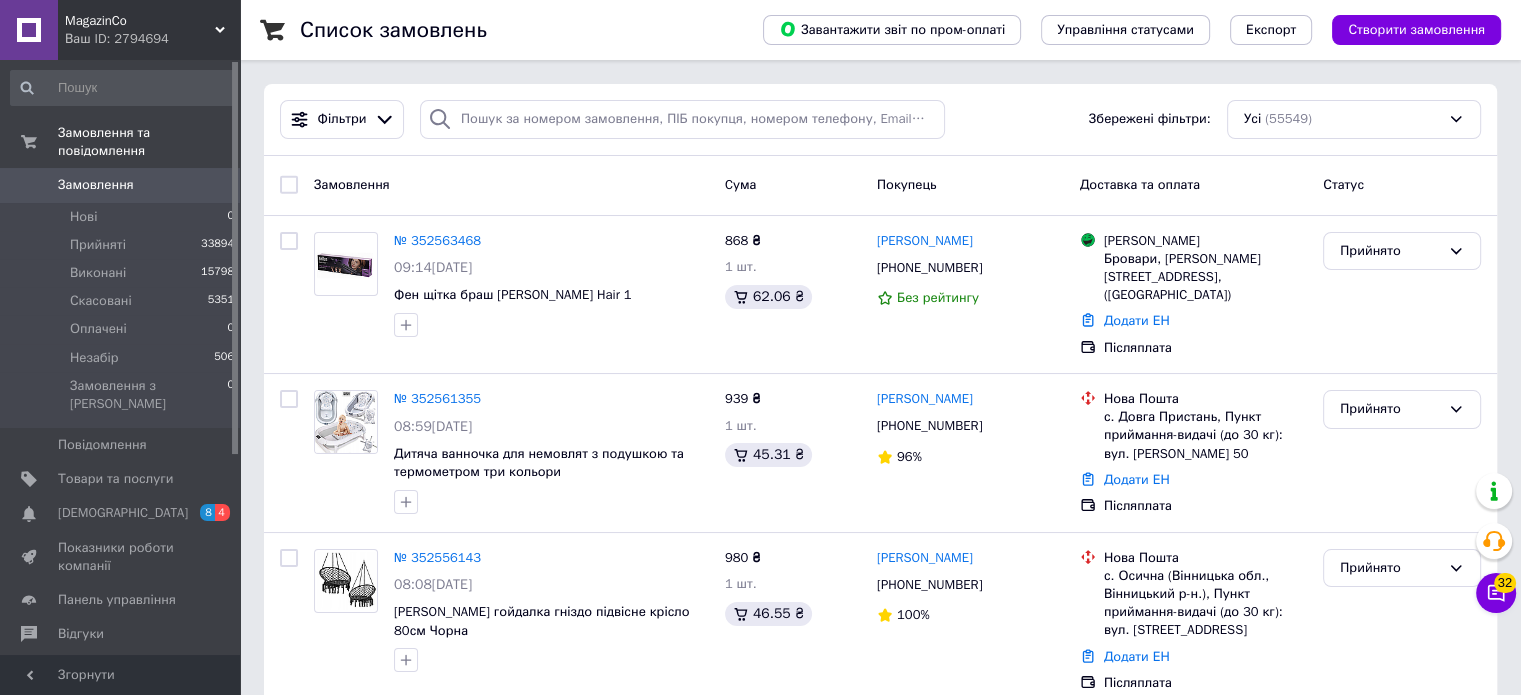 click on "Замовлення" at bounding box center (96, 185) 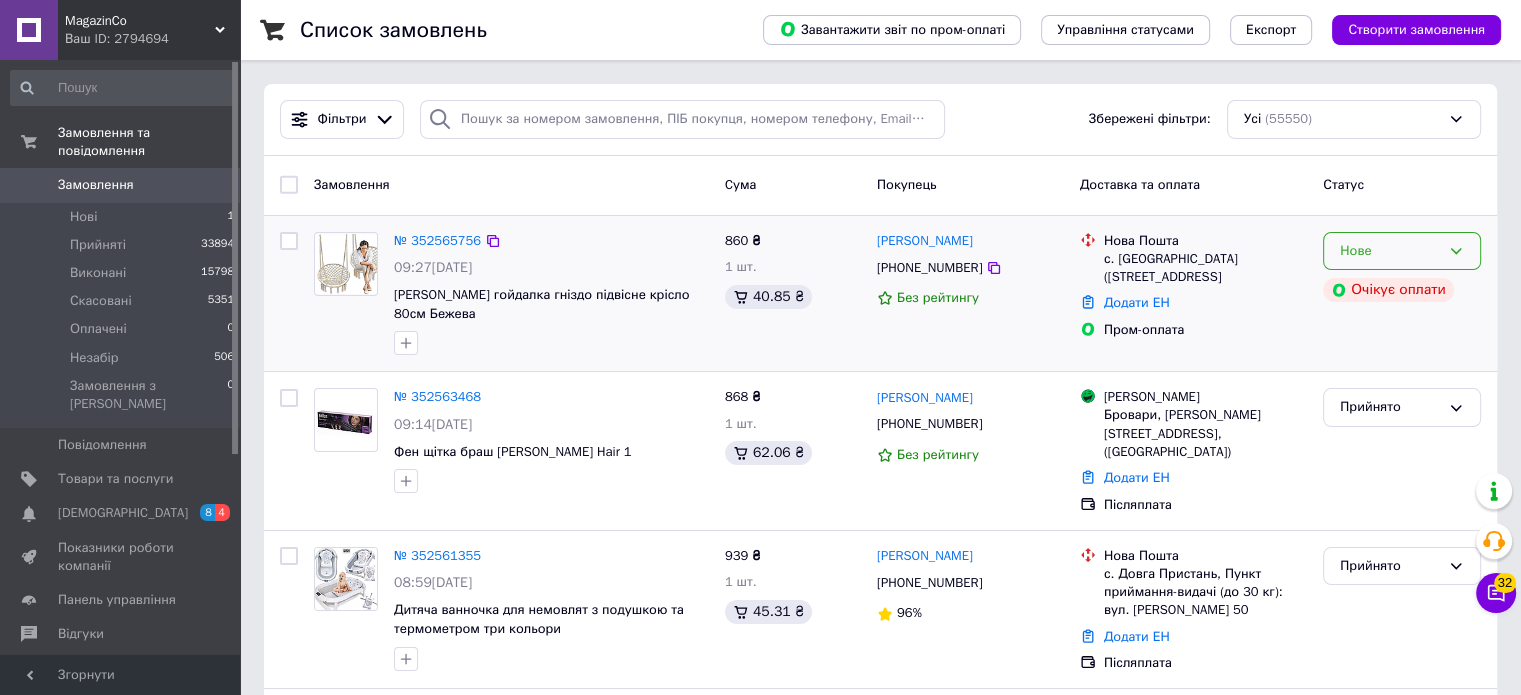 click on "Нове" at bounding box center [1390, 251] 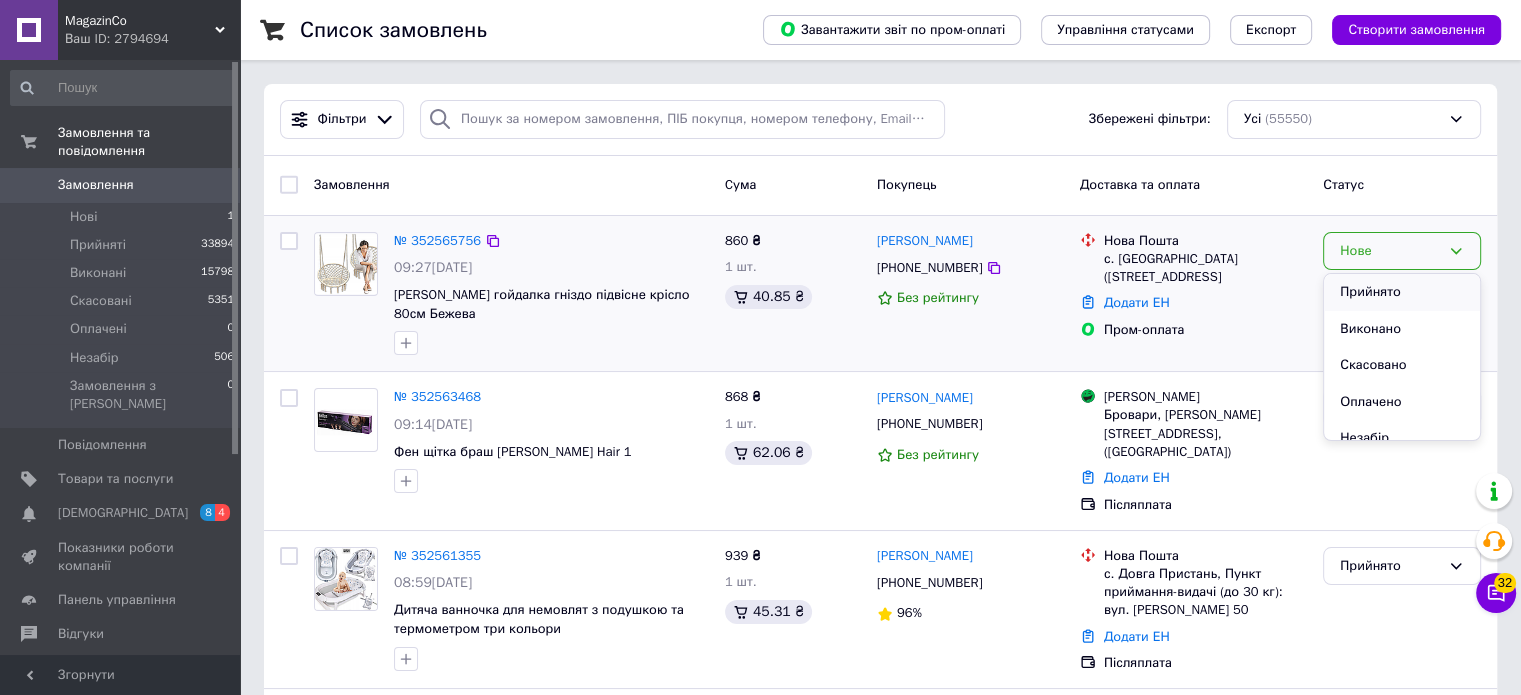click on "Прийнято" at bounding box center (1402, 292) 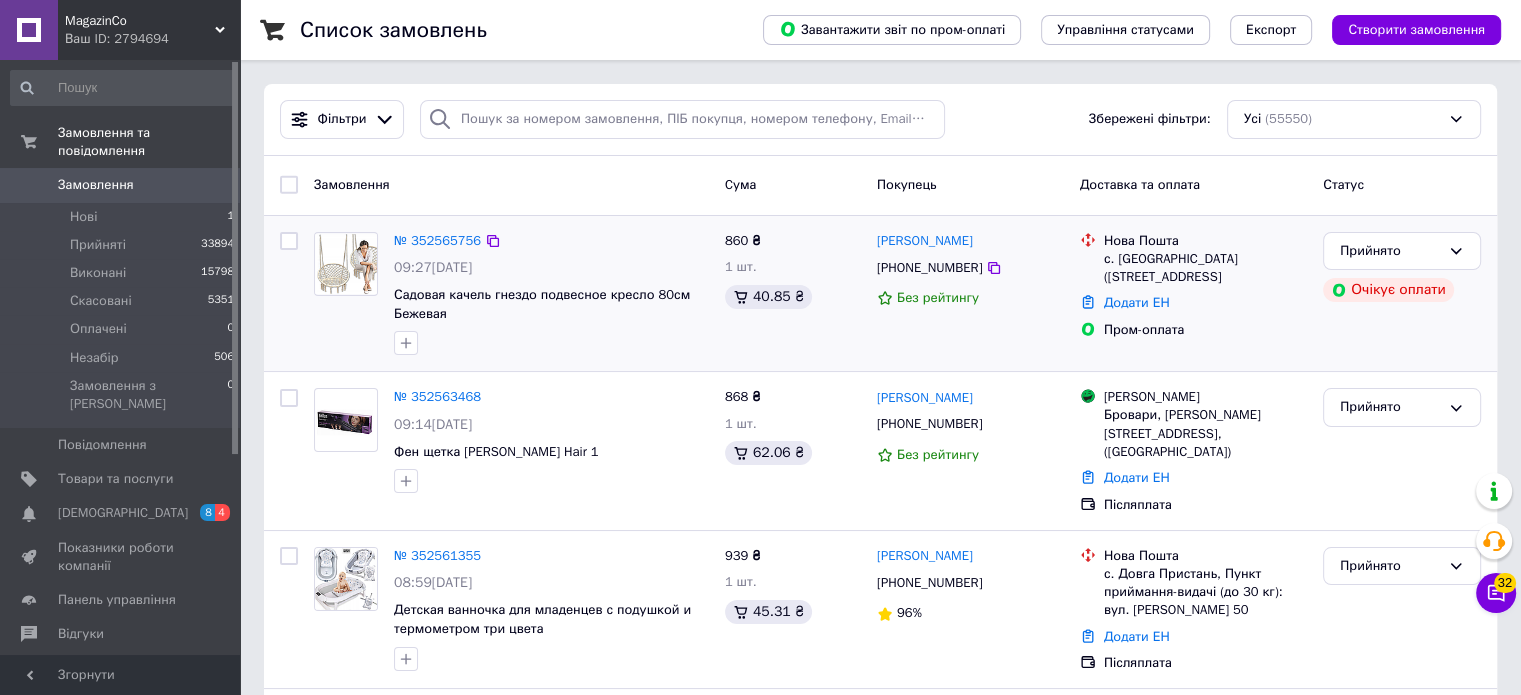 click on "Замовлення" at bounding box center (121, 185) 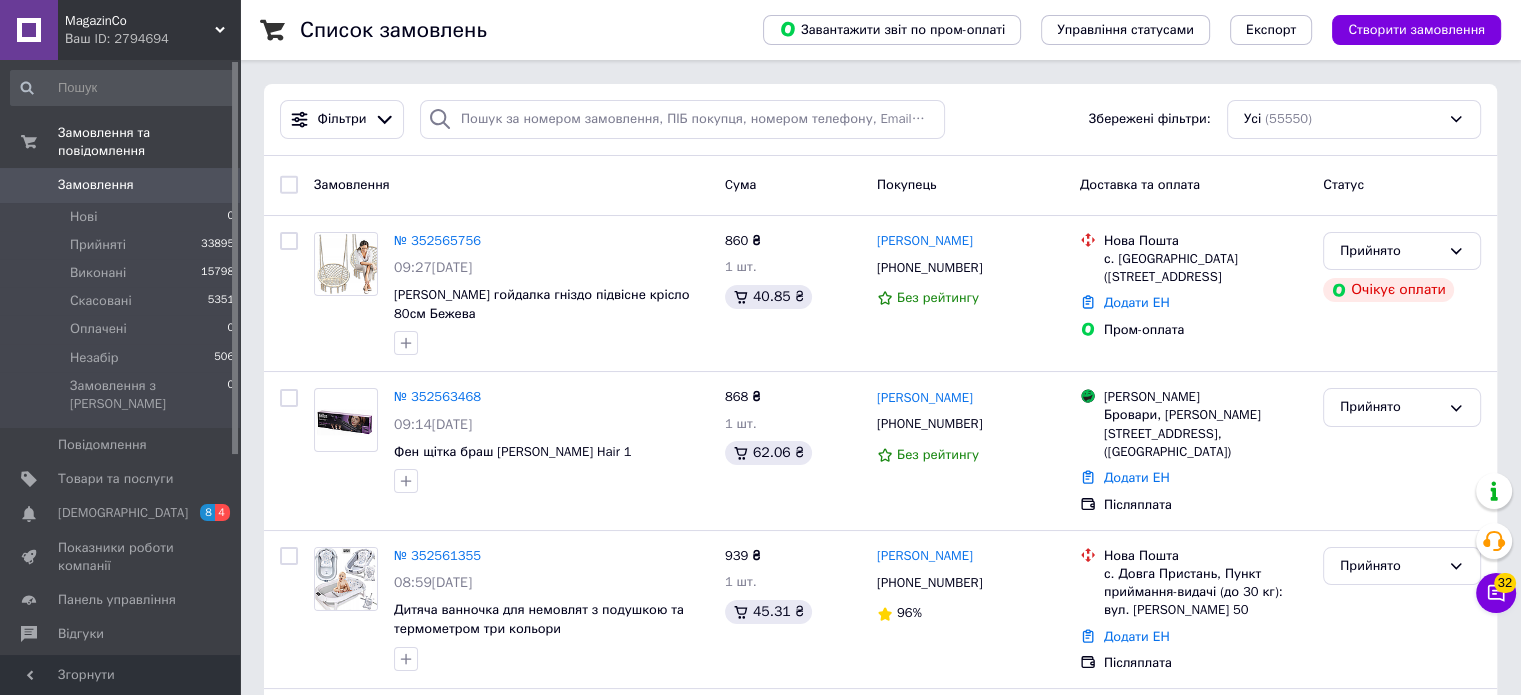 click on "Замовлення 0" at bounding box center [123, 185] 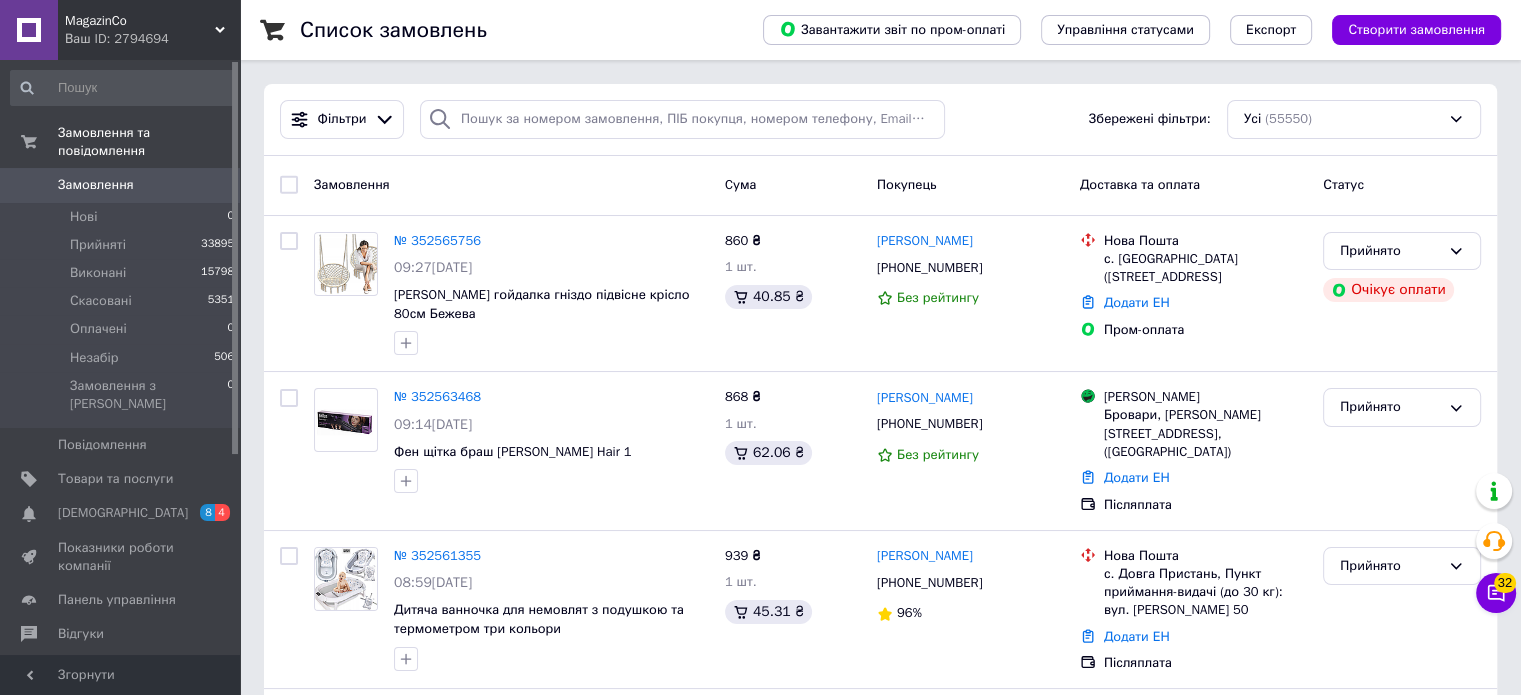 click on "Фільтри Збережені фільтри: Усі (55550)" at bounding box center (880, 119) 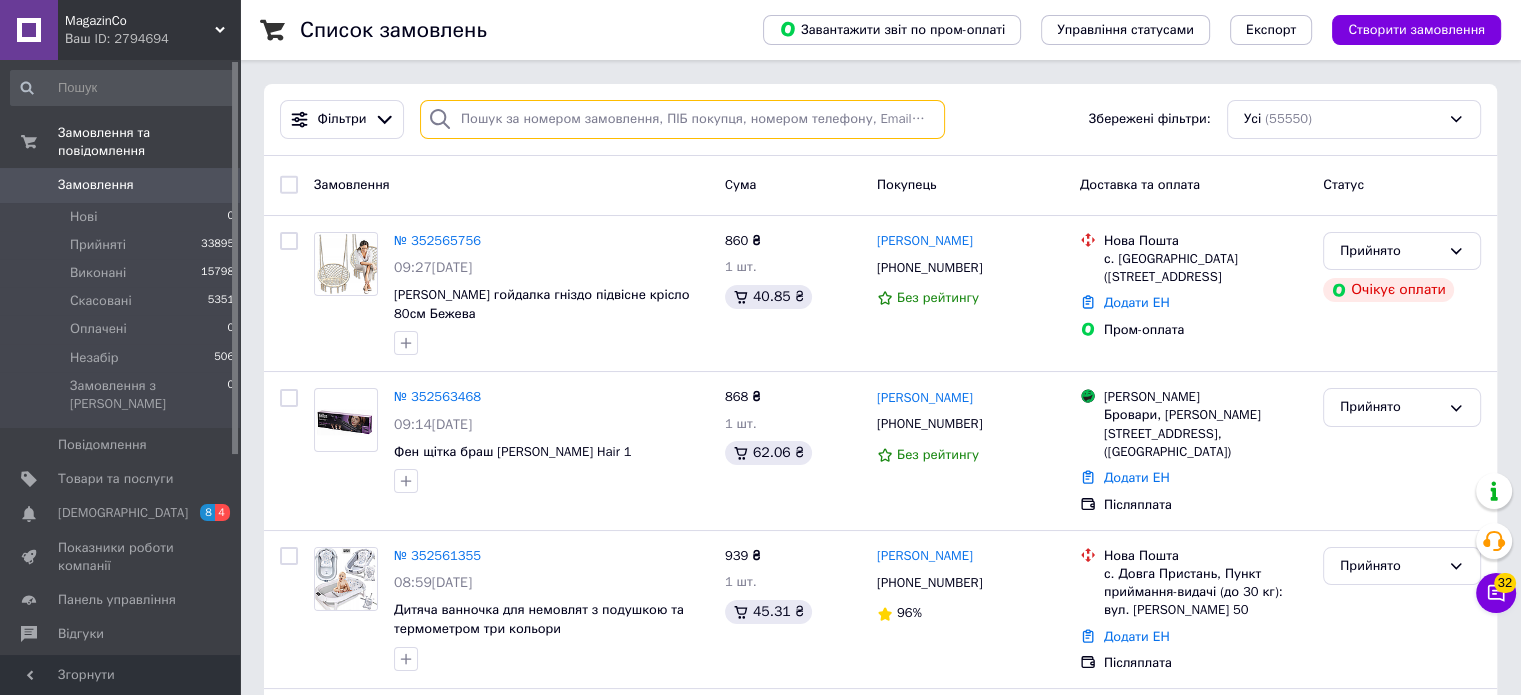 click at bounding box center (682, 119) 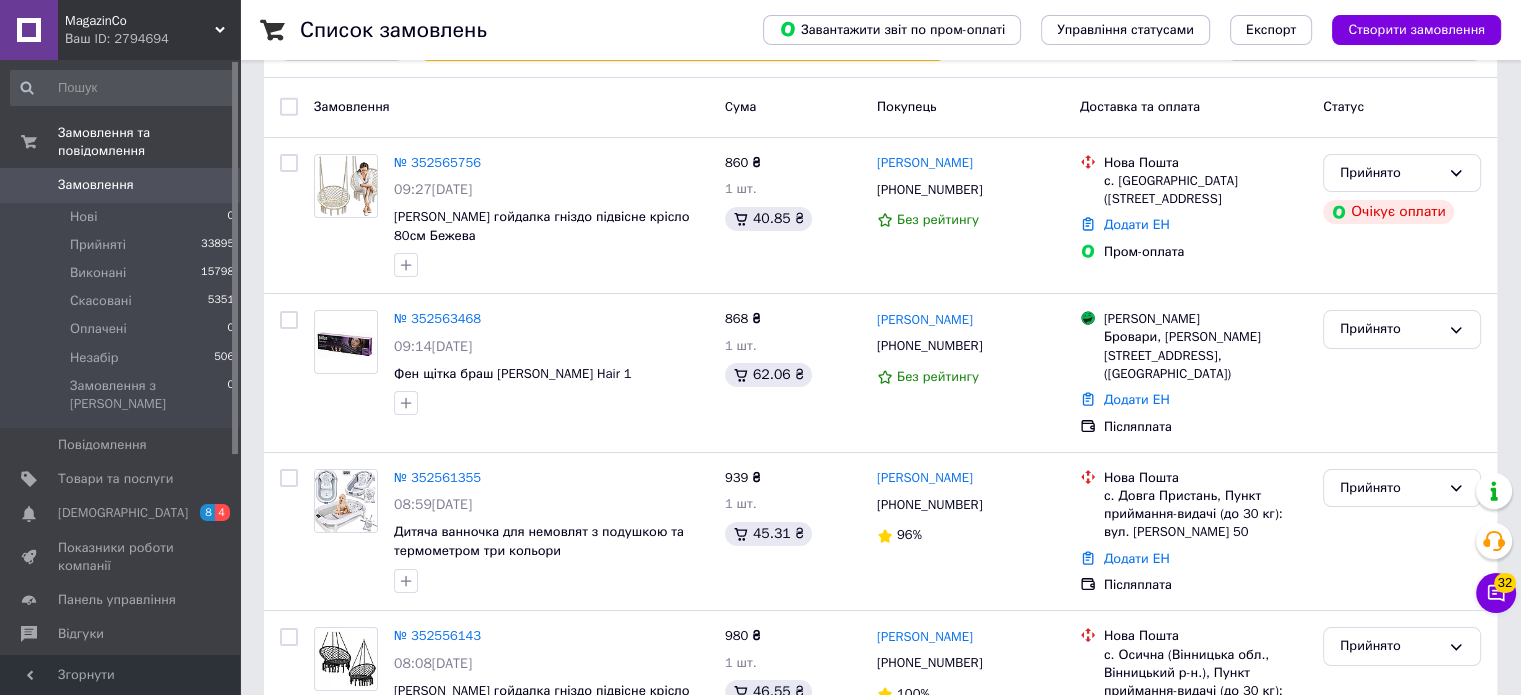 scroll, scrollTop: 100, scrollLeft: 0, axis: vertical 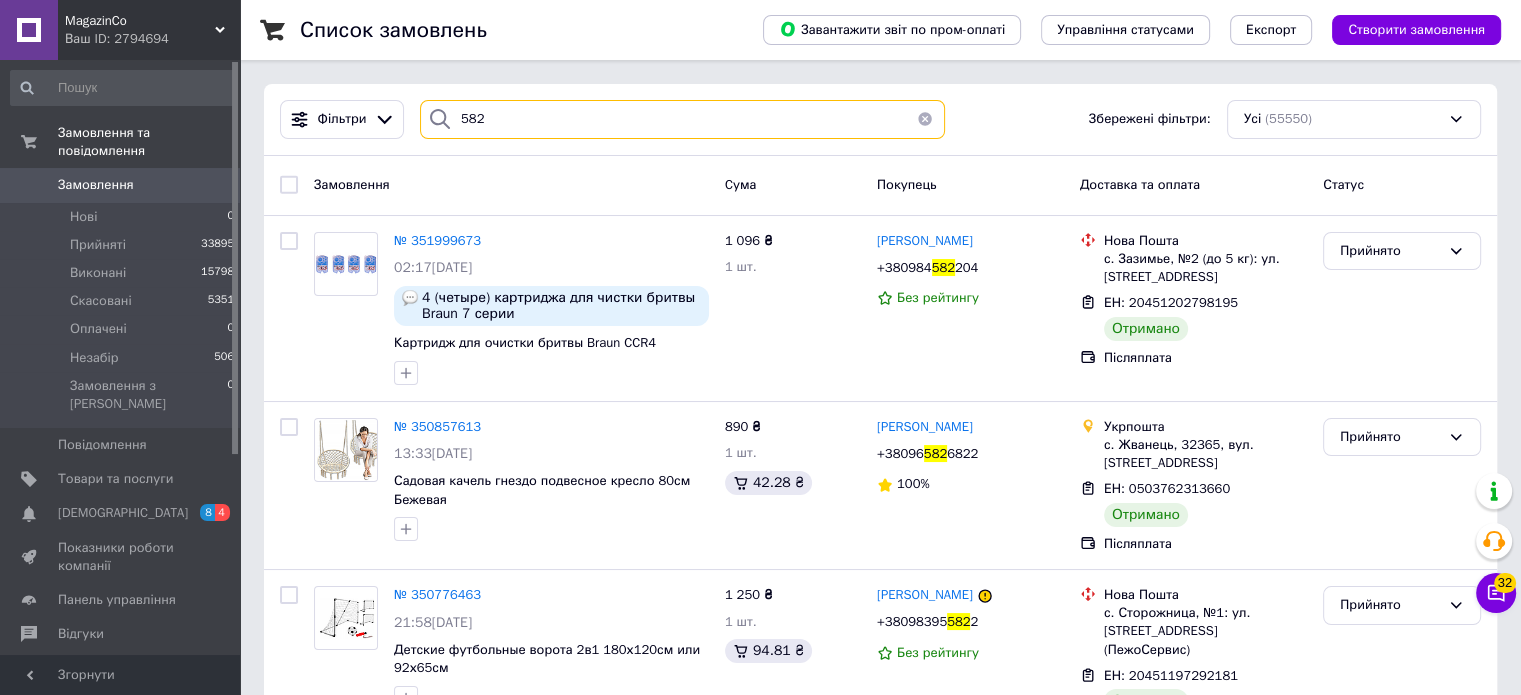 click on "582" at bounding box center [682, 119] 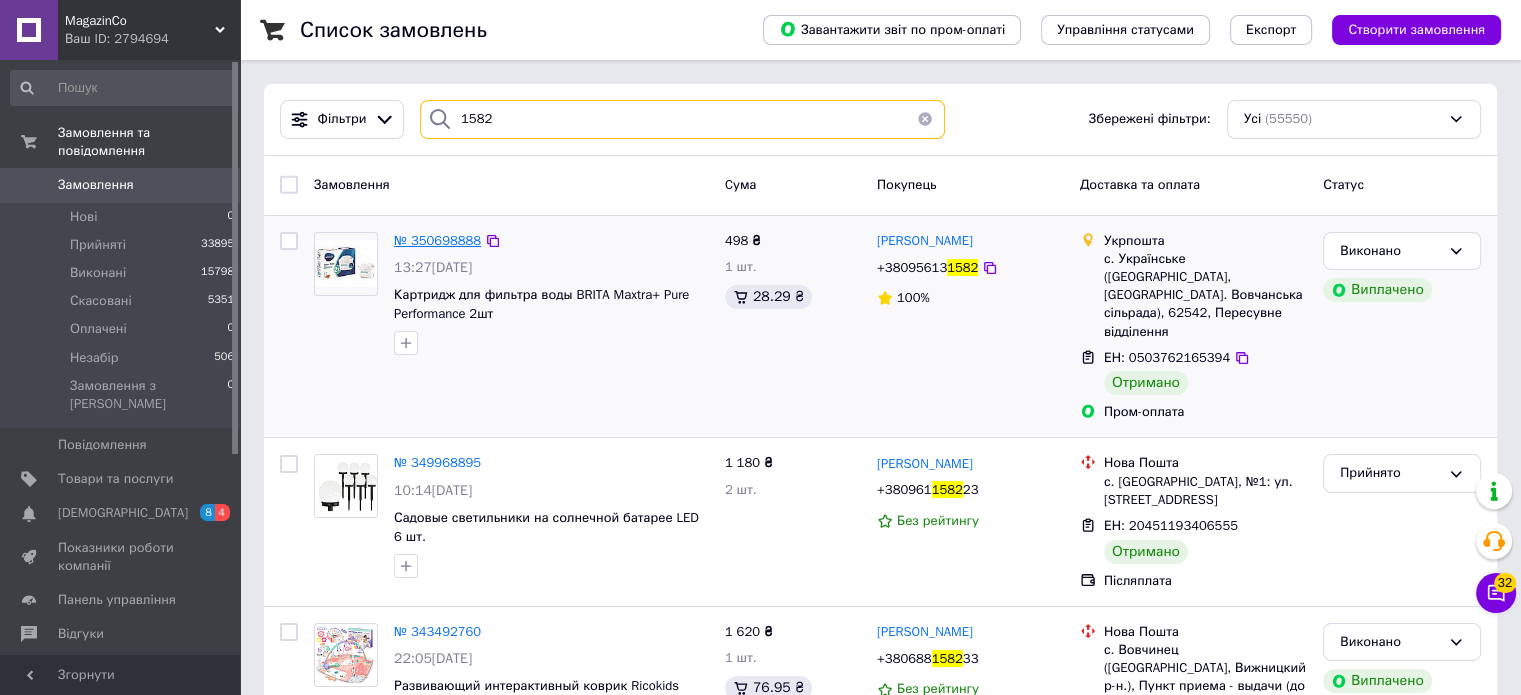 type on "1582" 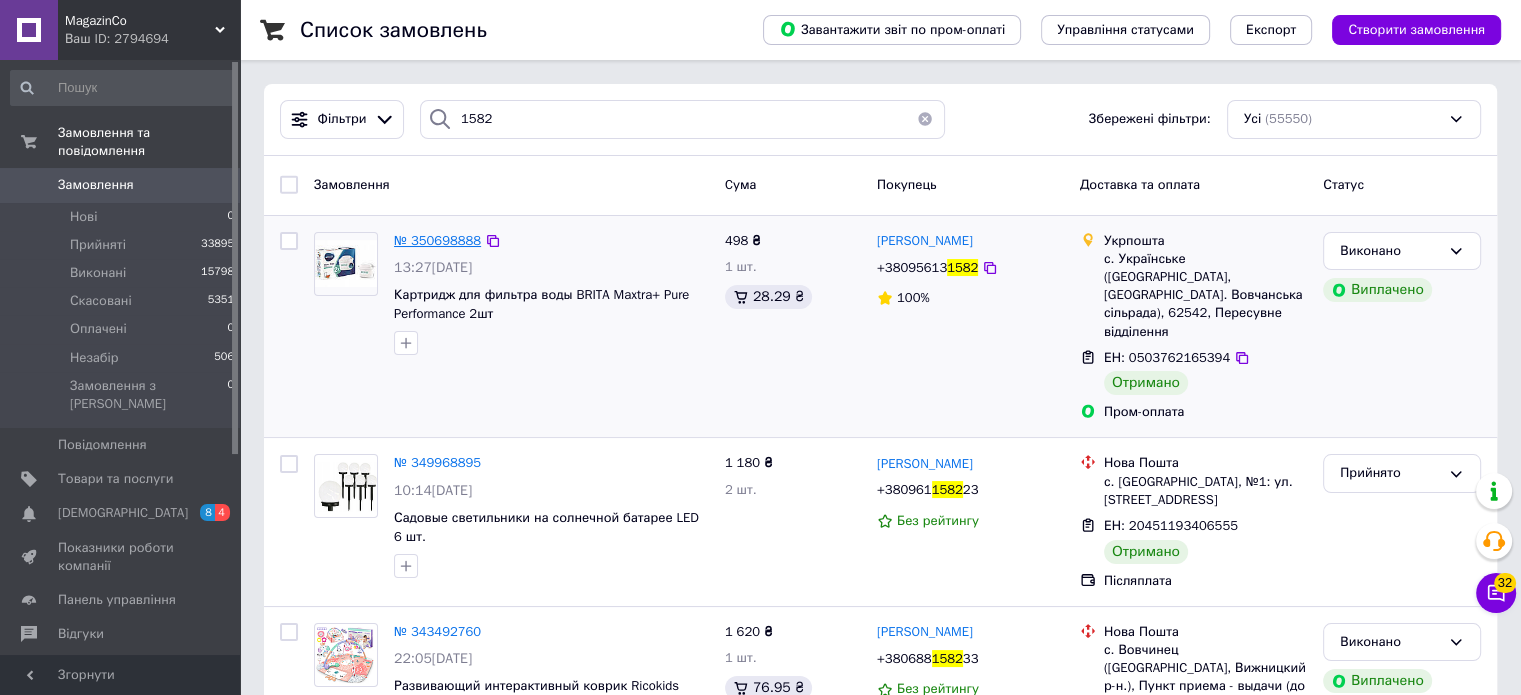 click on "№ 350698888" at bounding box center (437, 240) 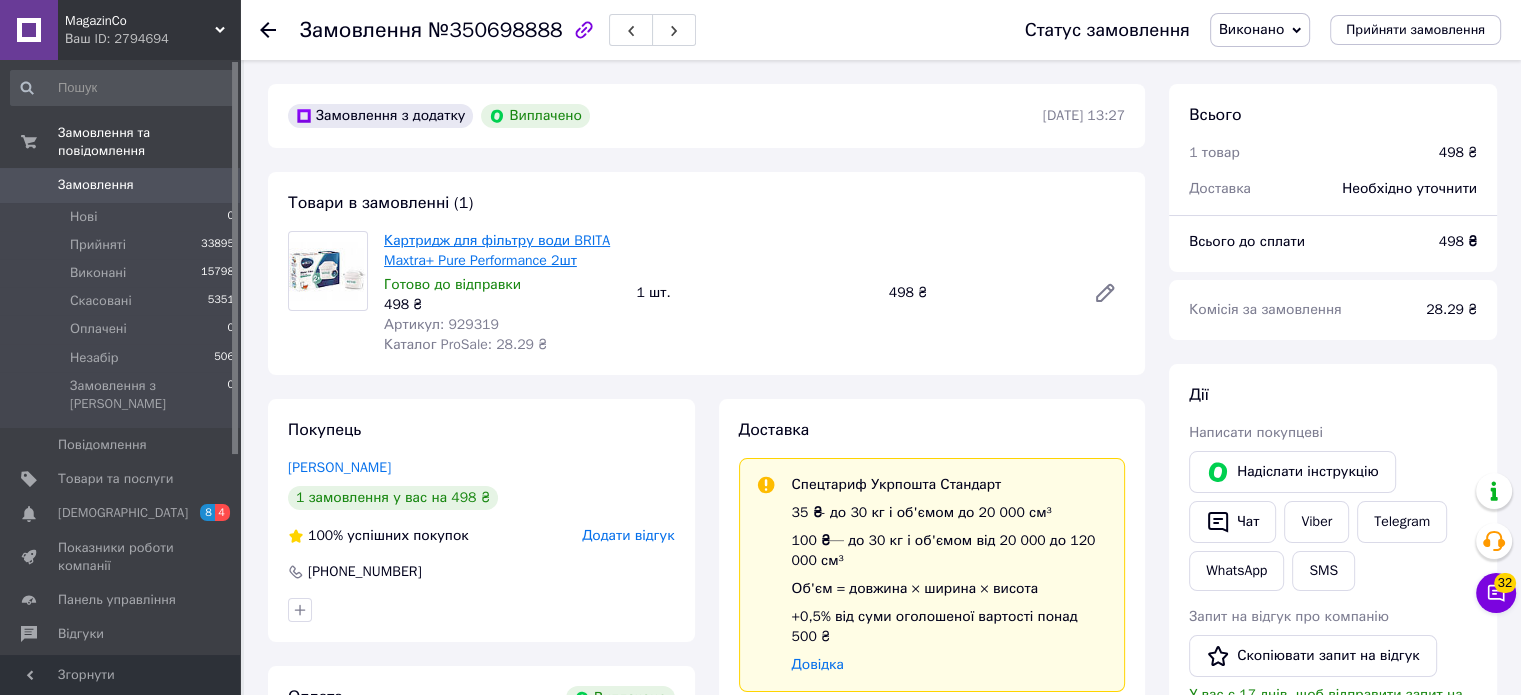 click on "Картридж для фільтру води BRITA Maxtra+ Pure Performance 2шт" at bounding box center [497, 250] 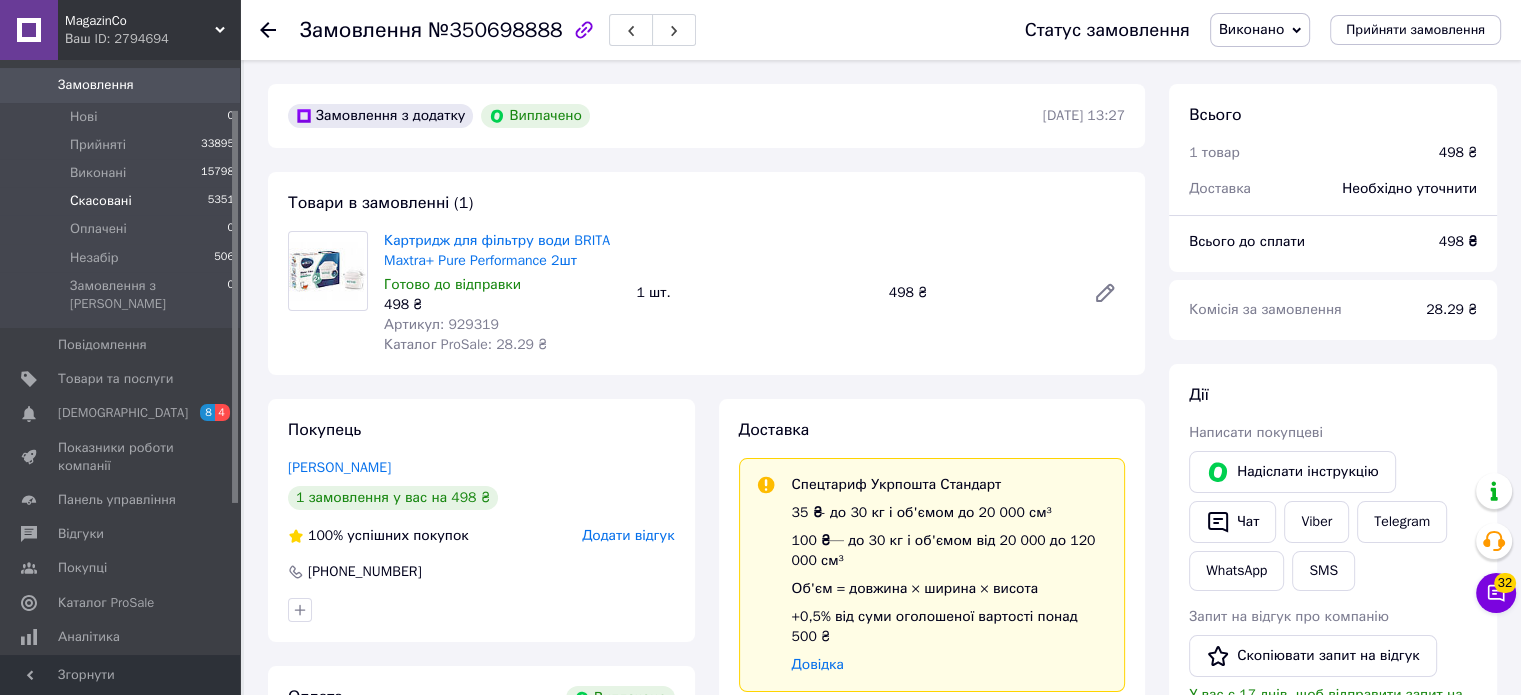 scroll, scrollTop: 0, scrollLeft: 0, axis: both 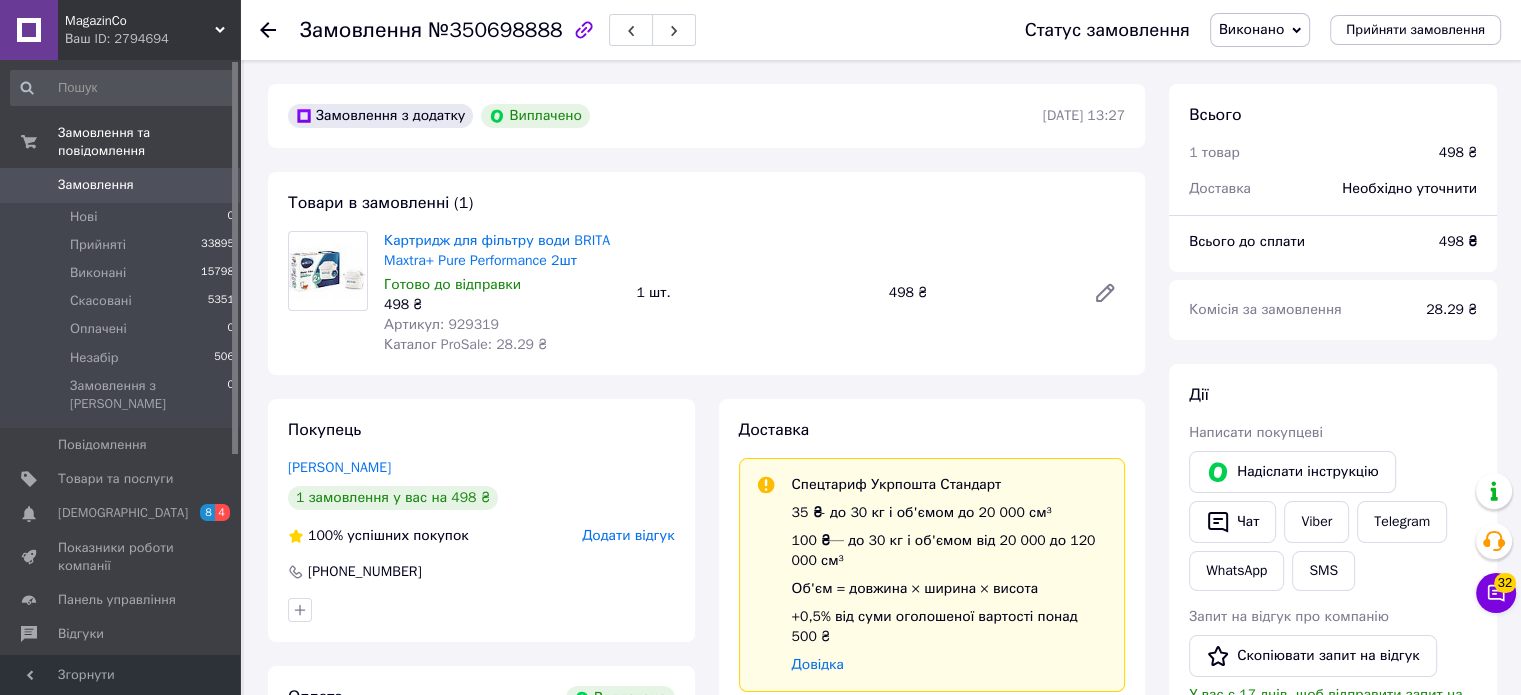 click on "Замовлення" at bounding box center [96, 185] 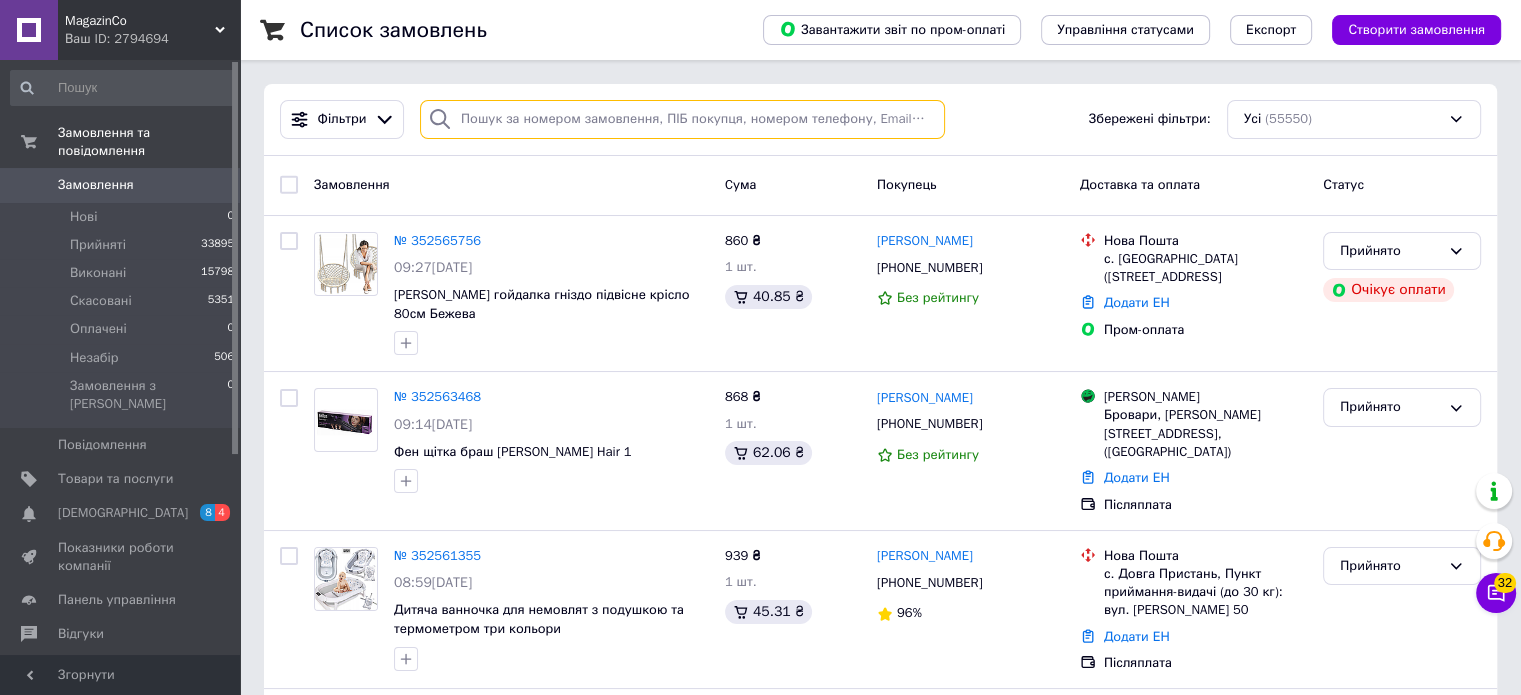 click at bounding box center [682, 119] 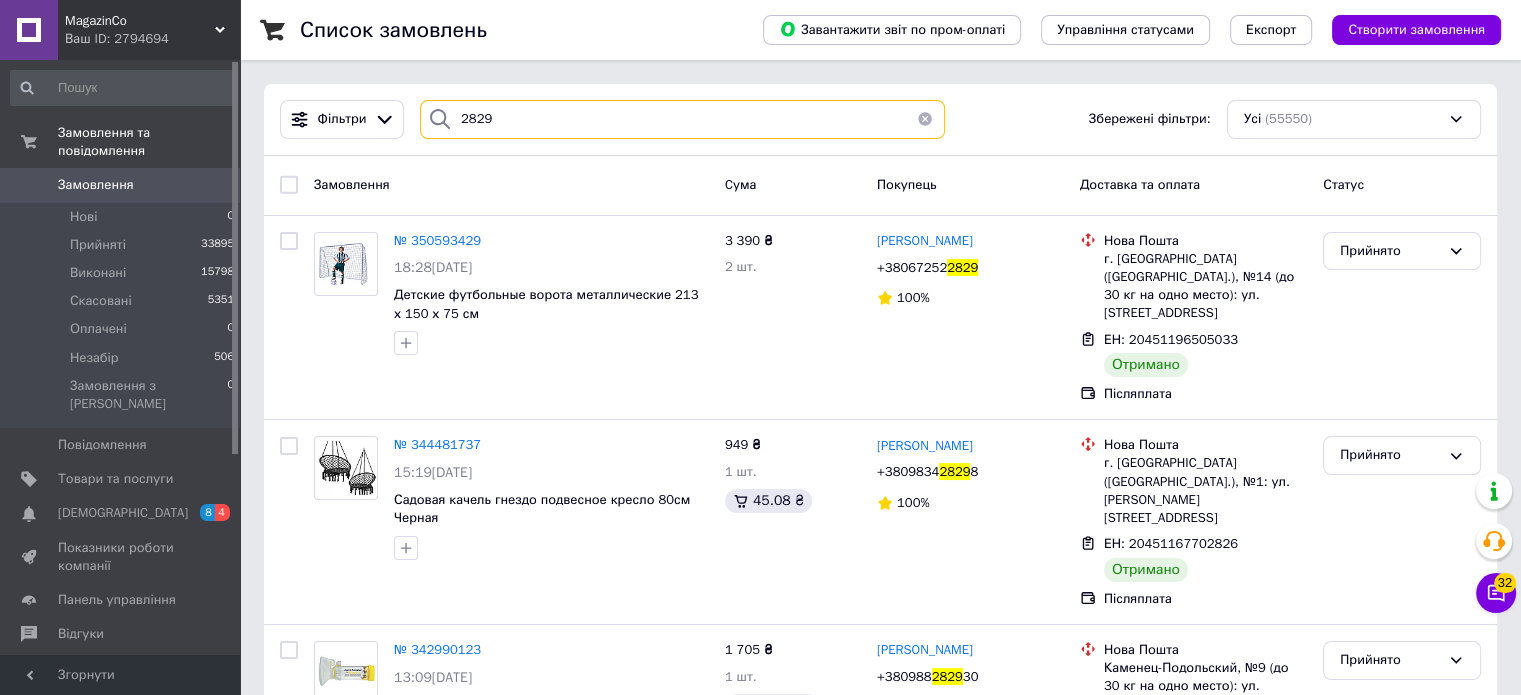 type on "2829" 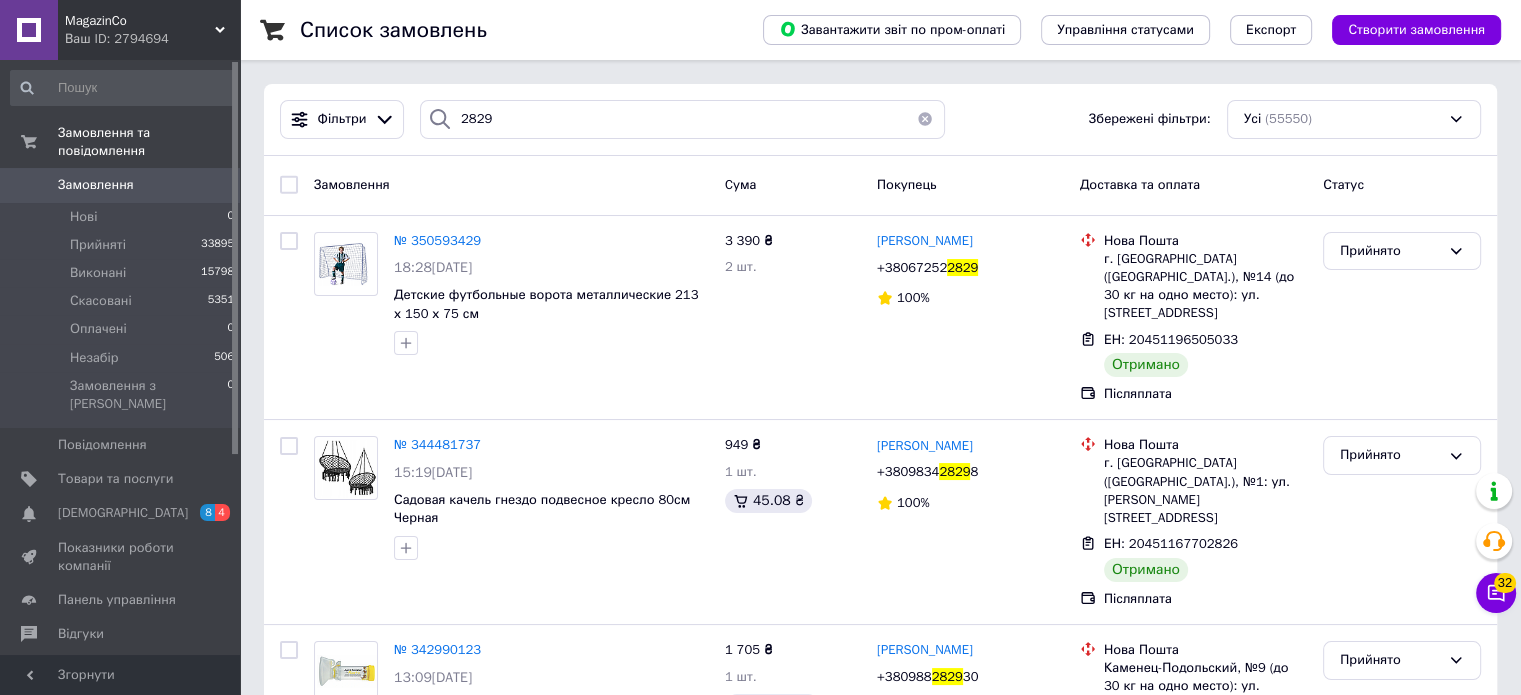 click on "Замовлення" at bounding box center [121, 185] 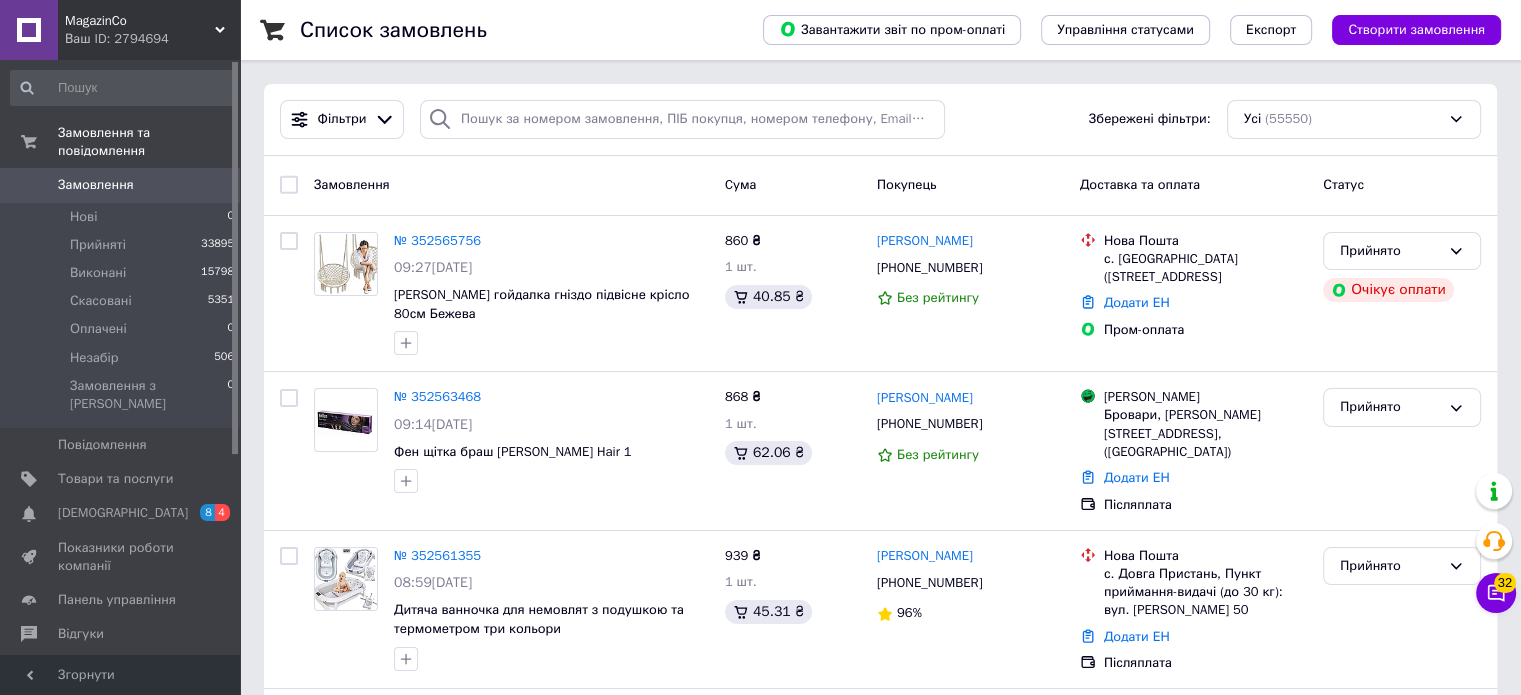 click on "Замовлення" at bounding box center [121, 185] 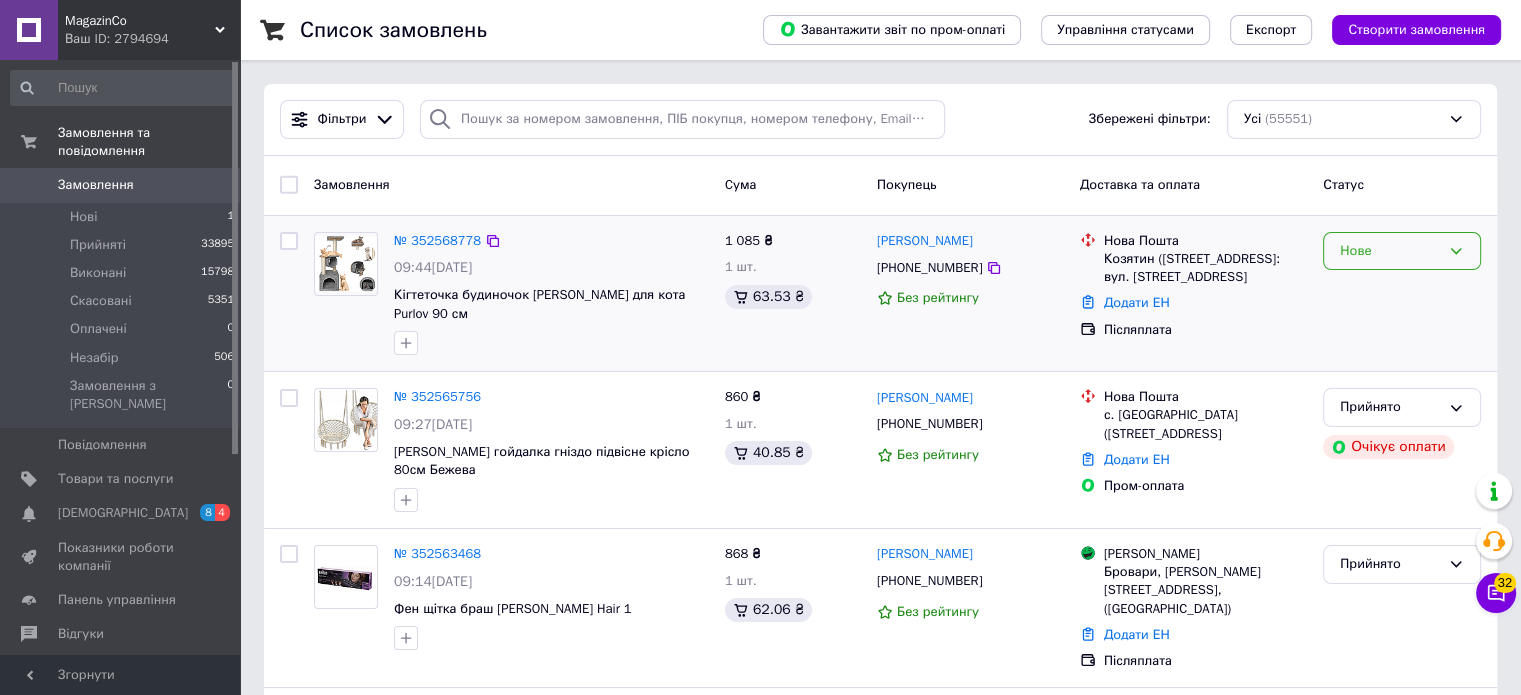 click on "Нове" at bounding box center [1390, 251] 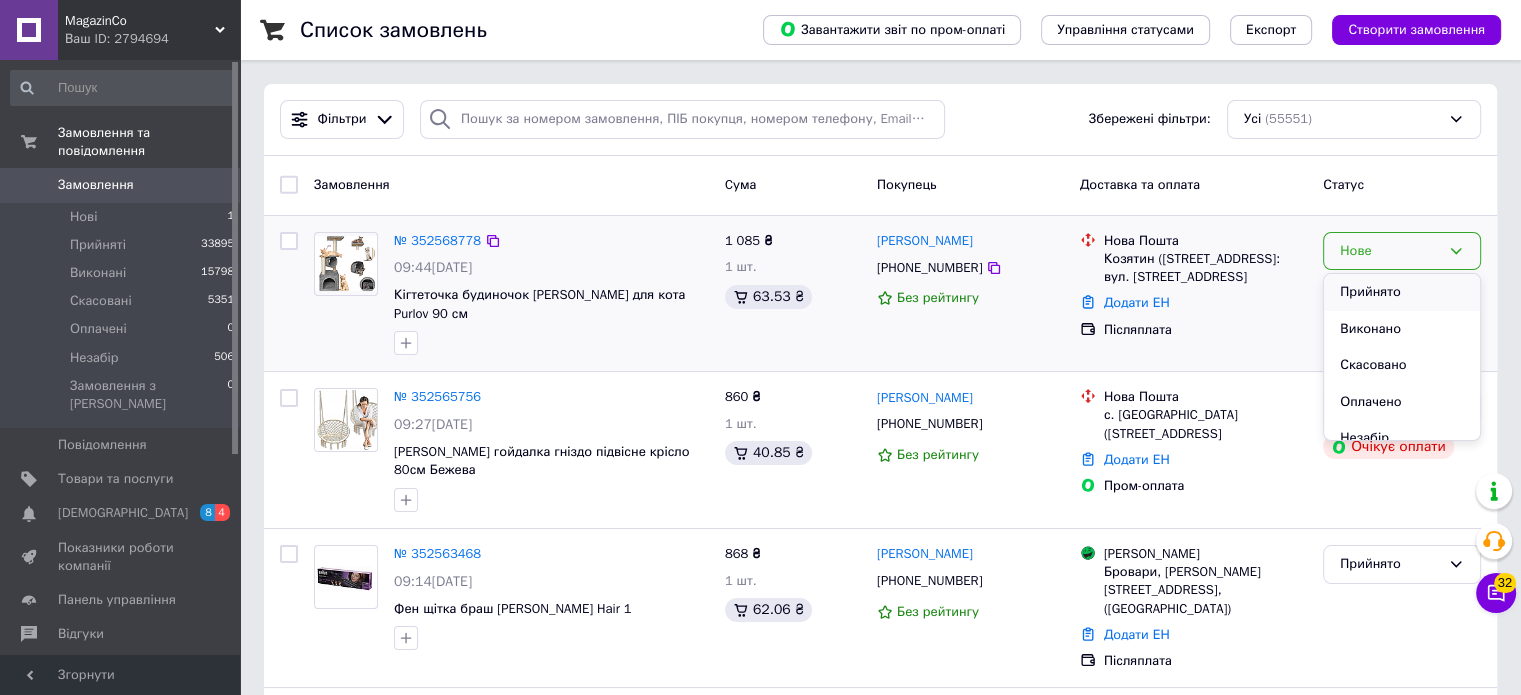 click on "Прийнято" at bounding box center (1402, 292) 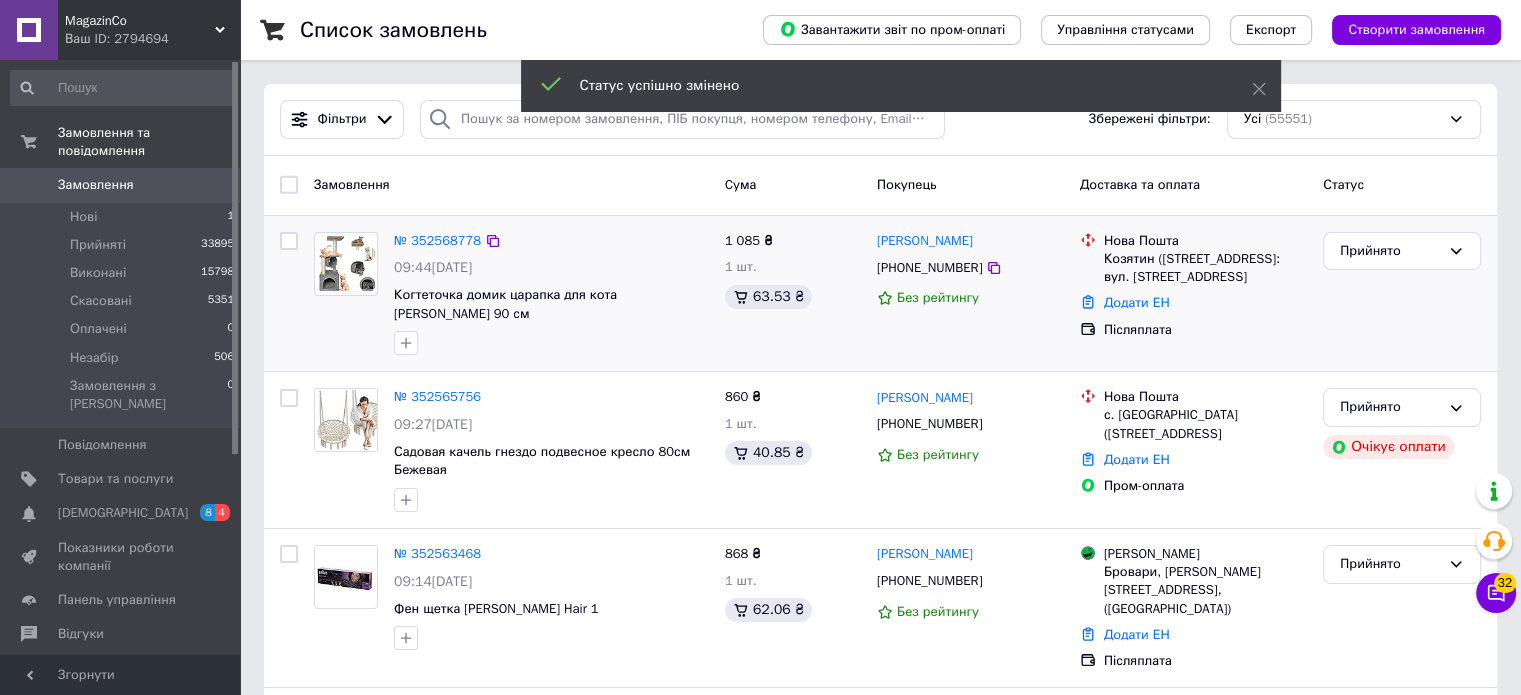 click on "Замовлення" at bounding box center (96, 185) 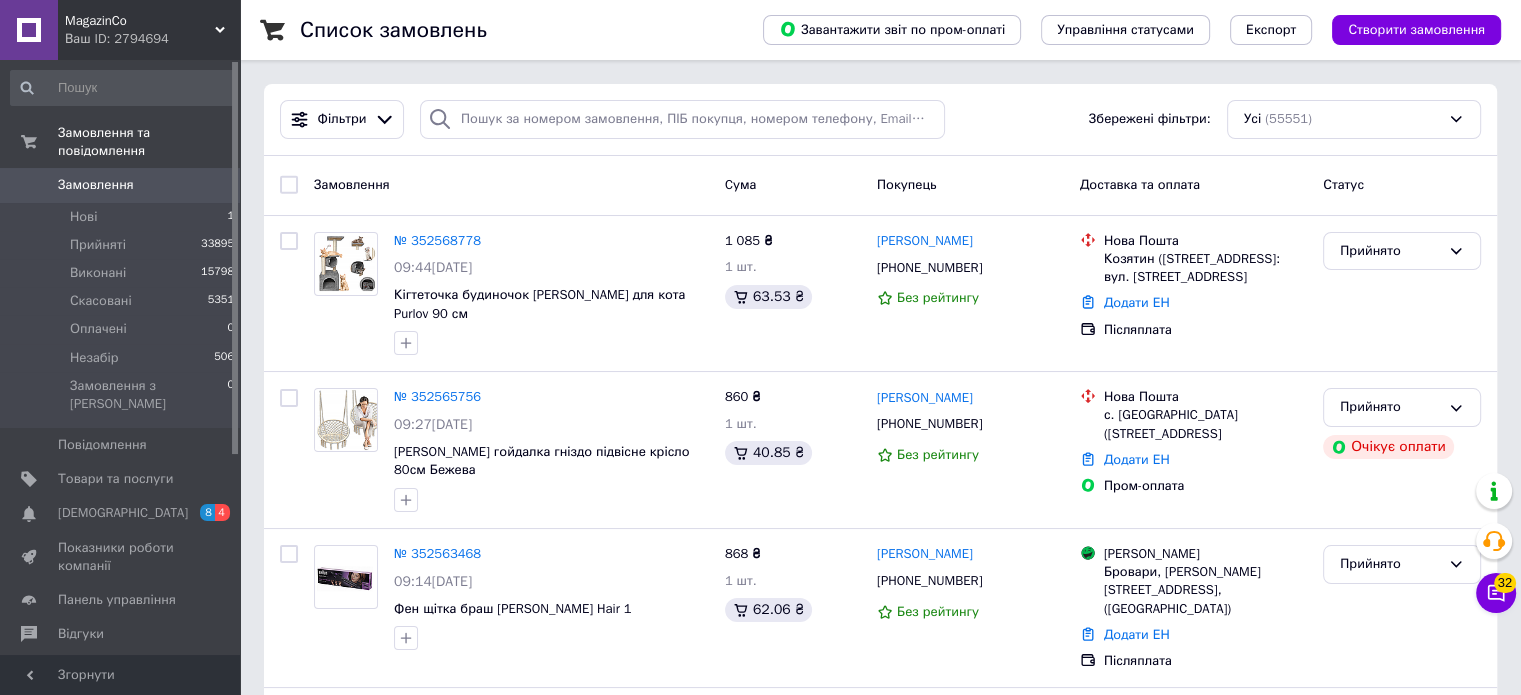 click on "Замовлення" at bounding box center [121, 185] 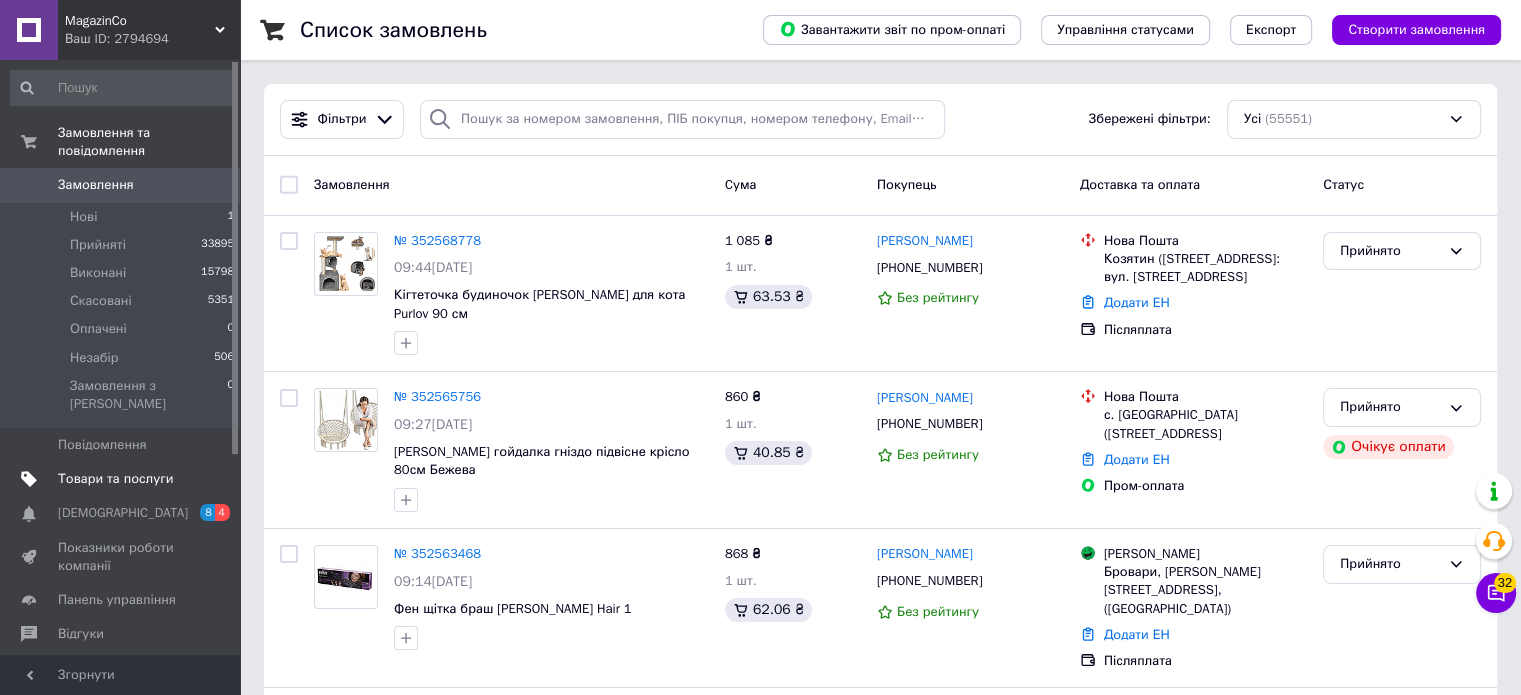 click on "Товари та послуги" at bounding box center [115, 479] 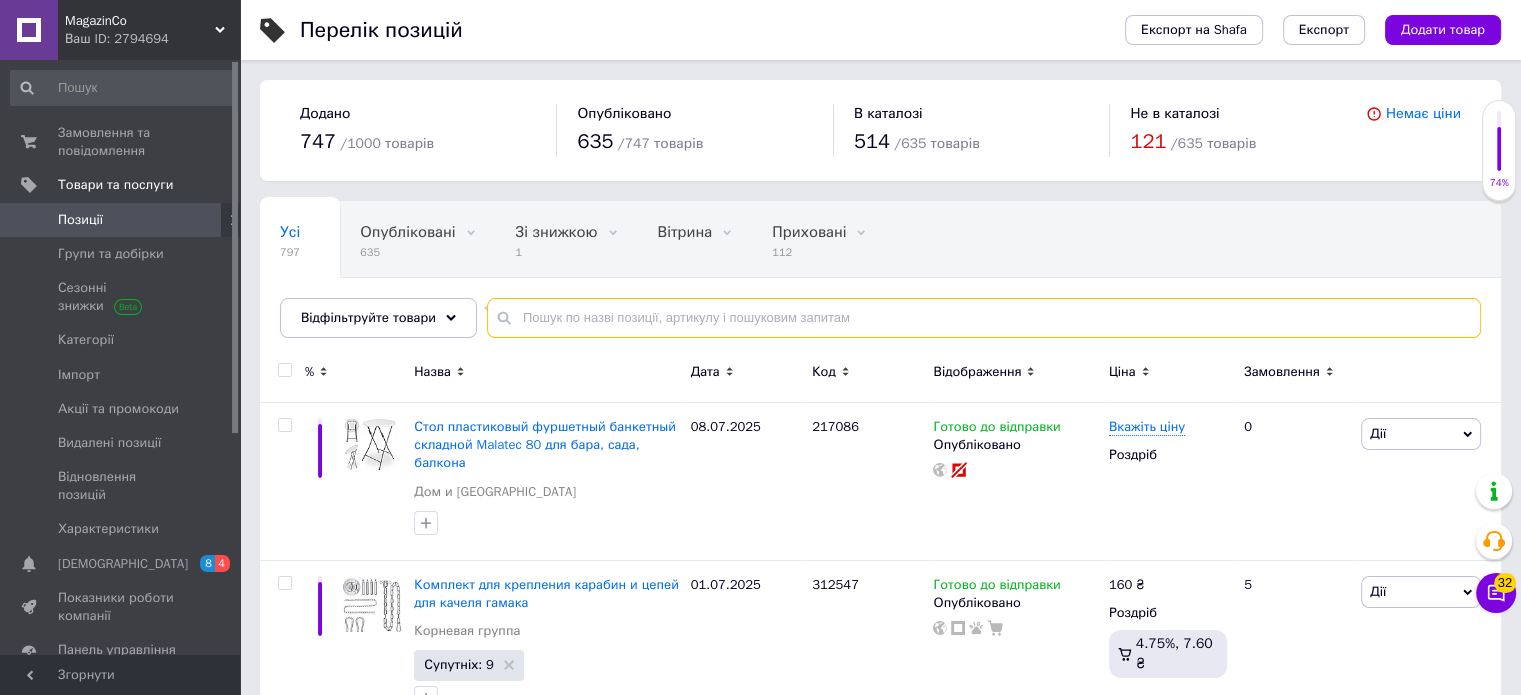 click at bounding box center [984, 318] 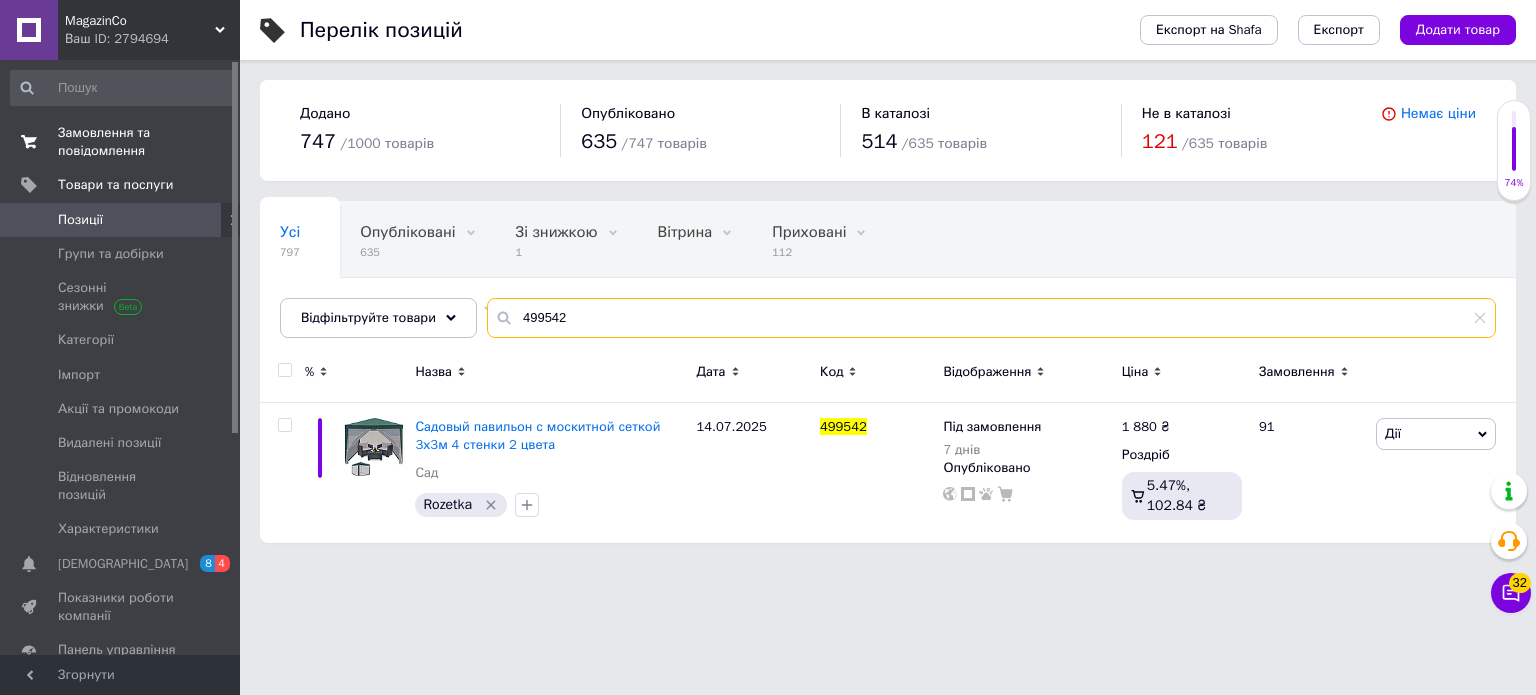 type on "499542" 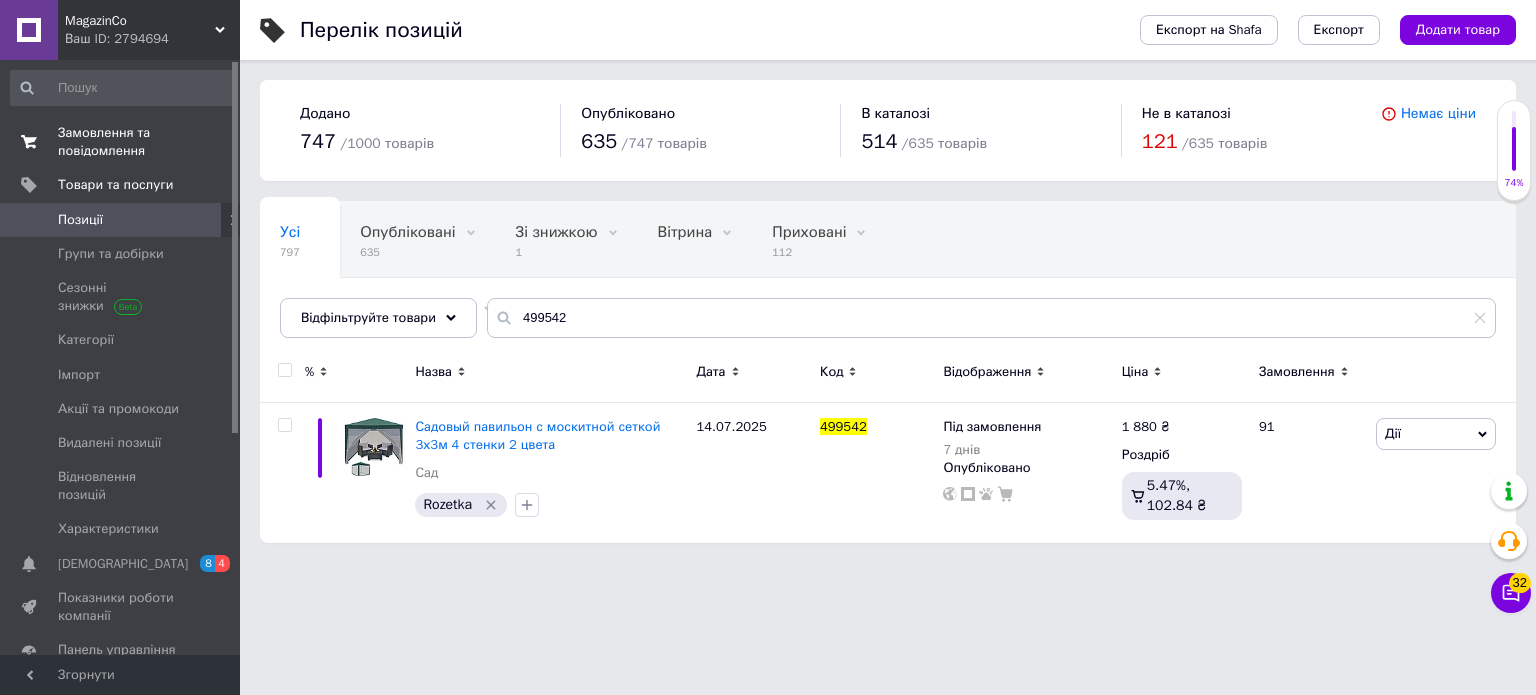 click on "Замовлення та повідомлення" at bounding box center (121, 142) 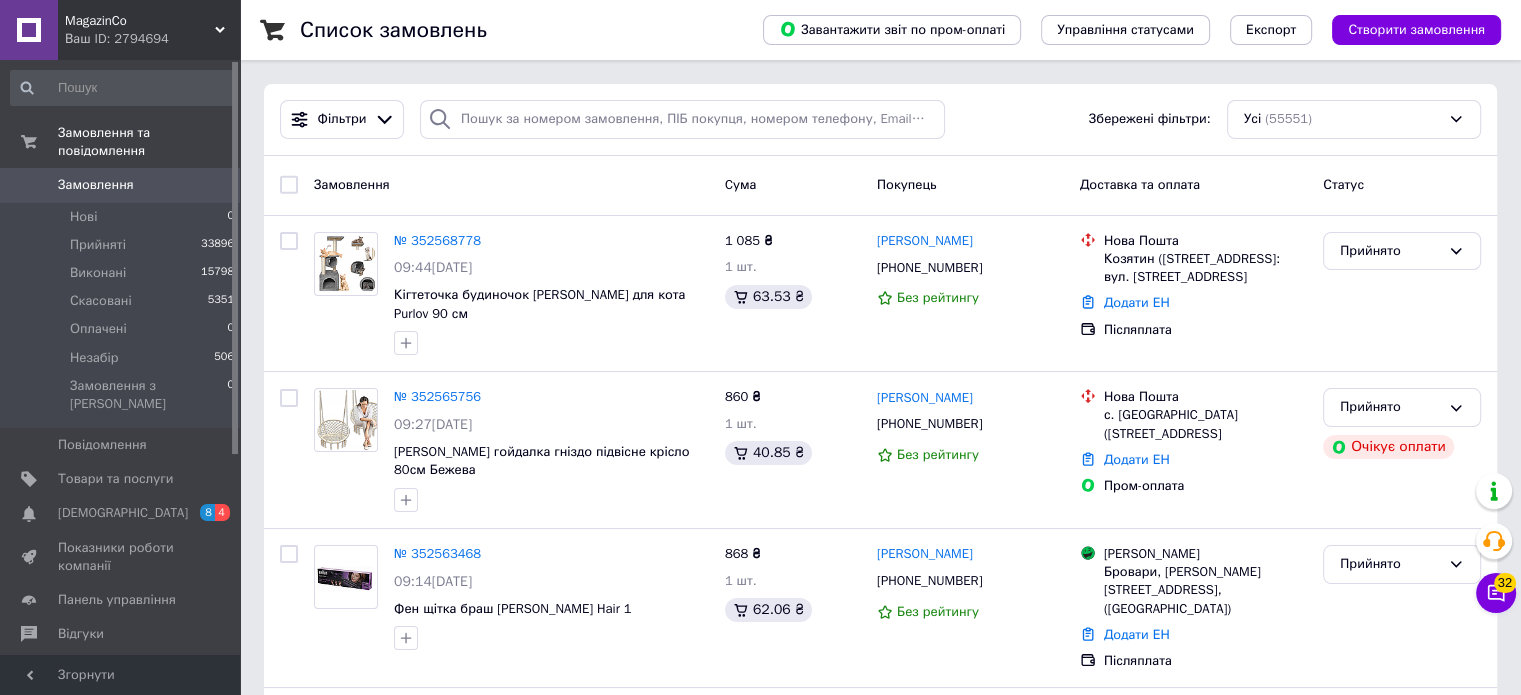 click on "Замовлення" at bounding box center (96, 185) 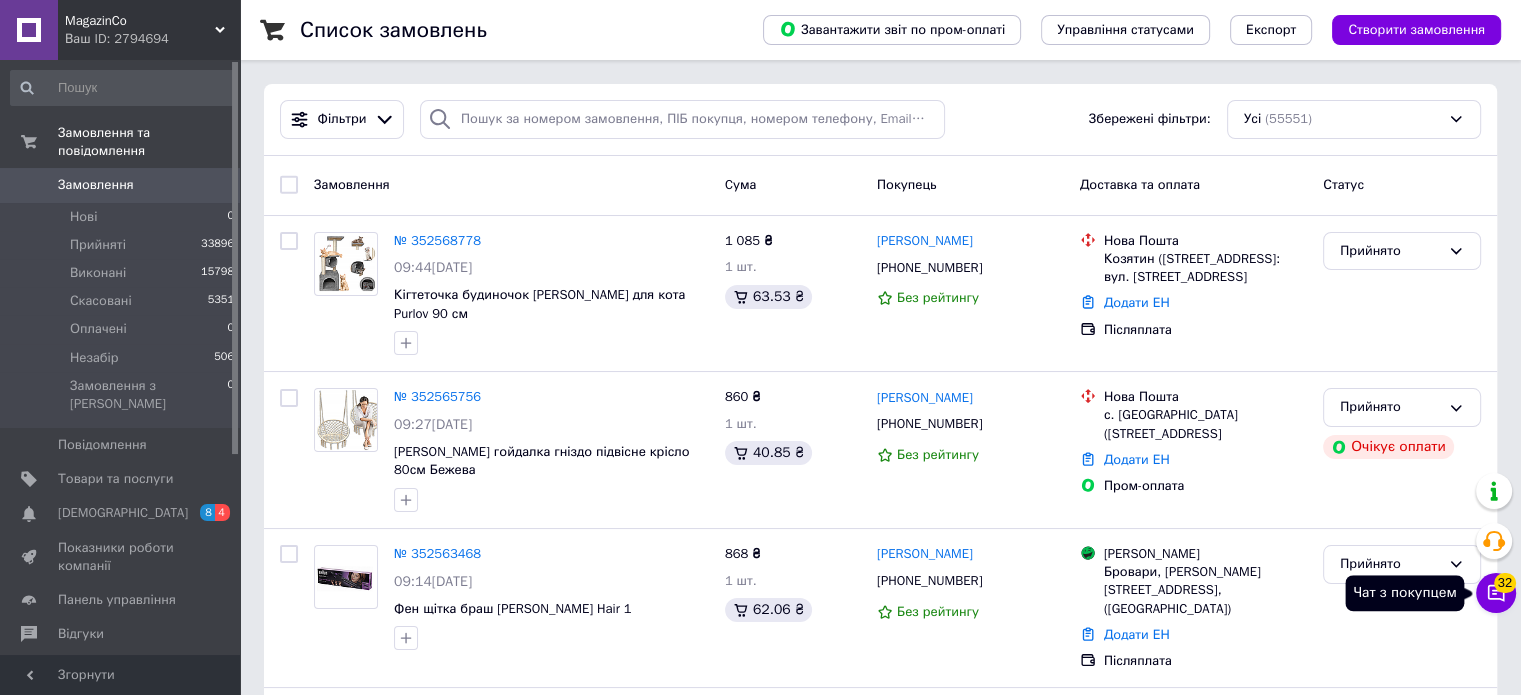 click 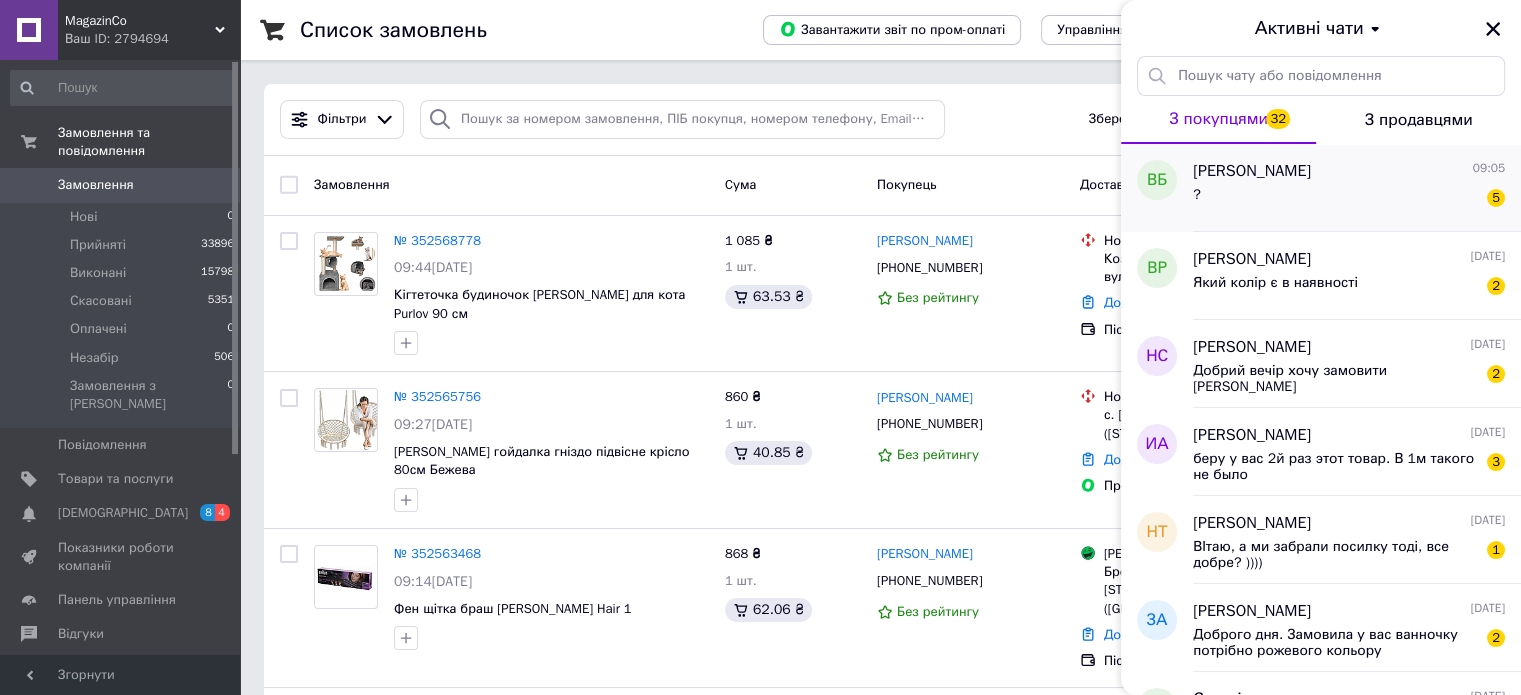 click on "? 5" at bounding box center (1349, 199) 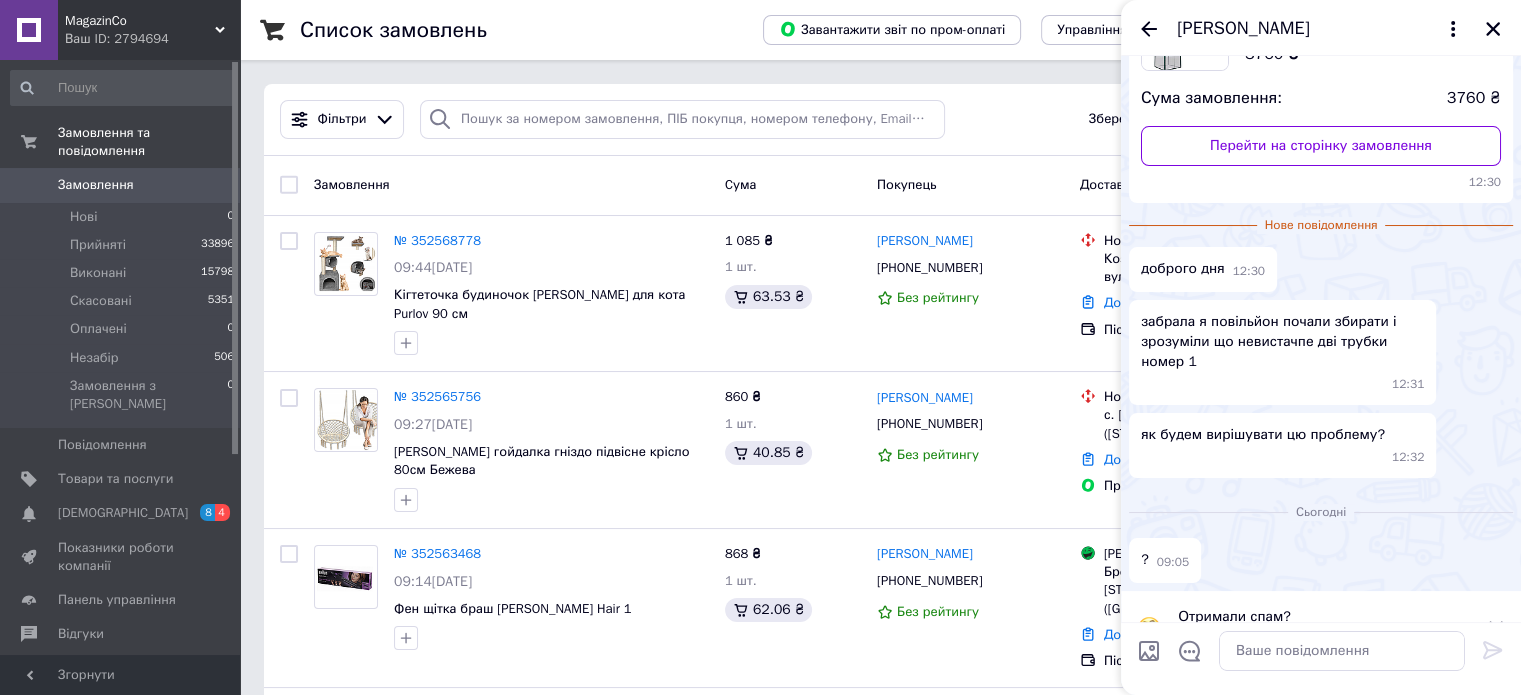scroll, scrollTop: 0, scrollLeft: 0, axis: both 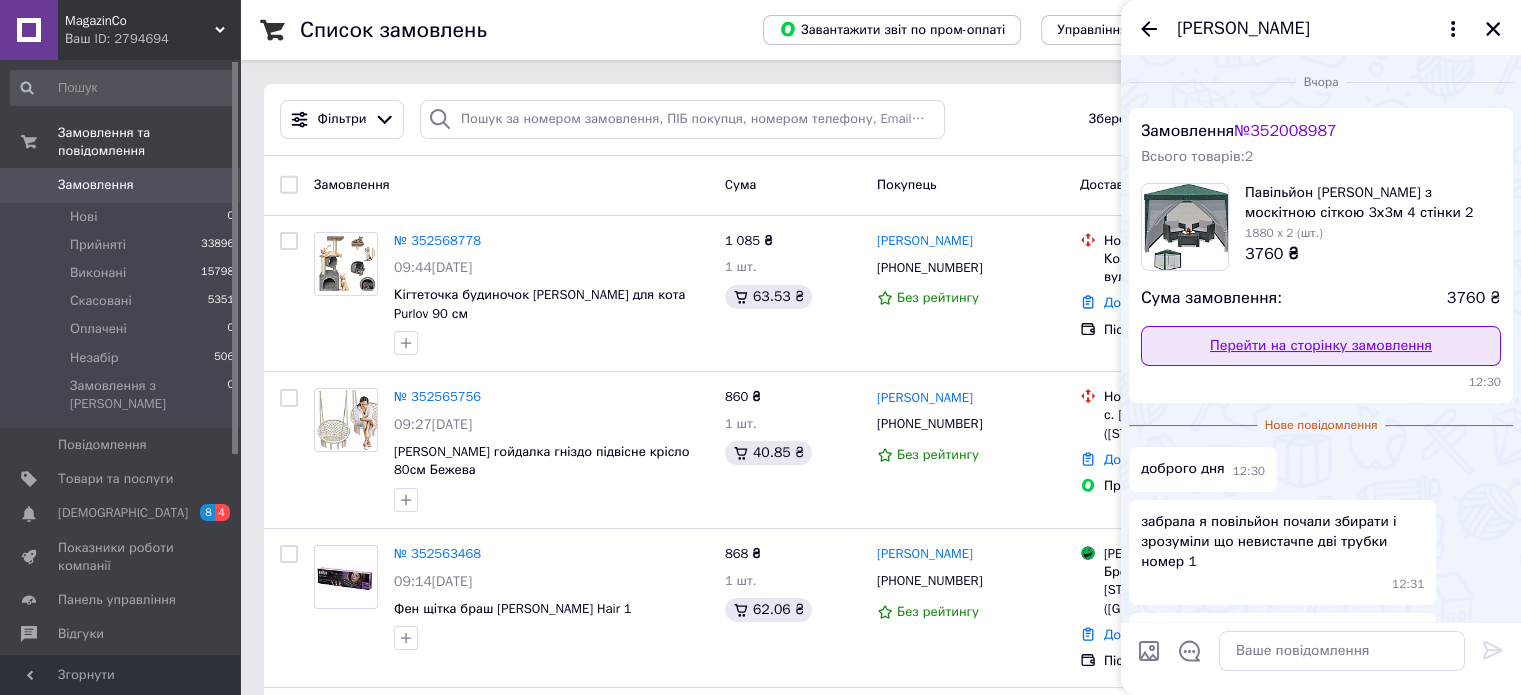click on "Перейти на сторінку замовлення" at bounding box center [1321, 346] 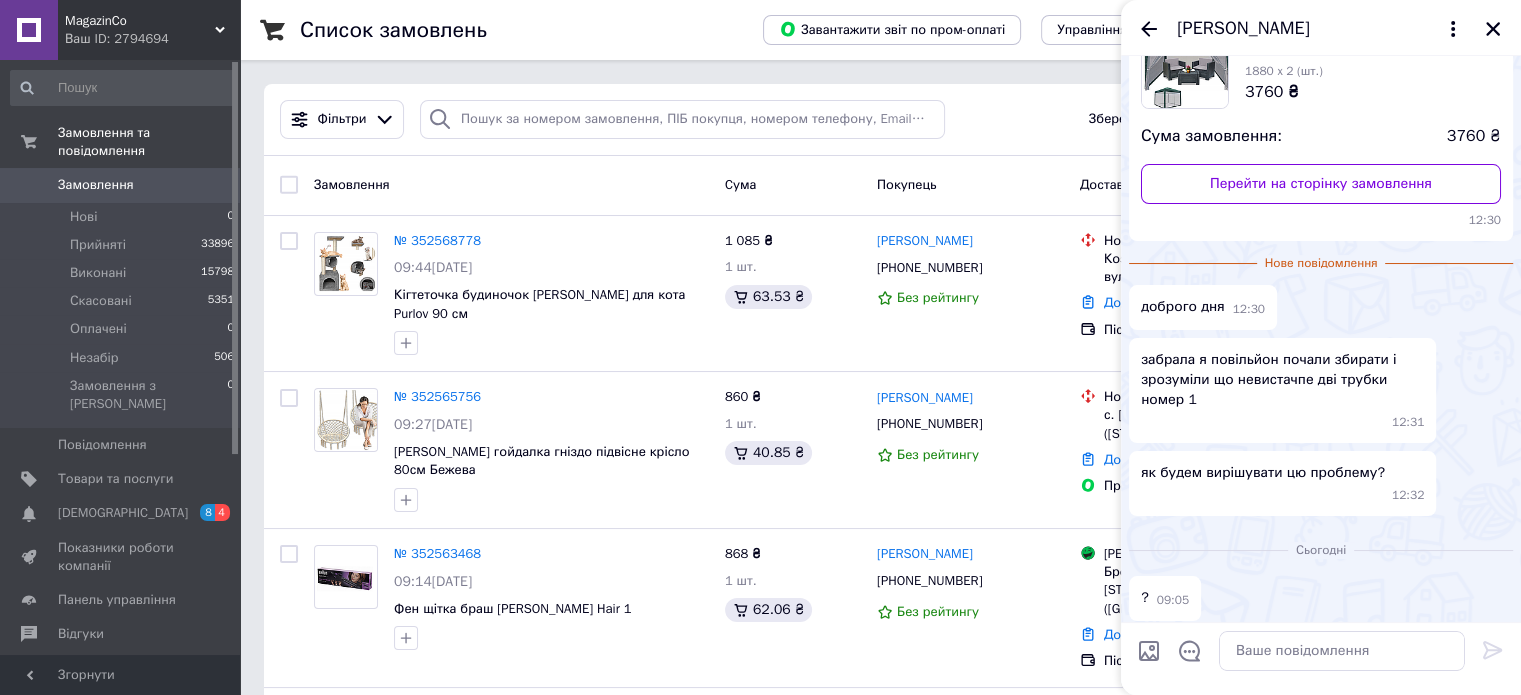 scroll, scrollTop: 223, scrollLeft: 0, axis: vertical 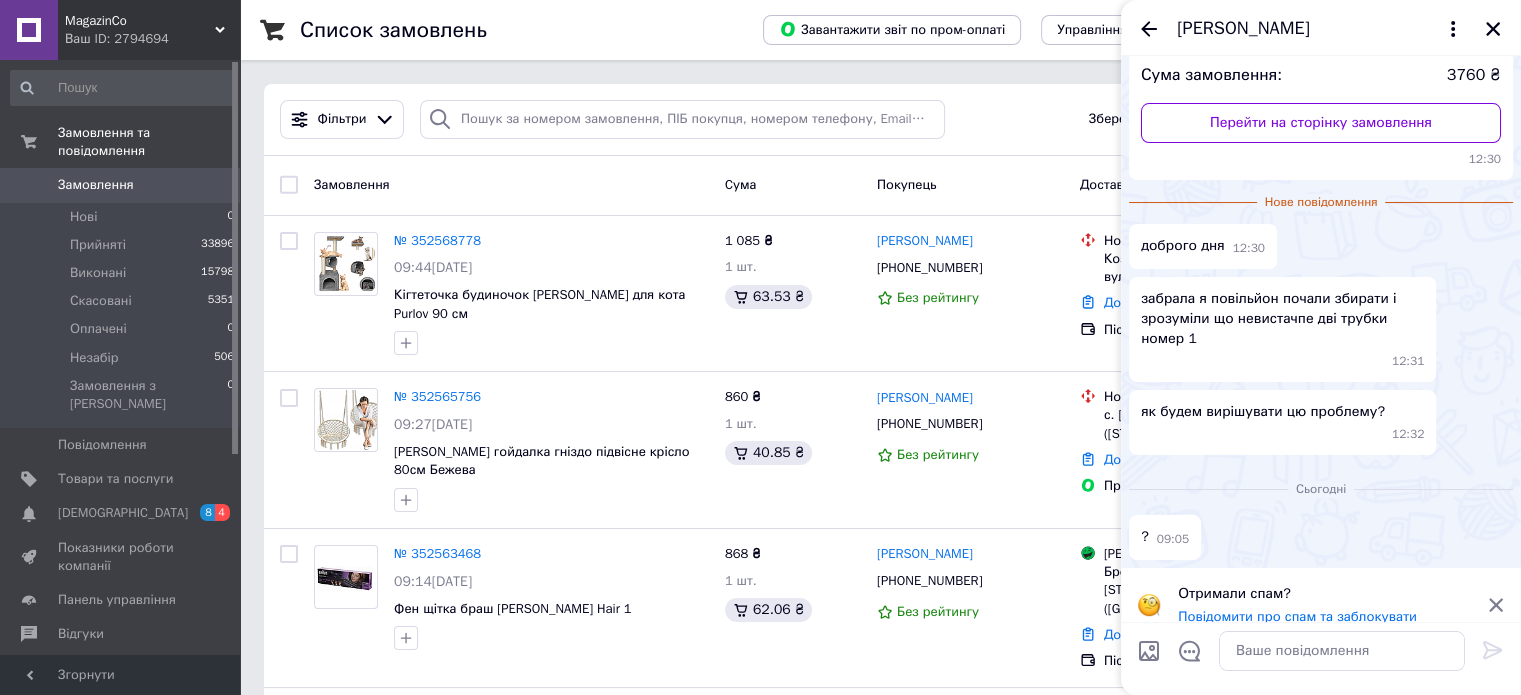 click on "Замовлення" at bounding box center [96, 185] 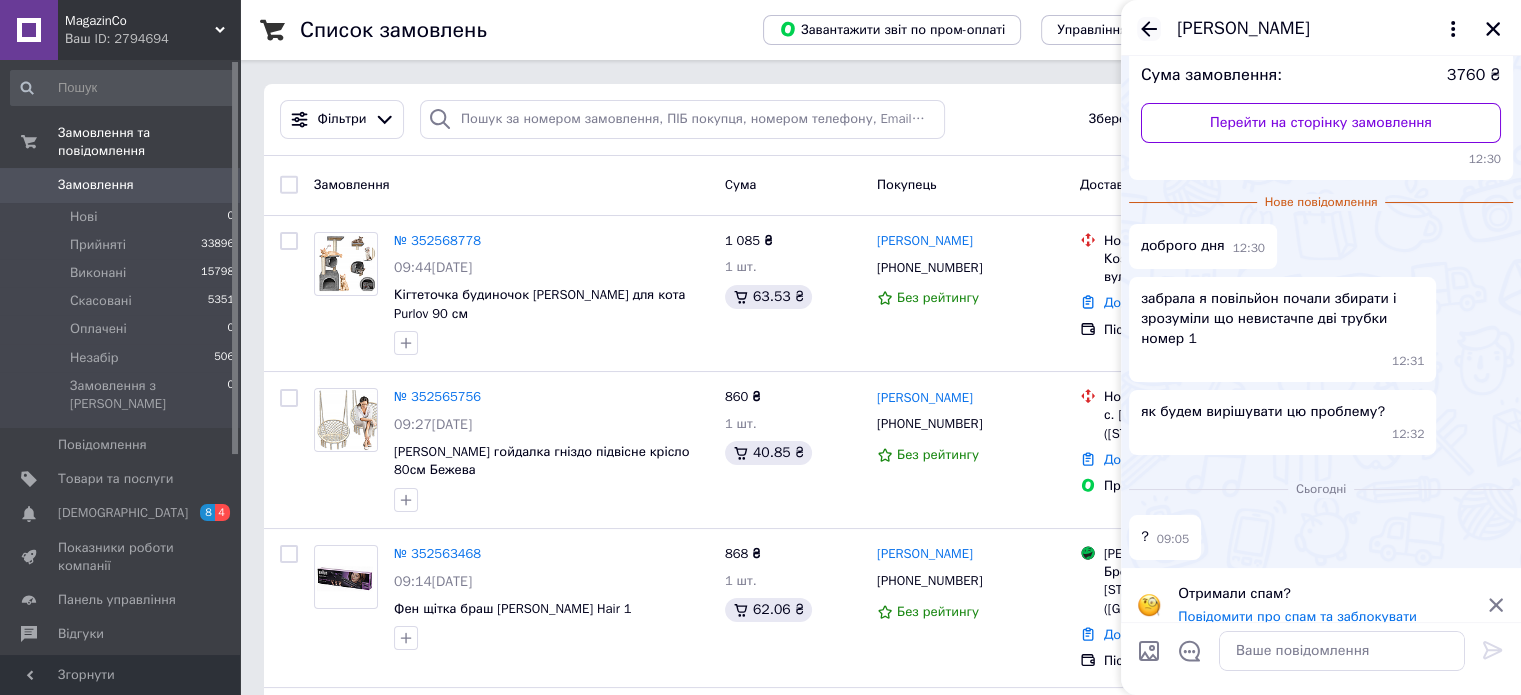 click 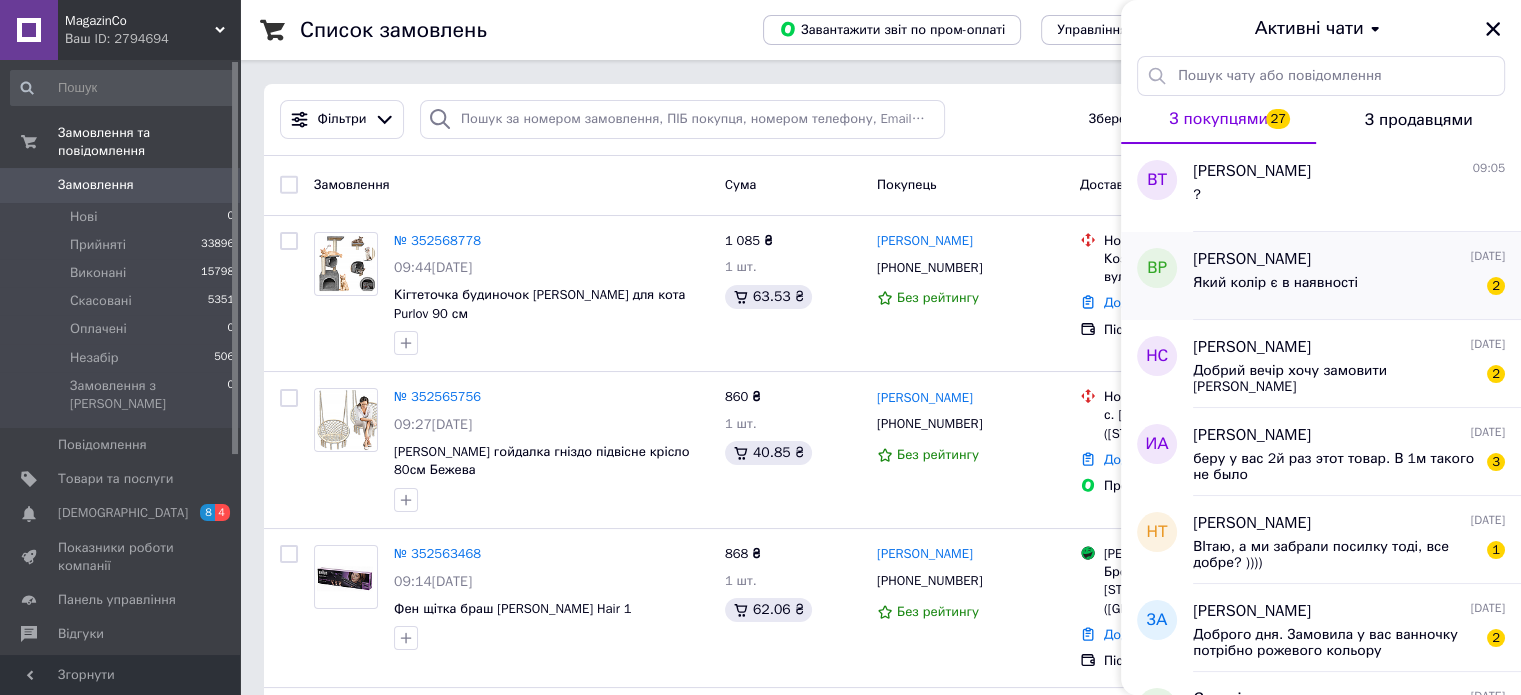 click on "Який колір є в наявності" at bounding box center (1275, 283) 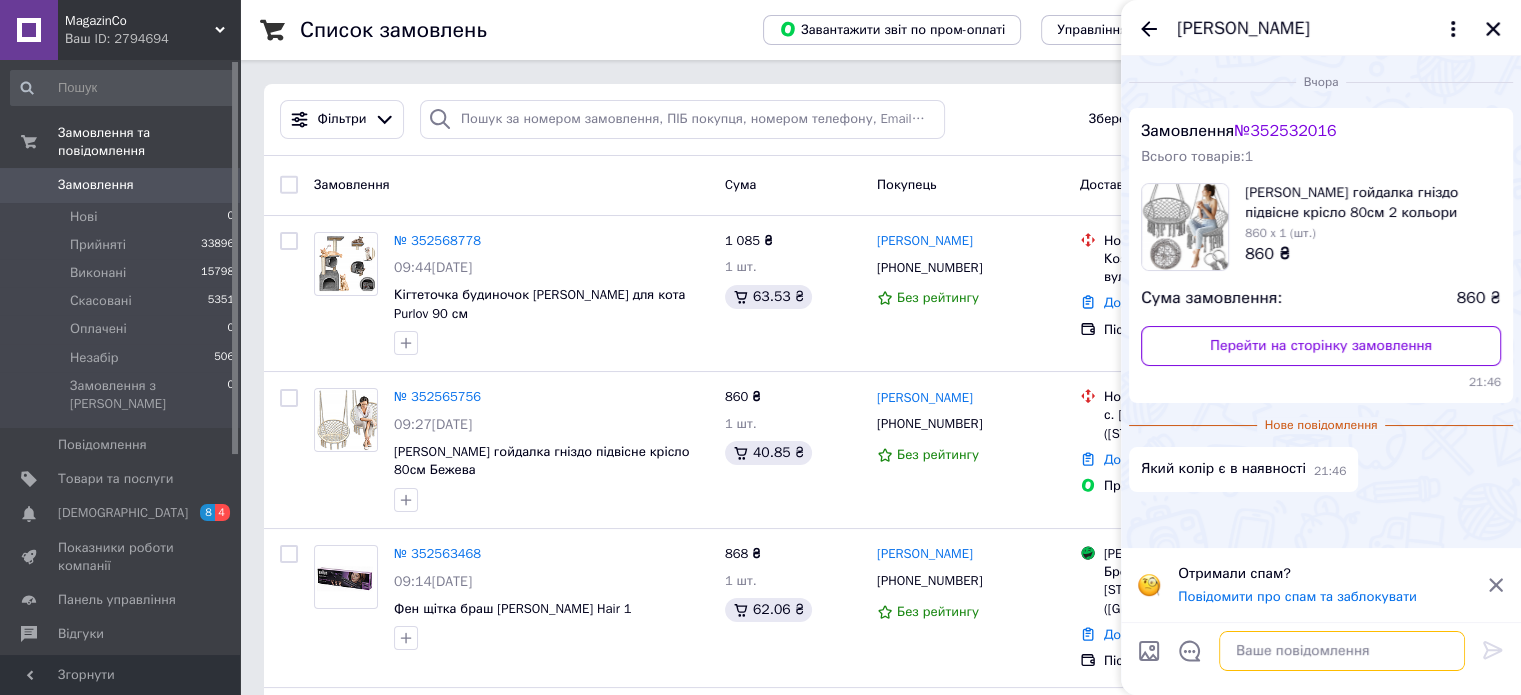 click at bounding box center [1342, 651] 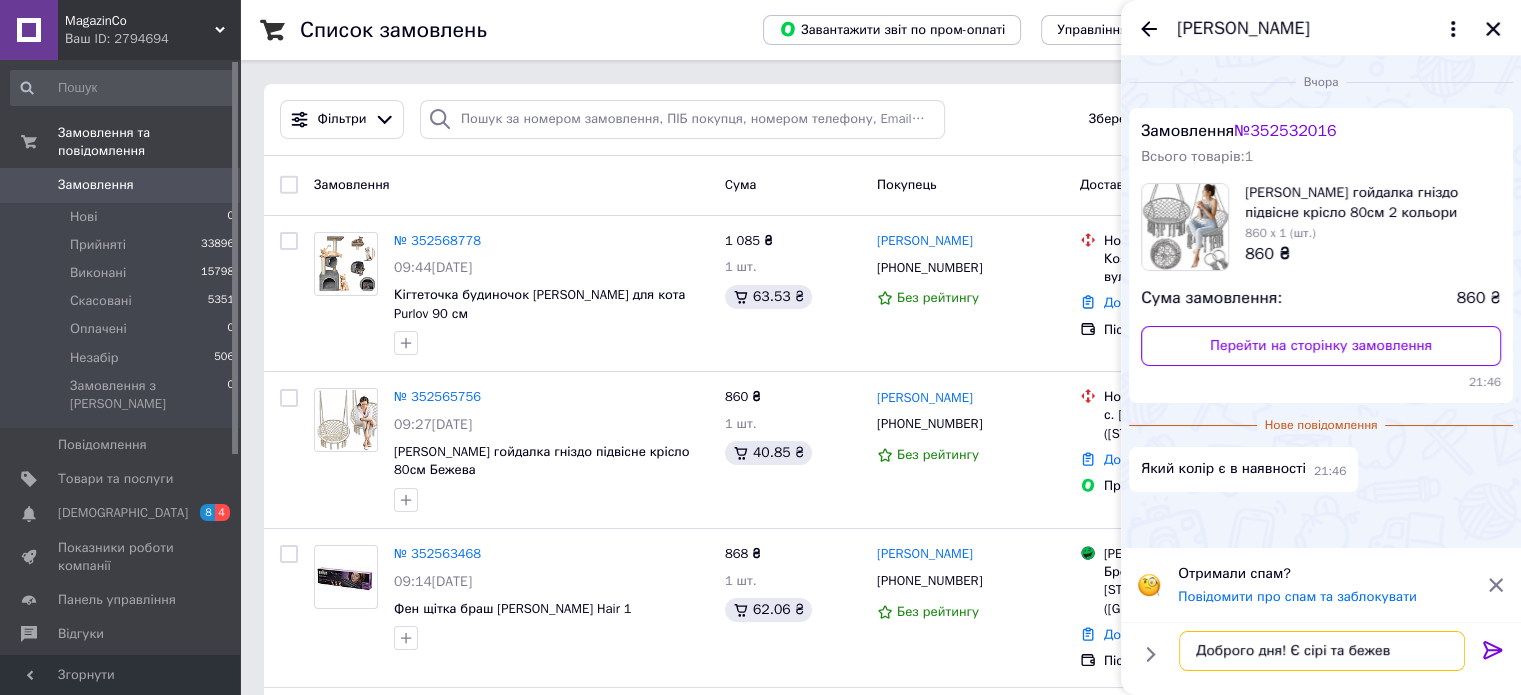 type on "Доброго дня! Є сірі та бежеві" 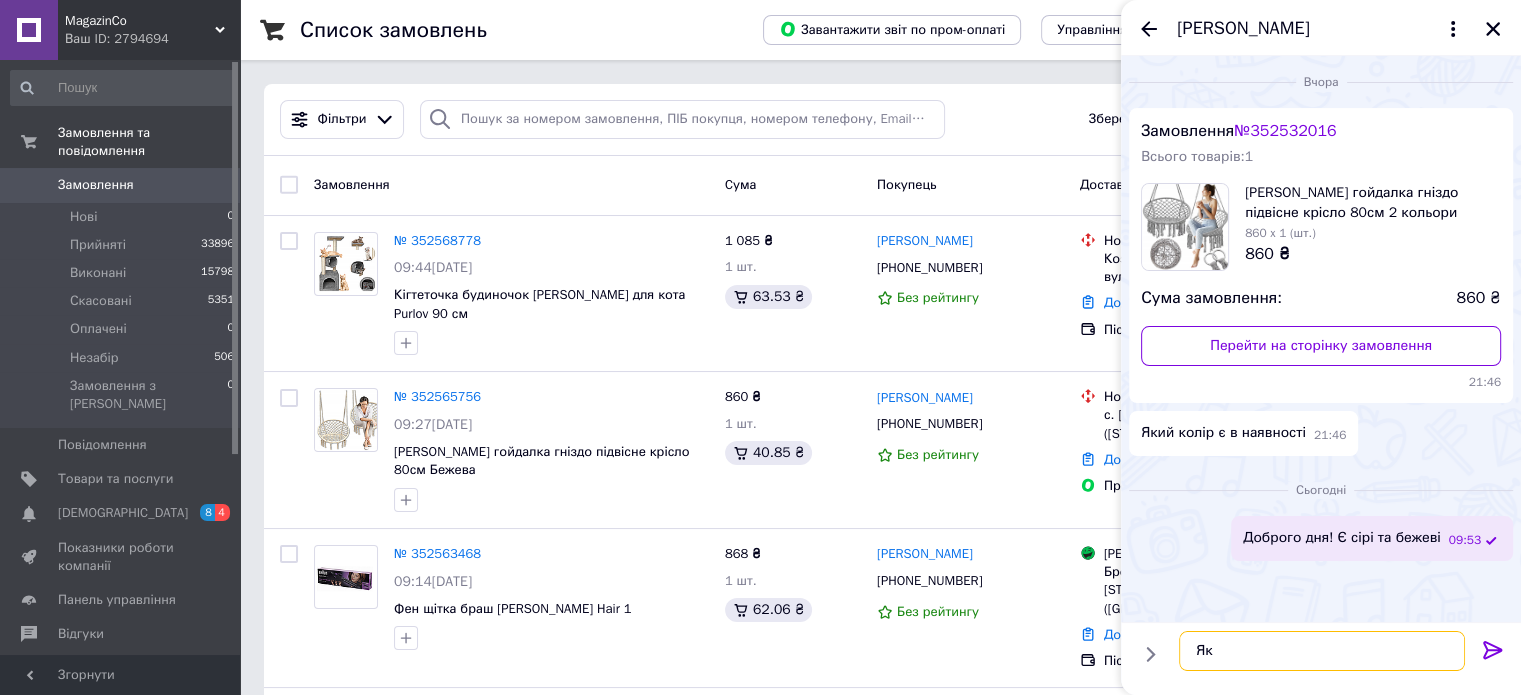 type on "Я" 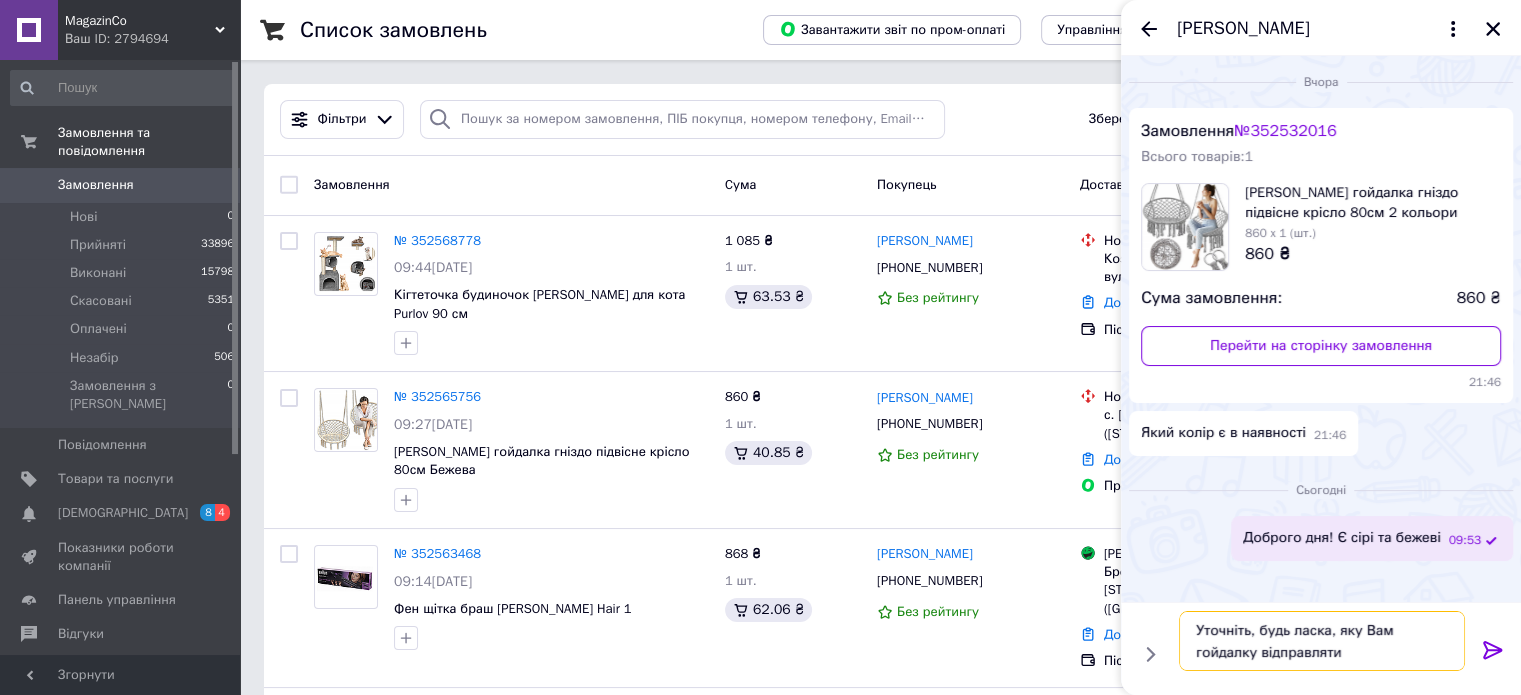 type on "Уточніть, будь ласка, яку Вам гойдалку відправляти?" 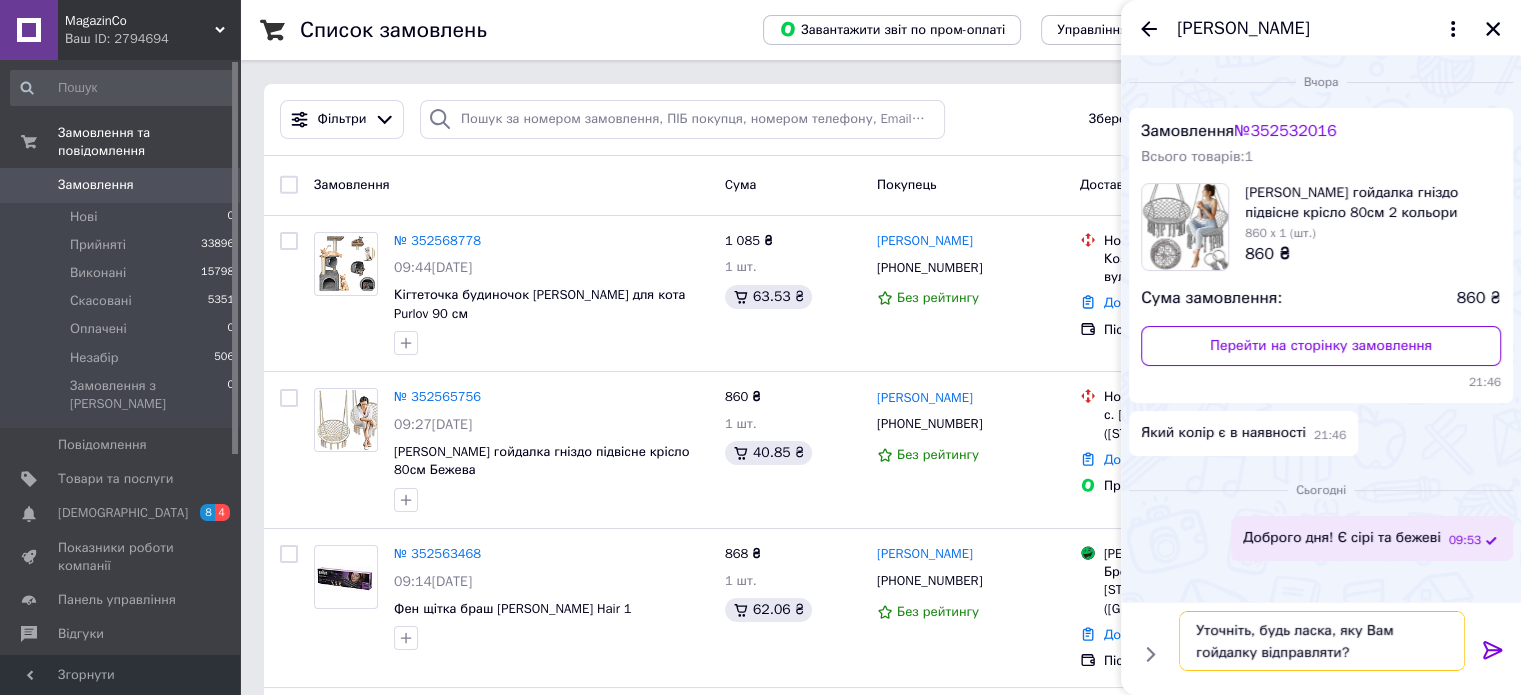 type 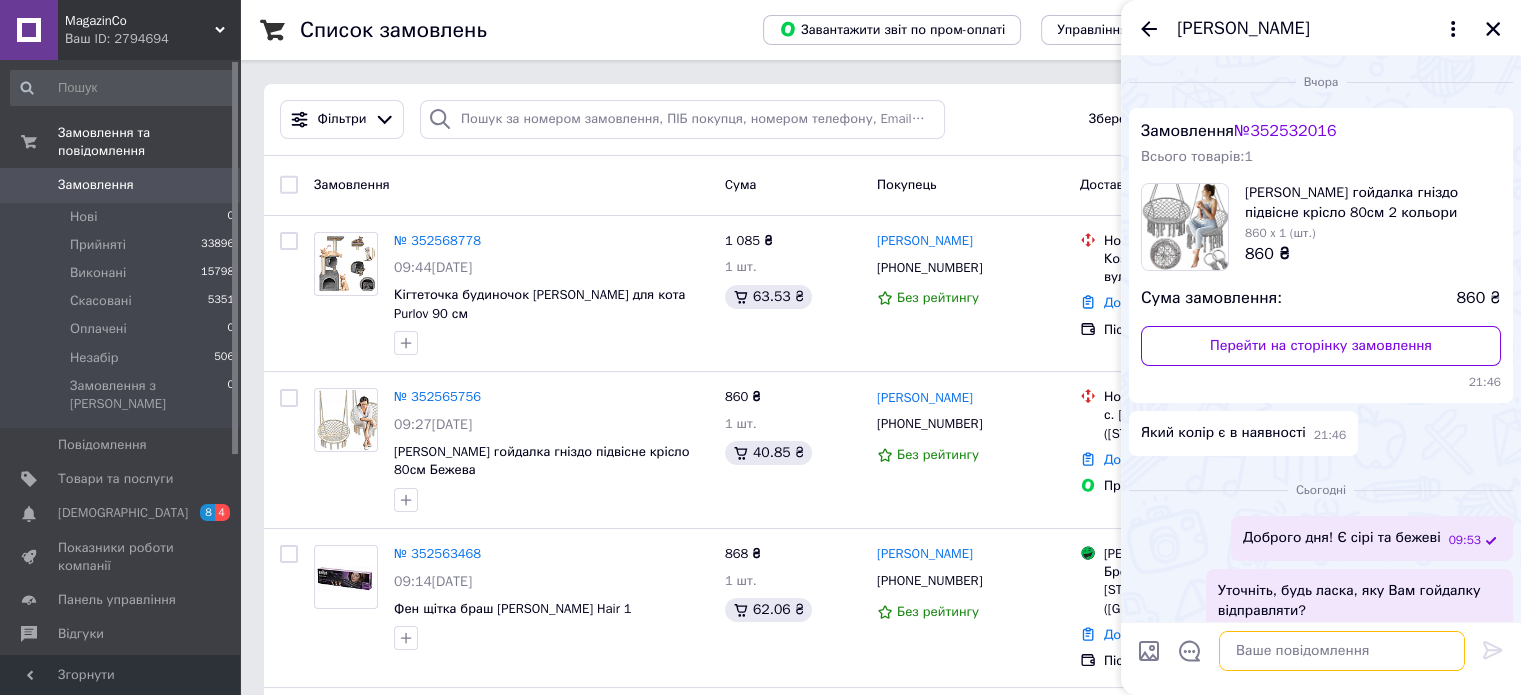 scroll, scrollTop: 40, scrollLeft: 0, axis: vertical 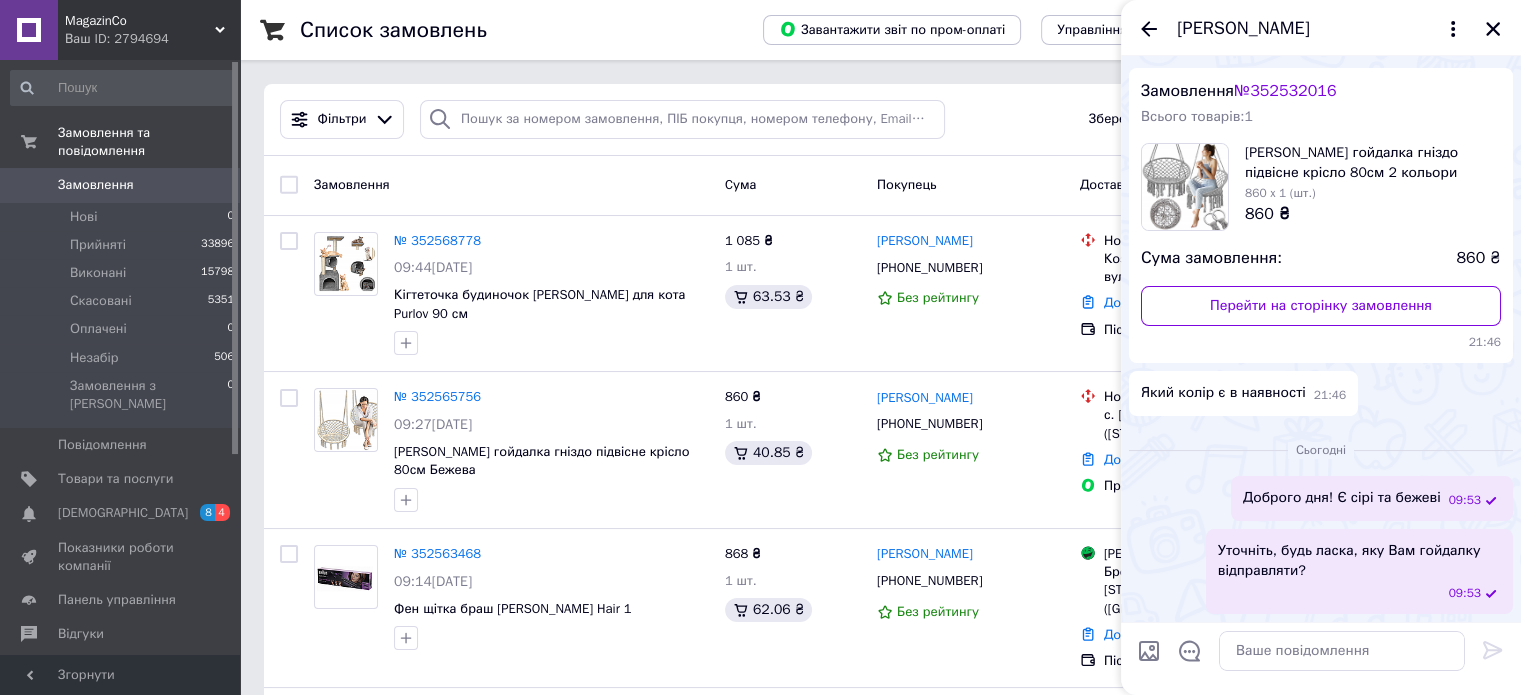 click on "Замовлення" at bounding box center [96, 185] 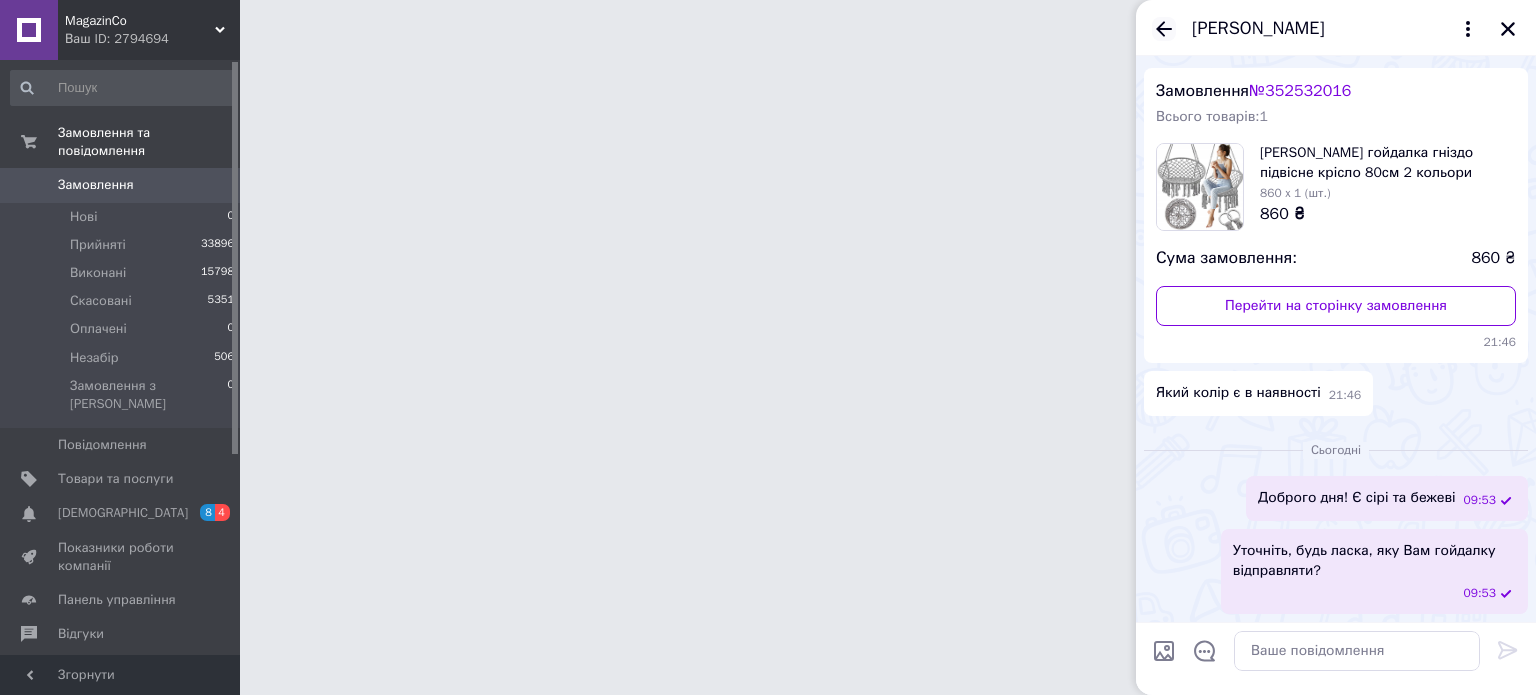click 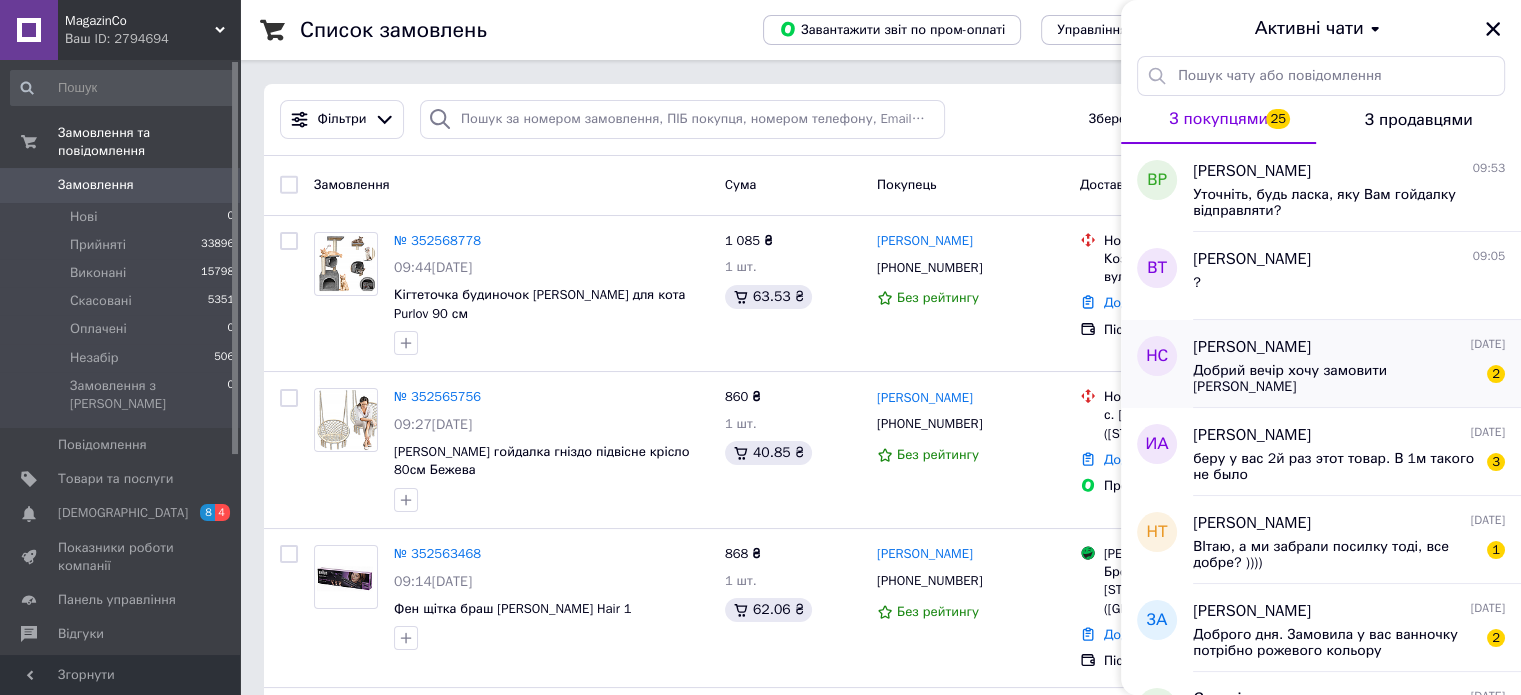 click on "Добрий вечір хочу замовити [PERSON_NAME]" at bounding box center (1335, 379) 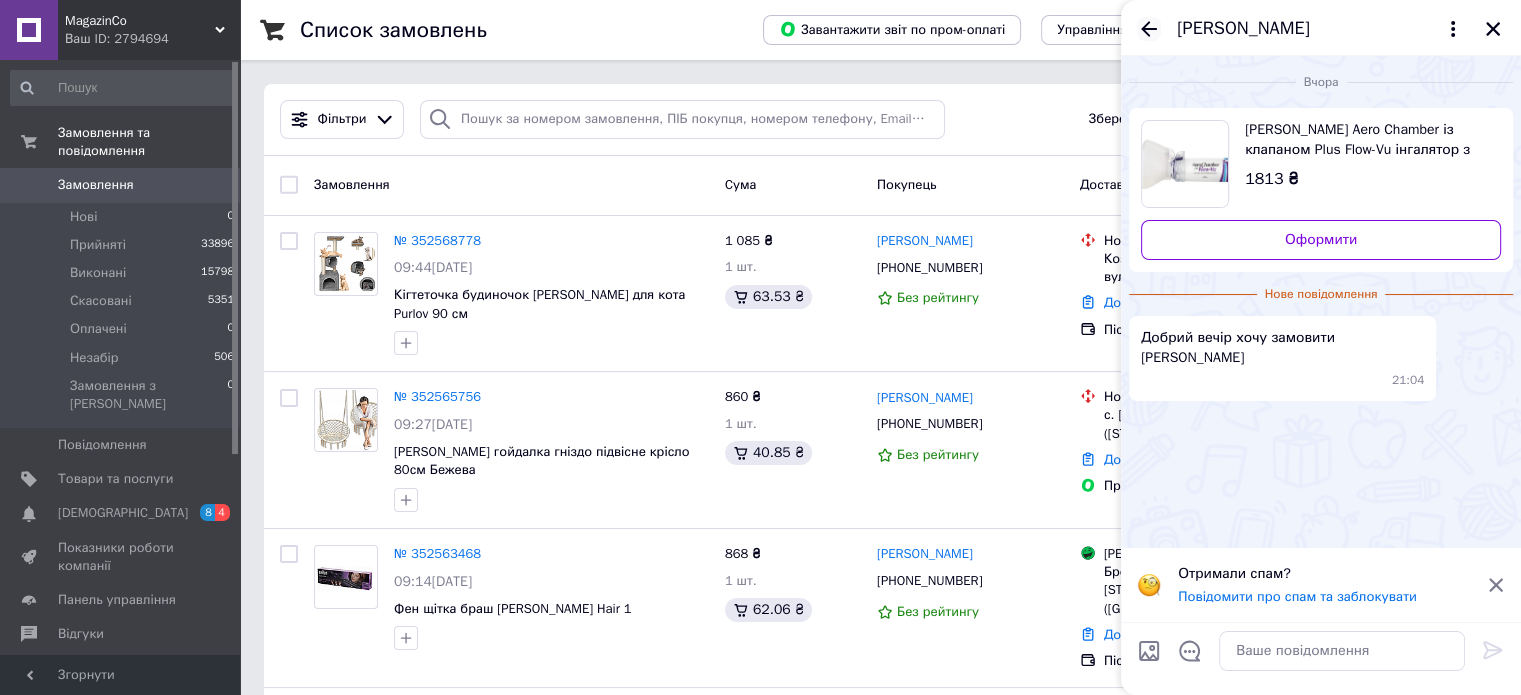 click 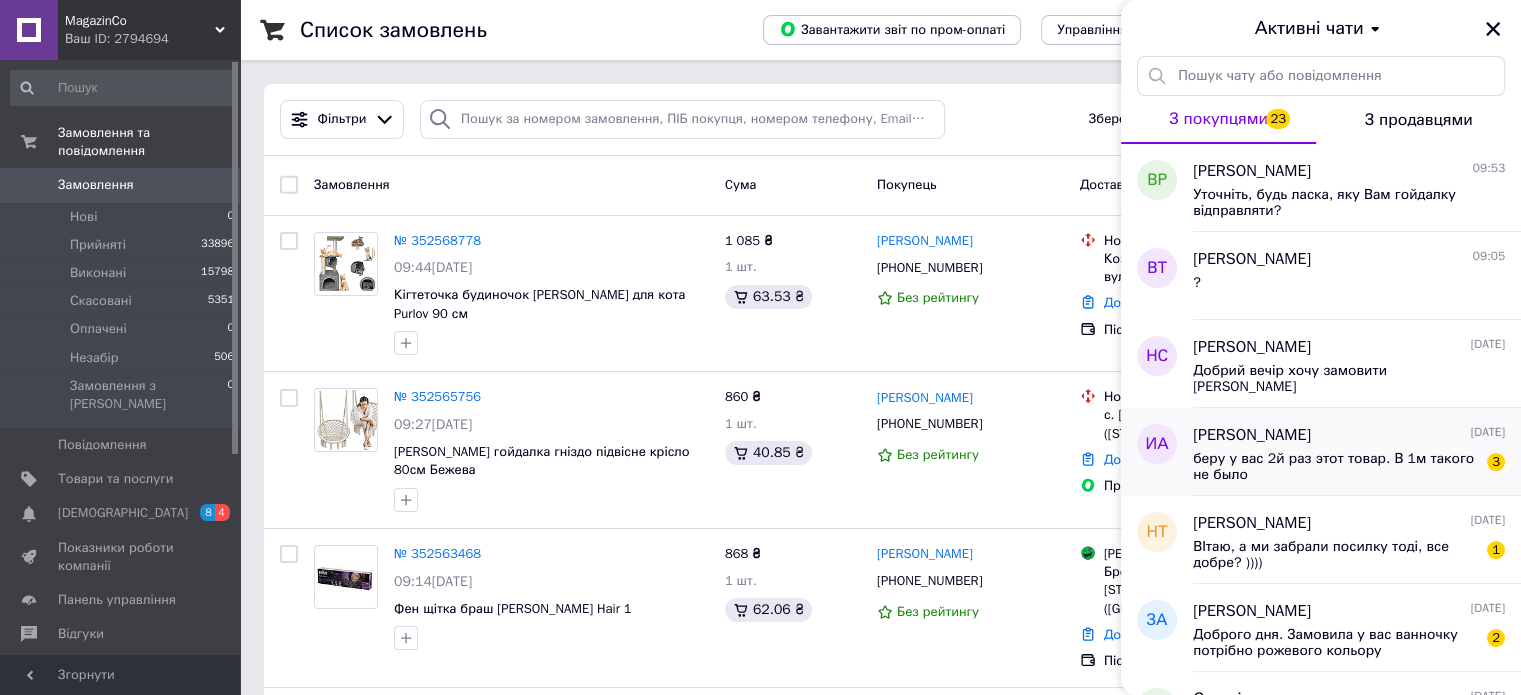 click on "беру у вас 2й раз этот товар. В 1м такого не было" at bounding box center (1335, 467) 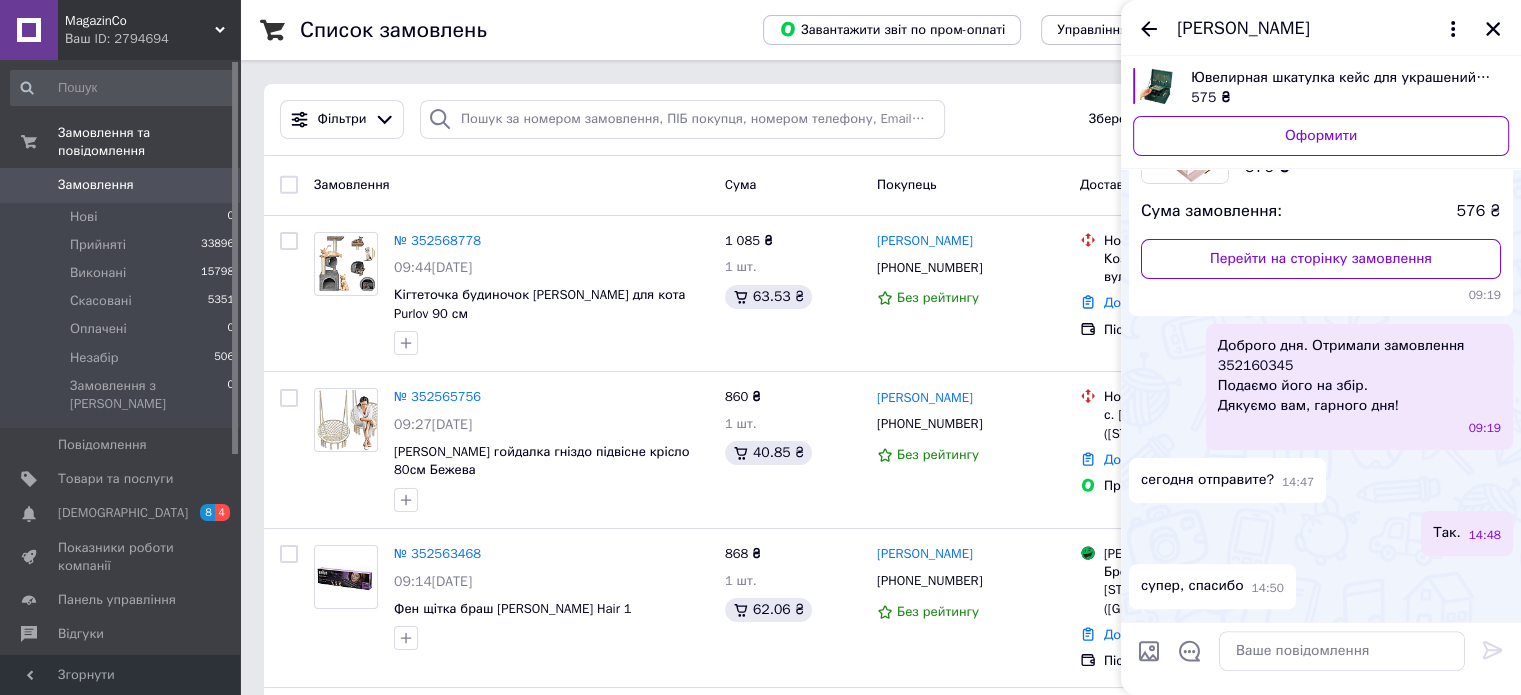 scroll, scrollTop: 364, scrollLeft: 0, axis: vertical 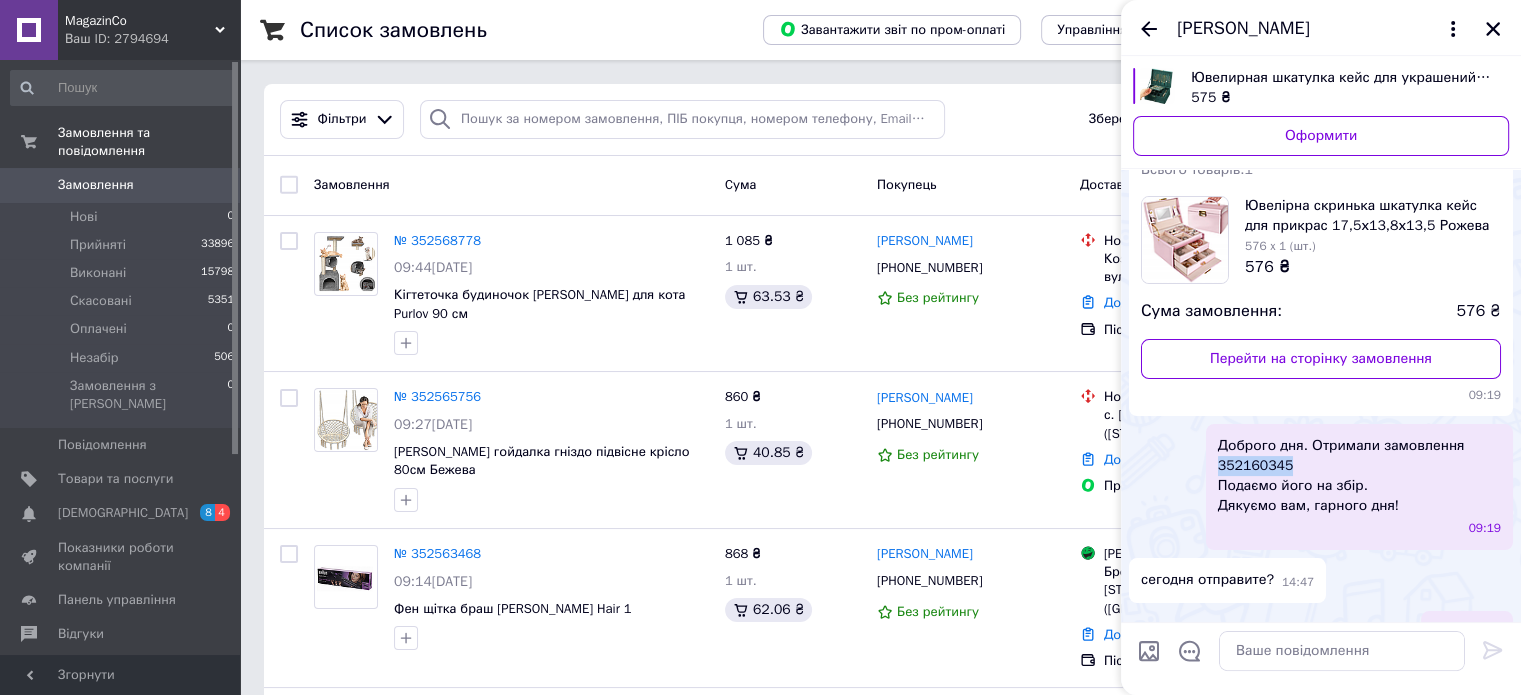 drag, startPoint x: 1286, startPoint y: 462, endPoint x: 1217, endPoint y: 462, distance: 69 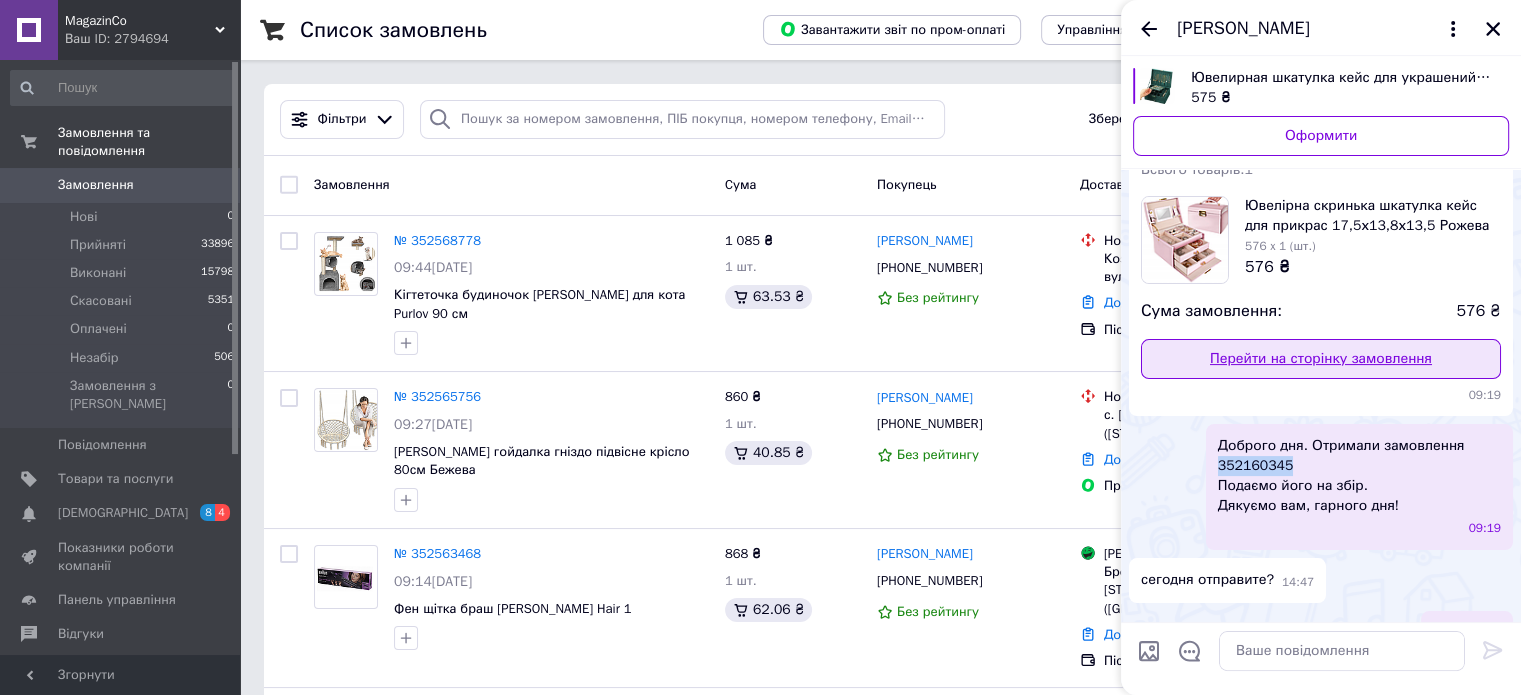 click on "Перейти на сторінку замовлення" at bounding box center (1321, 359) 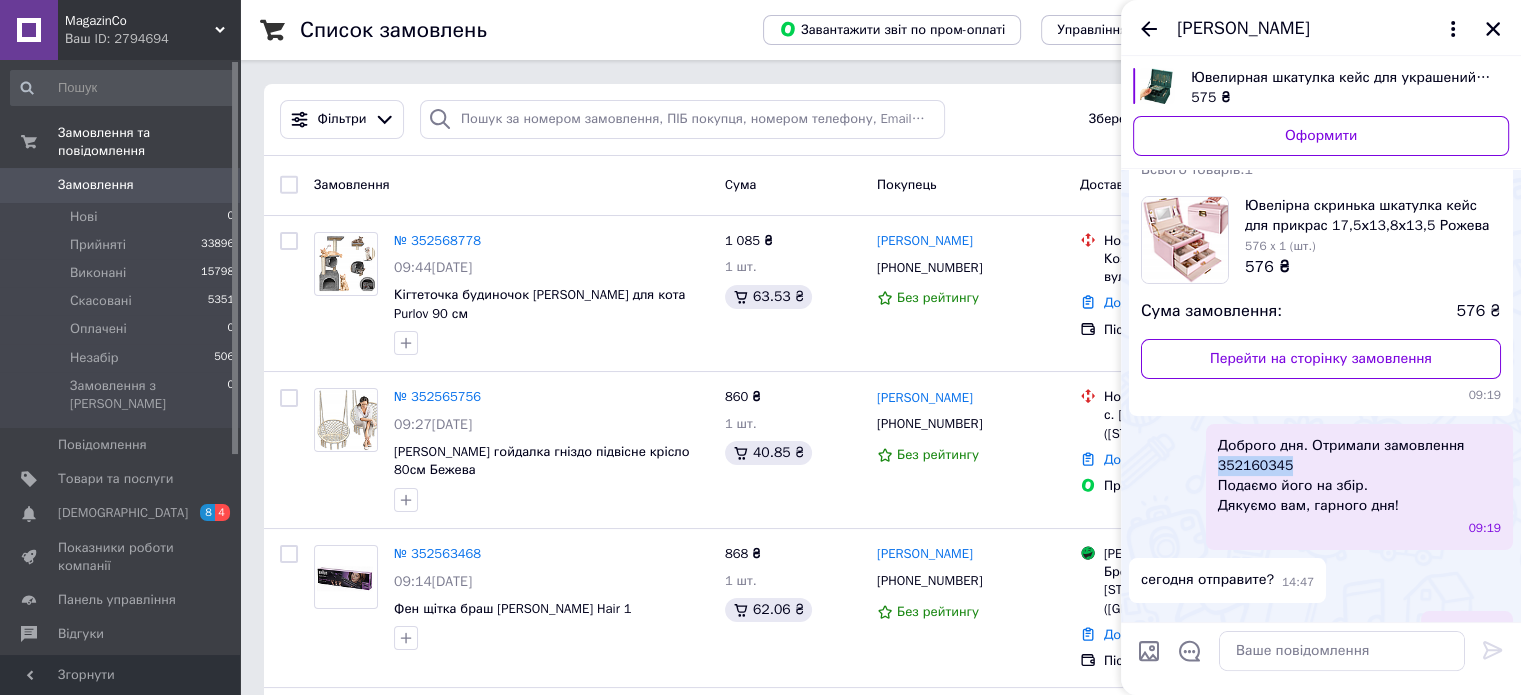click on "Замовлення" at bounding box center [121, 185] 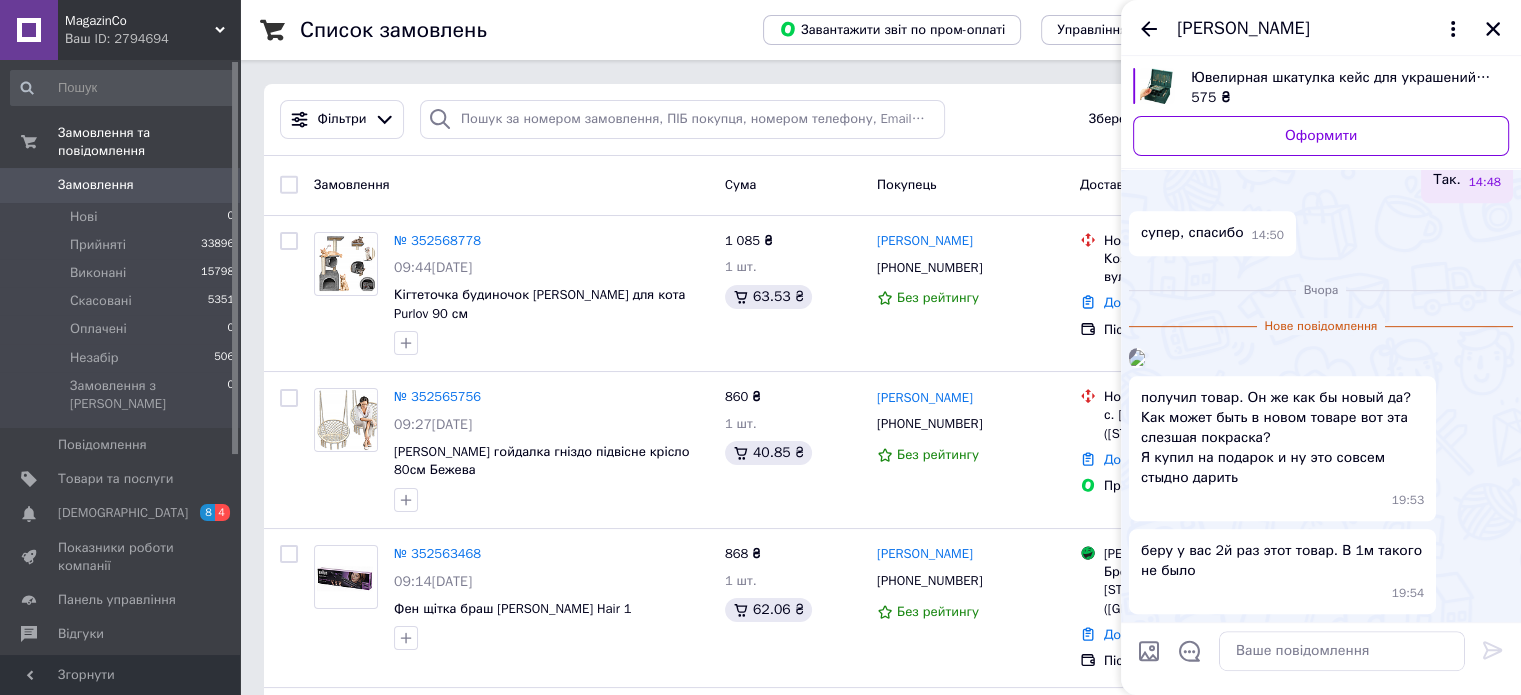 scroll, scrollTop: 1097, scrollLeft: 0, axis: vertical 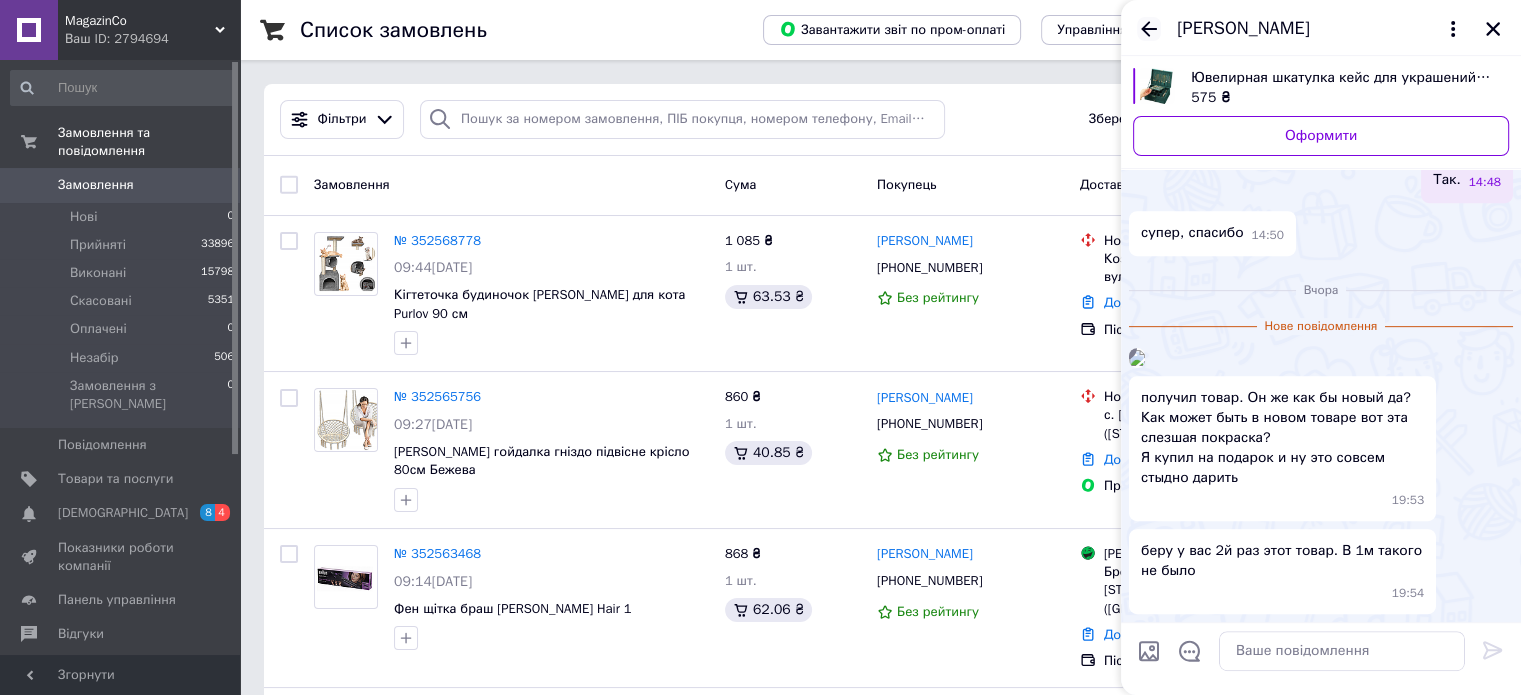 click 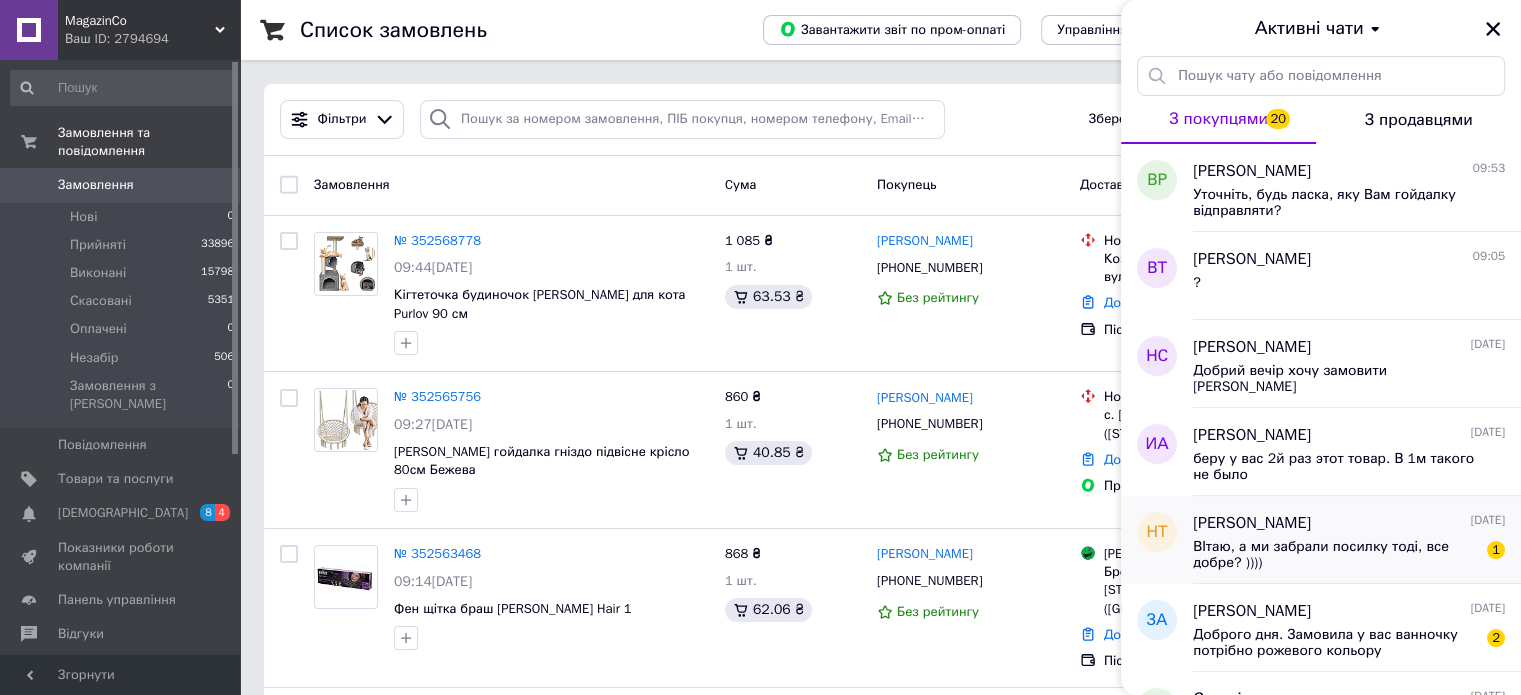 click on "ВІтаю, а ми забрали посилку тоді, все добре? ))))" at bounding box center [1335, 555] 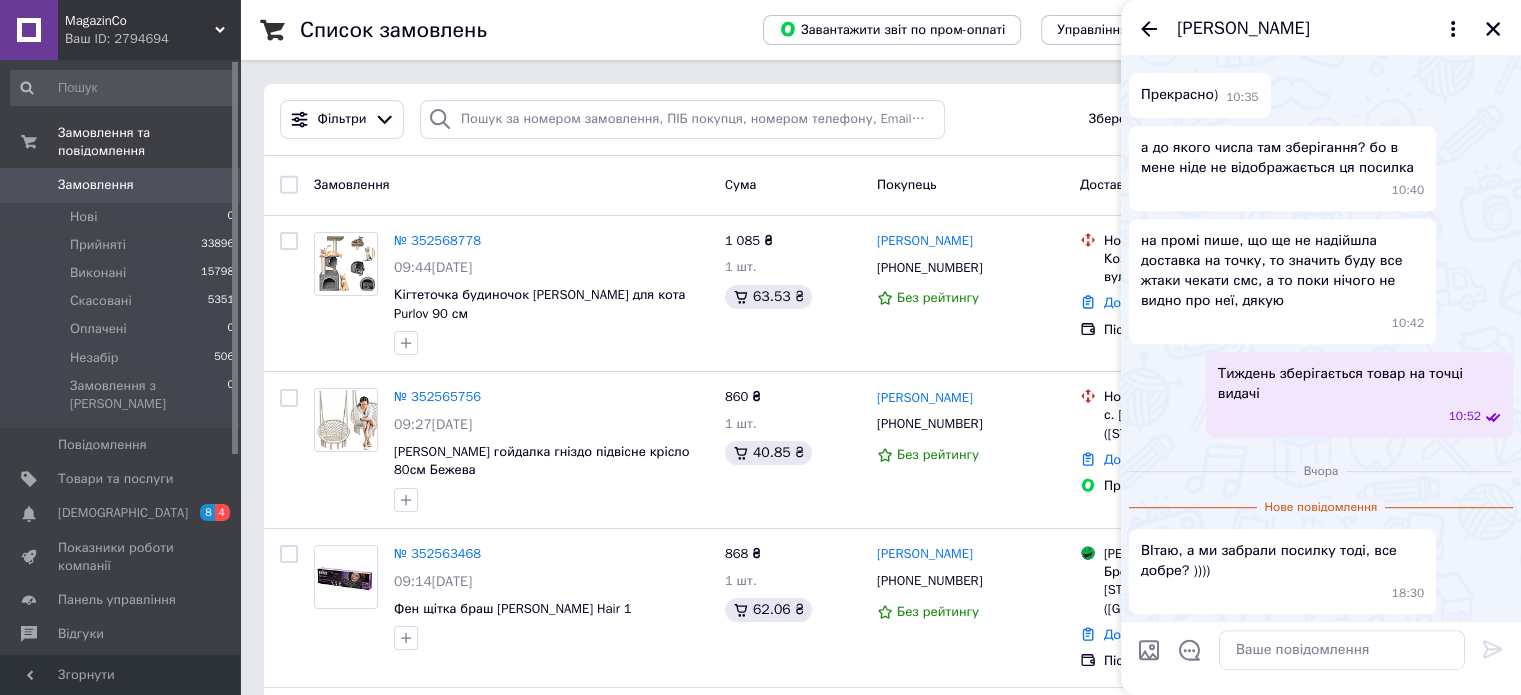 scroll, scrollTop: 1066, scrollLeft: 0, axis: vertical 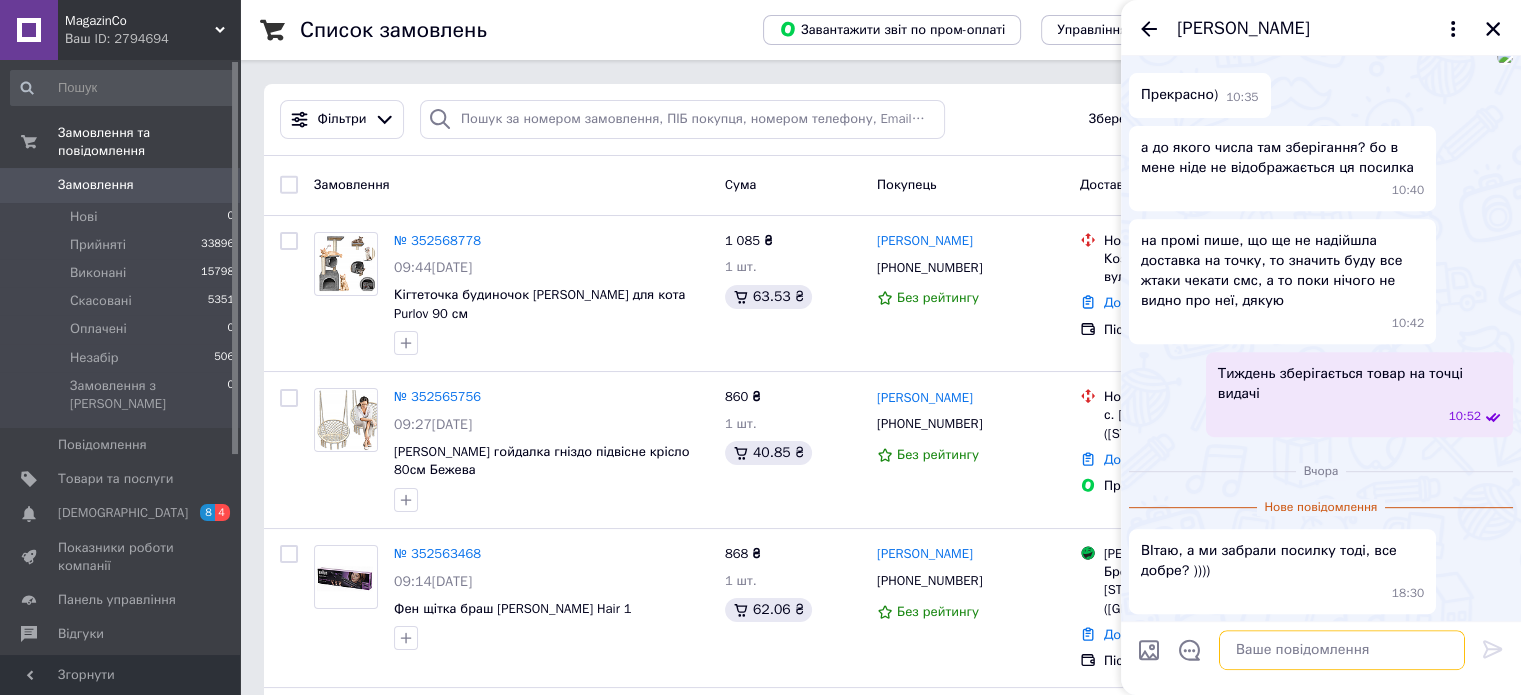 click at bounding box center (1342, 651) 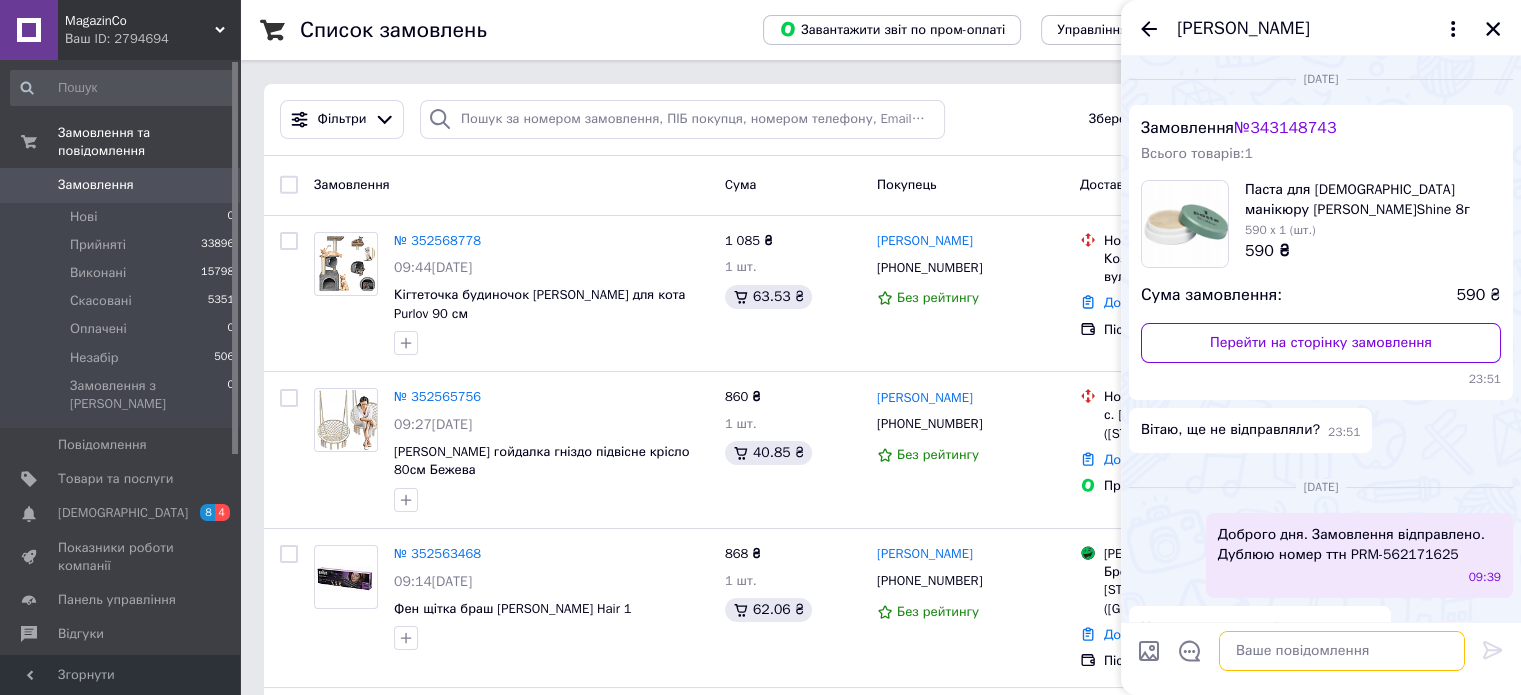 scroll, scrollTop: 0, scrollLeft: 0, axis: both 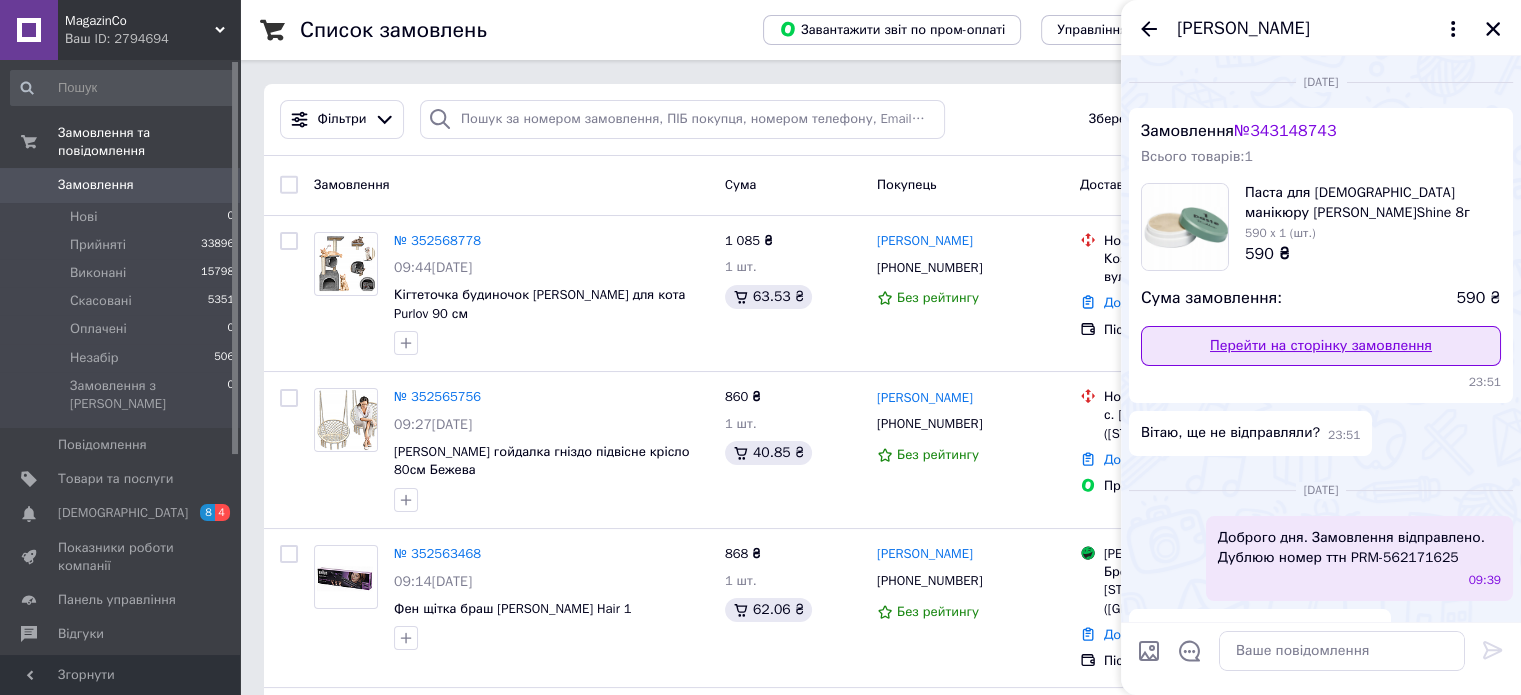 click on "Перейти на сторінку замовлення" at bounding box center (1321, 346) 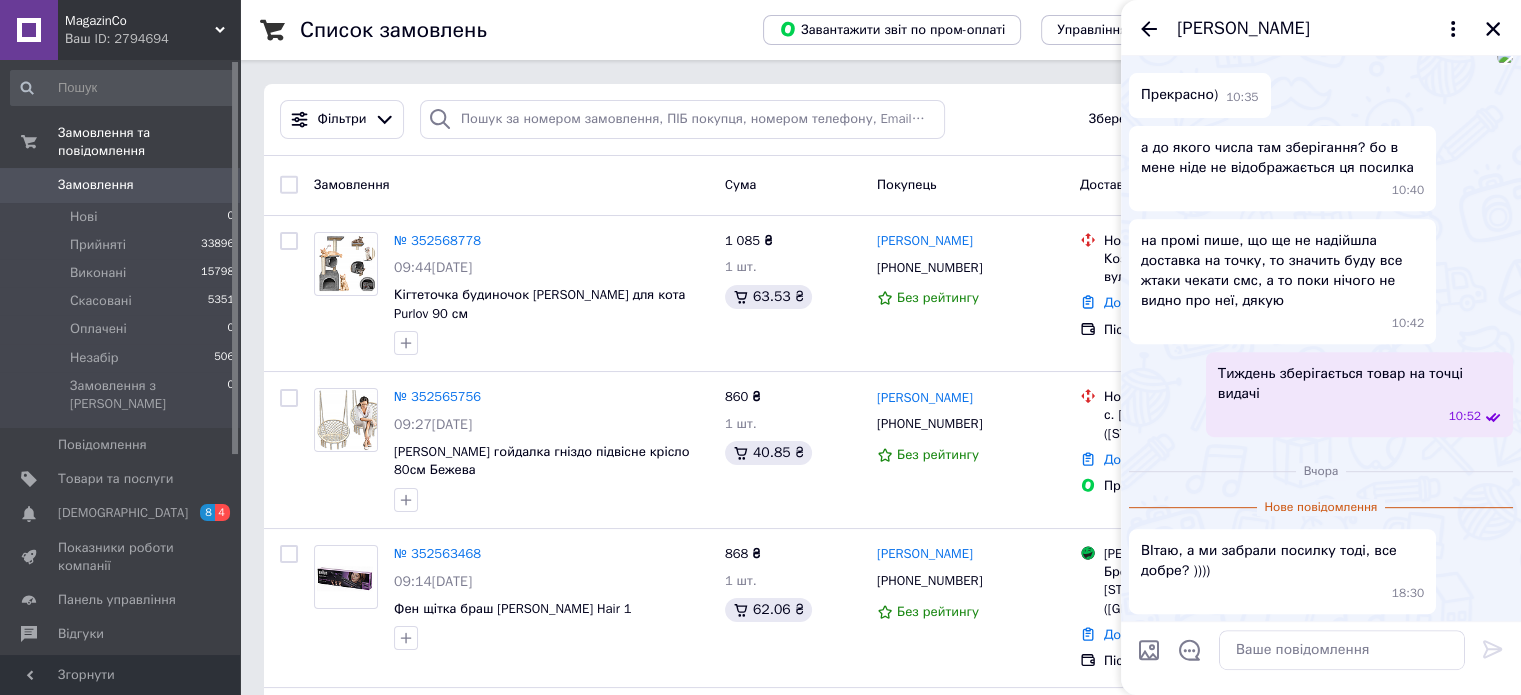 scroll, scrollTop: 1000, scrollLeft: 0, axis: vertical 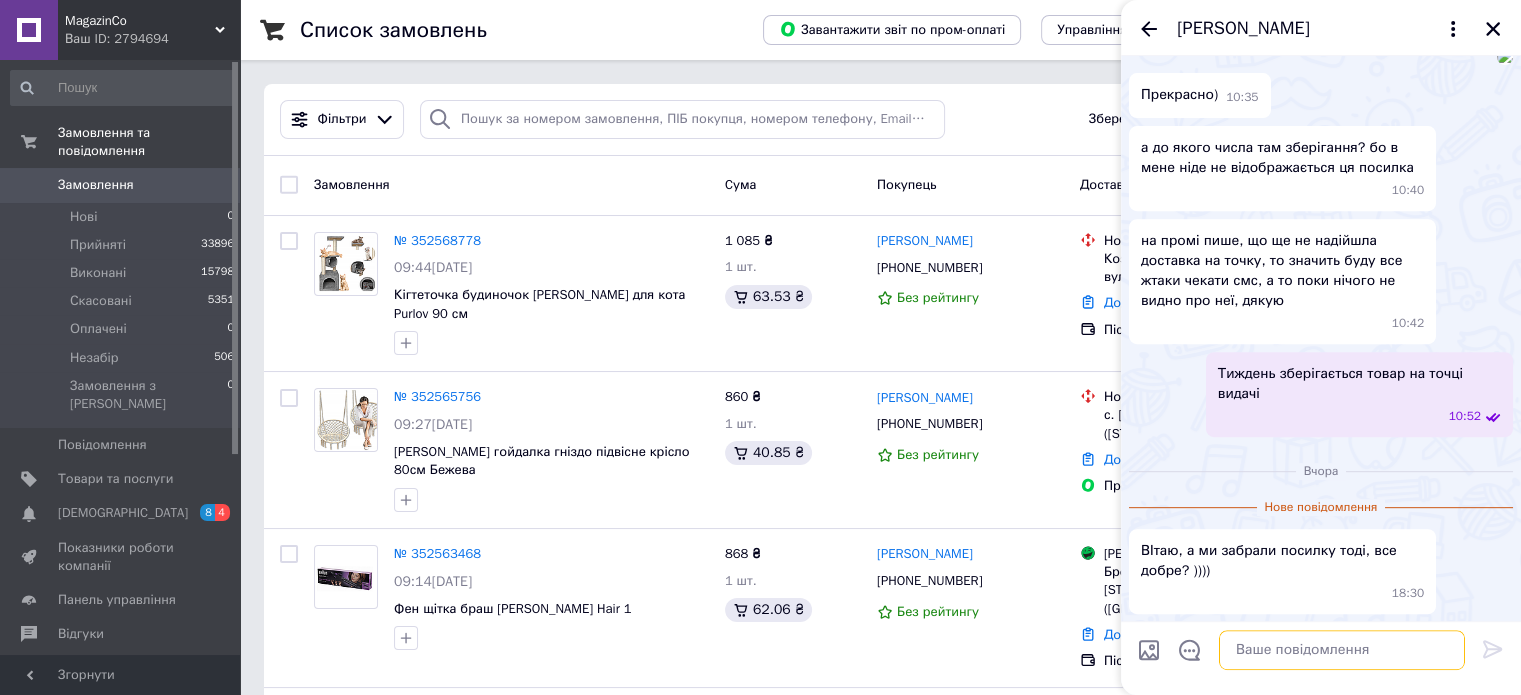 click at bounding box center (1342, 651) 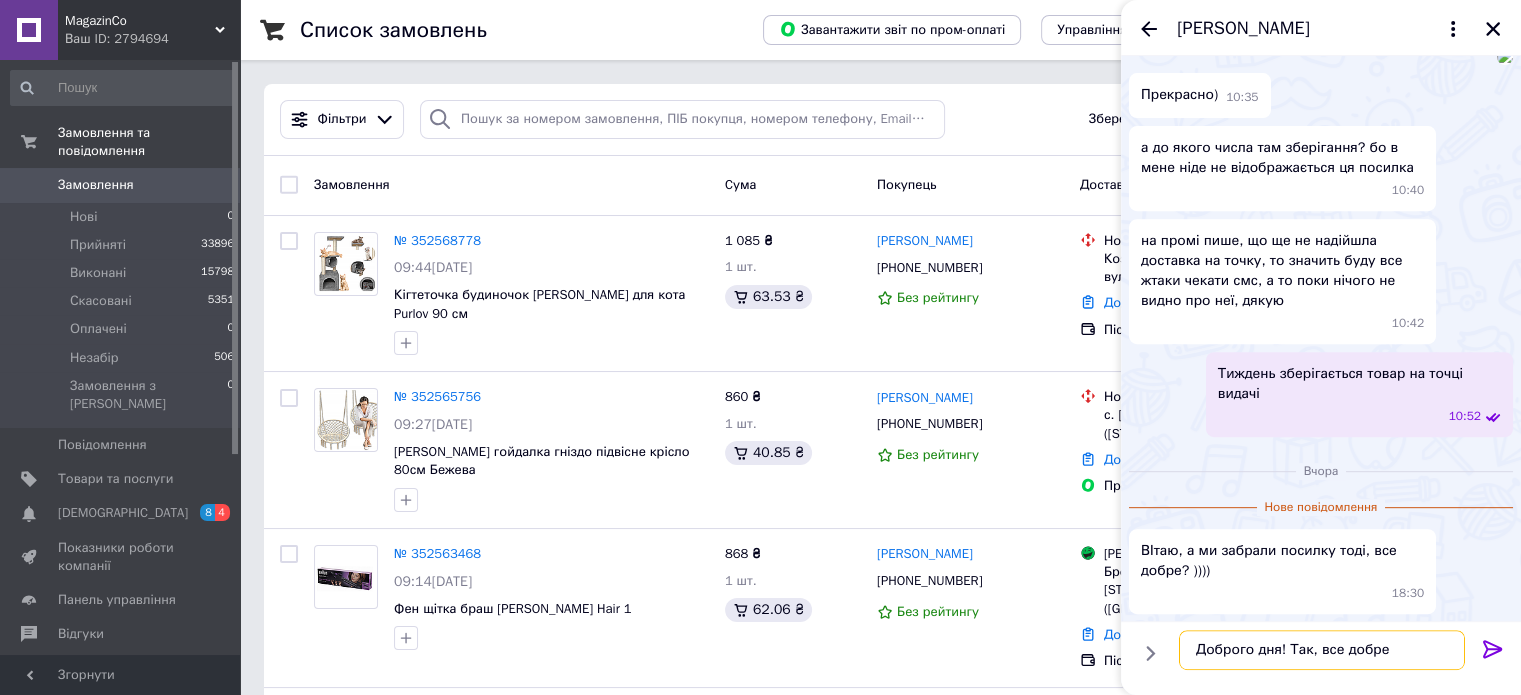 type on "Доброго дня! Так, все добре!" 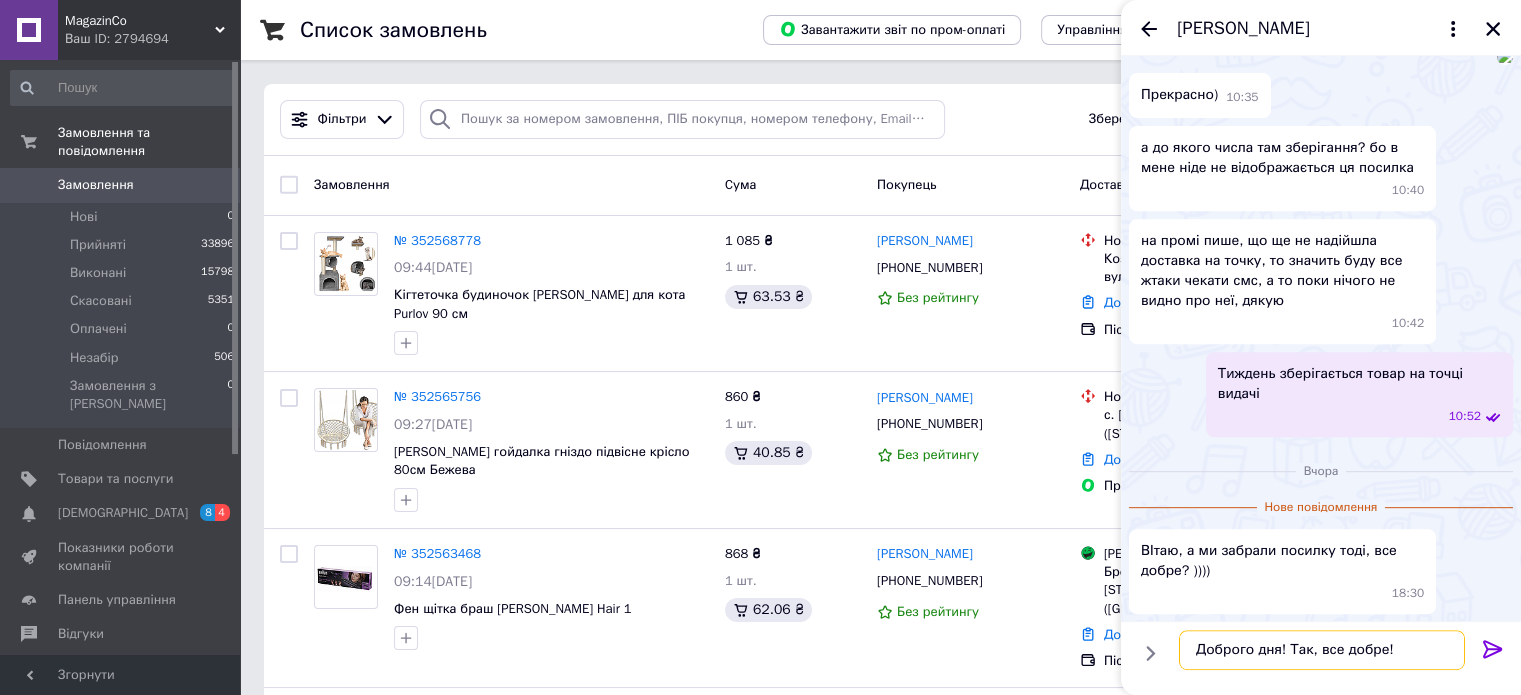 type 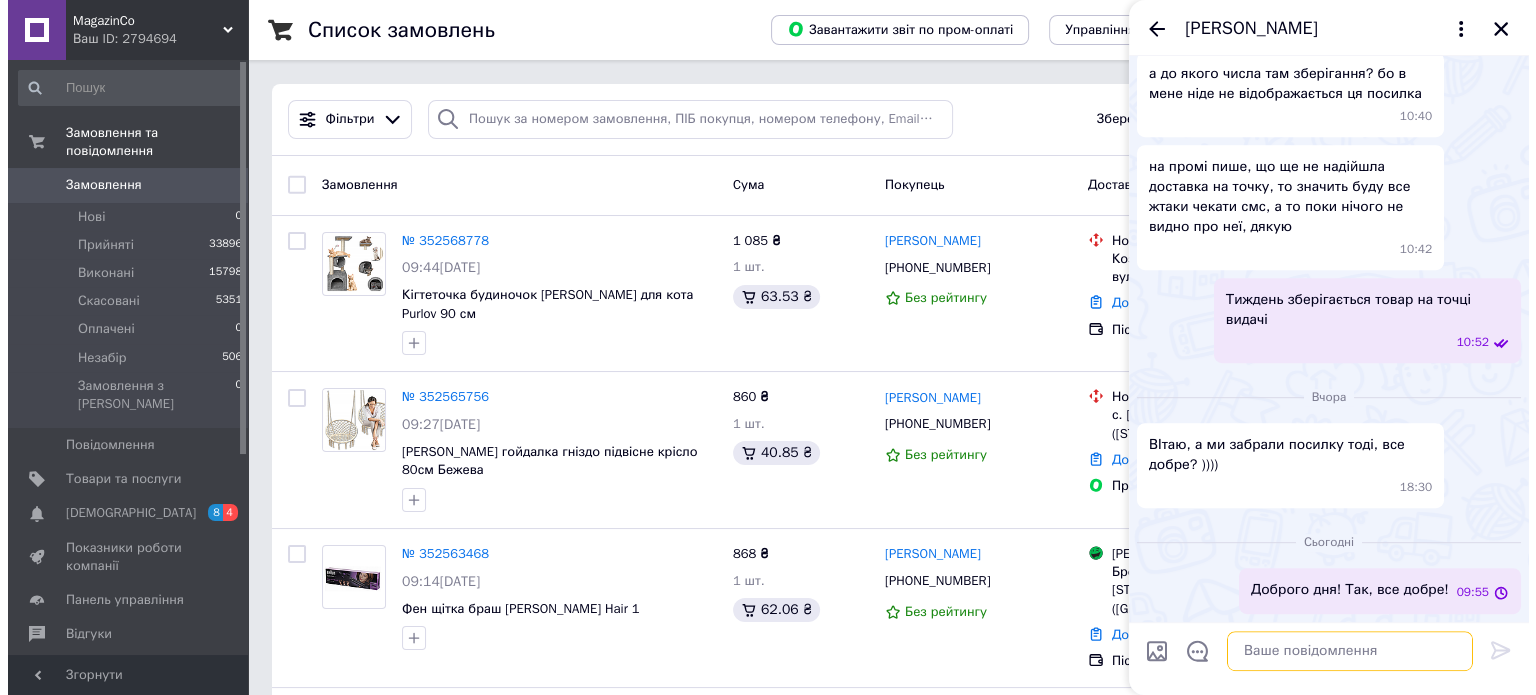 scroll, scrollTop: 1139, scrollLeft: 0, axis: vertical 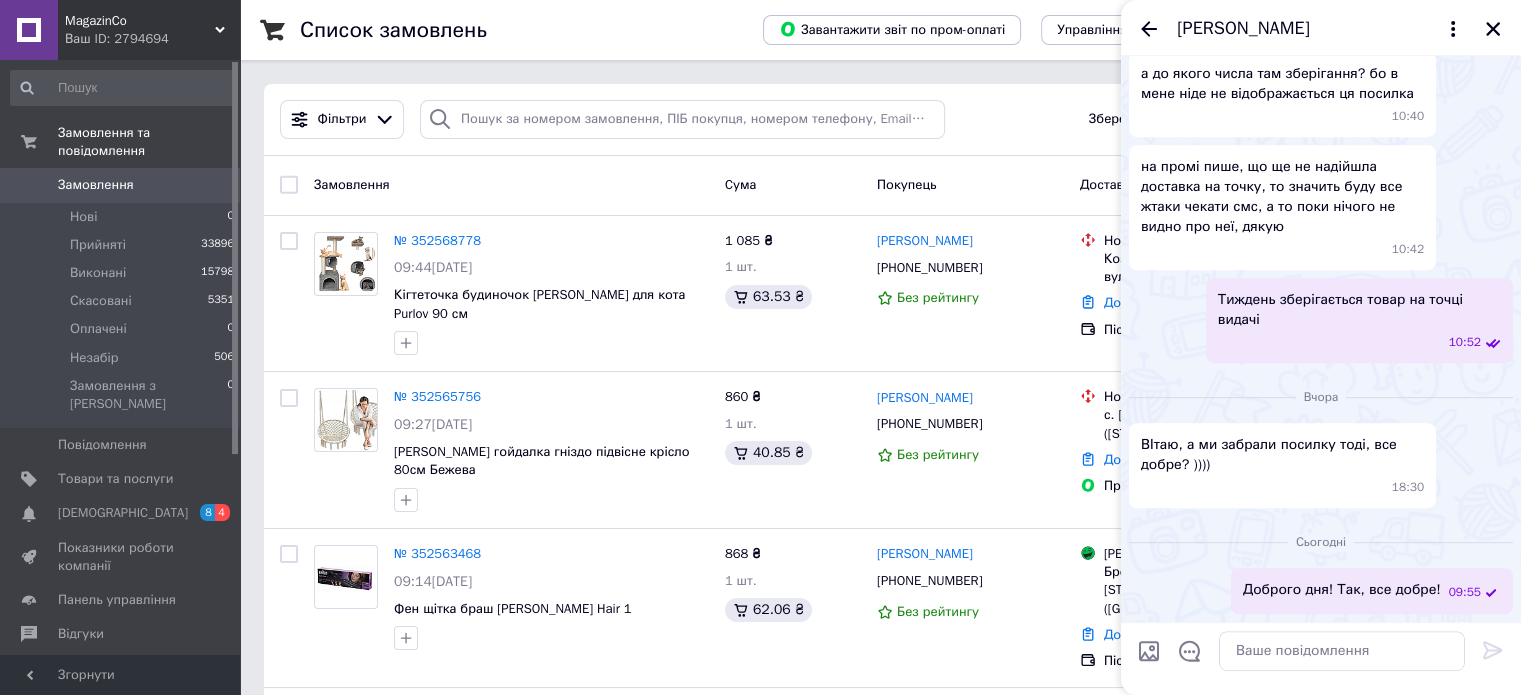 click on "Замовлення" at bounding box center (96, 185) 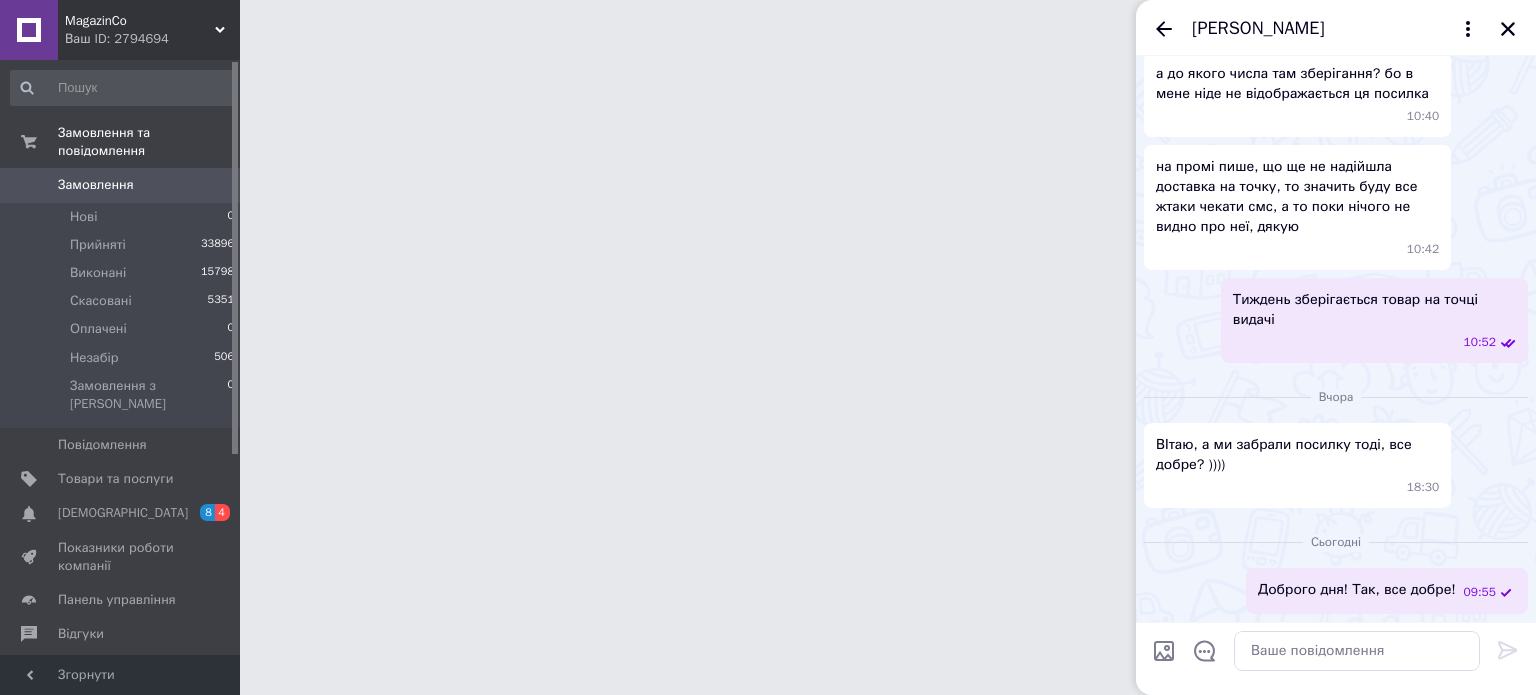 click 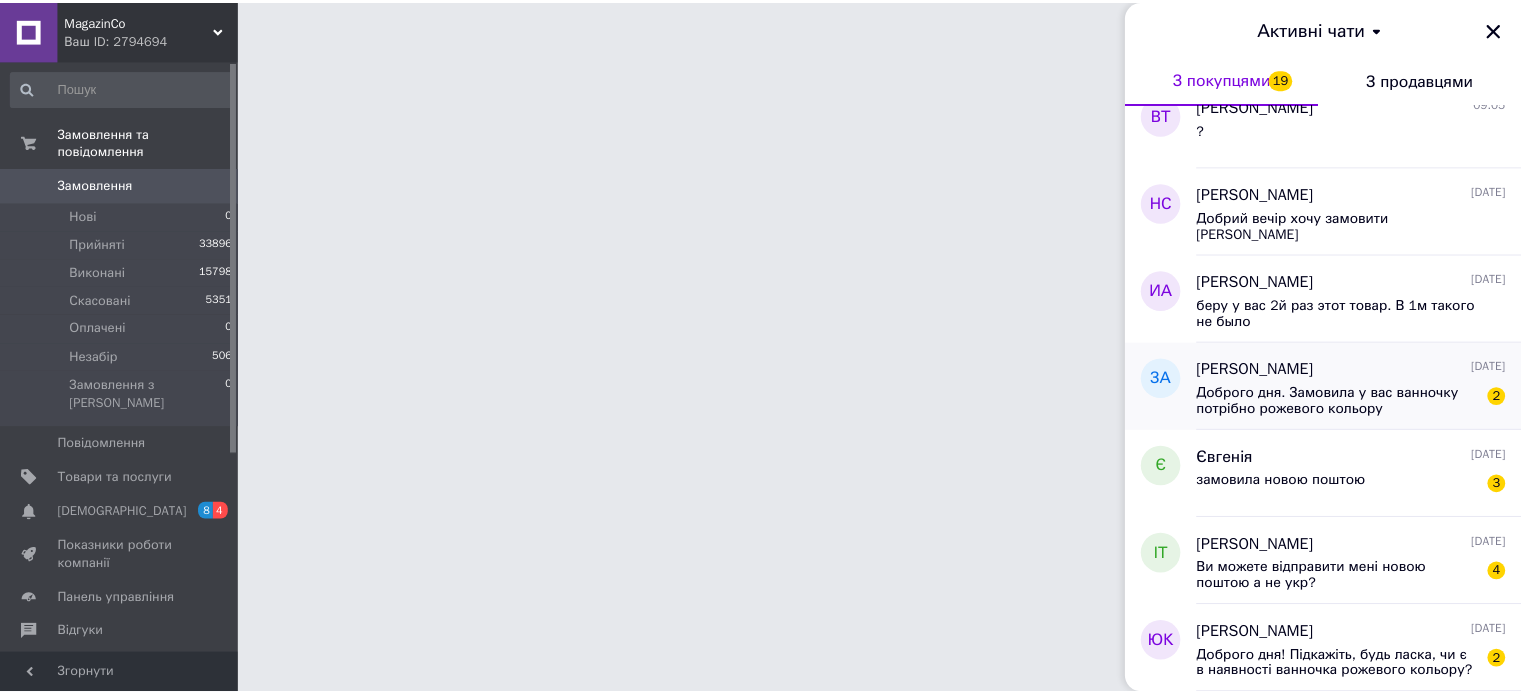 scroll, scrollTop: 300, scrollLeft: 0, axis: vertical 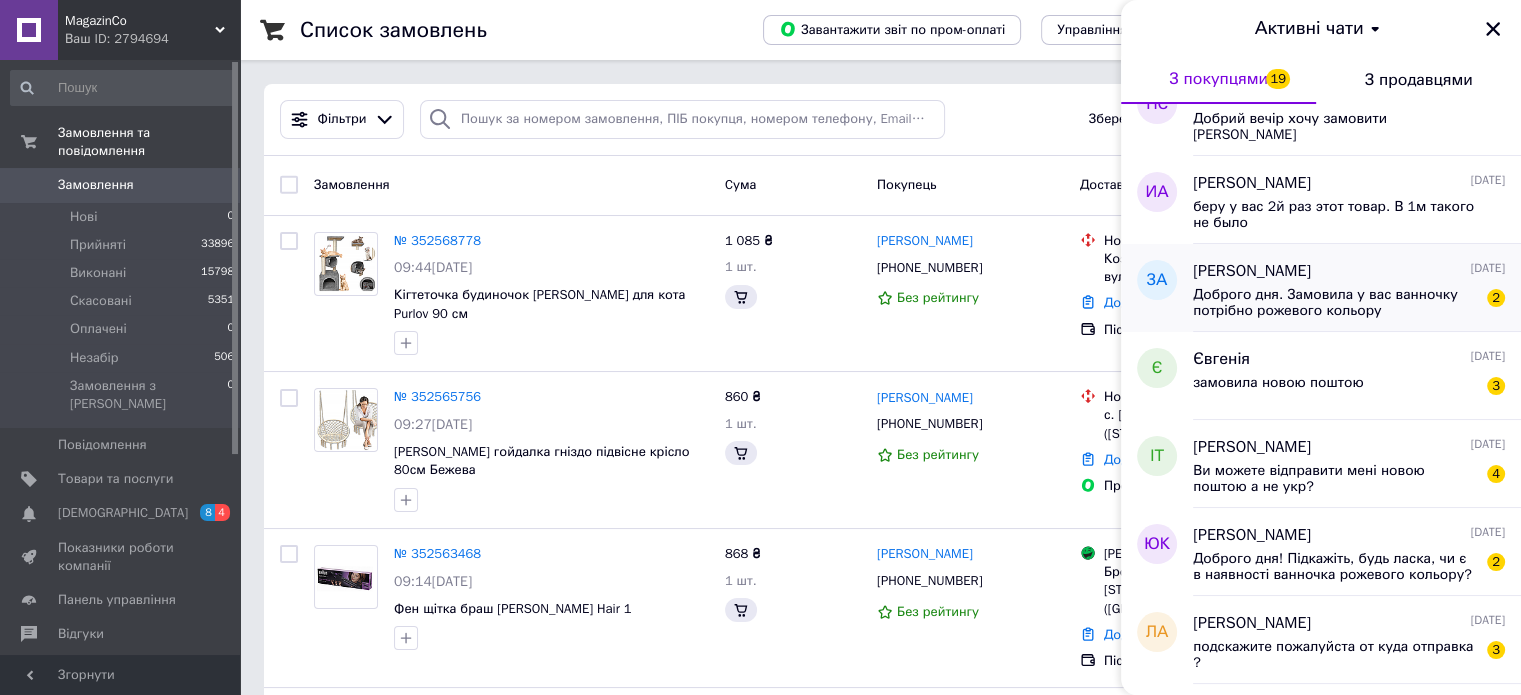 click on "Доброго дня. Замовила у вас ванночку потрібно рожевого кольору" at bounding box center [1335, 303] 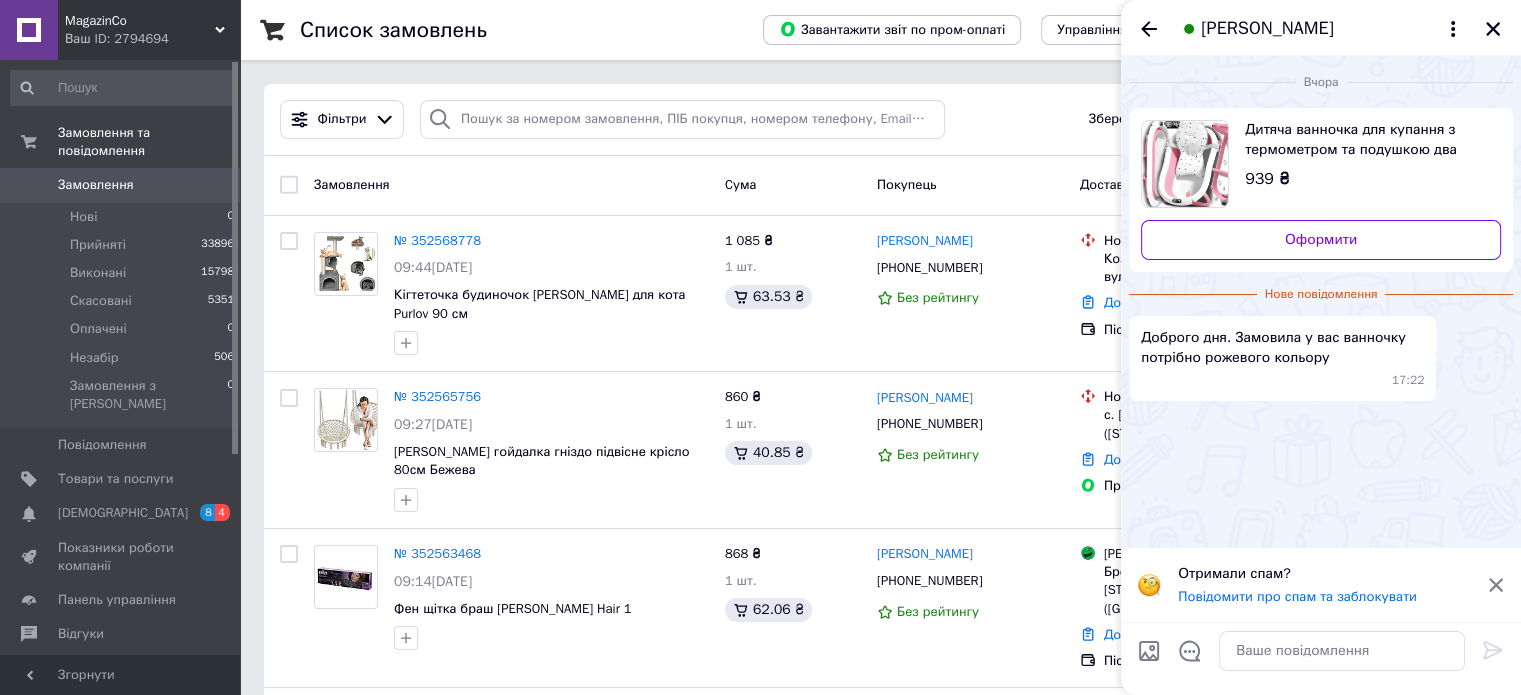 click on "[PERSON_NAME]" at bounding box center (1267, 29) 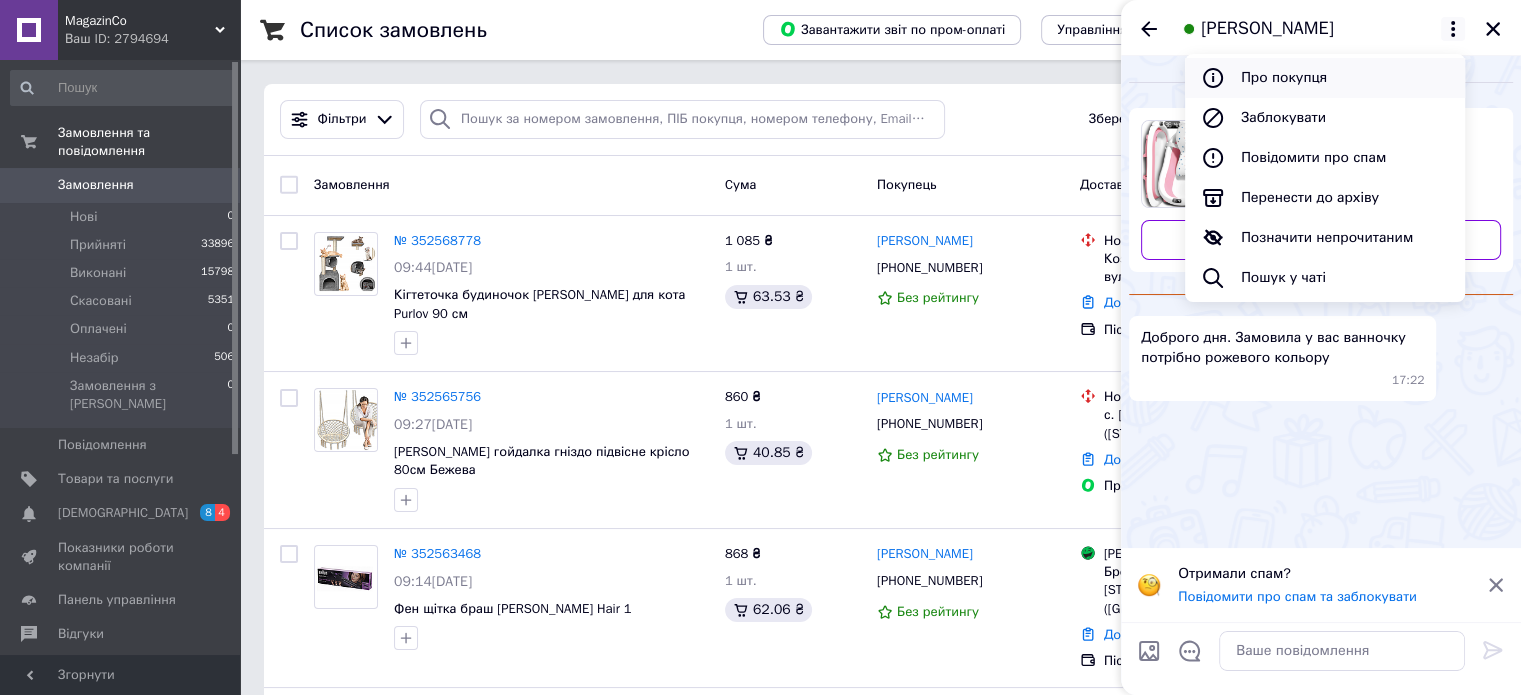 click on "Про покупця" at bounding box center [1325, 78] 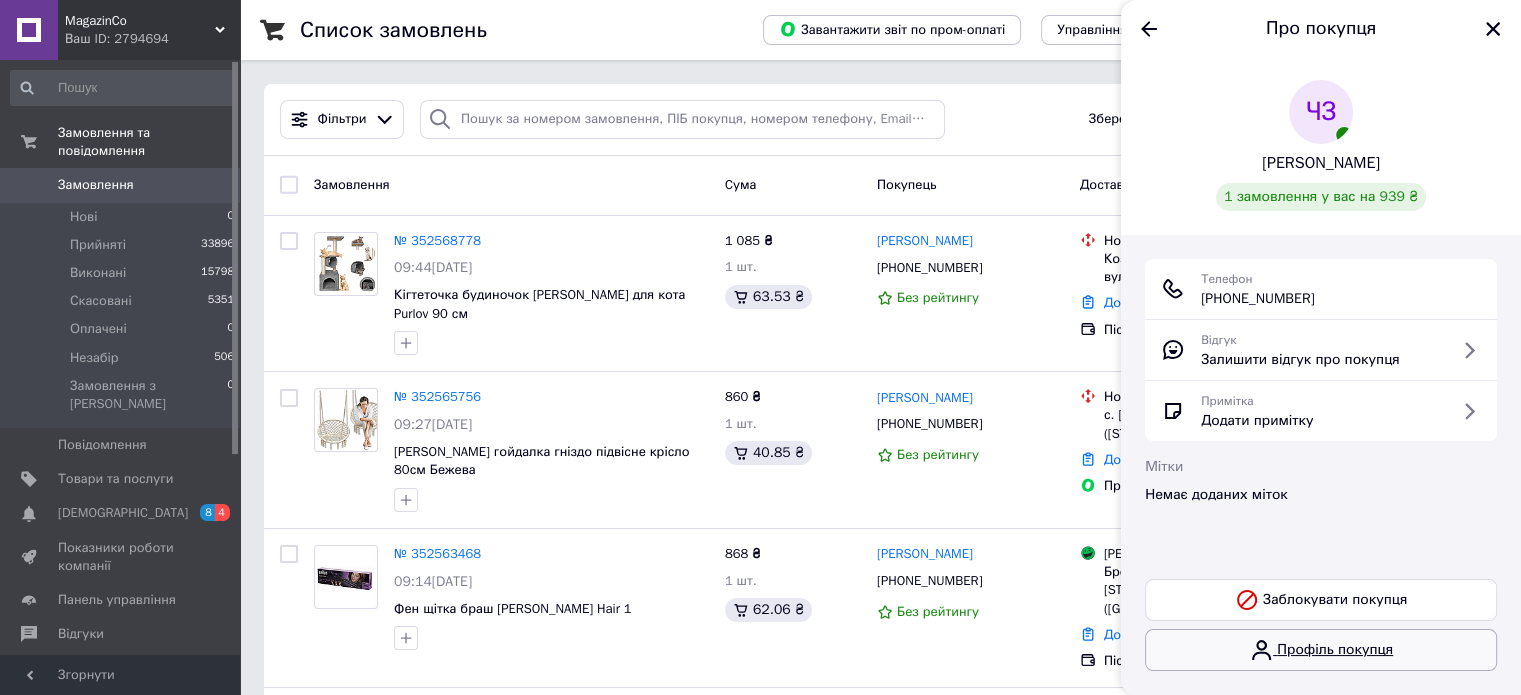 click on "Профіль покупця" at bounding box center (1321, 650) 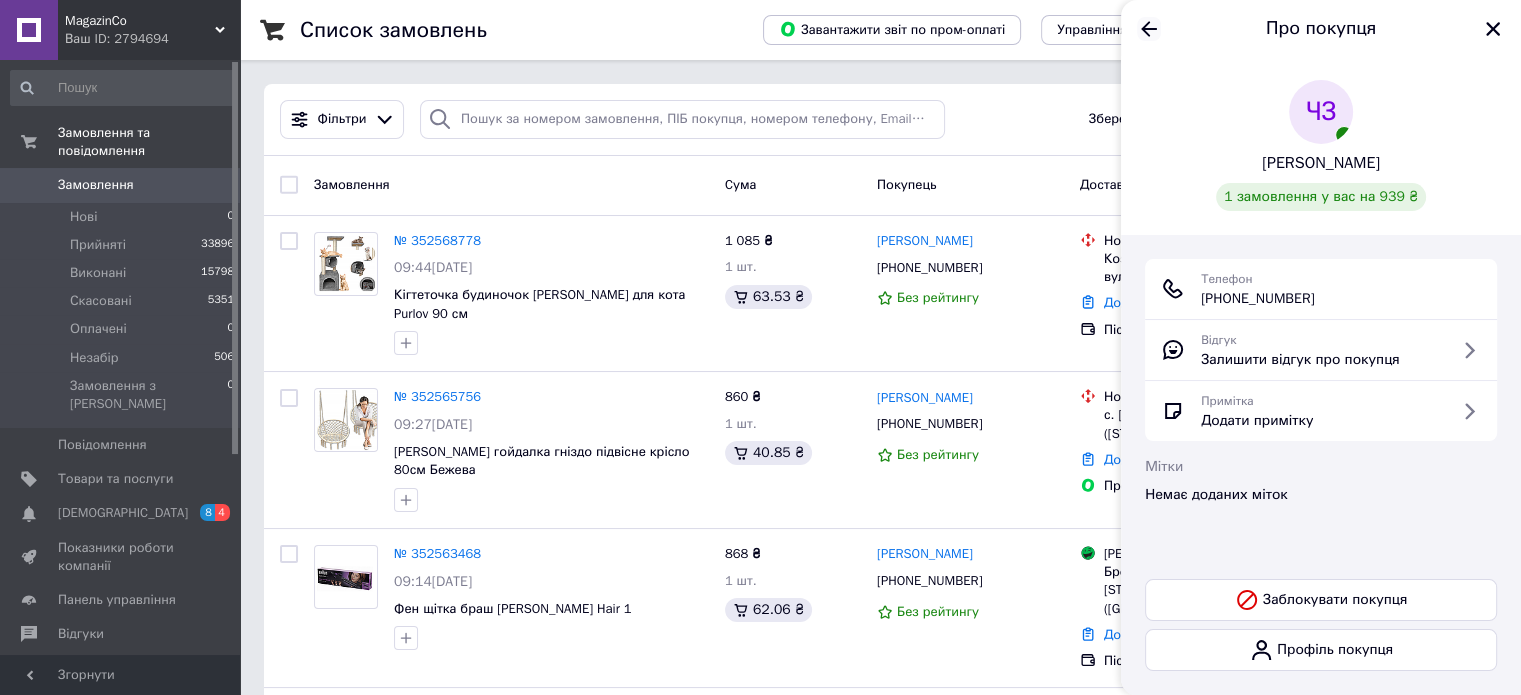 click 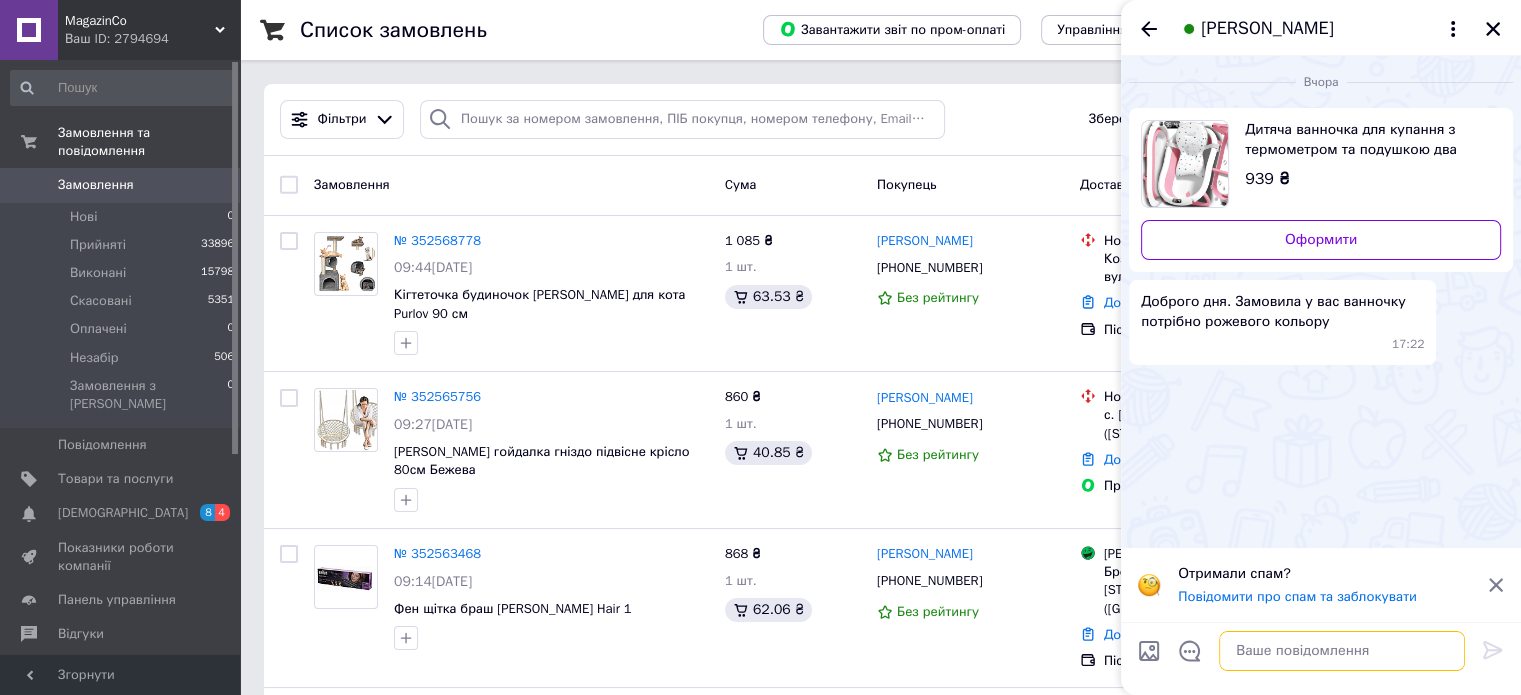 click at bounding box center (1342, 651) 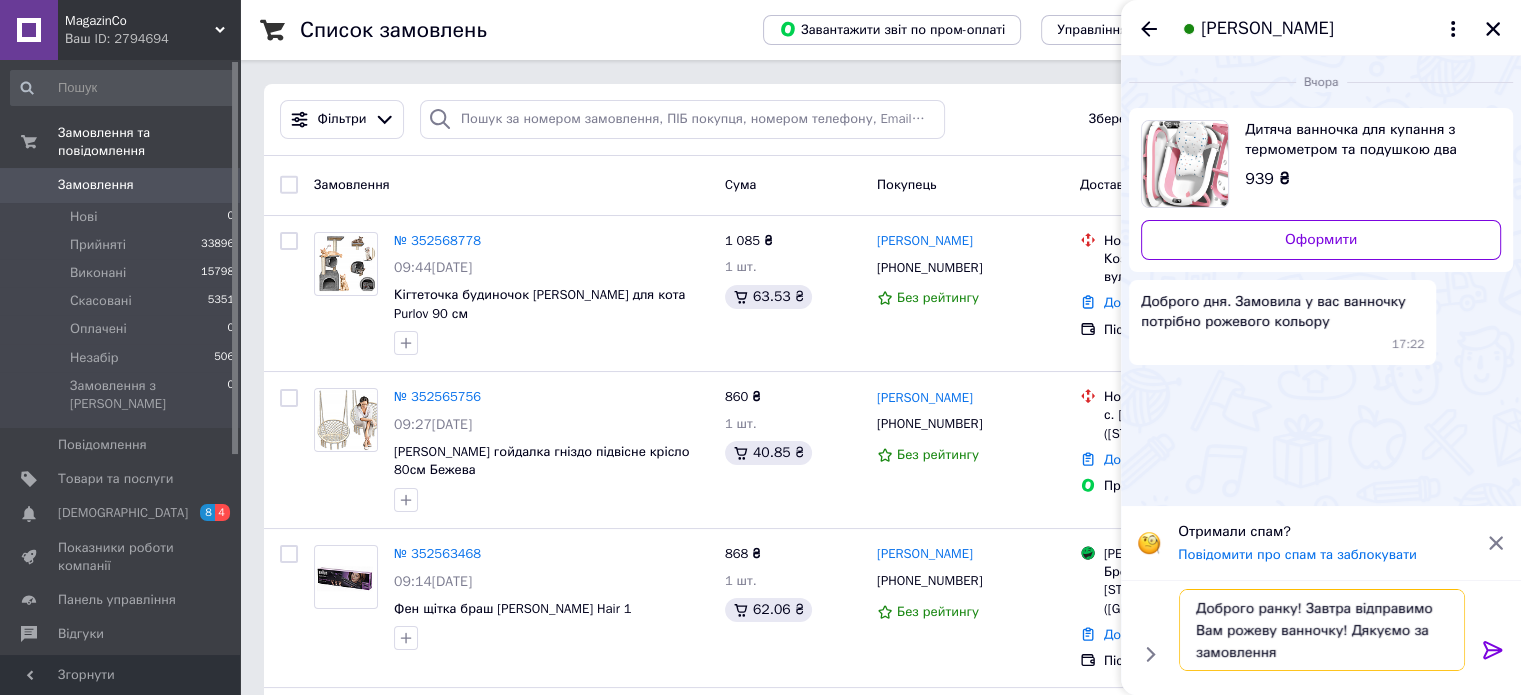 type on "Доброго ранку! Завтра відправимо Вам рожеву ванночку! Дякуємо за замовлення!" 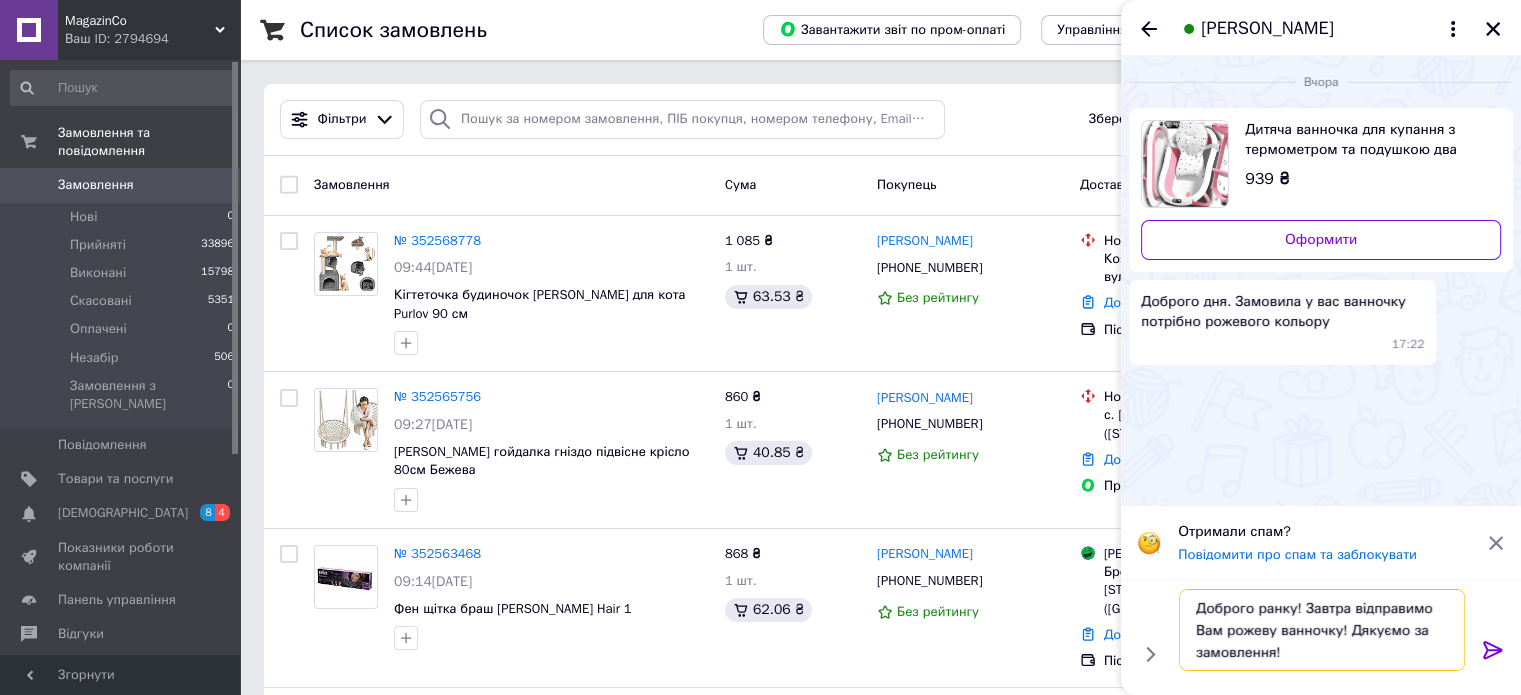 type 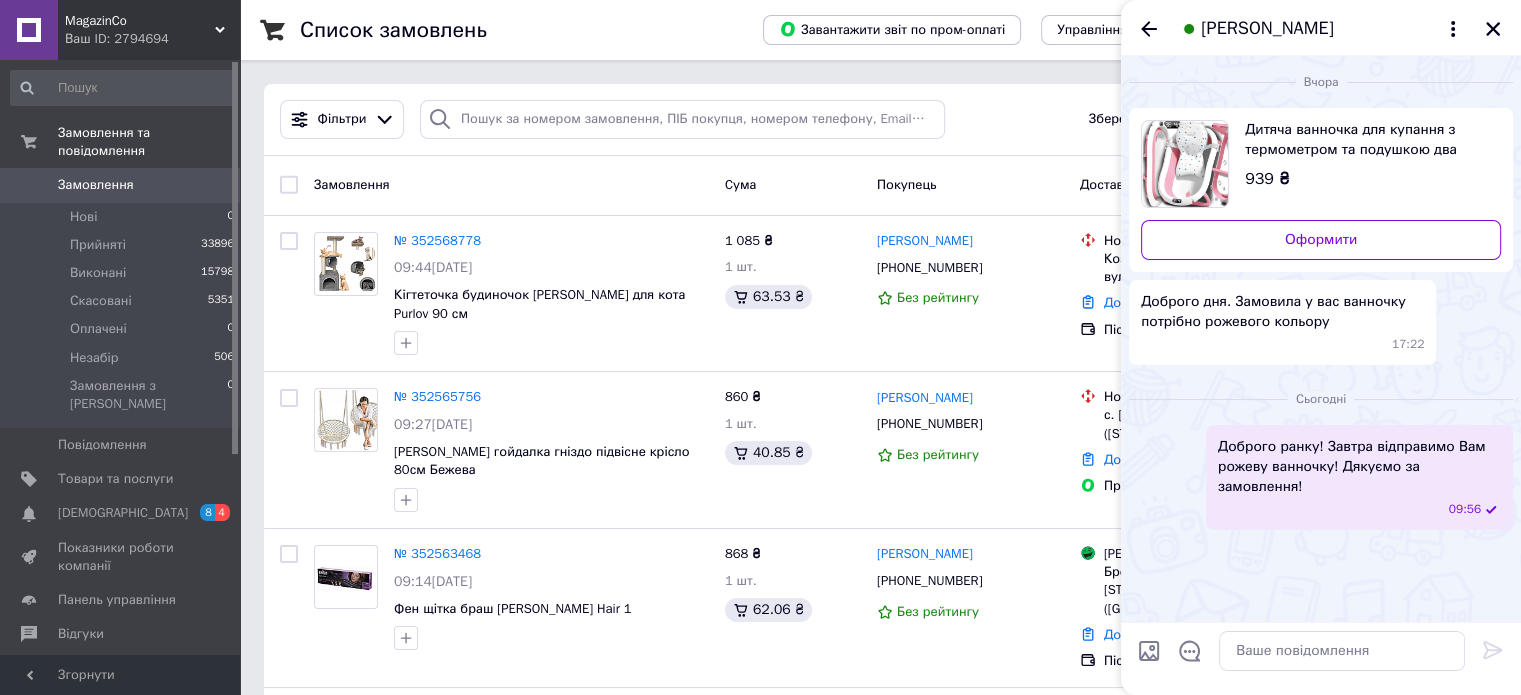 click on "Замовлення" at bounding box center (96, 185) 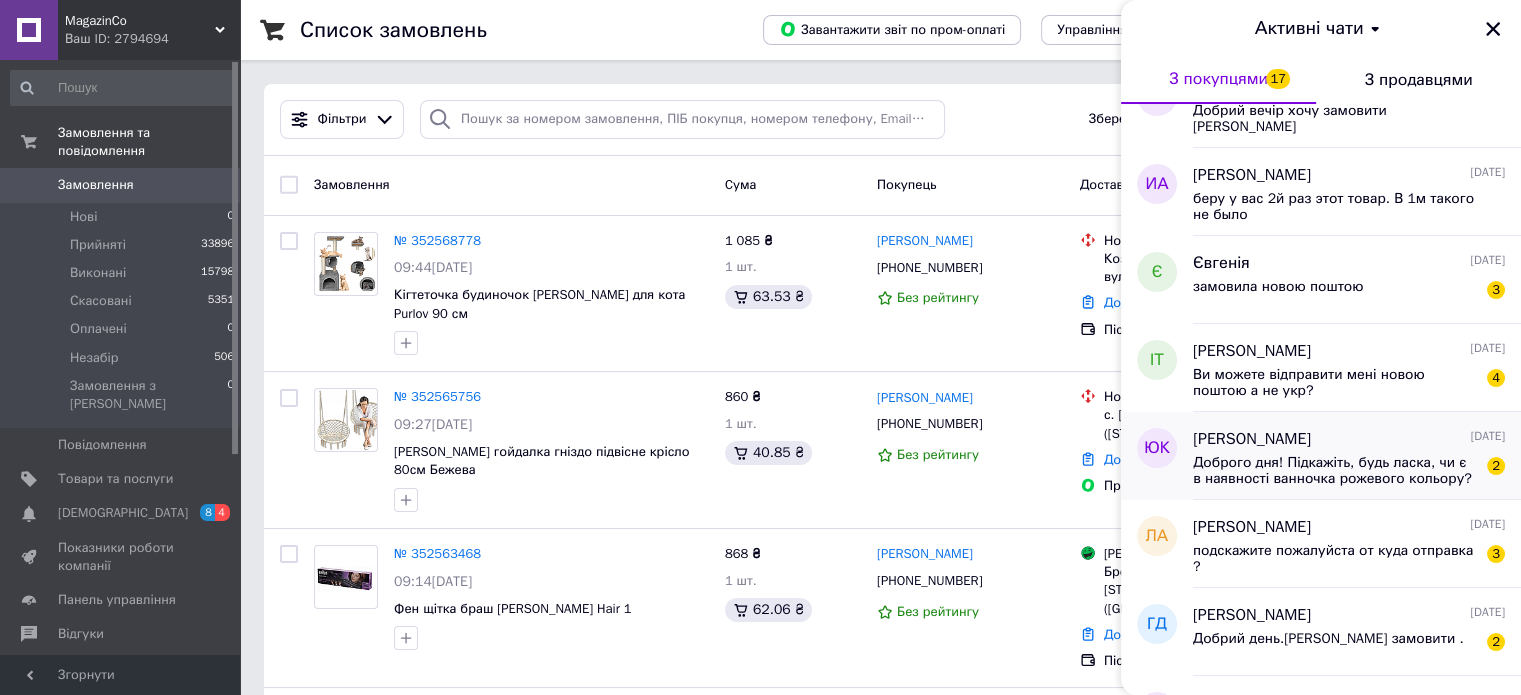 scroll, scrollTop: 400, scrollLeft: 0, axis: vertical 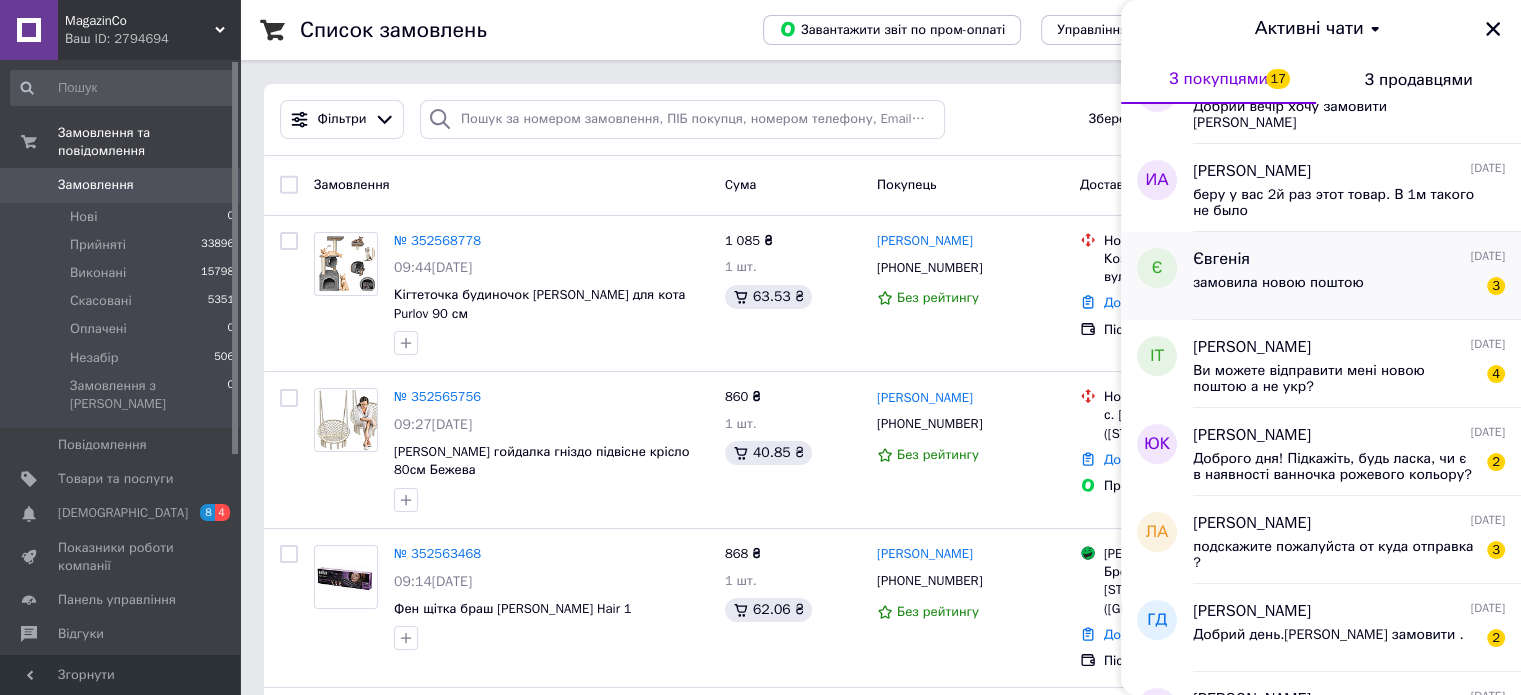 click on "замовила новою поштою" at bounding box center [1278, 283] 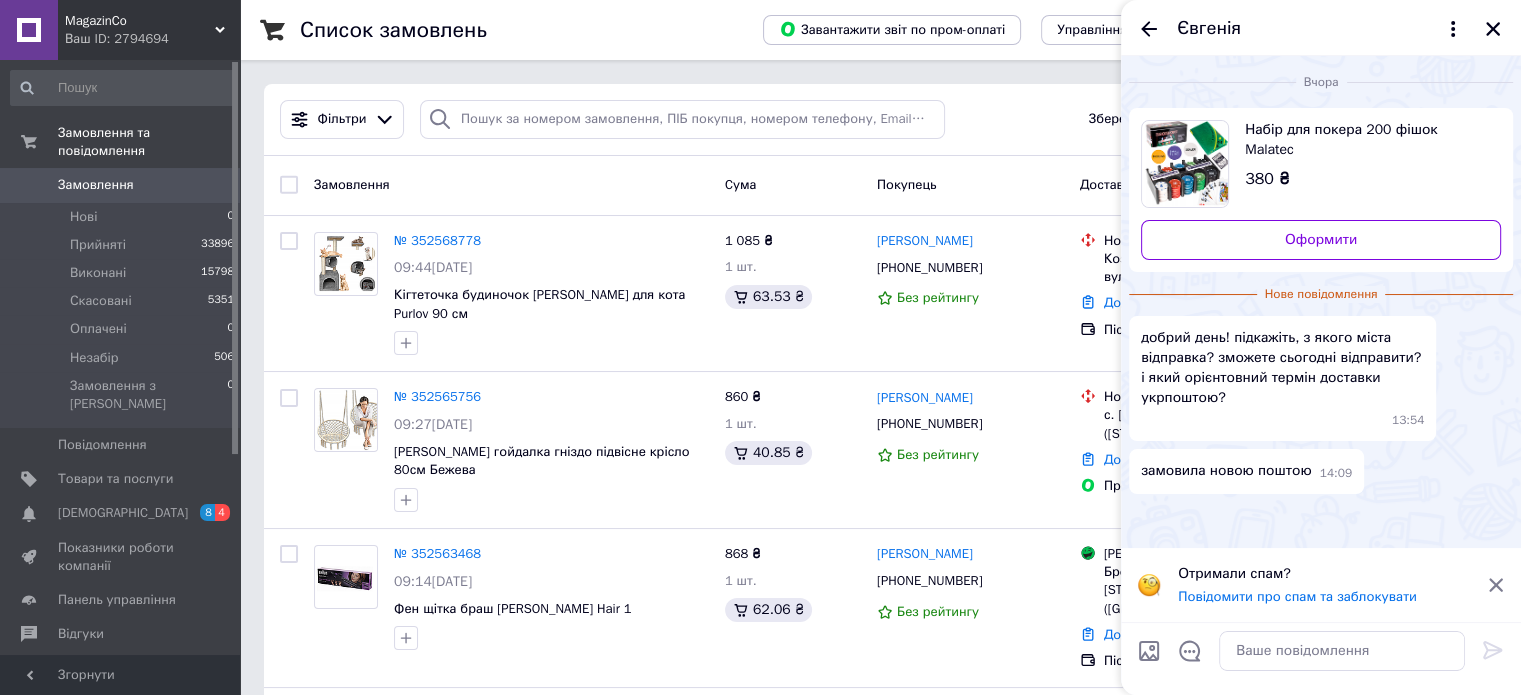 click on "Євгенія" at bounding box center [1209, 29] 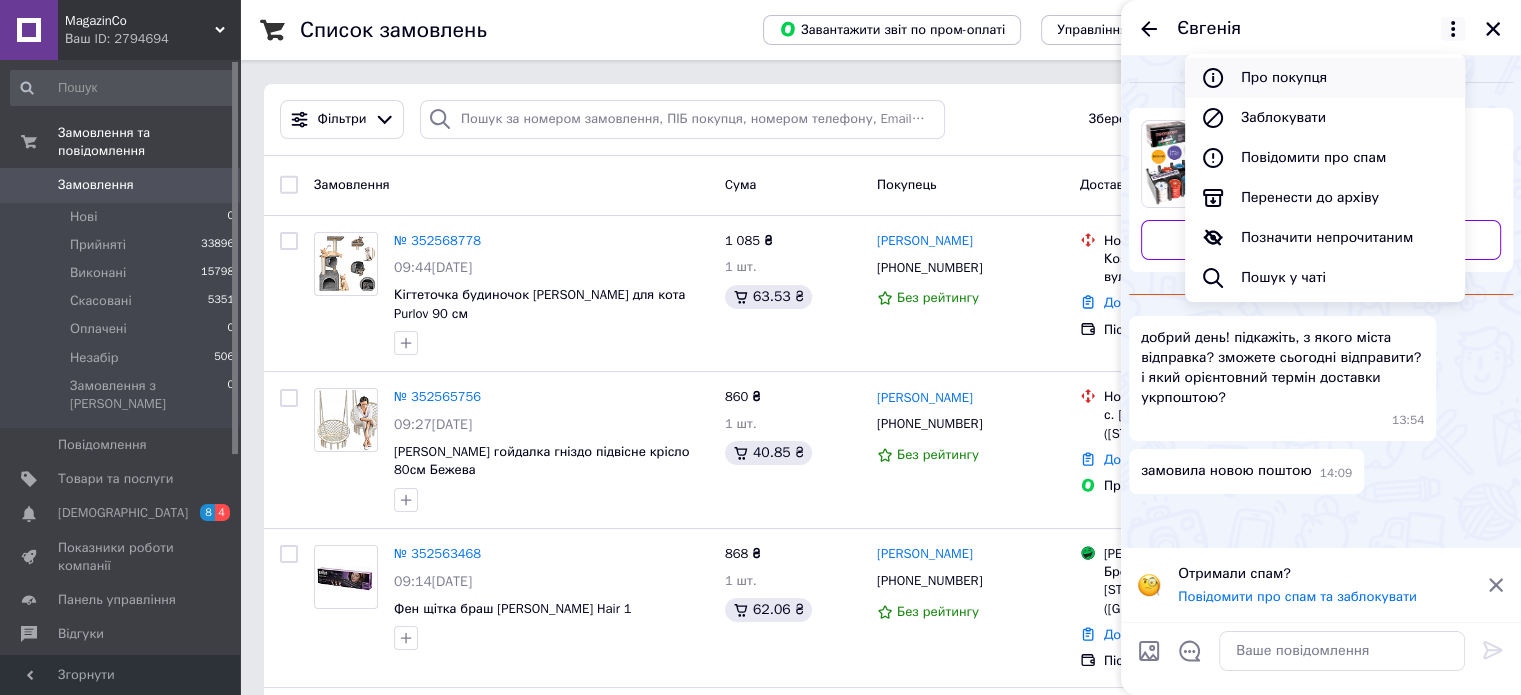 click on "Про покупця" at bounding box center (1325, 78) 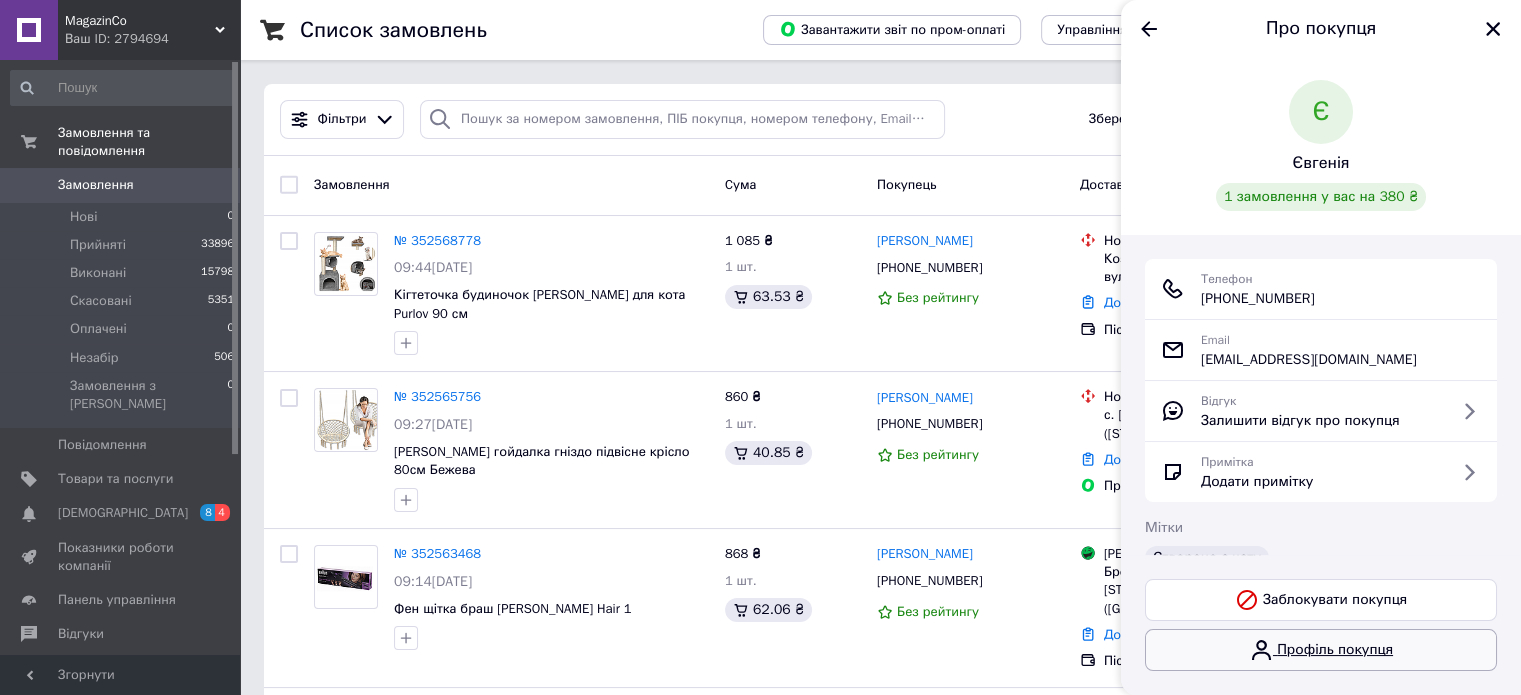 click 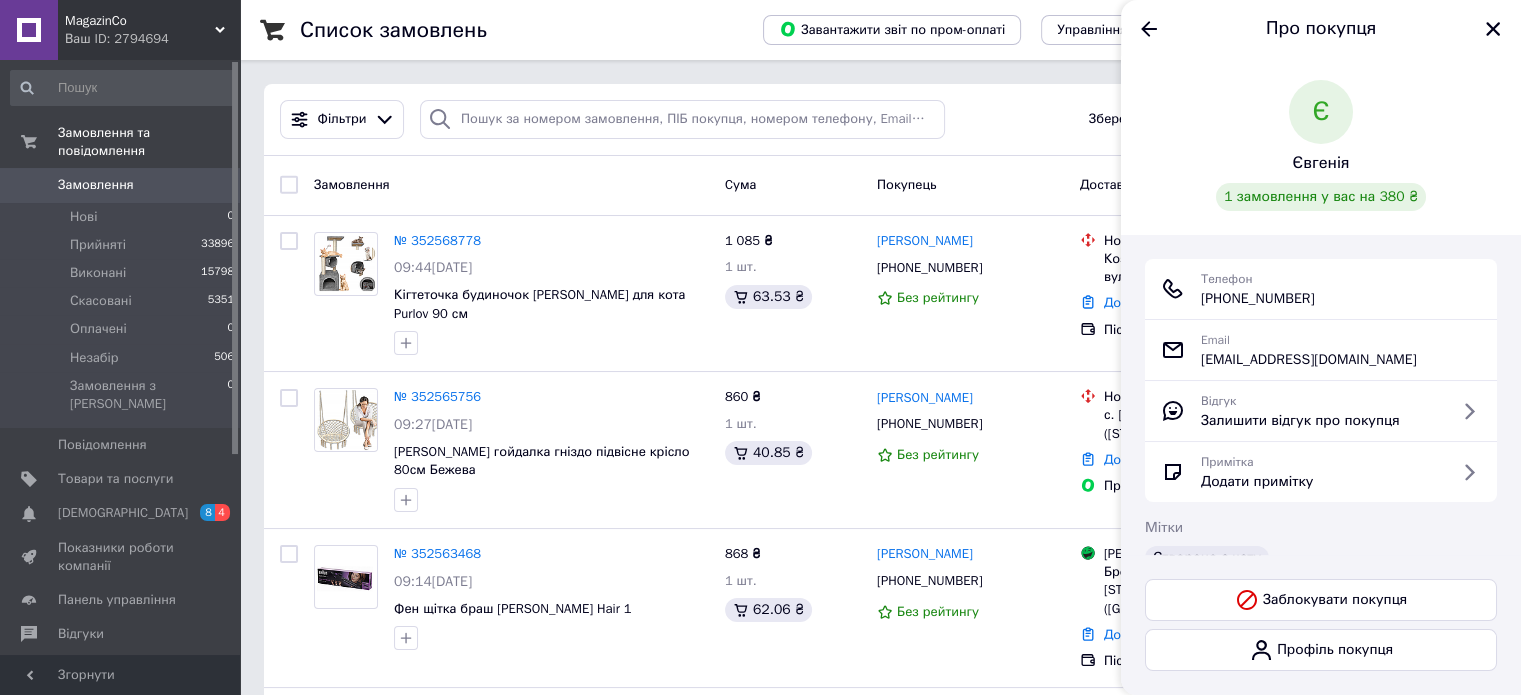 click on "Замовлення" at bounding box center (96, 185) 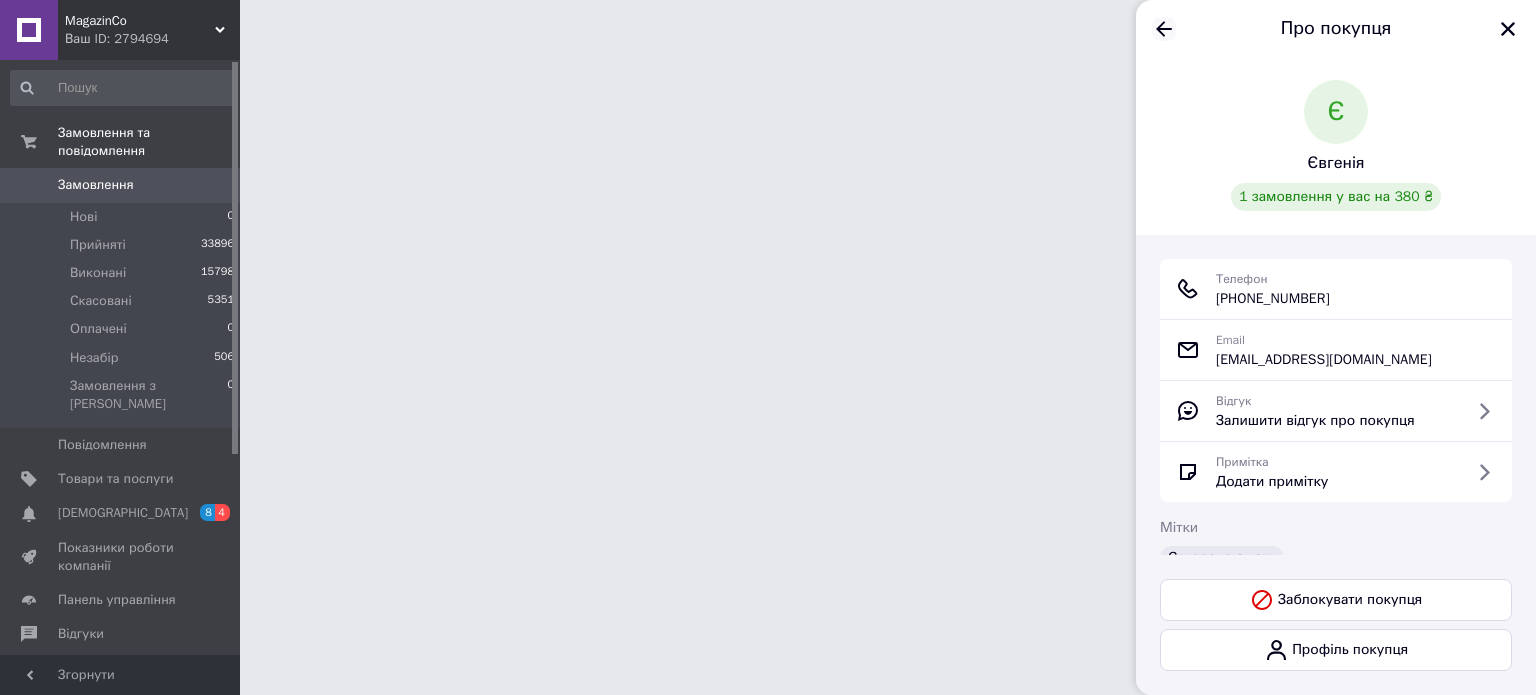 click 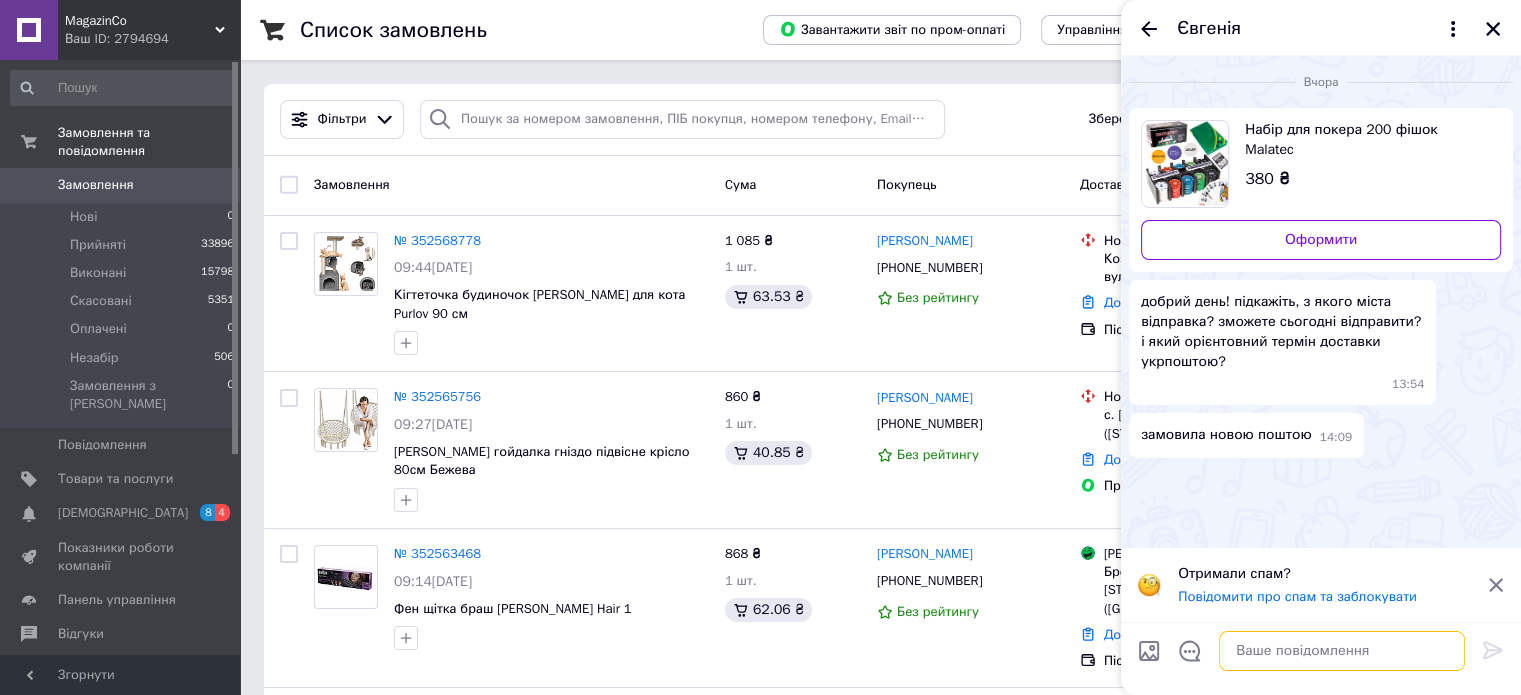 click at bounding box center (1342, 651) 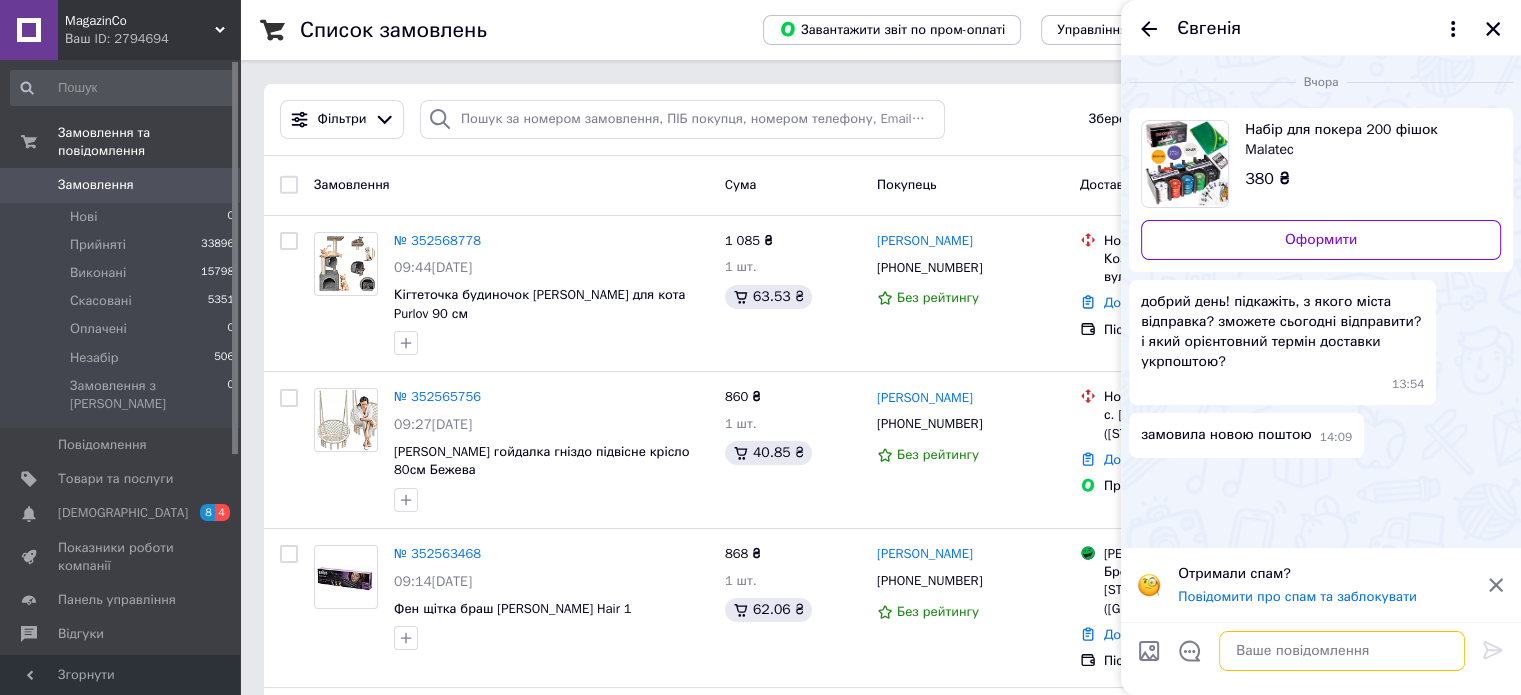 click at bounding box center [1342, 651] 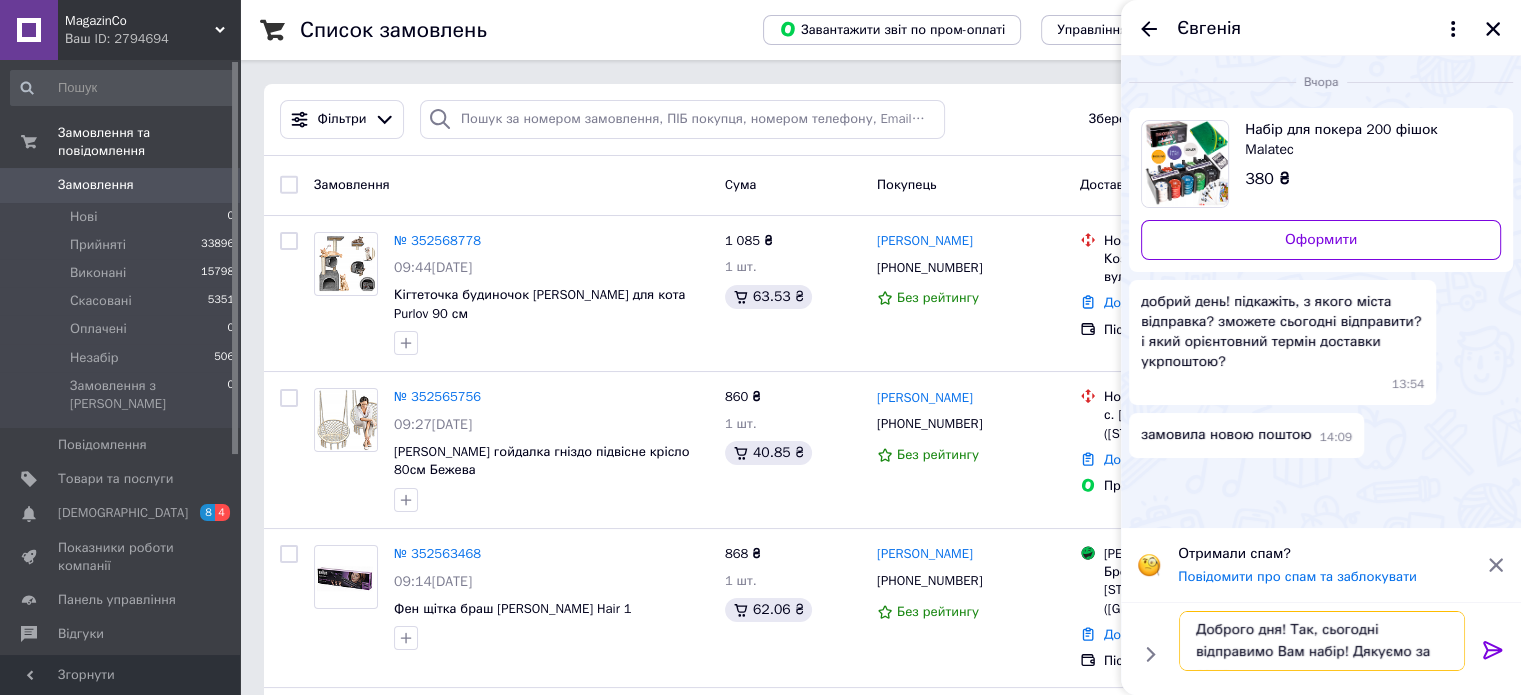 scroll, scrollTop: 13, scrollLeft: 0, axis: vertical 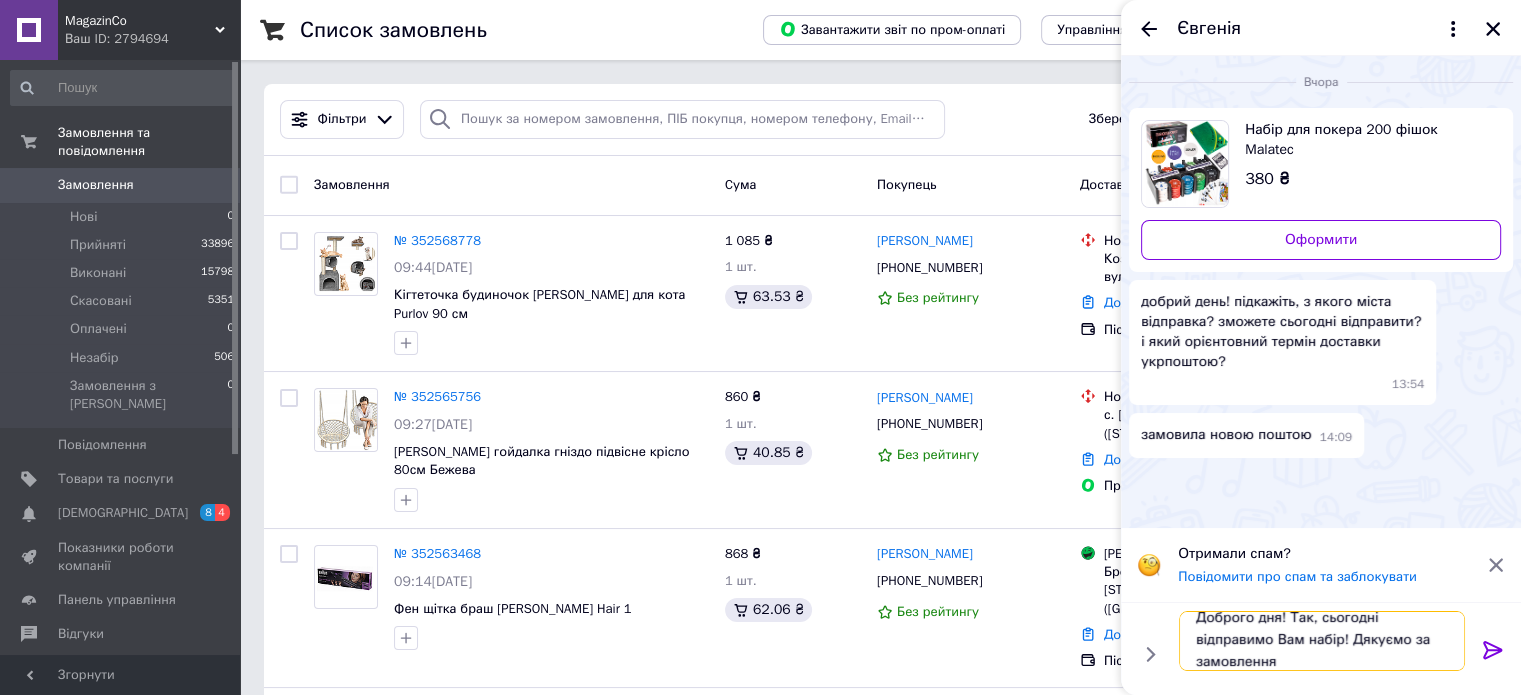 type on "Доброго дня! Так, сьогодні відправимо Вам набір! Дякуємо за замовлення!" 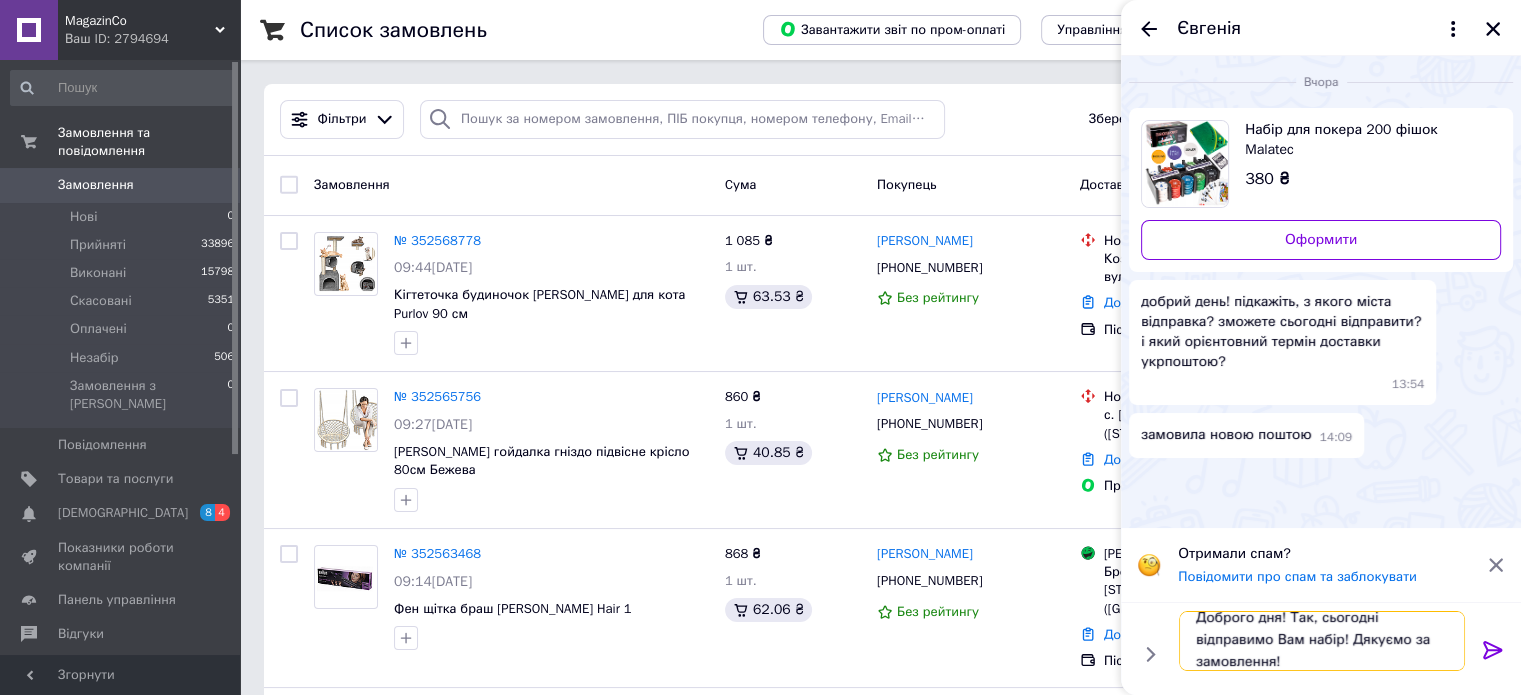 type 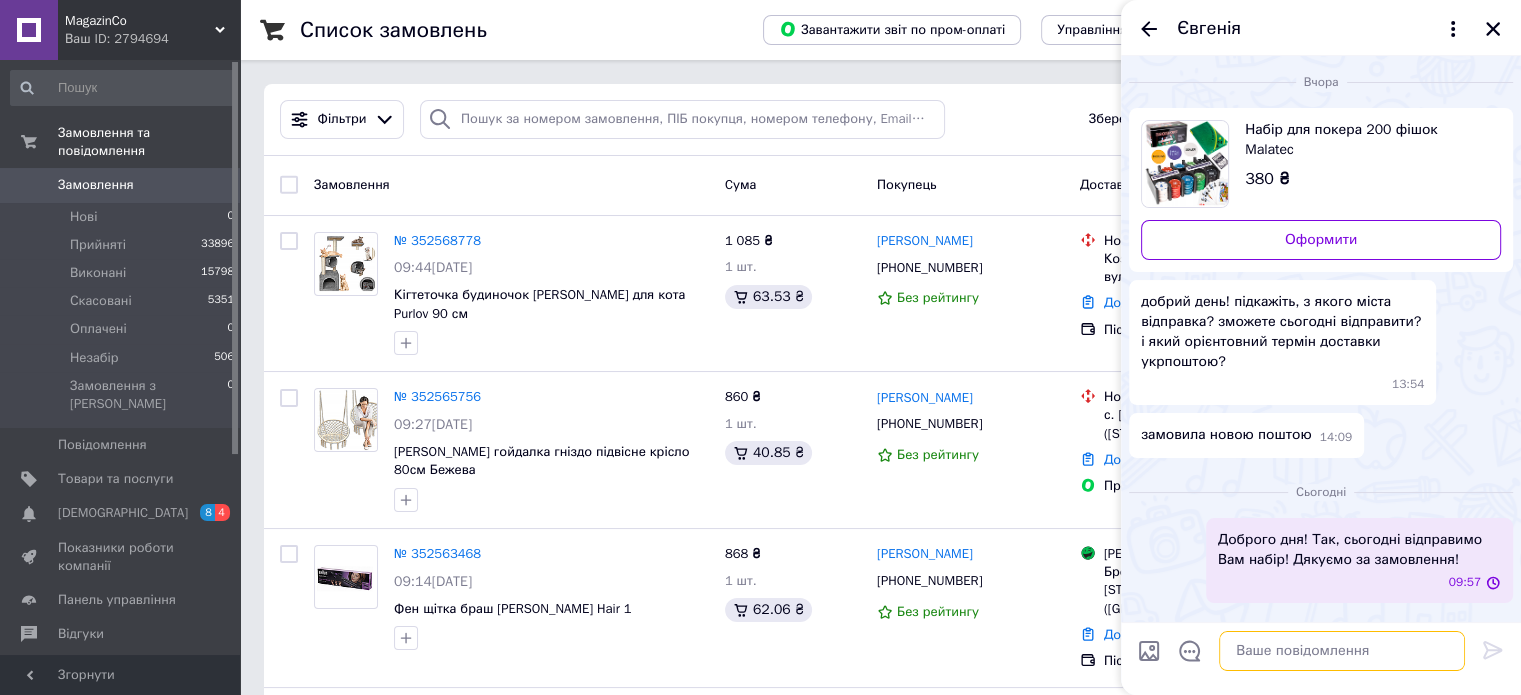 scroll, scrollTop: 0, scrollLeft: 0, axis: both 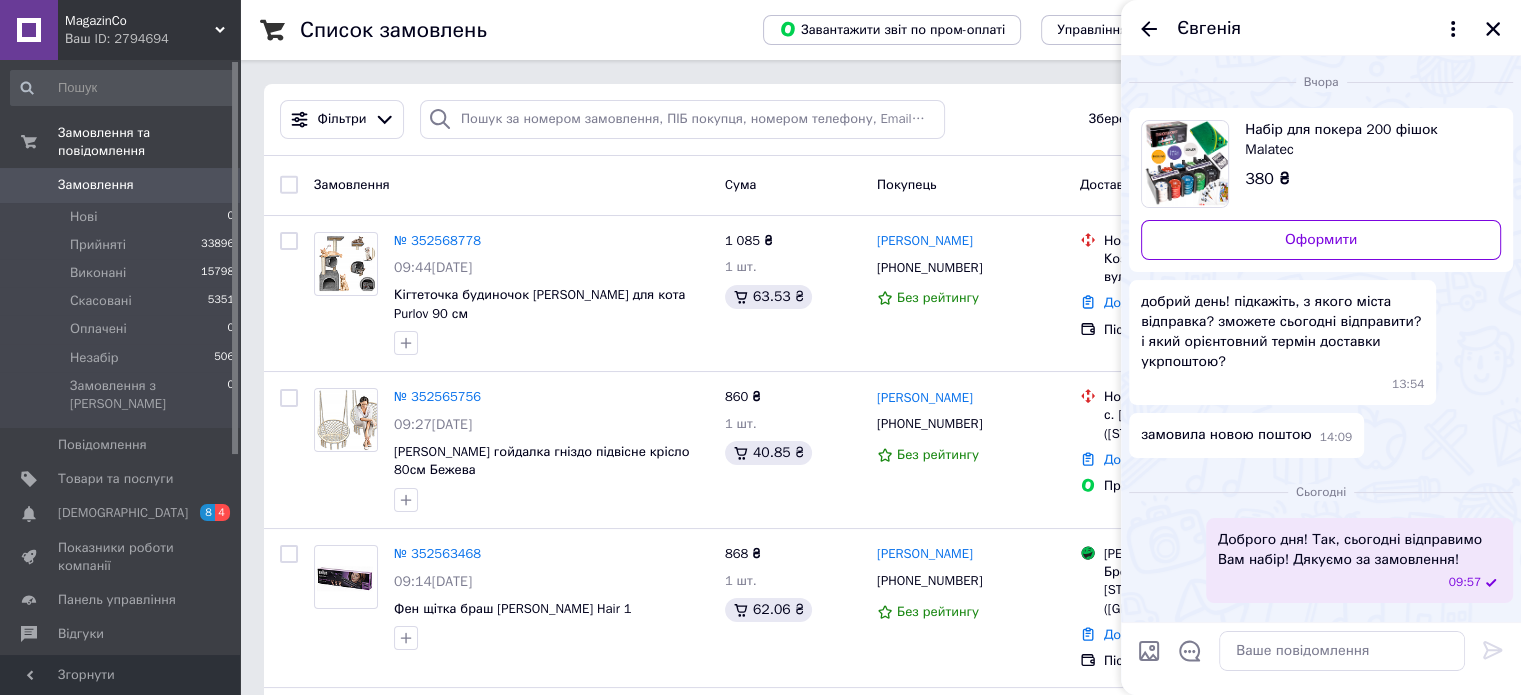 click on "Замовлення 0" at bounding box center [123, 185] 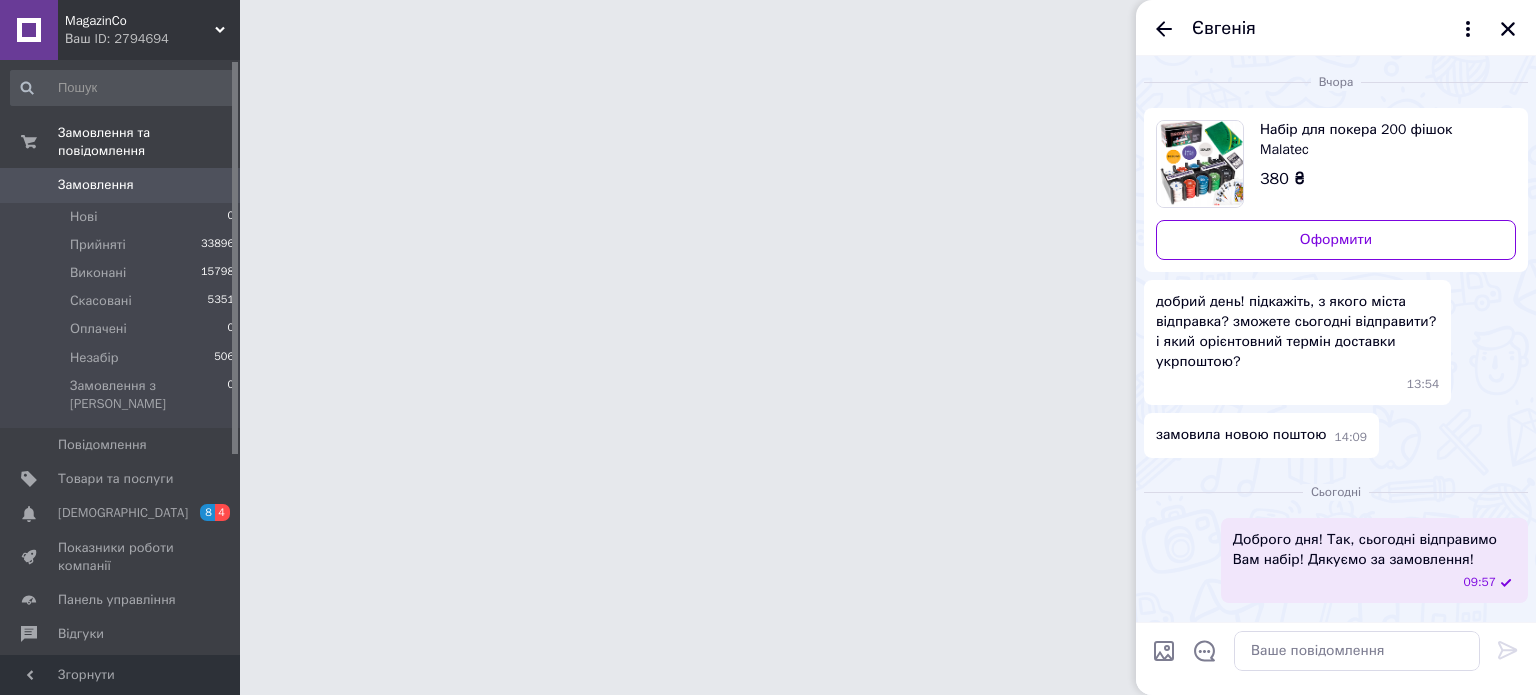 click 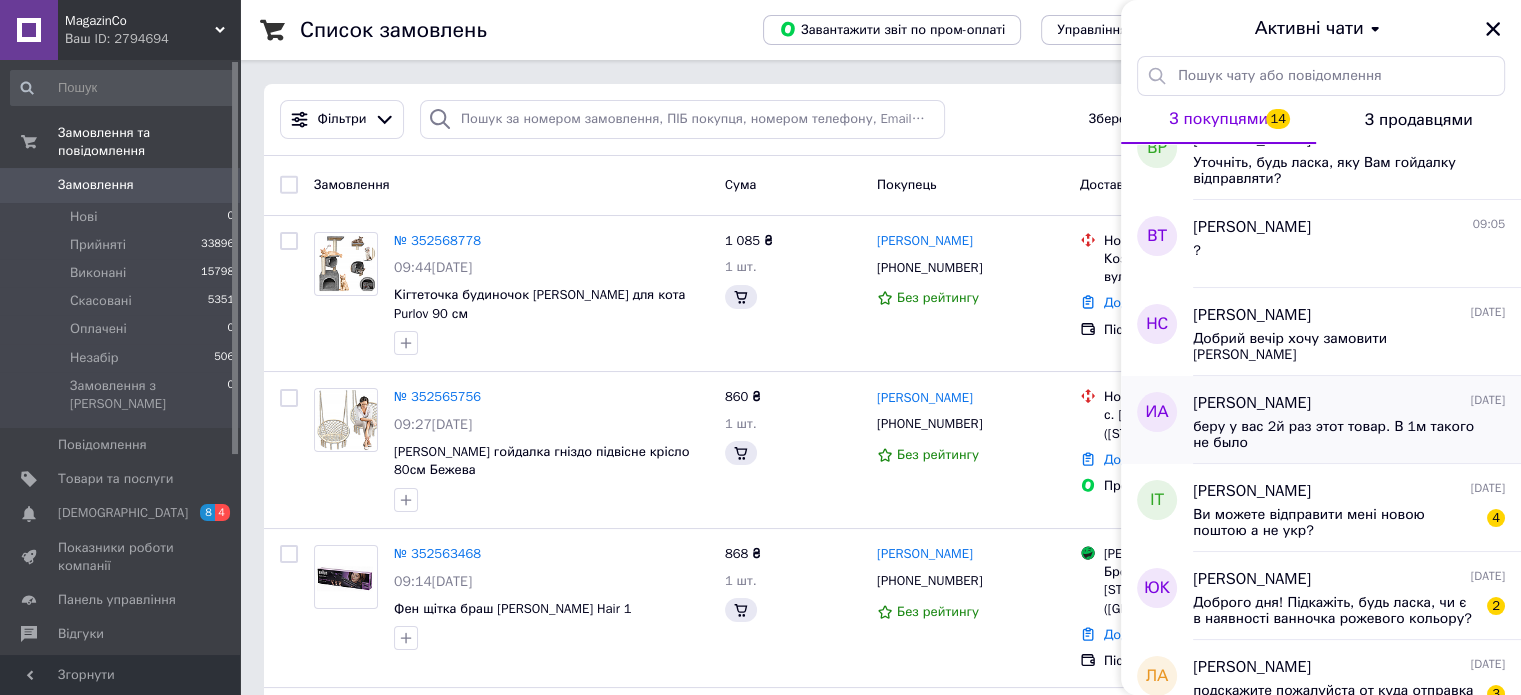 scroll, scrollTop: 300, scrollLeft: 0, axis: vertical 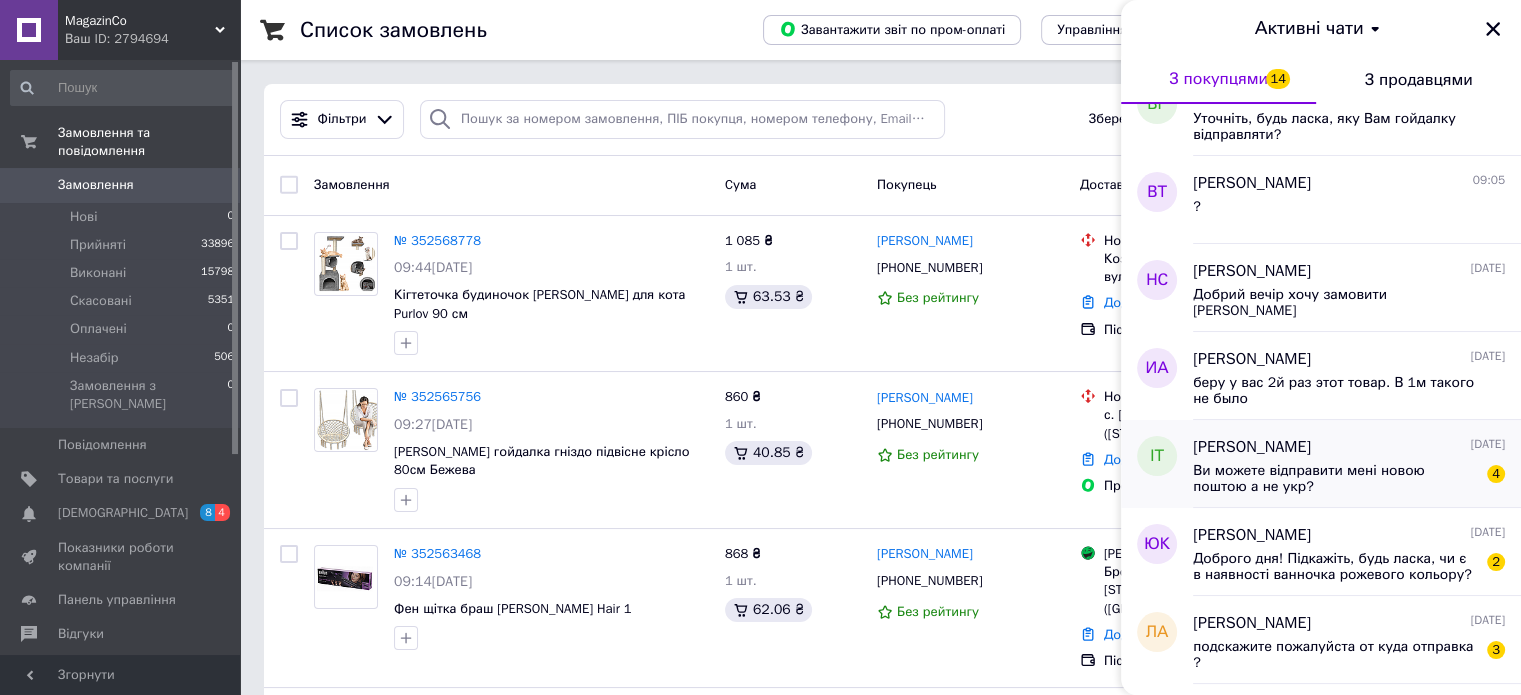 click on "Ви можете відправити мені новою поштою а не укр?" at bounding box center (1335, 479) 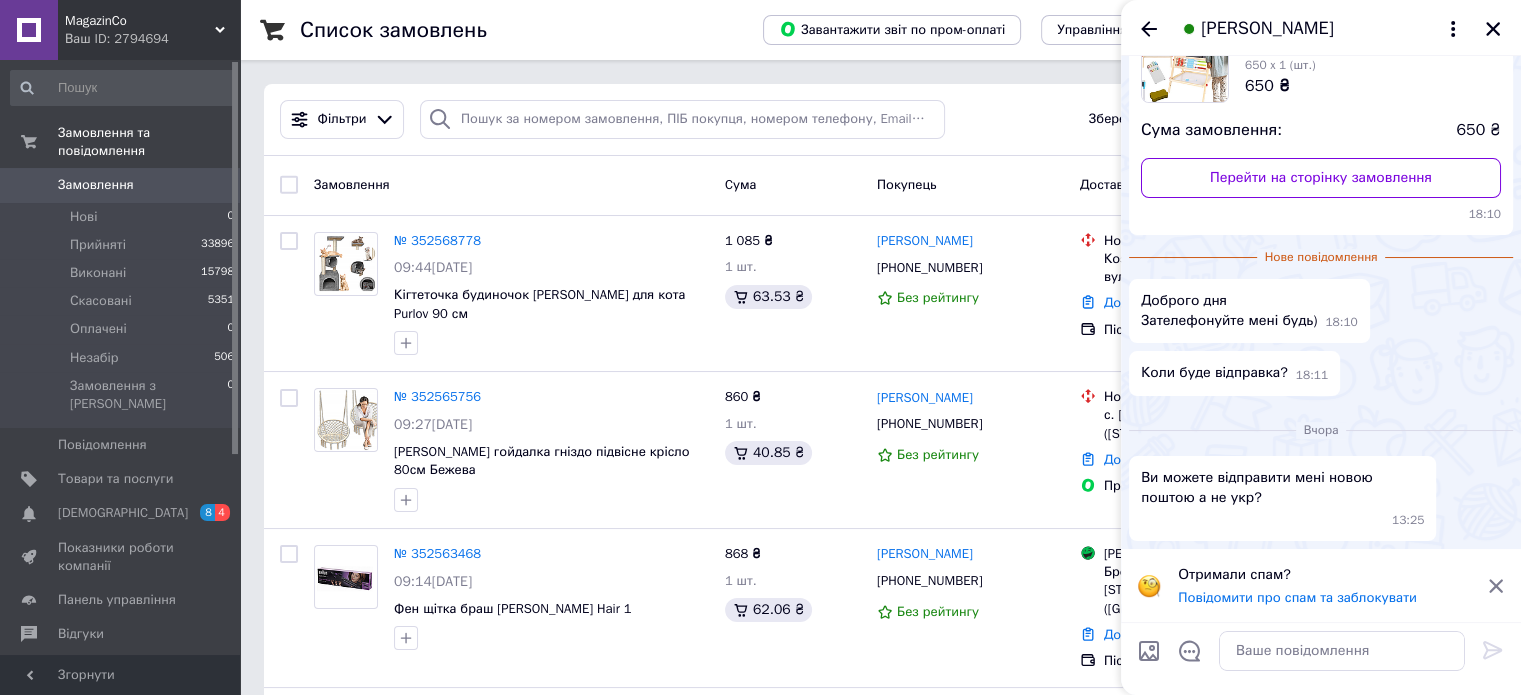 scroll, scrollTop: 68, scrollLeft: 0, axis: vertical 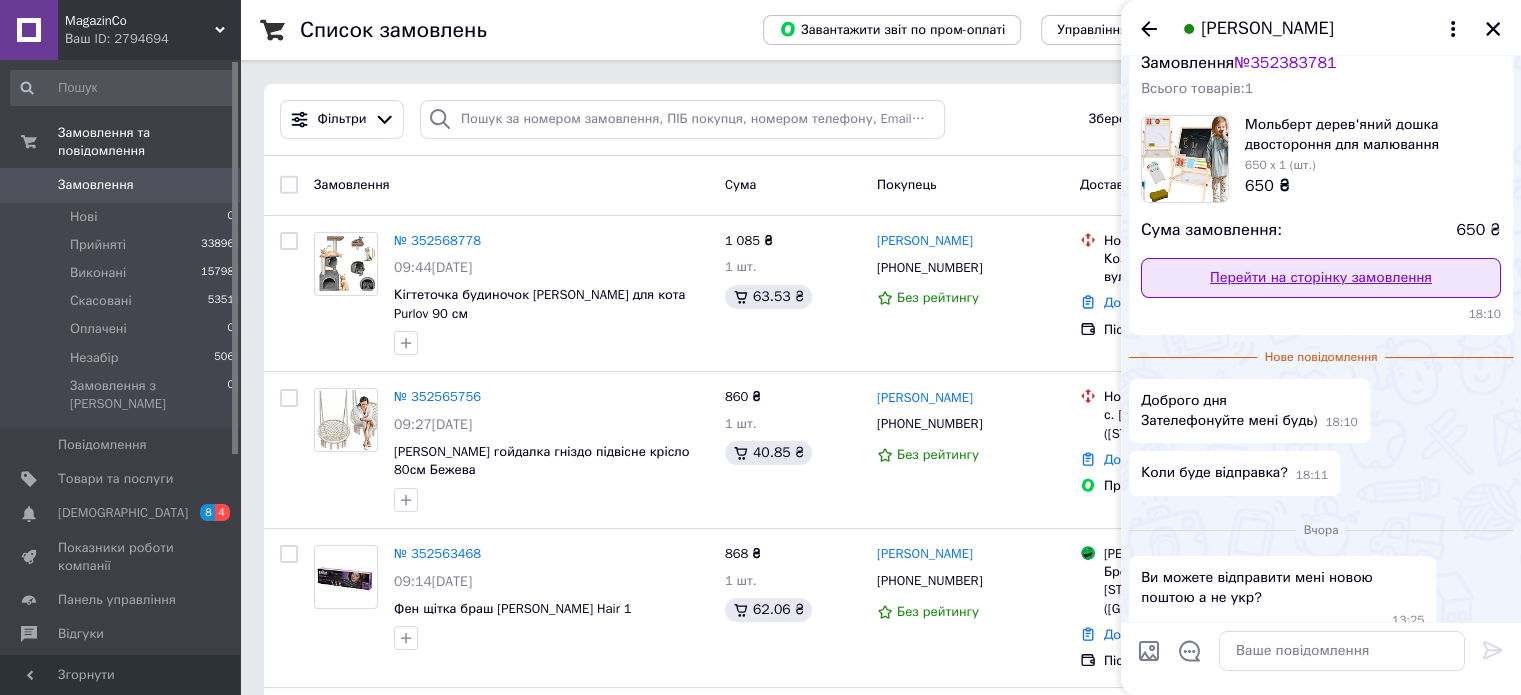 click on "Перейти на сторінку замовлення" at bounding box center [1321, 278] 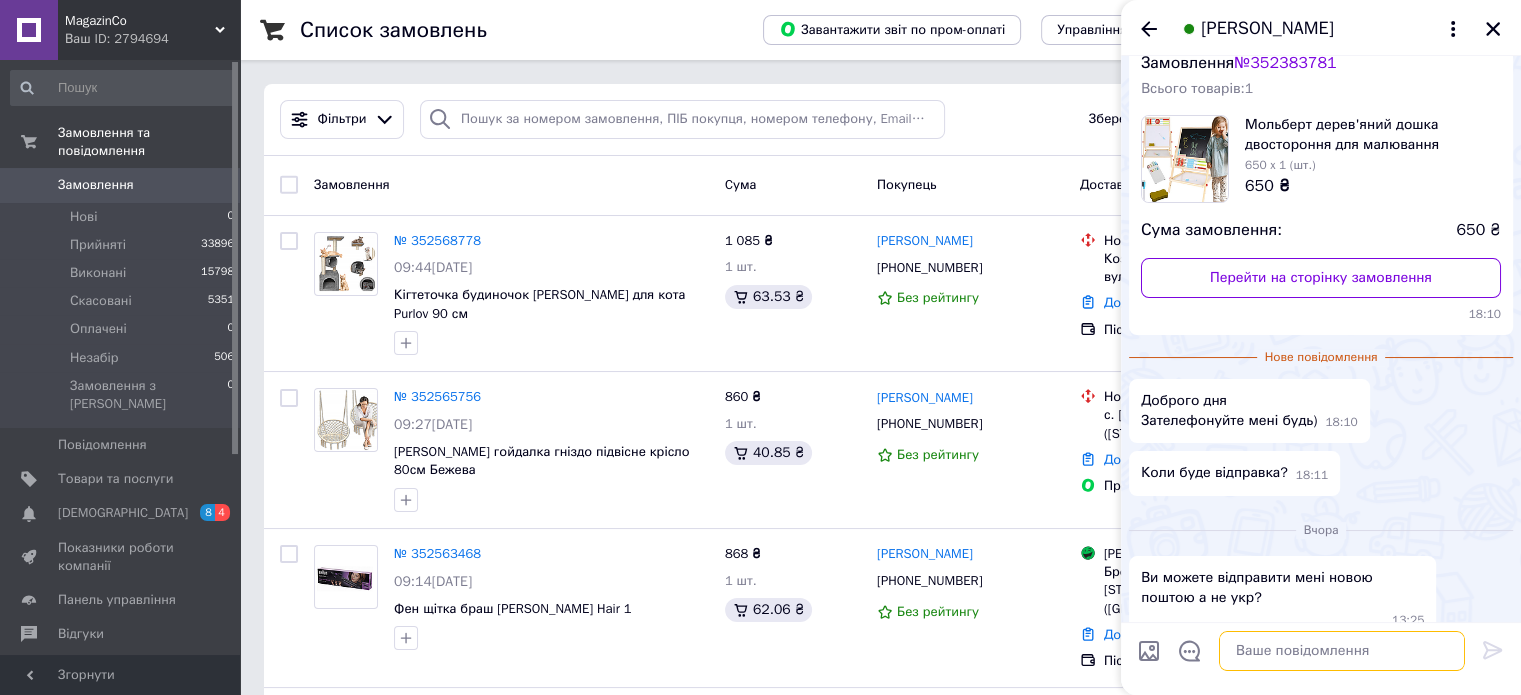 click at bounding box center (1342, 651) 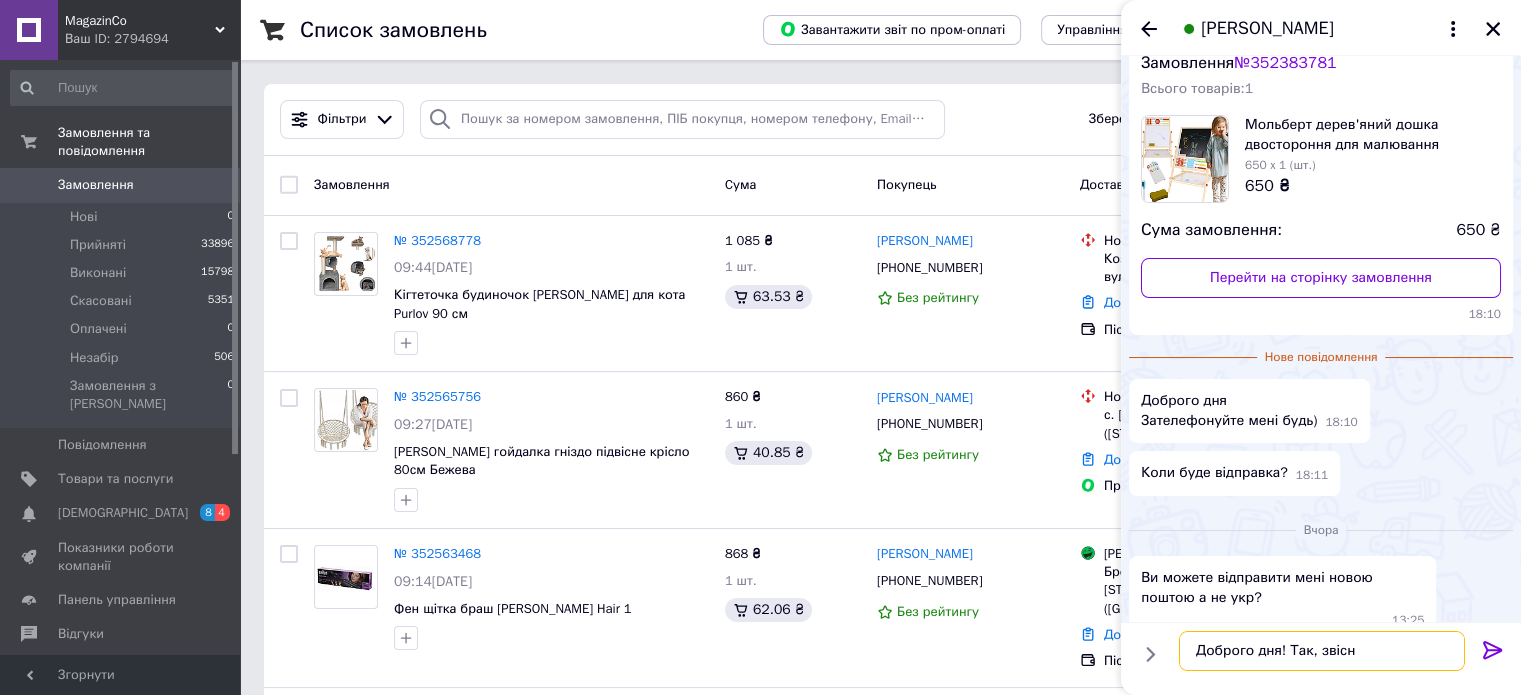 type on "Доброго дня! Так, звісно" 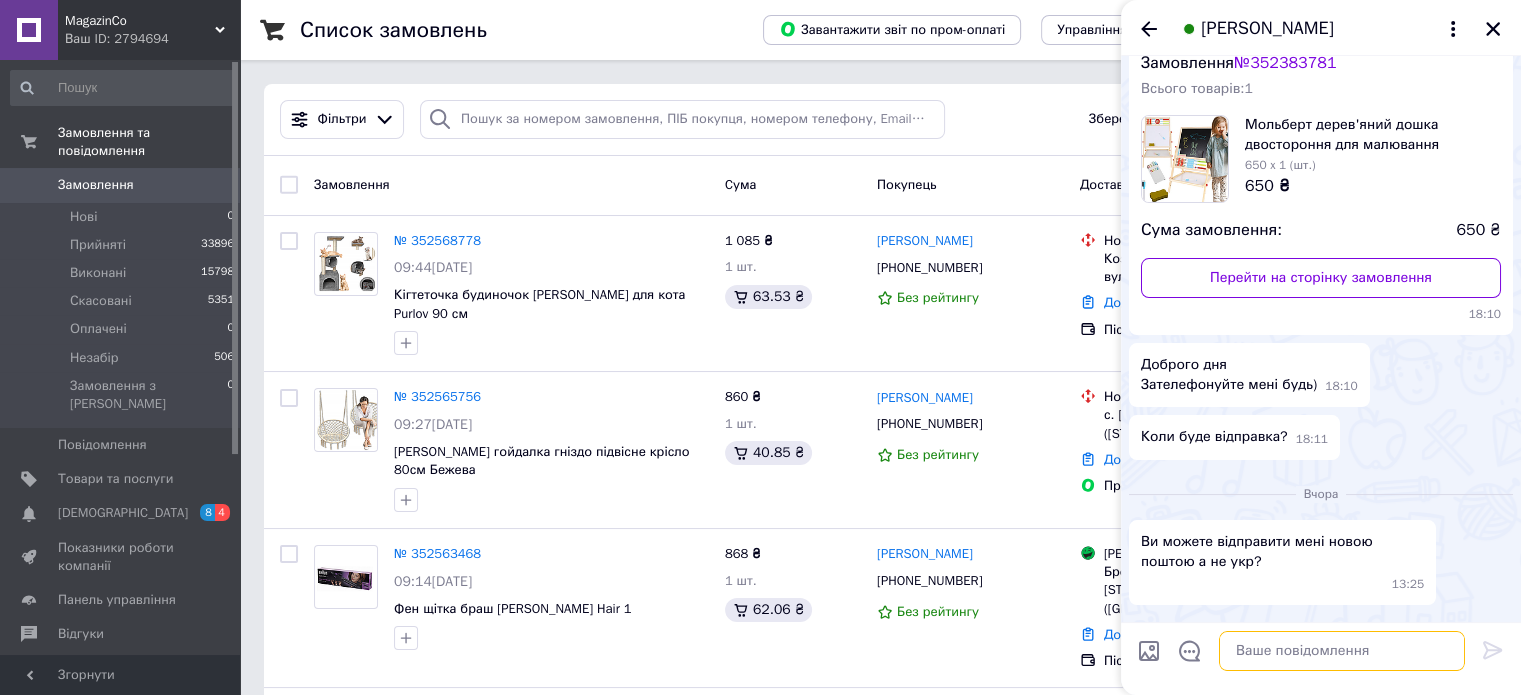 scroll, scrollTop: 164, scrollLeft: 0, axis: vertical 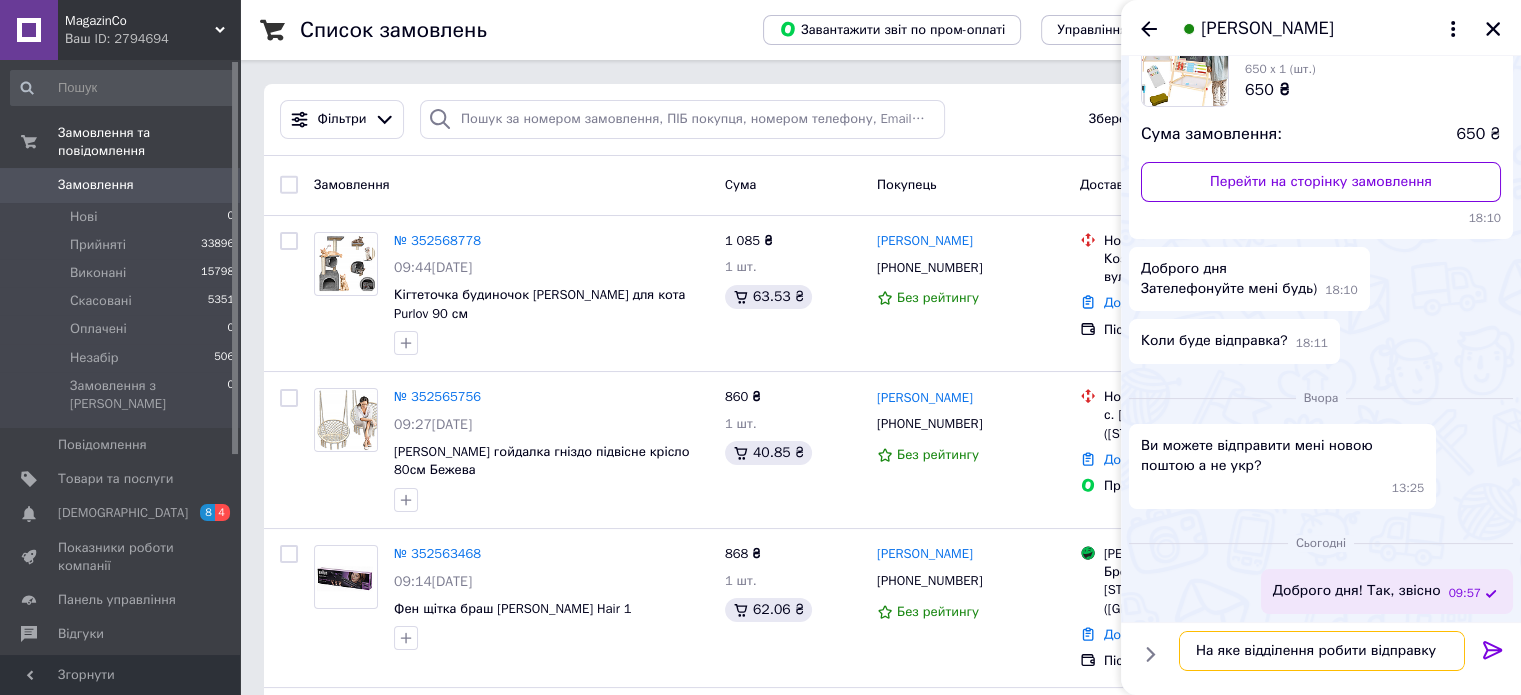 type on "На яке відділення робити відправку?" 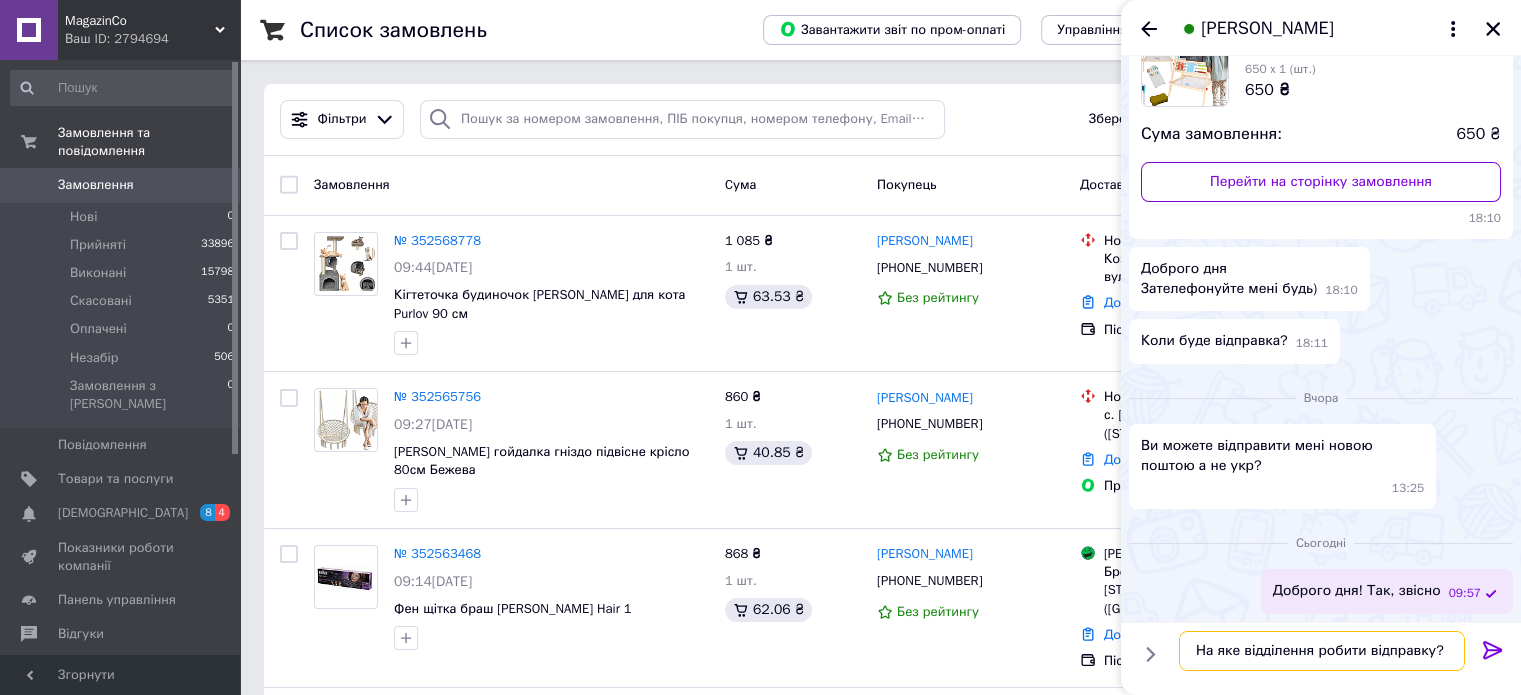 type 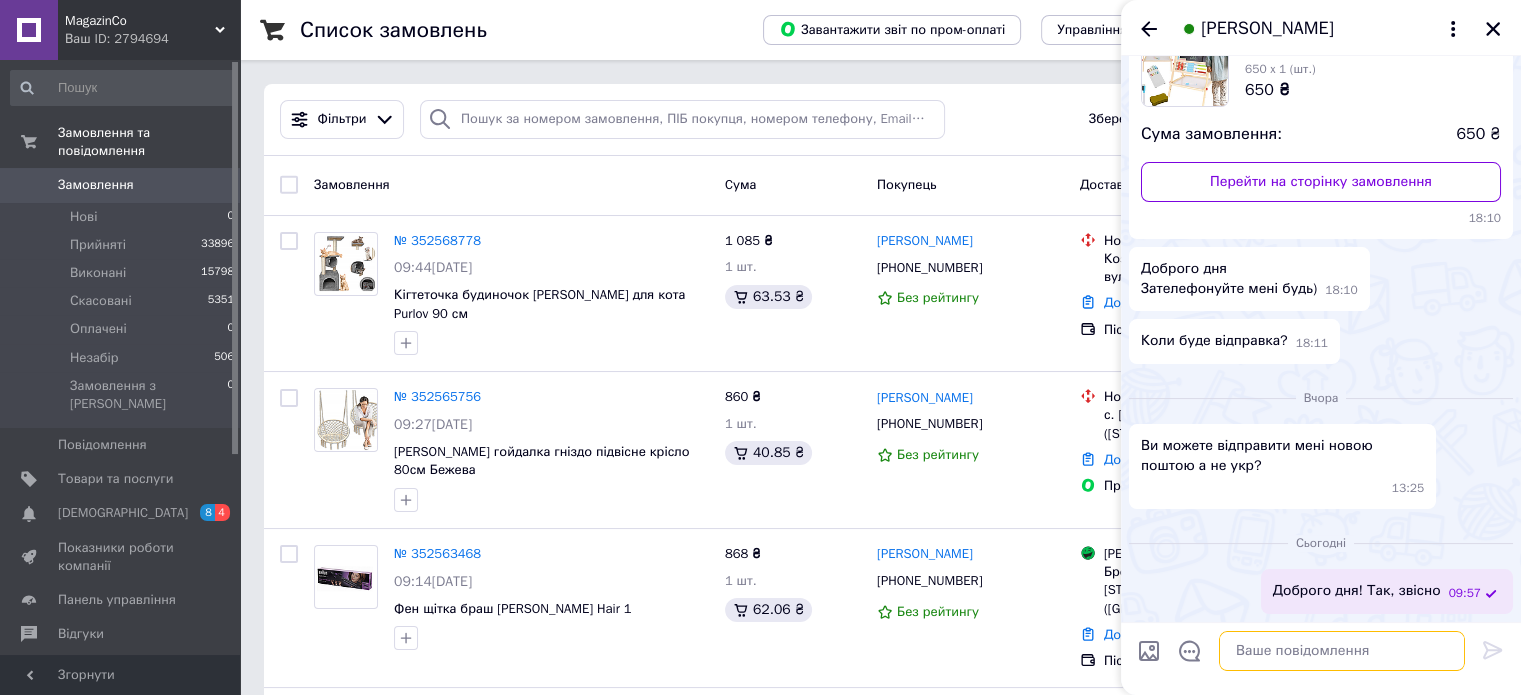 scroll, scrollTop: 237, scrollLeft: 0, axis: vertical 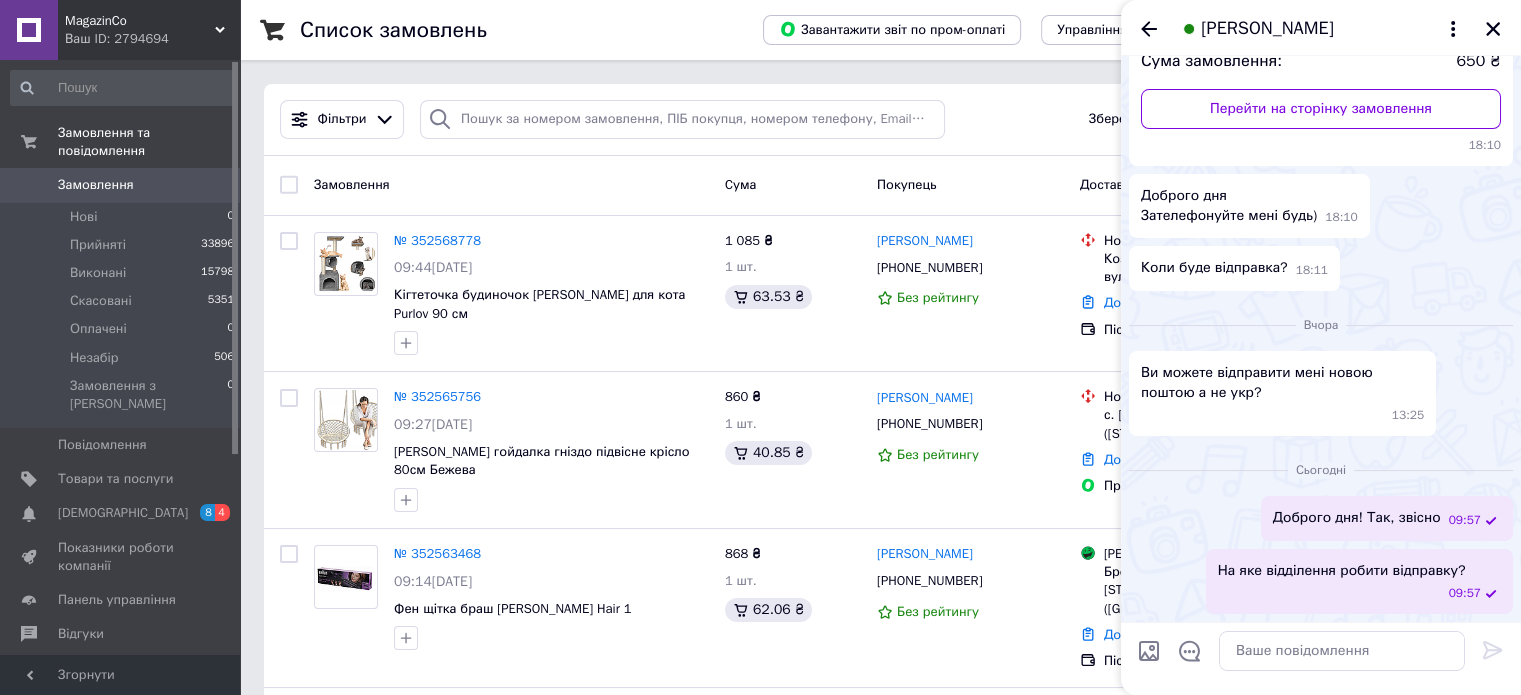 click on "Замовлення" at bounding box center (121, 185) 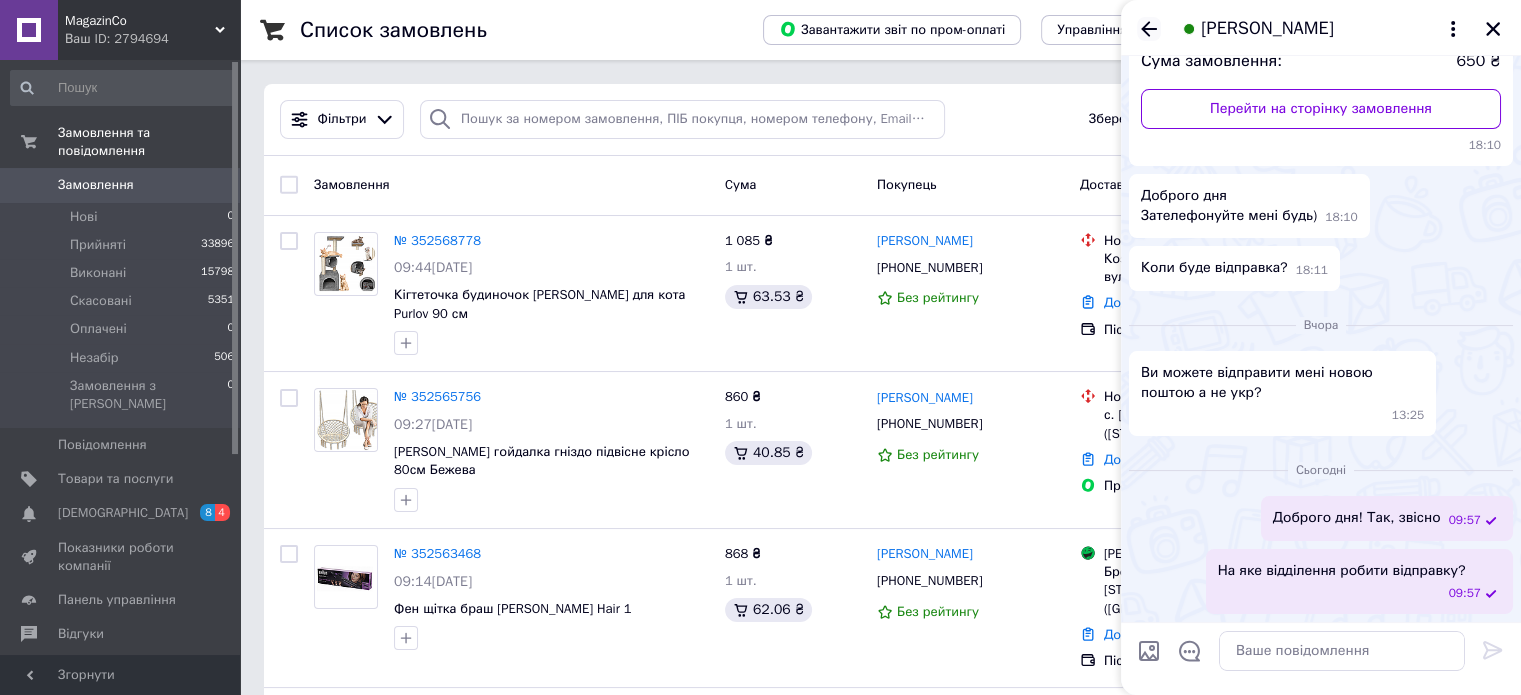 click 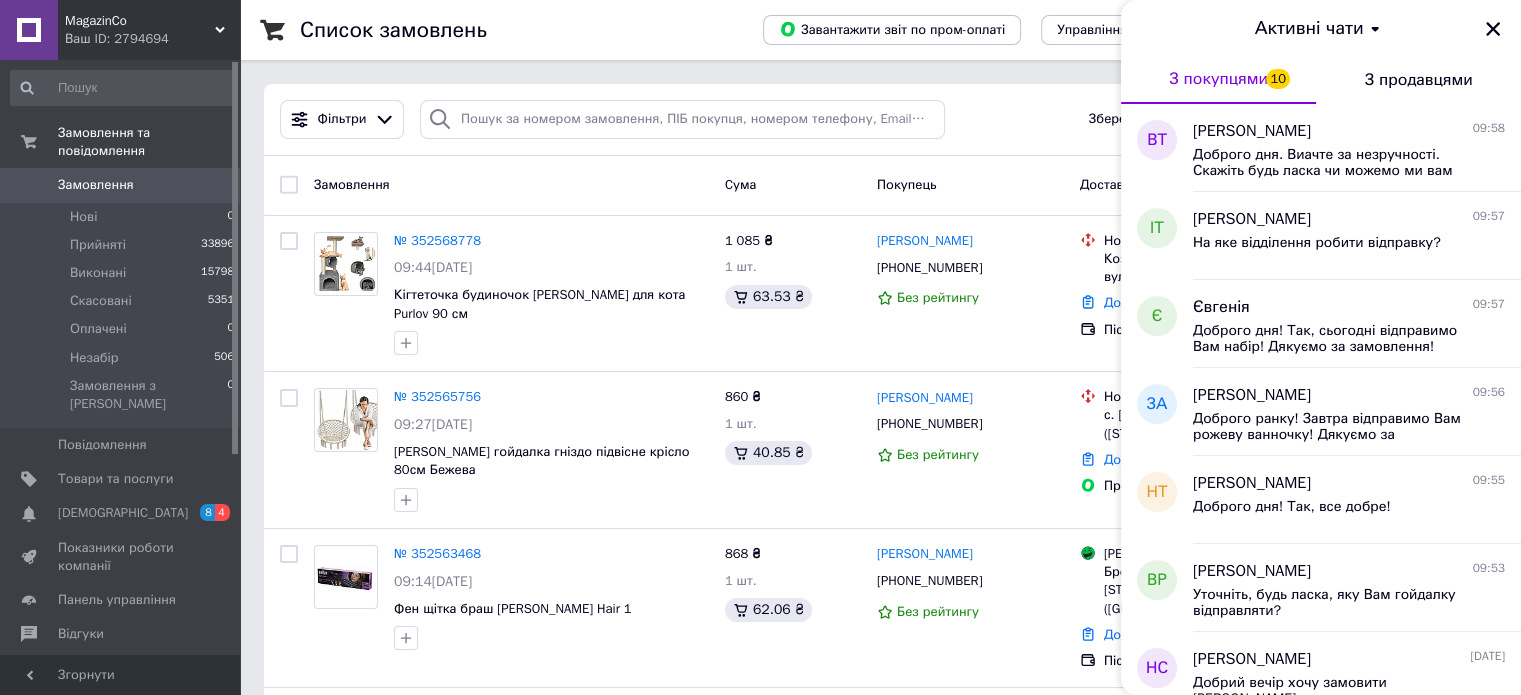 scroll, scrollTop: 400, scrollLeft: 0, axis: vertical 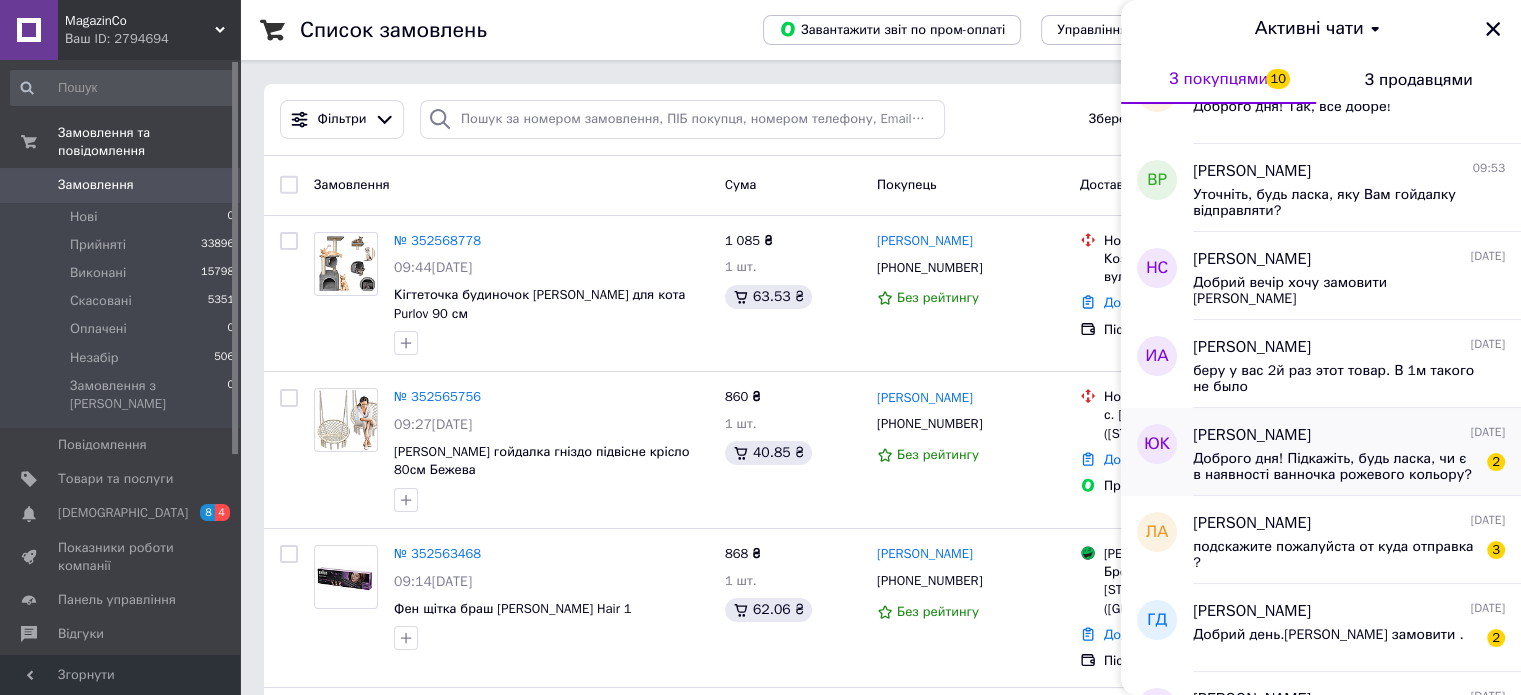 click on "Доброго дня! Підкажіть, будь ласка, чи є в наявності ванночка рожевого кольору?" at bounding box center [1335, 467] 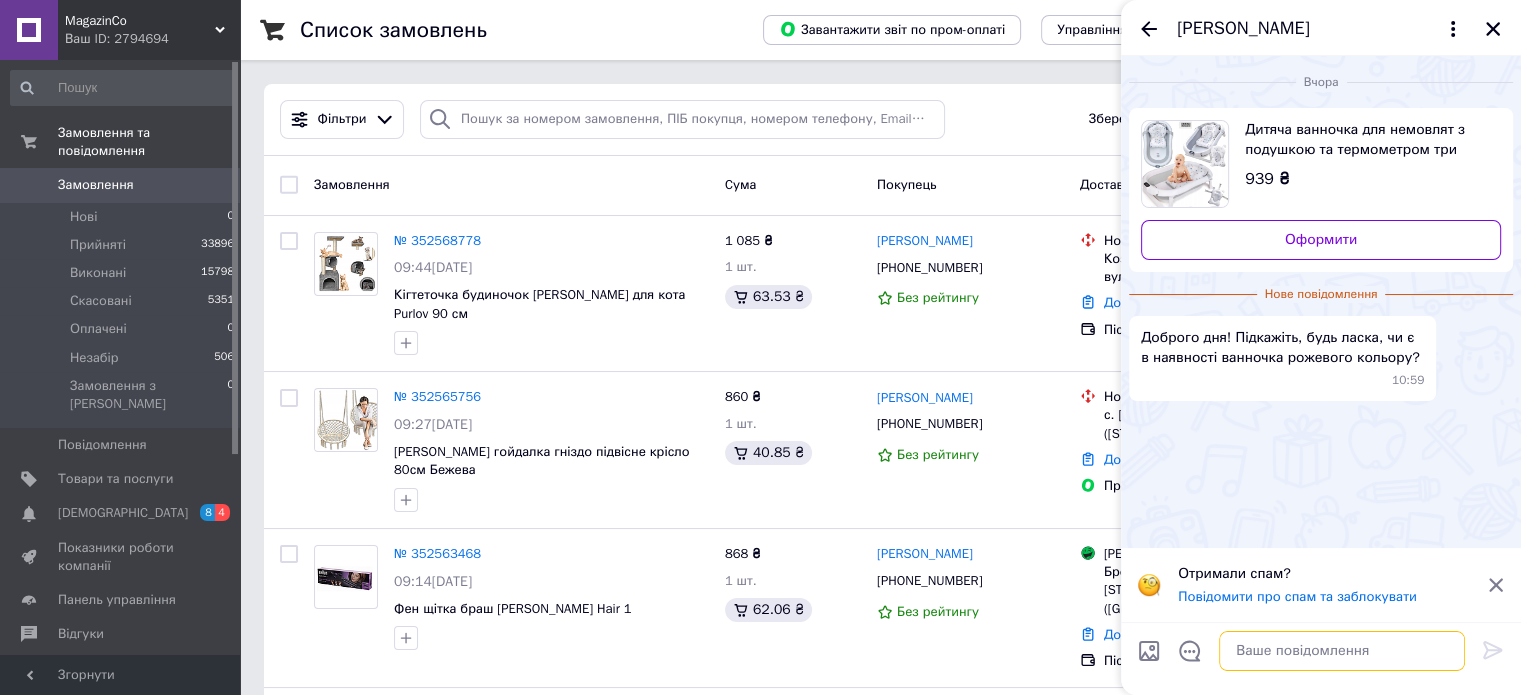 click at bounding box center (1342, 651) 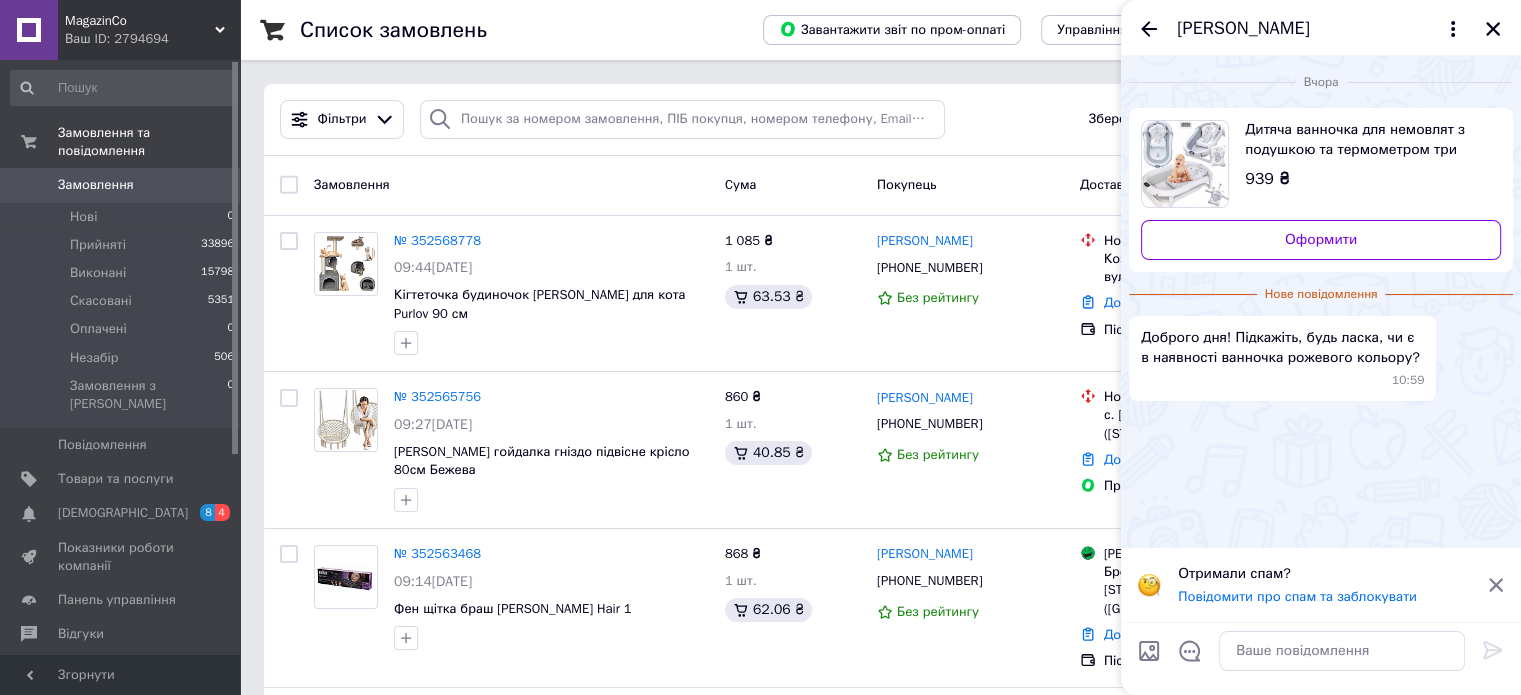 click on "Замовлення" at bounding box center (96, 185) 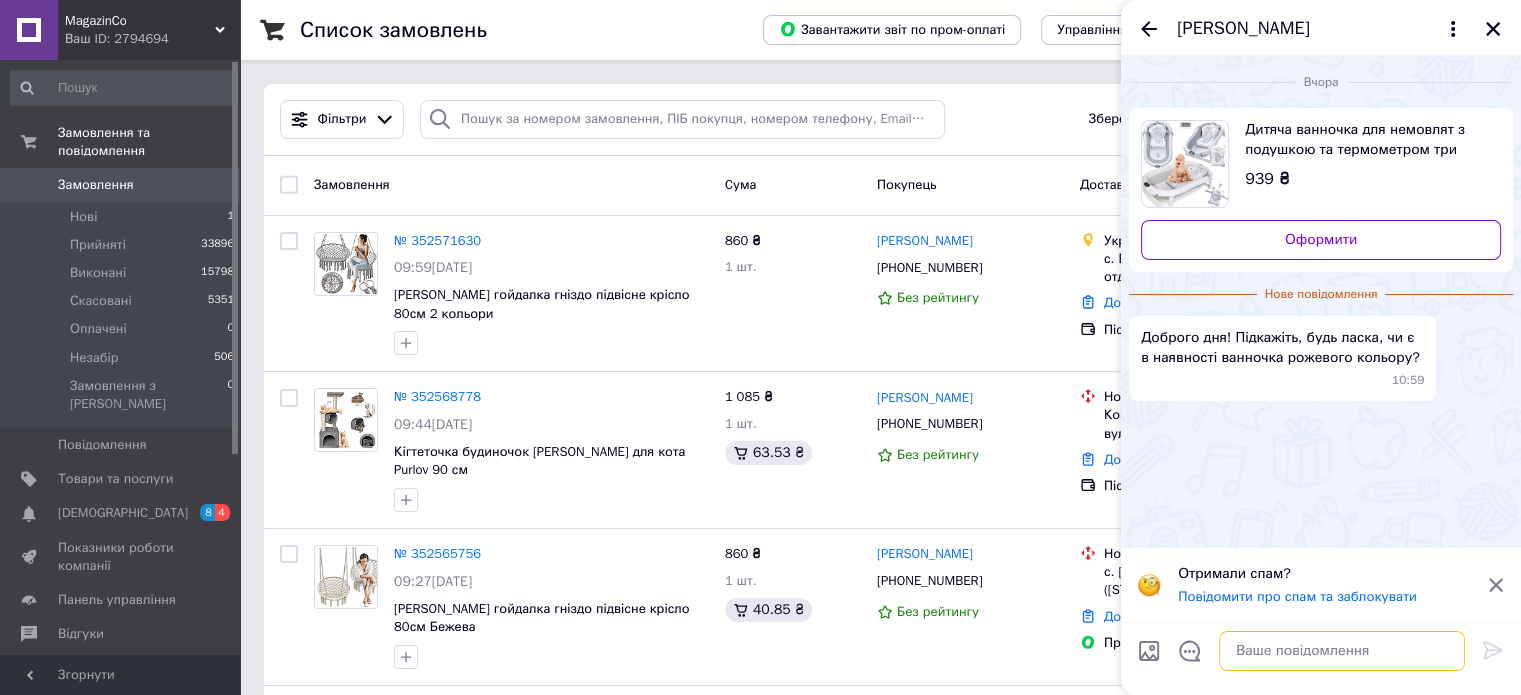 click at bounding box center (1342, 651) 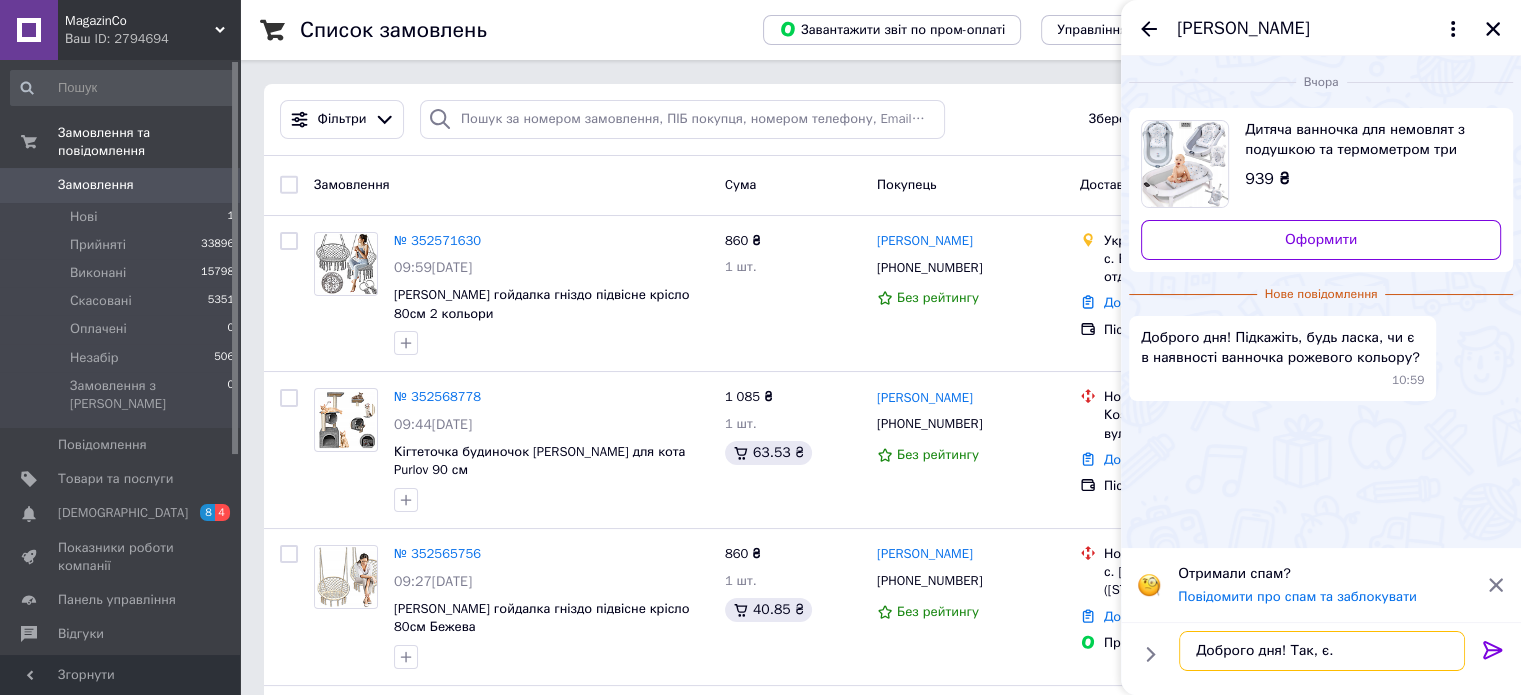 type on "Доброго дня! Так, є." 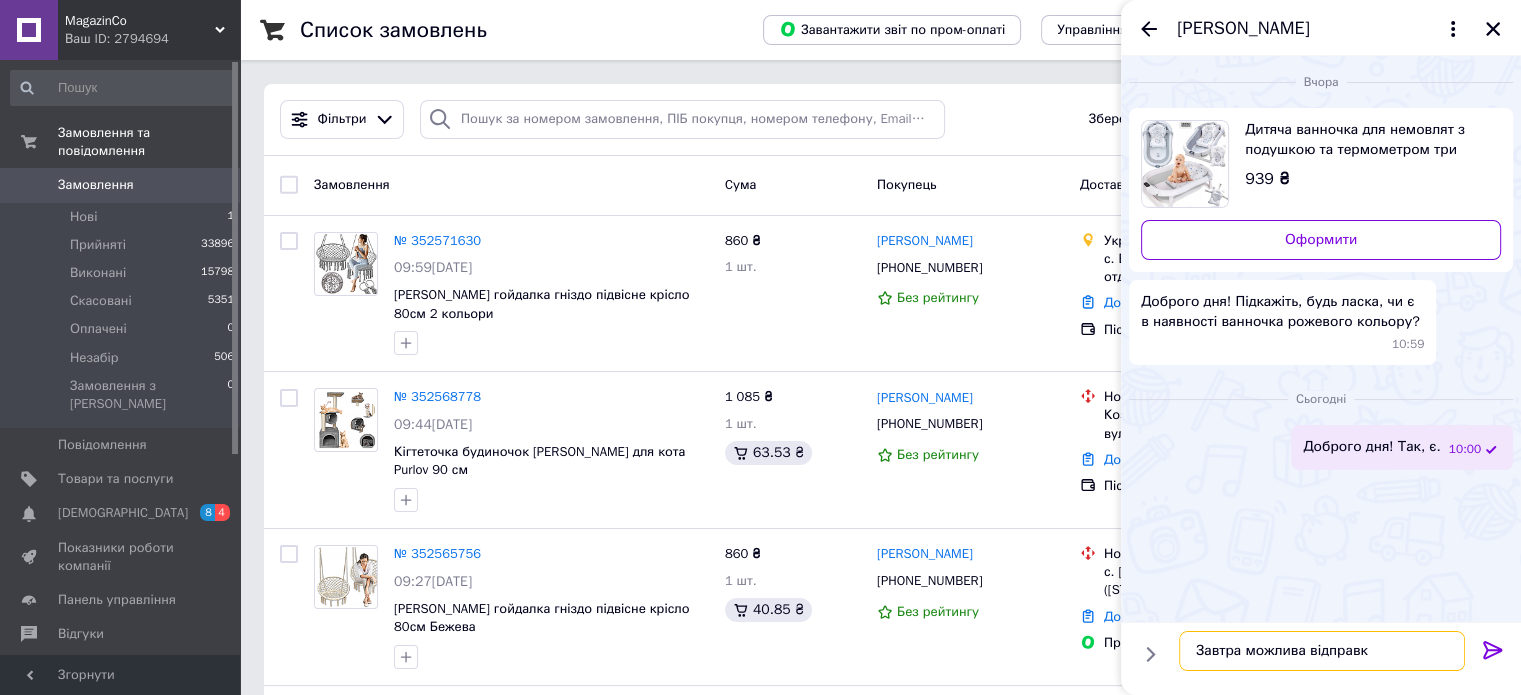 type on "Завтра можлива відправка" 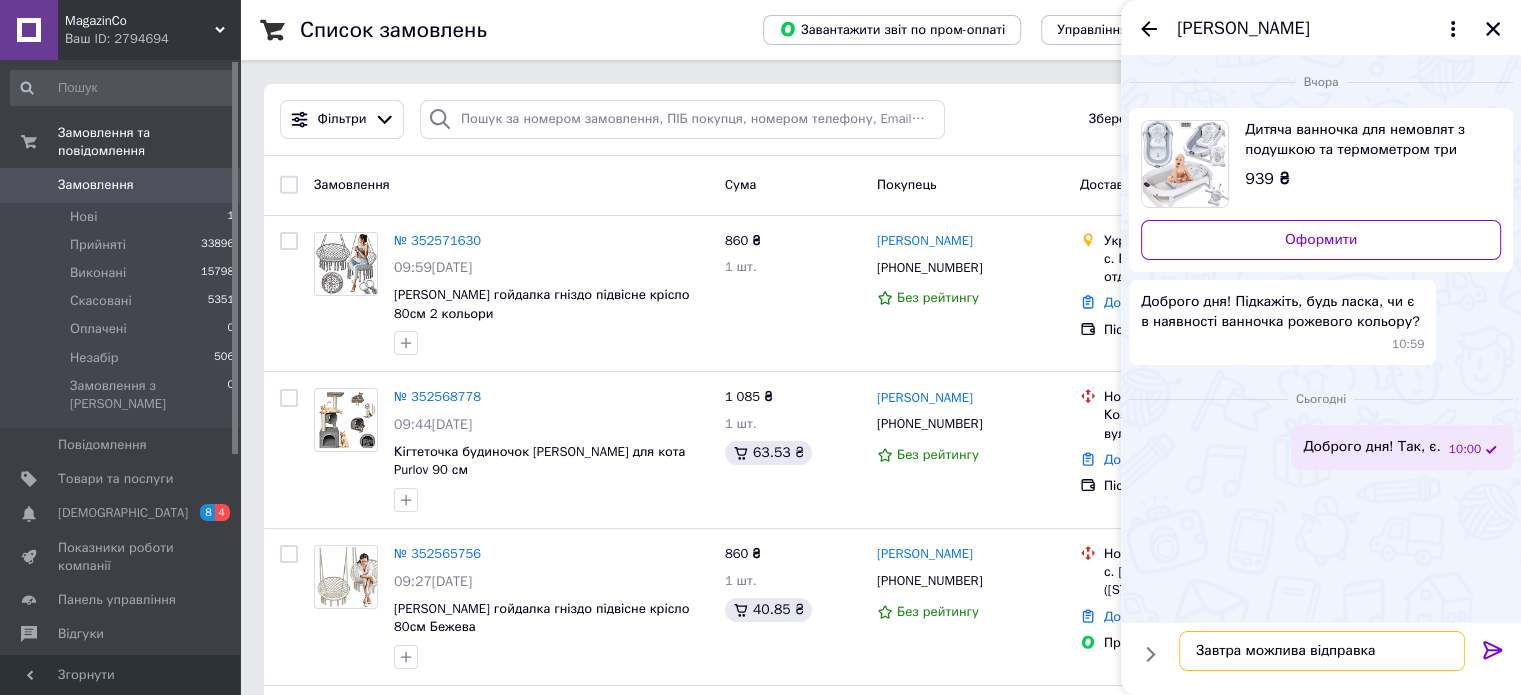 type 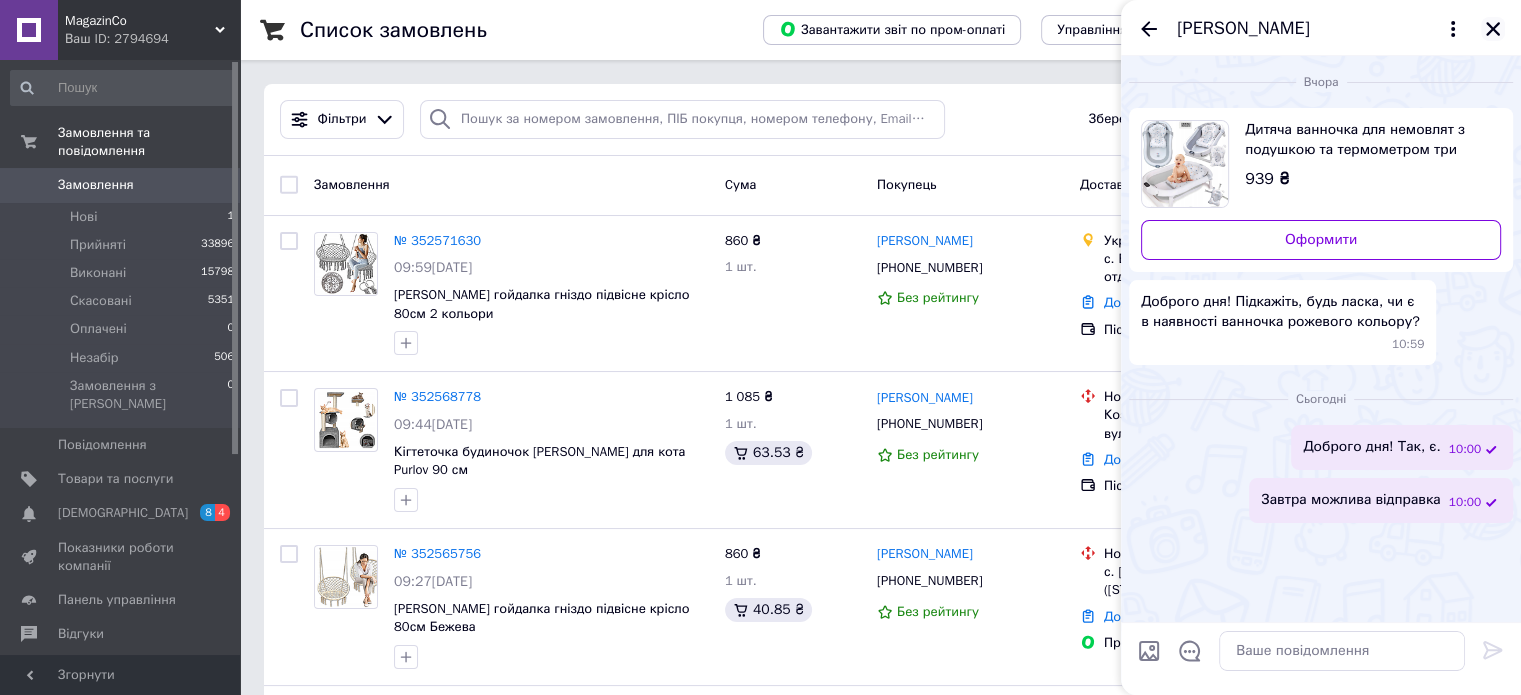 click 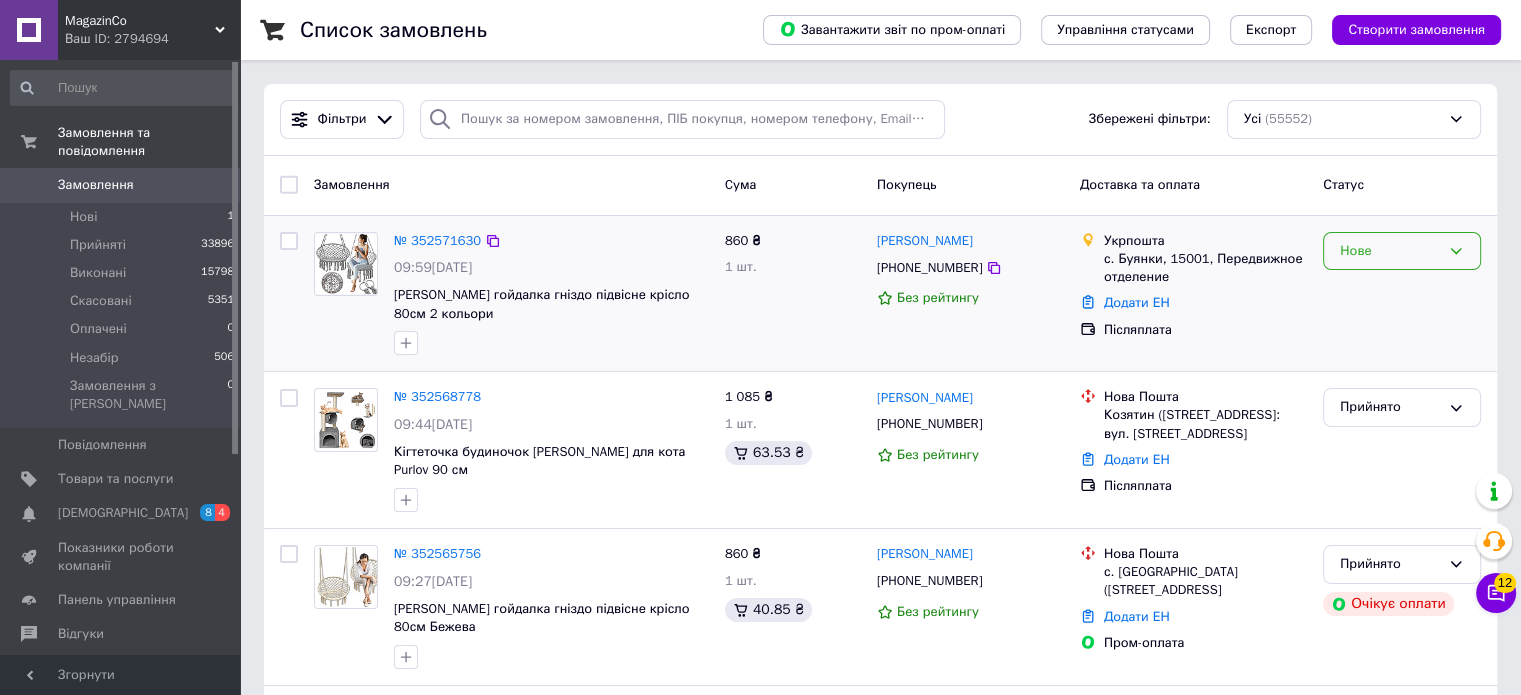 click on "Нове" at bounding box center (1402, 251) 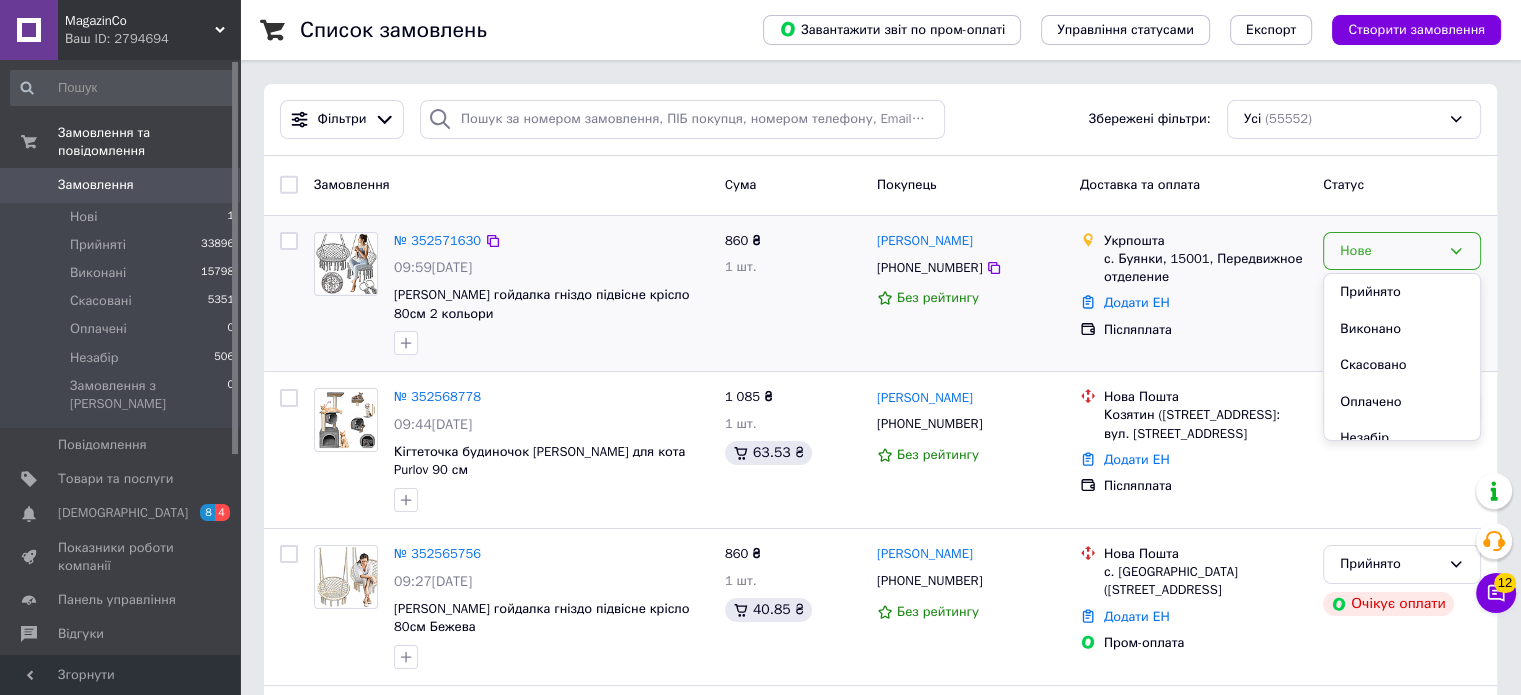 click on "Прийнято" at bounding box center (1402, 292) 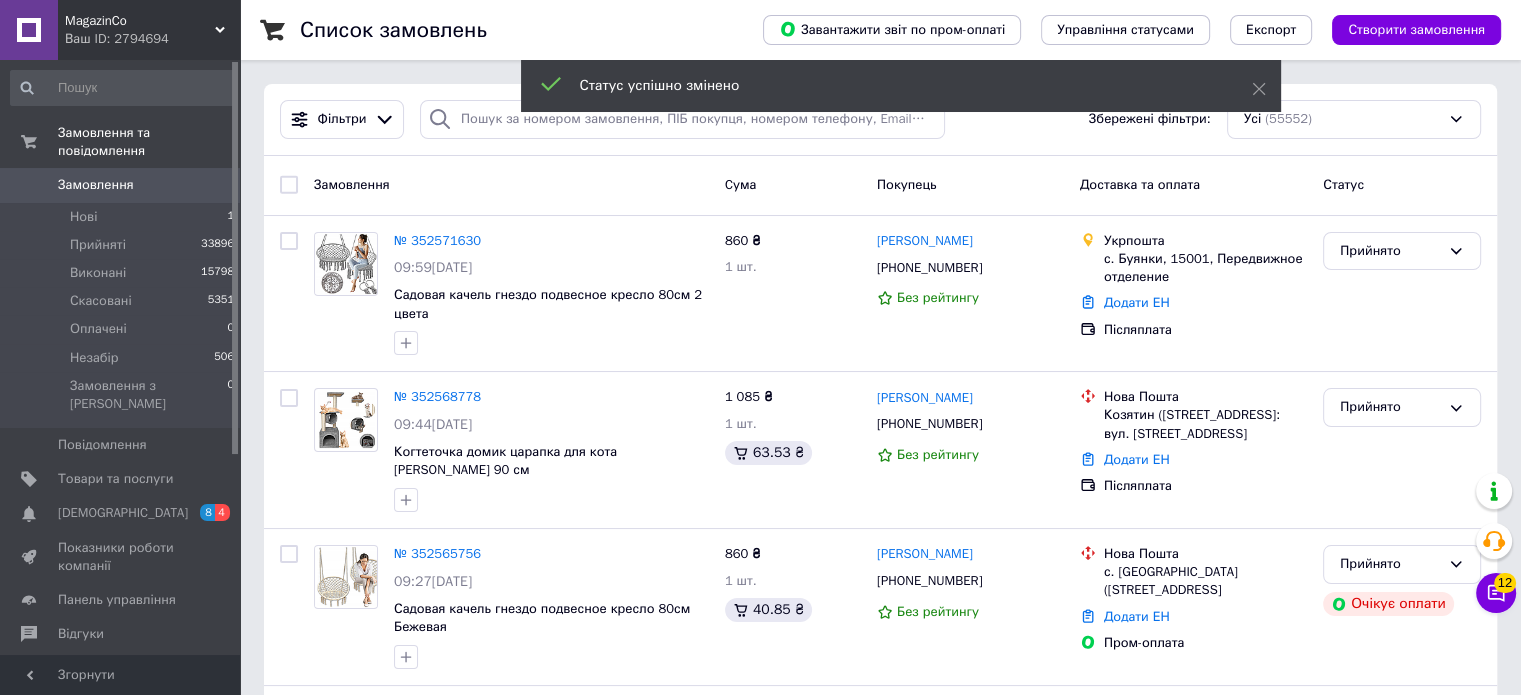 click on "Замовлення" at bounding box center (96, 185) 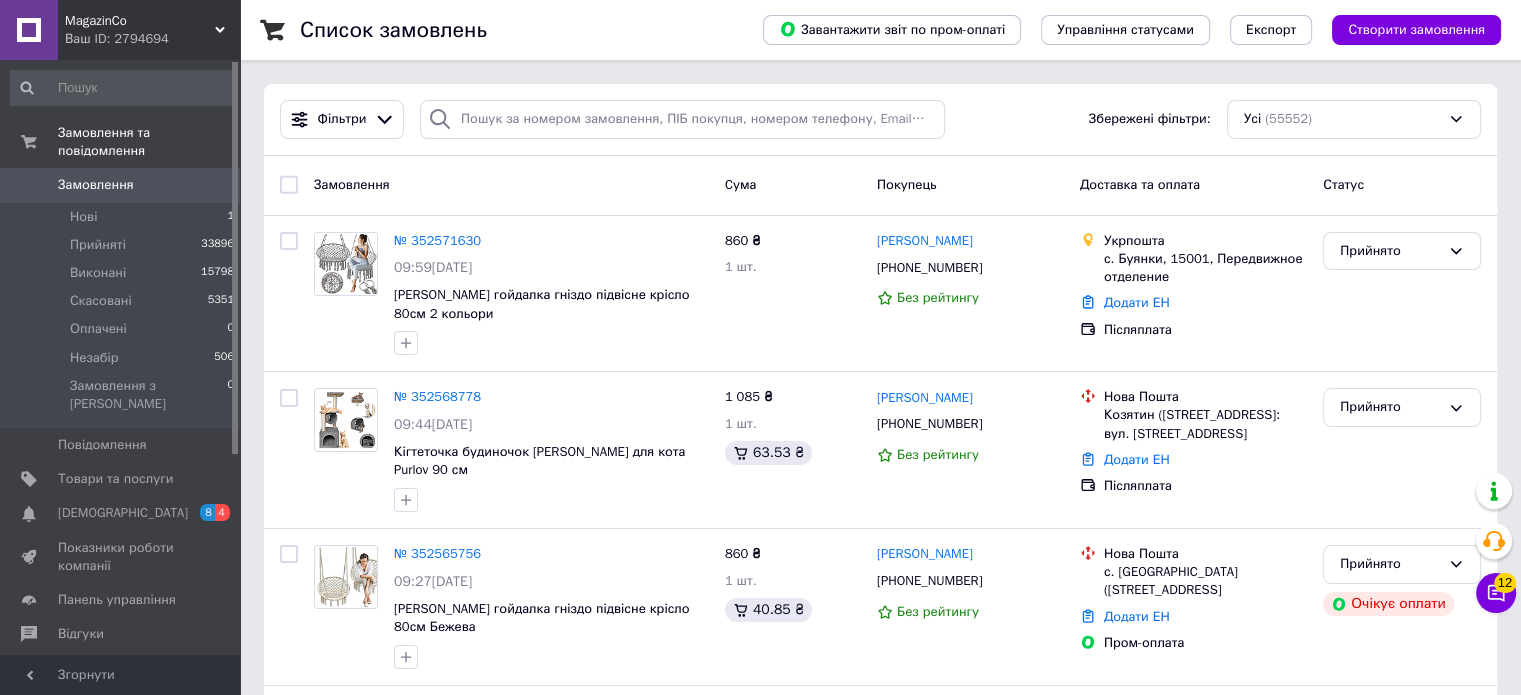 click on "Замовлення" at bounding box center [96, 185] 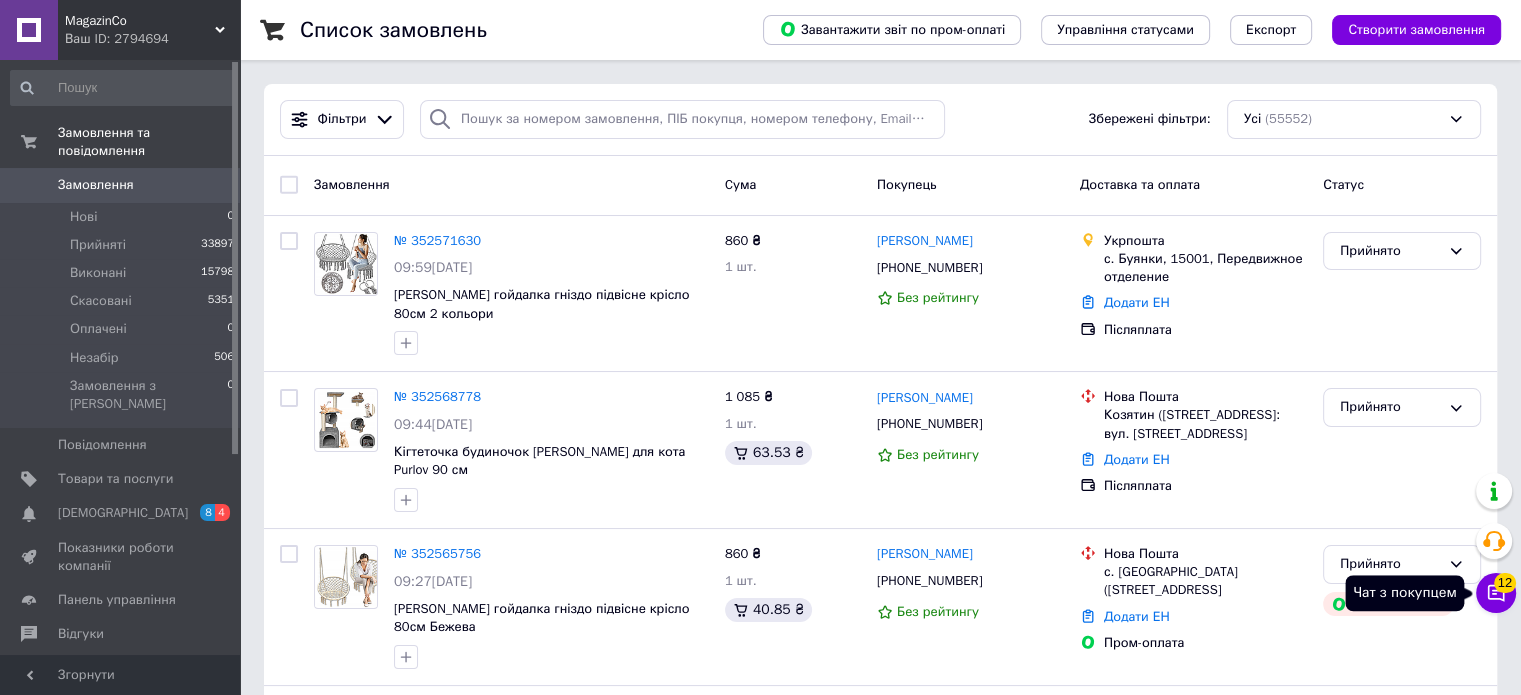 click on "Чат з покупцем 12" at bounding box center (1496, 593) 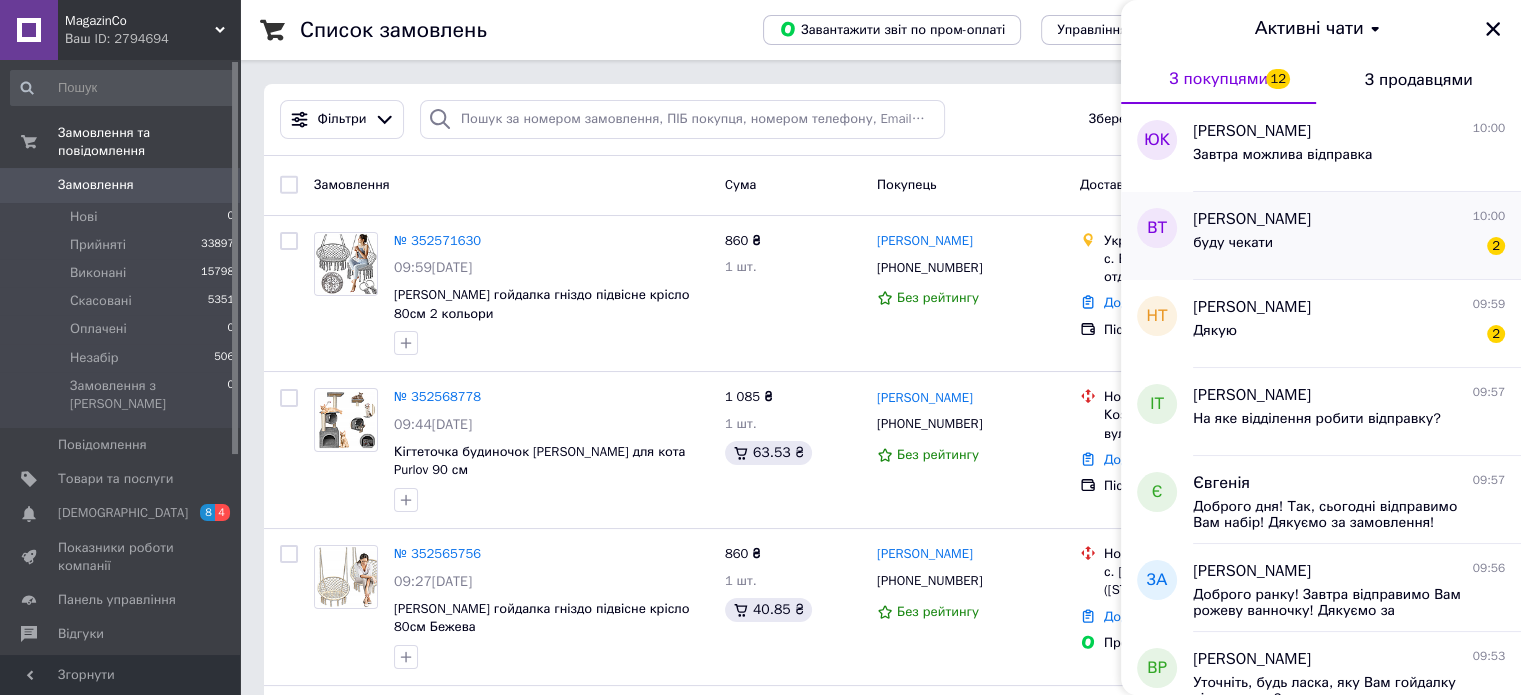click on "буду чекати 2" at bounding box center [1349, 247] 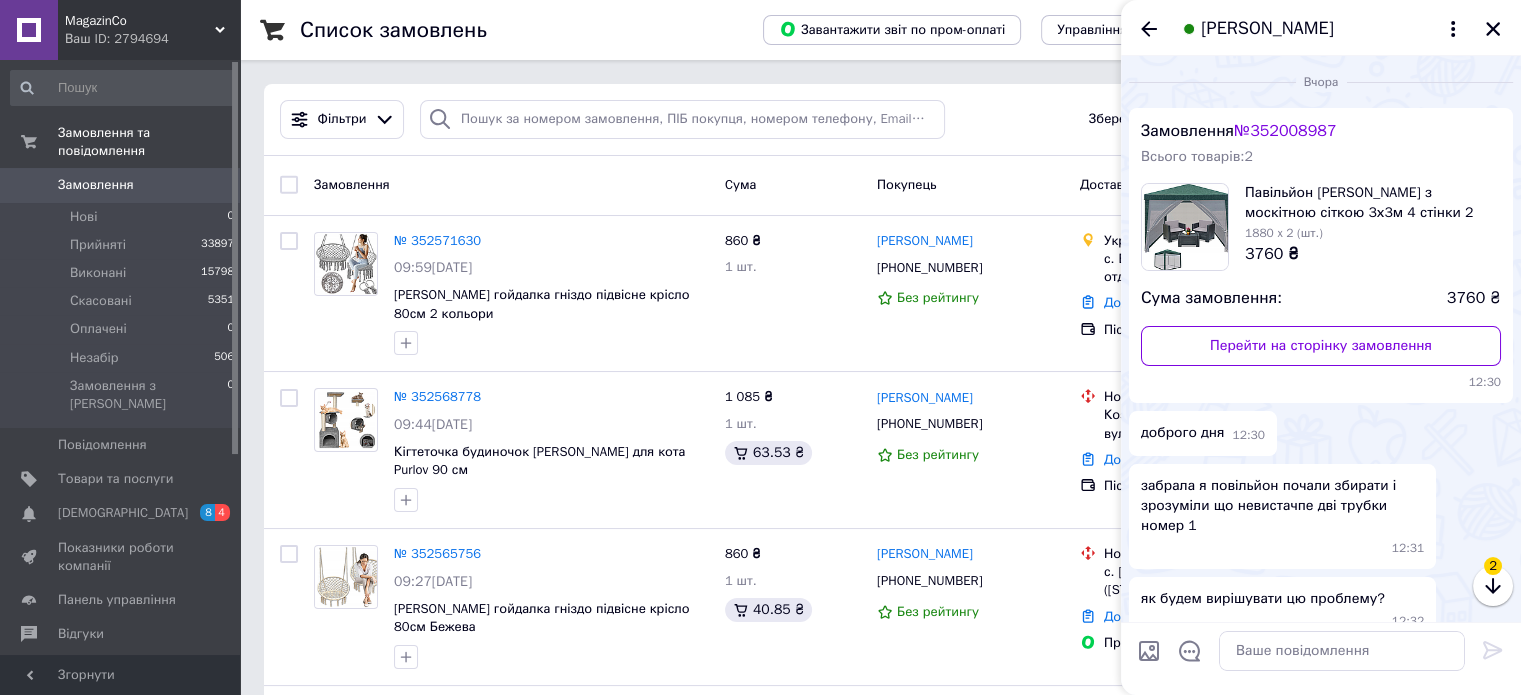 scroll, scrollTop: 388, scrollLeft: 0, axis: vertical 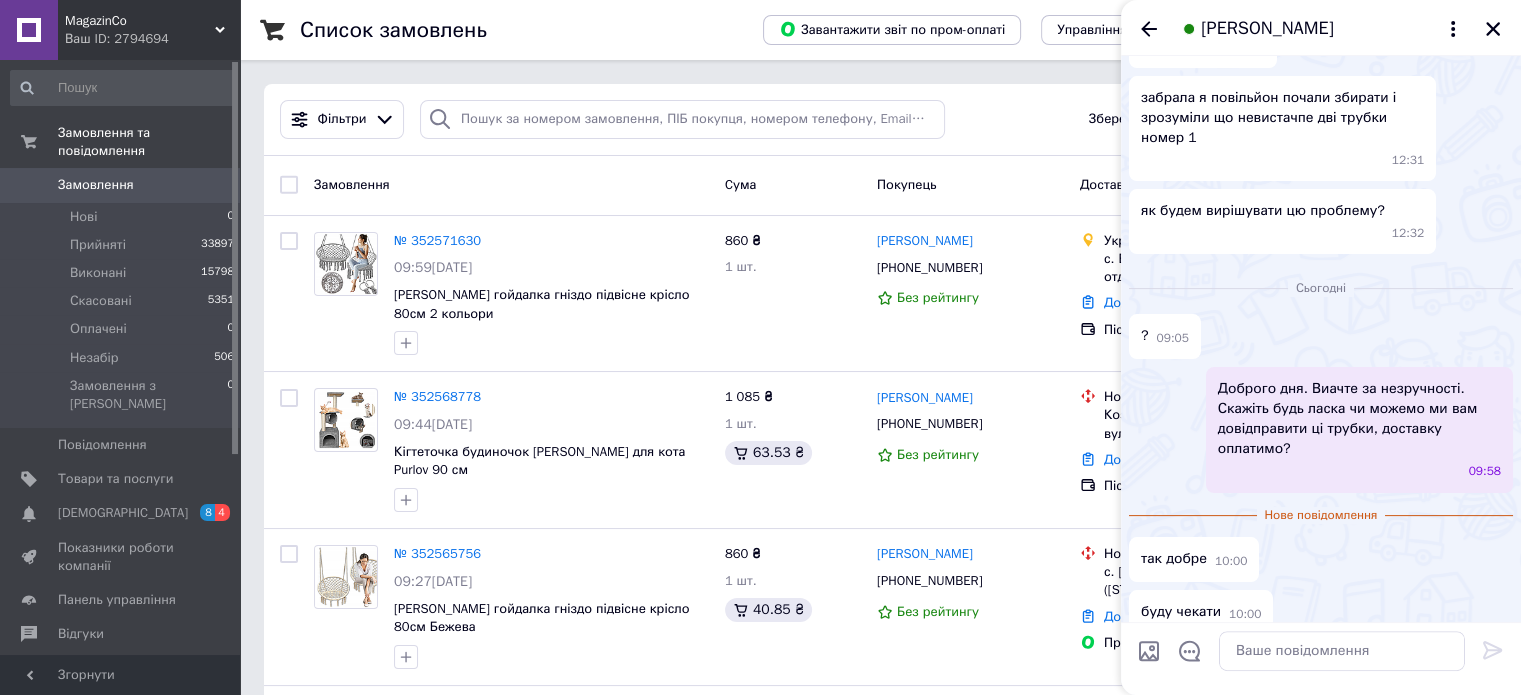 click 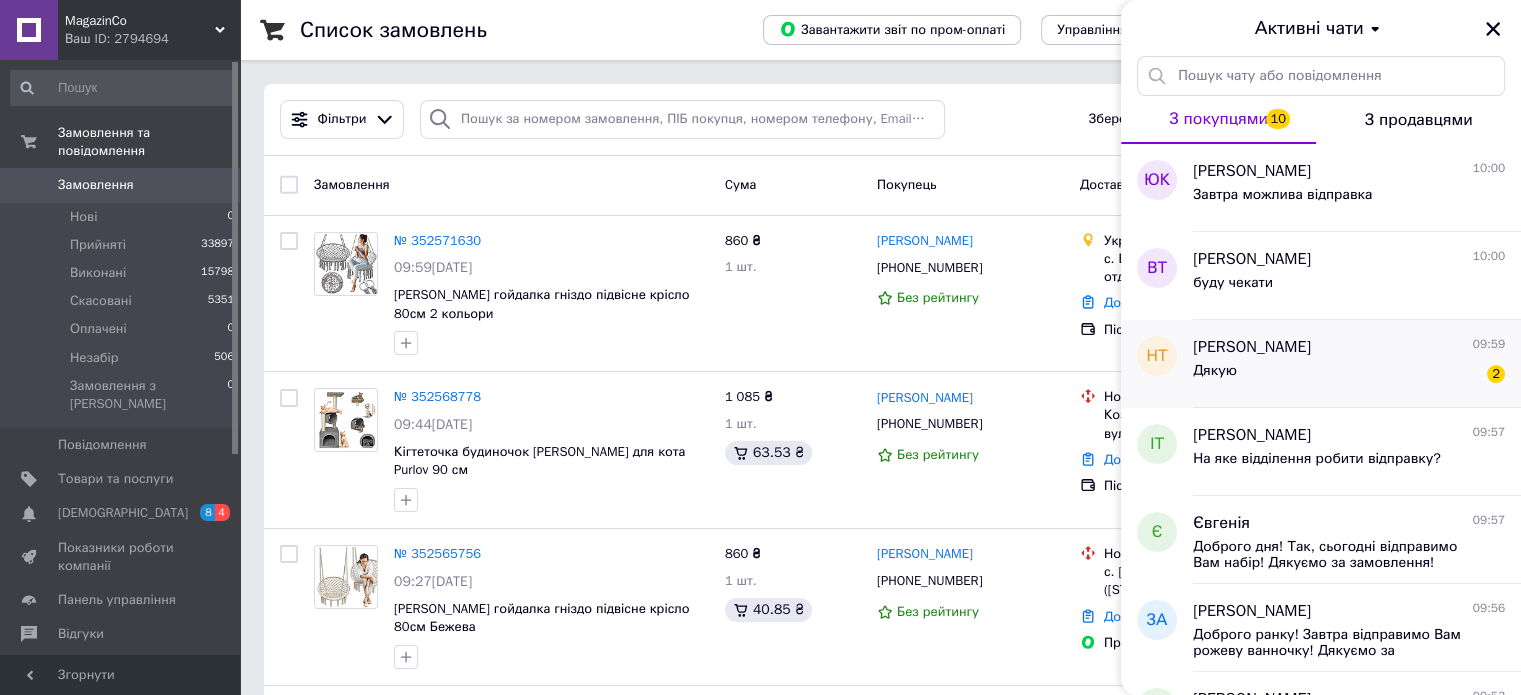 click on "Дякую 2" at bounding box center (1349, 375) 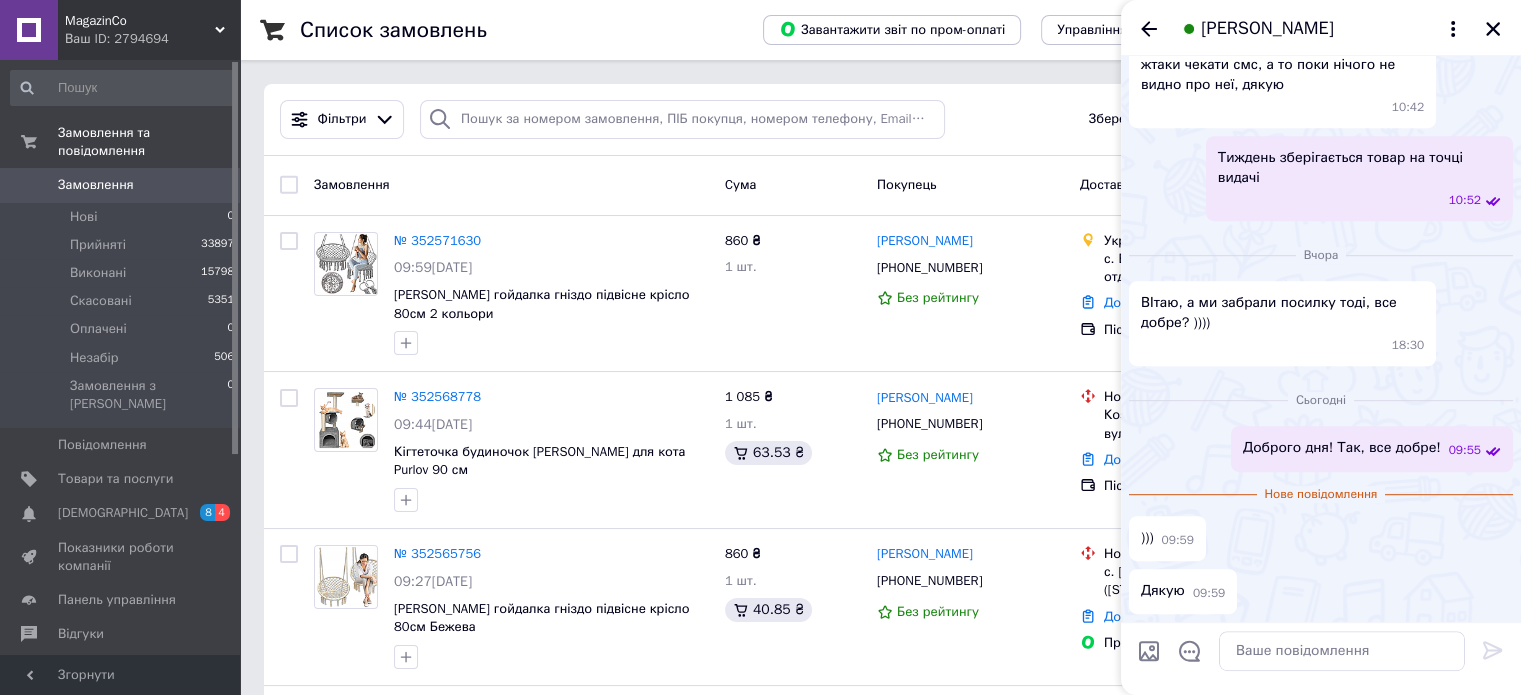 scroll, scrollTop: 1282, scrollLeft: 0, axis: vertical 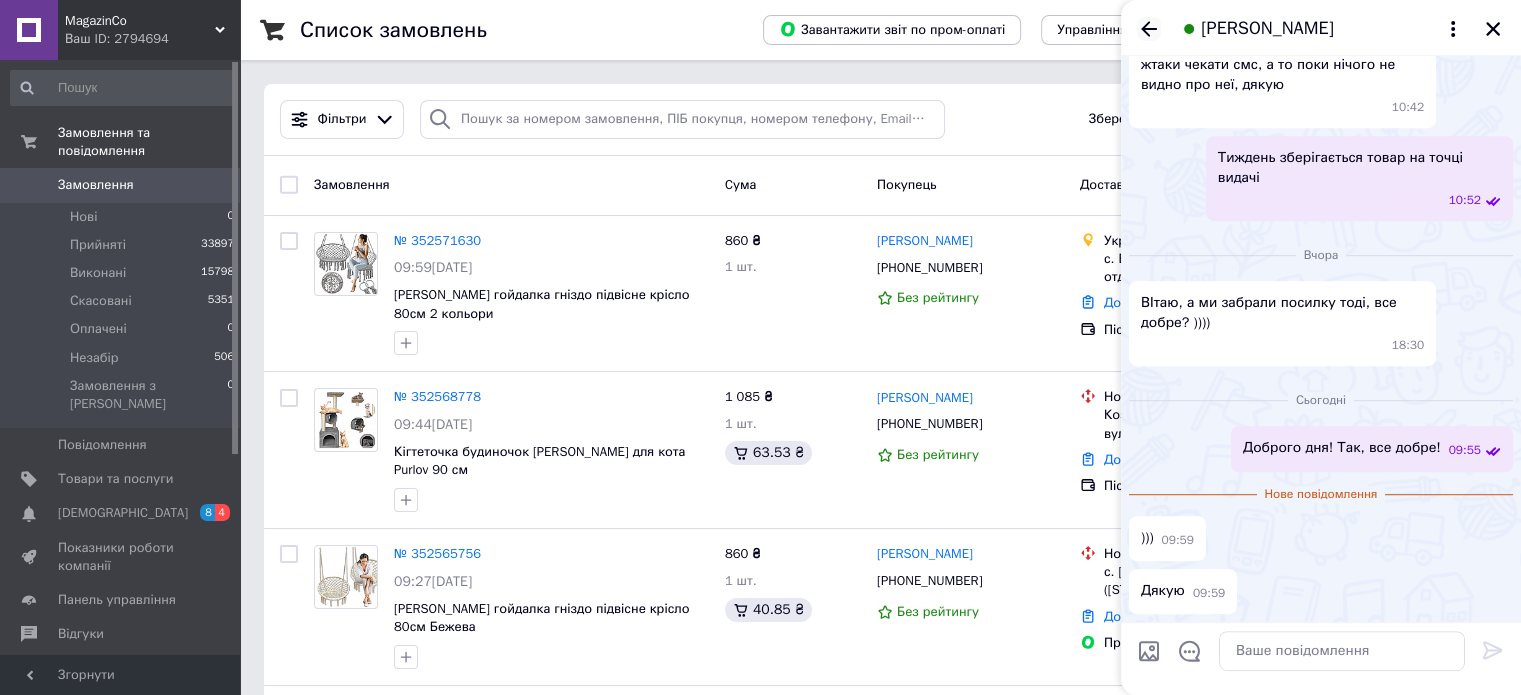 click 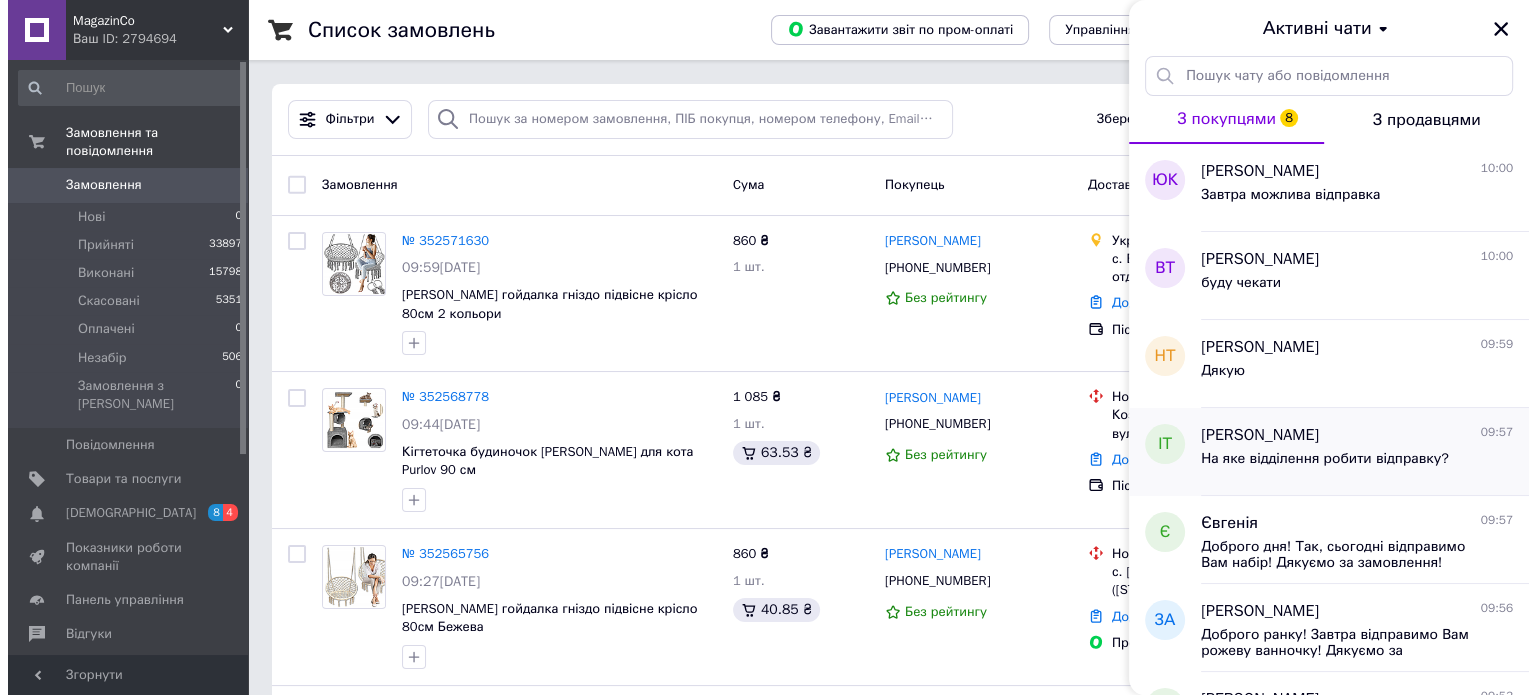 scroll, scrollTop: 400, scrollLeft: 0, axis: vertical 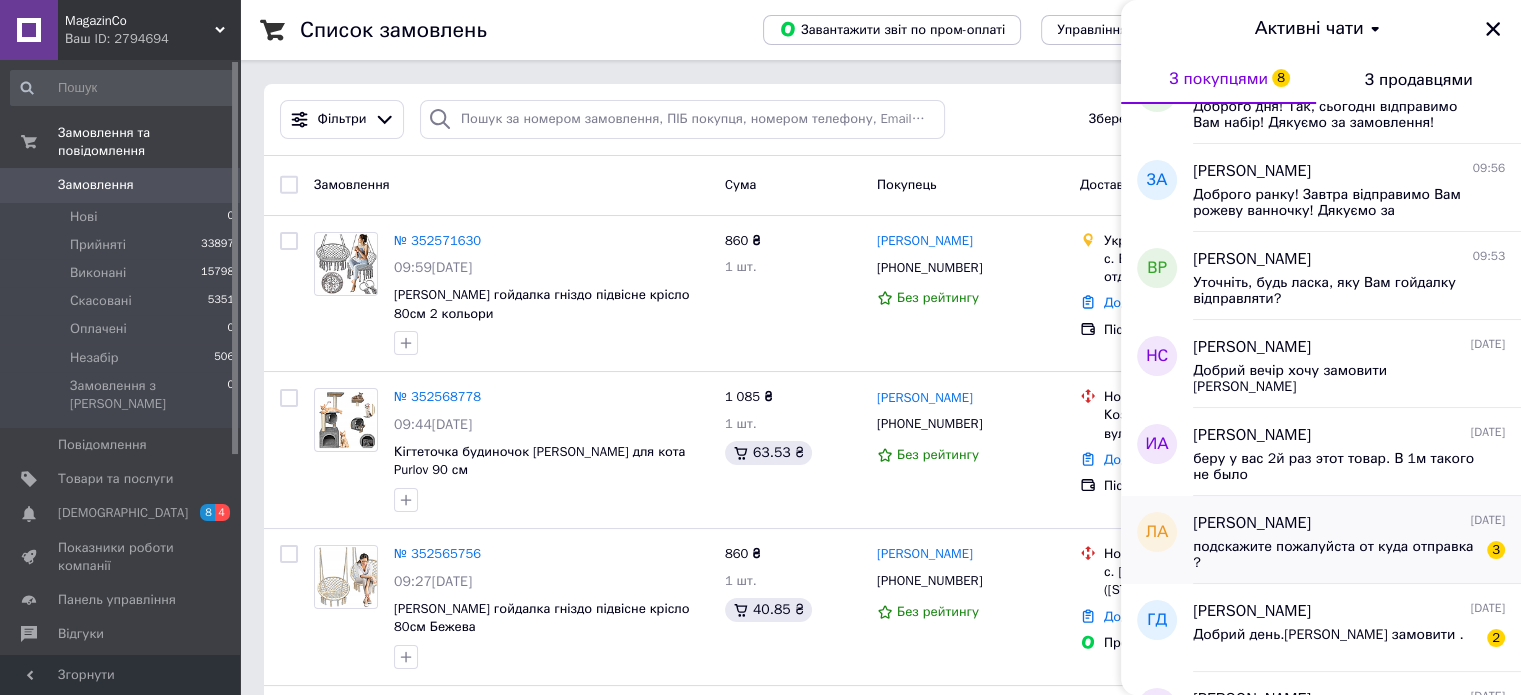 click on "подскажите пожалуйста от куда отправка ?" at bounding box center [1335, 555] 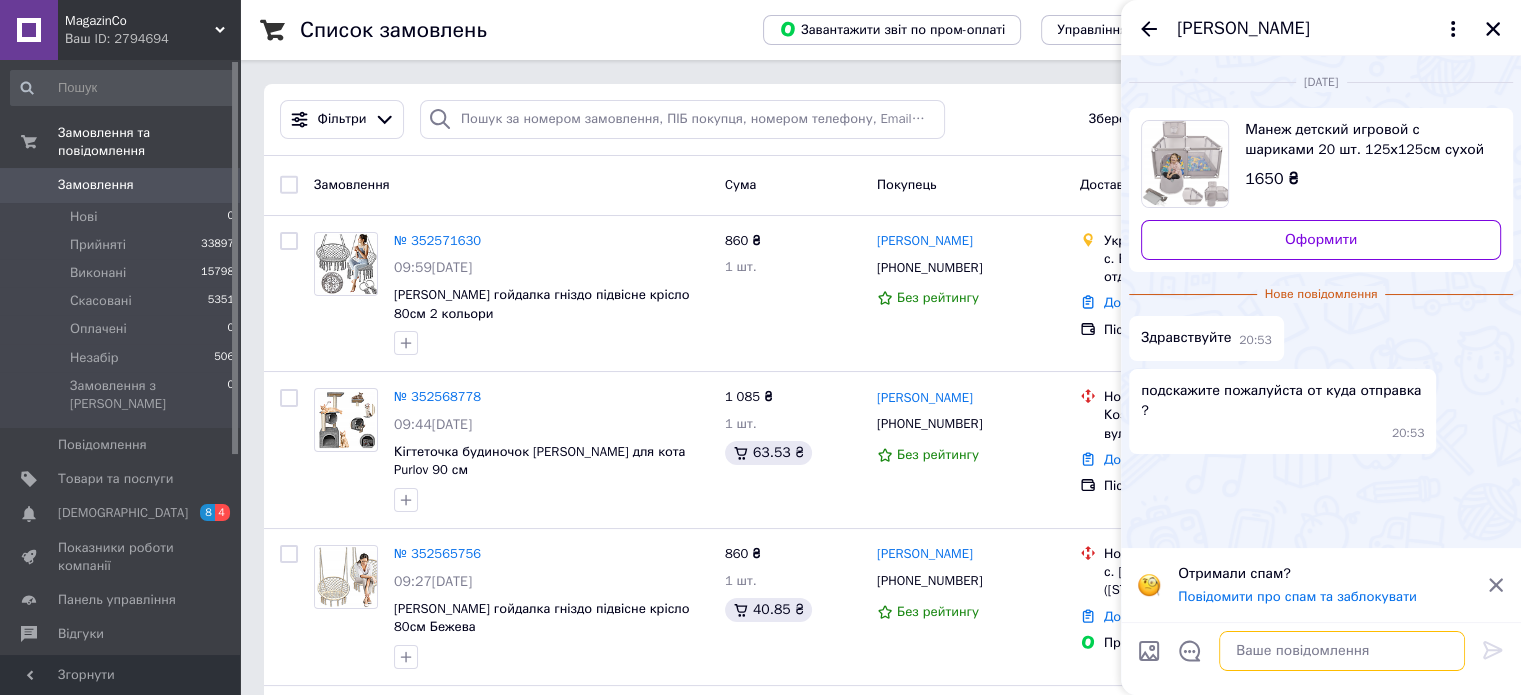 drag, startPoint x: 1286, startPoint y: 662, endPoint x: 1284, endPoint y: 648, distance: 14.142136 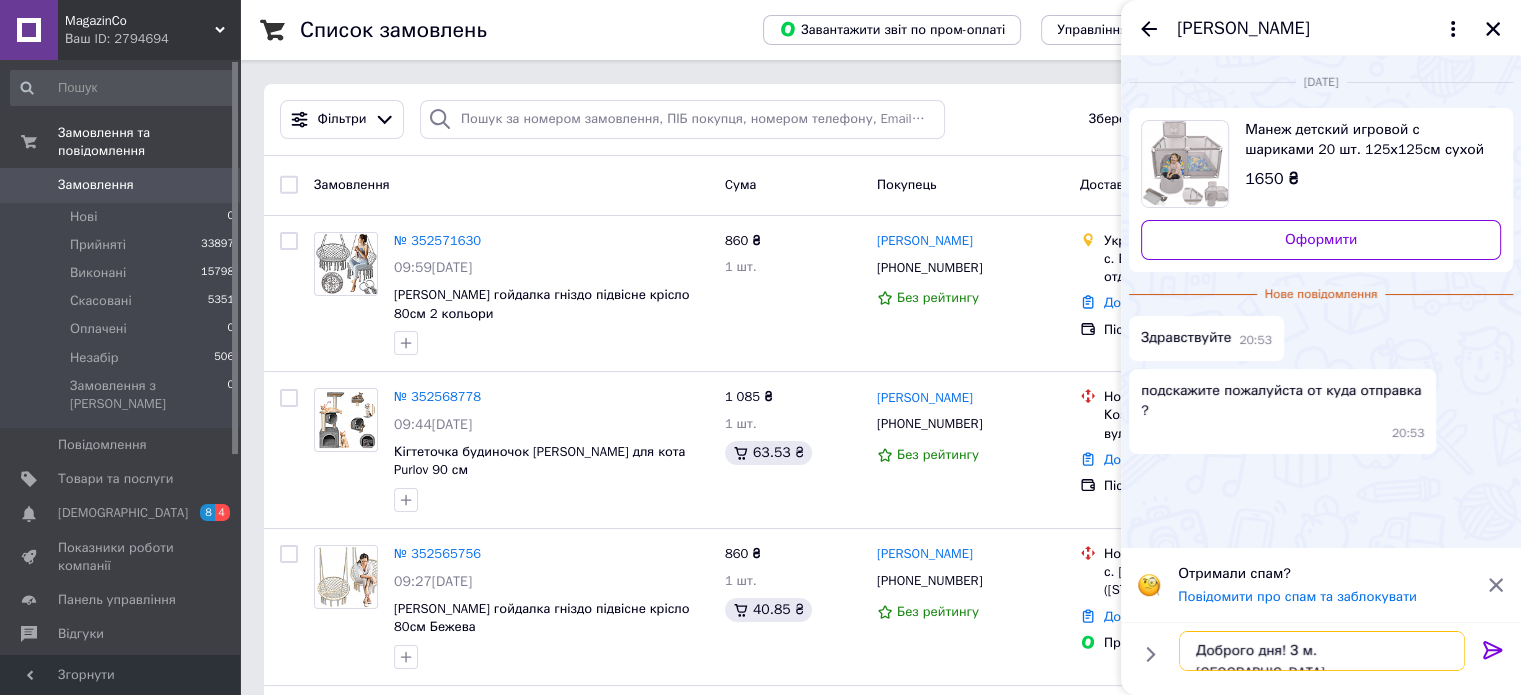 type on "Доброго дня! З м. [GEOGRAPHIC_DATA]" 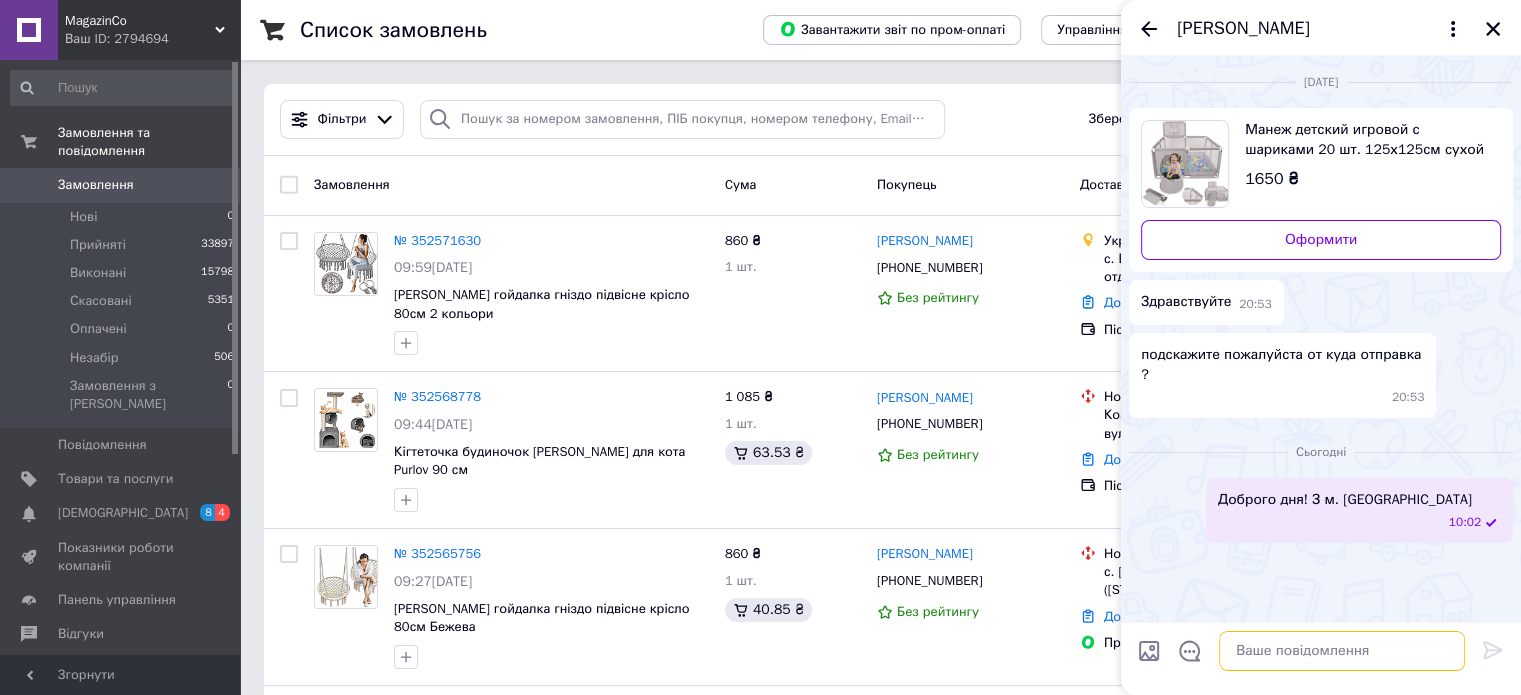type 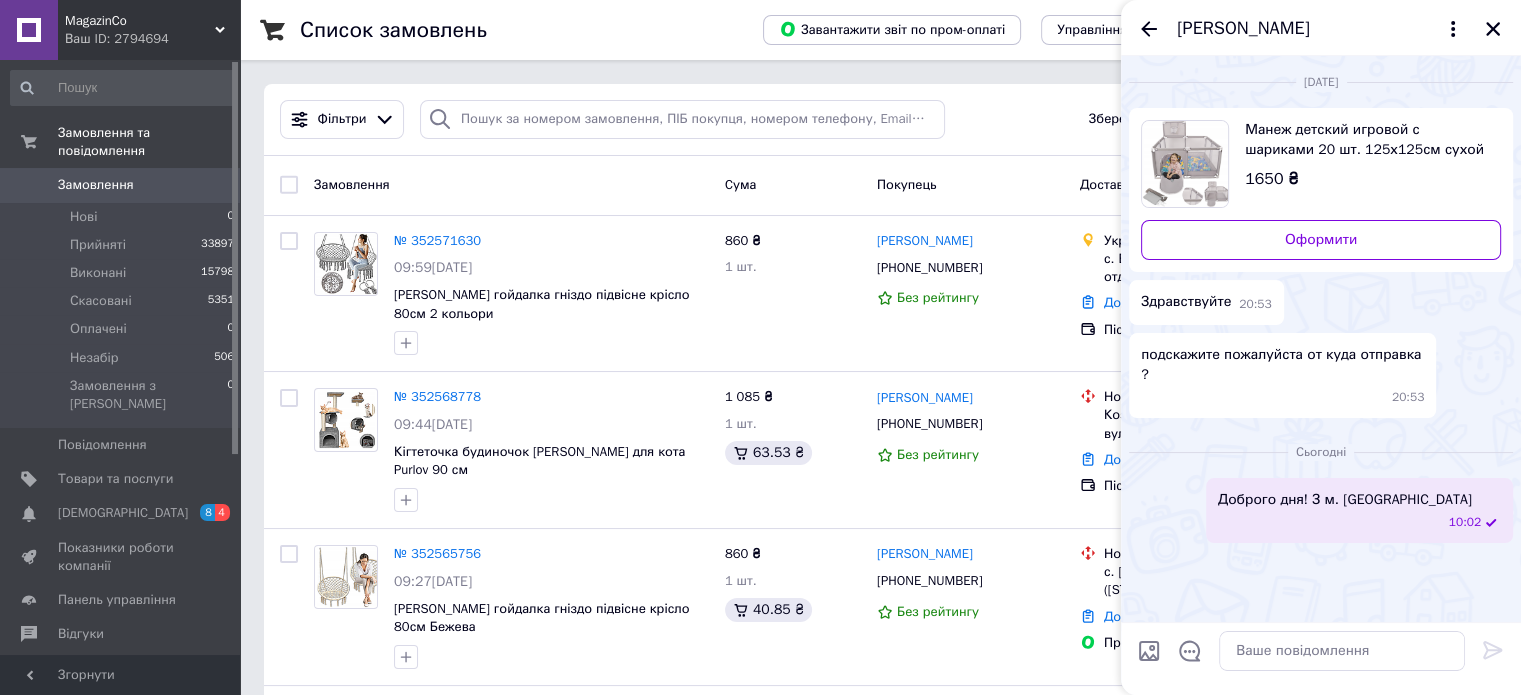 click on "Замовлення" at bounding box center [96, 185] 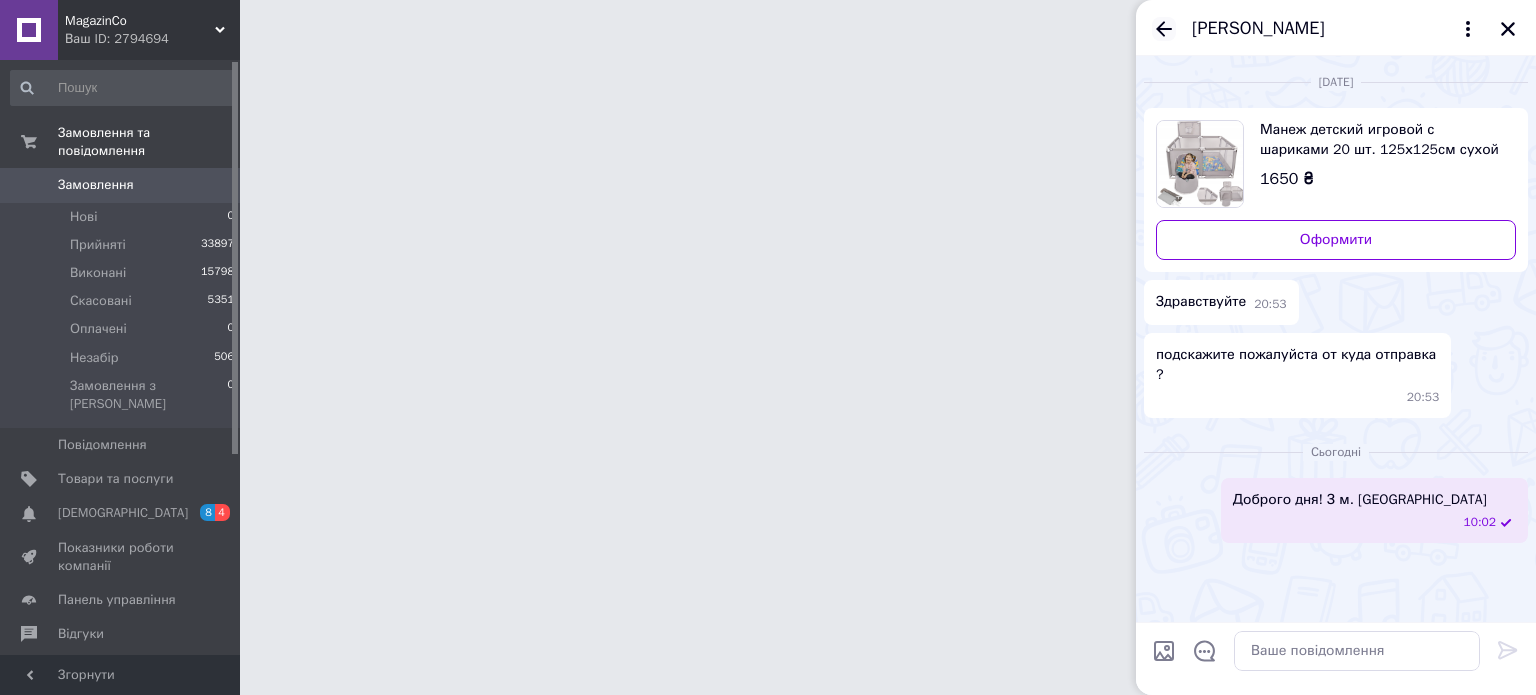 click 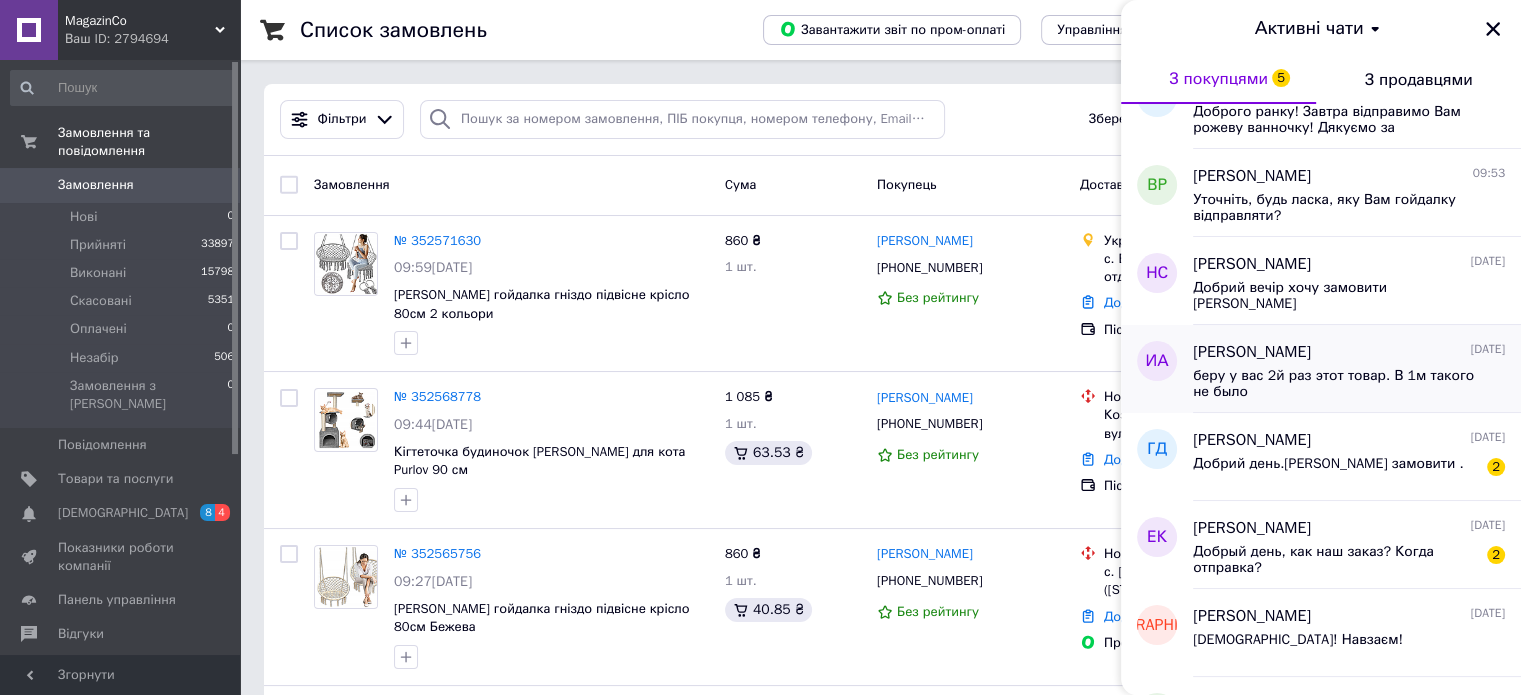 scroll, scrollTop: 700, scrollLeft: 0, axis: vertical 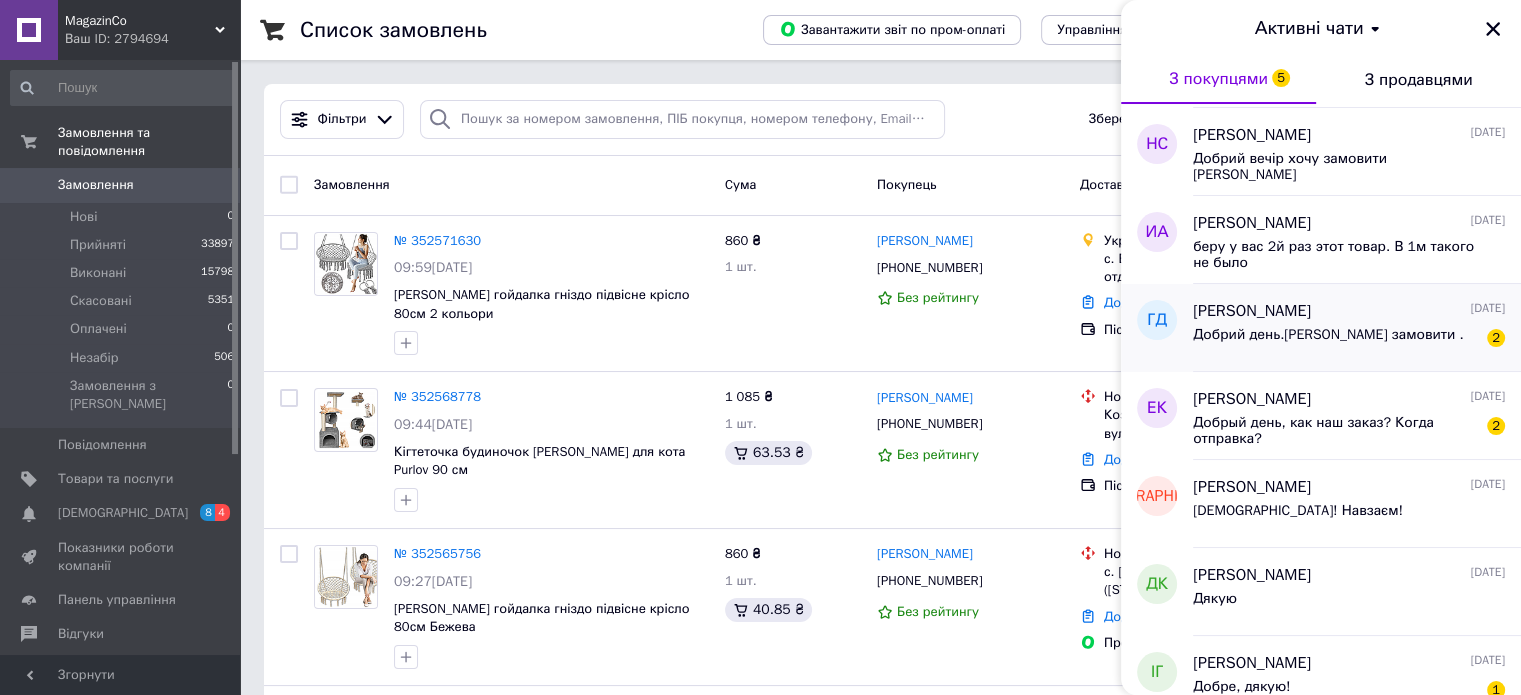 click on "[PERSON_NAME]" at bounding box center (1252, 311) 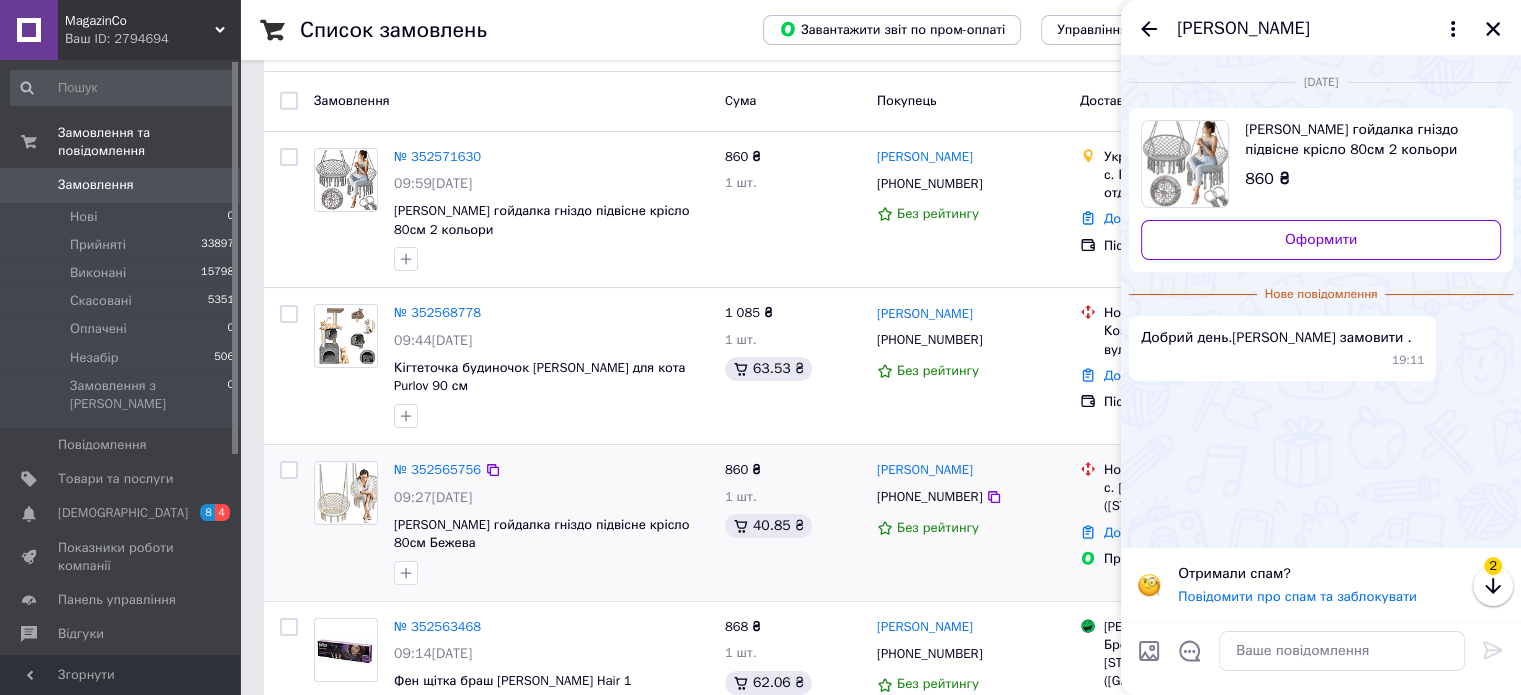 scroll, scrollTop: 0, scrollLeft: 0, axis: both 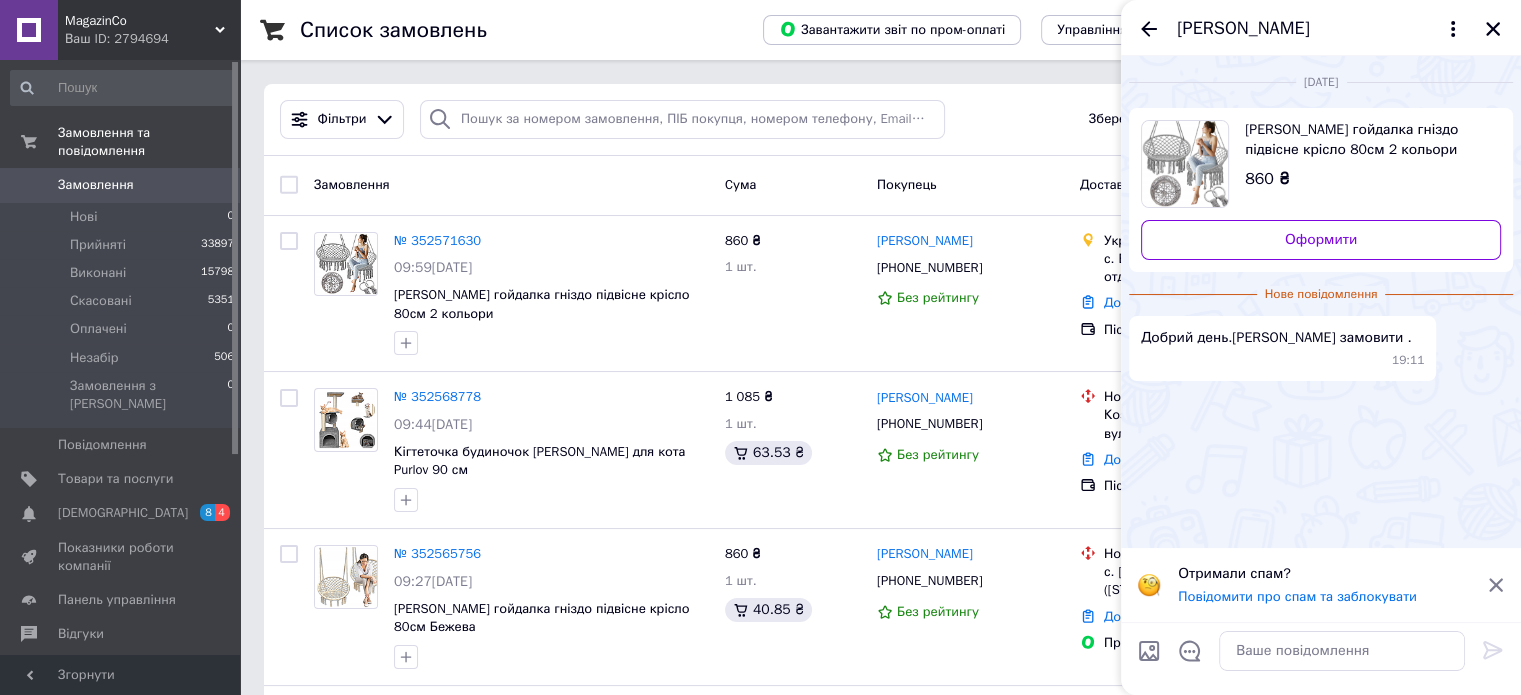 click on "[PERSON_NAME]" at bounding box center [1243, 29] 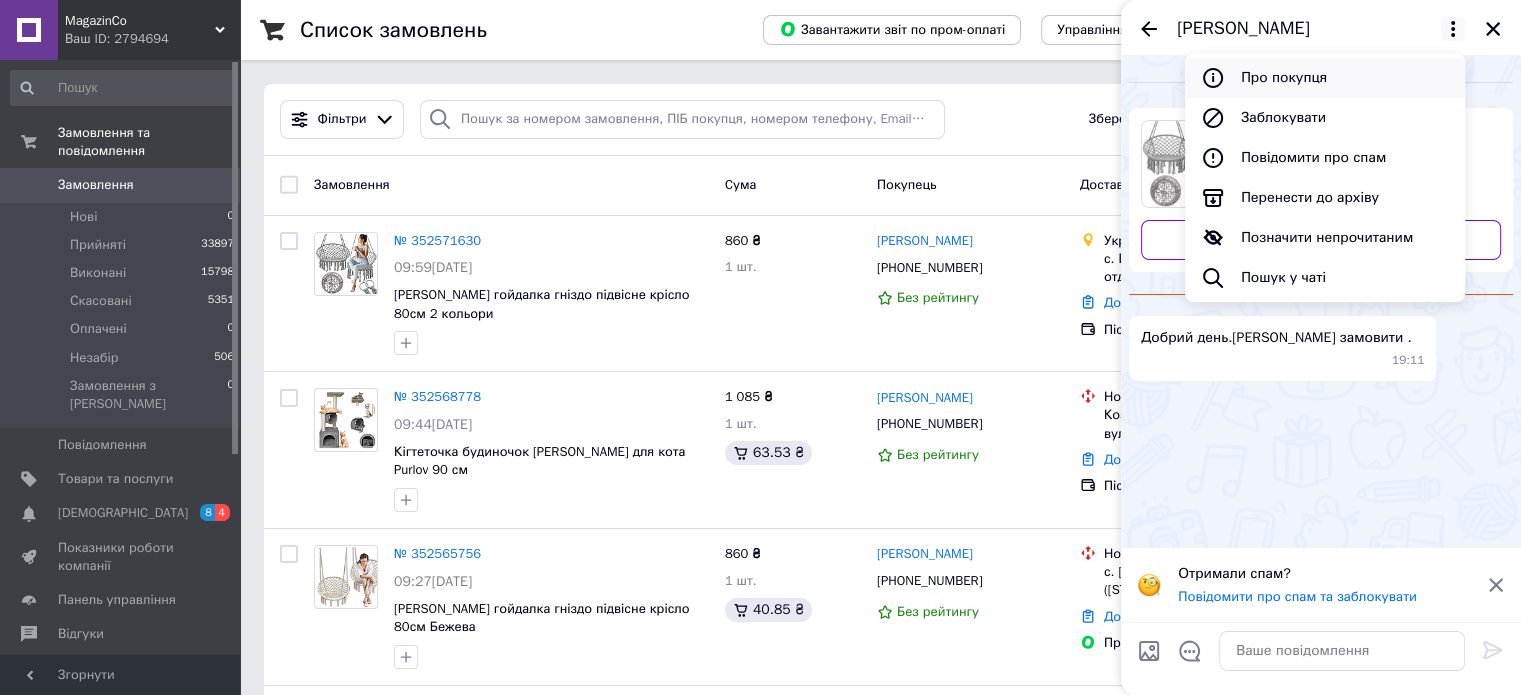 click on "Про покупця" at bounding box center [1325, 78] 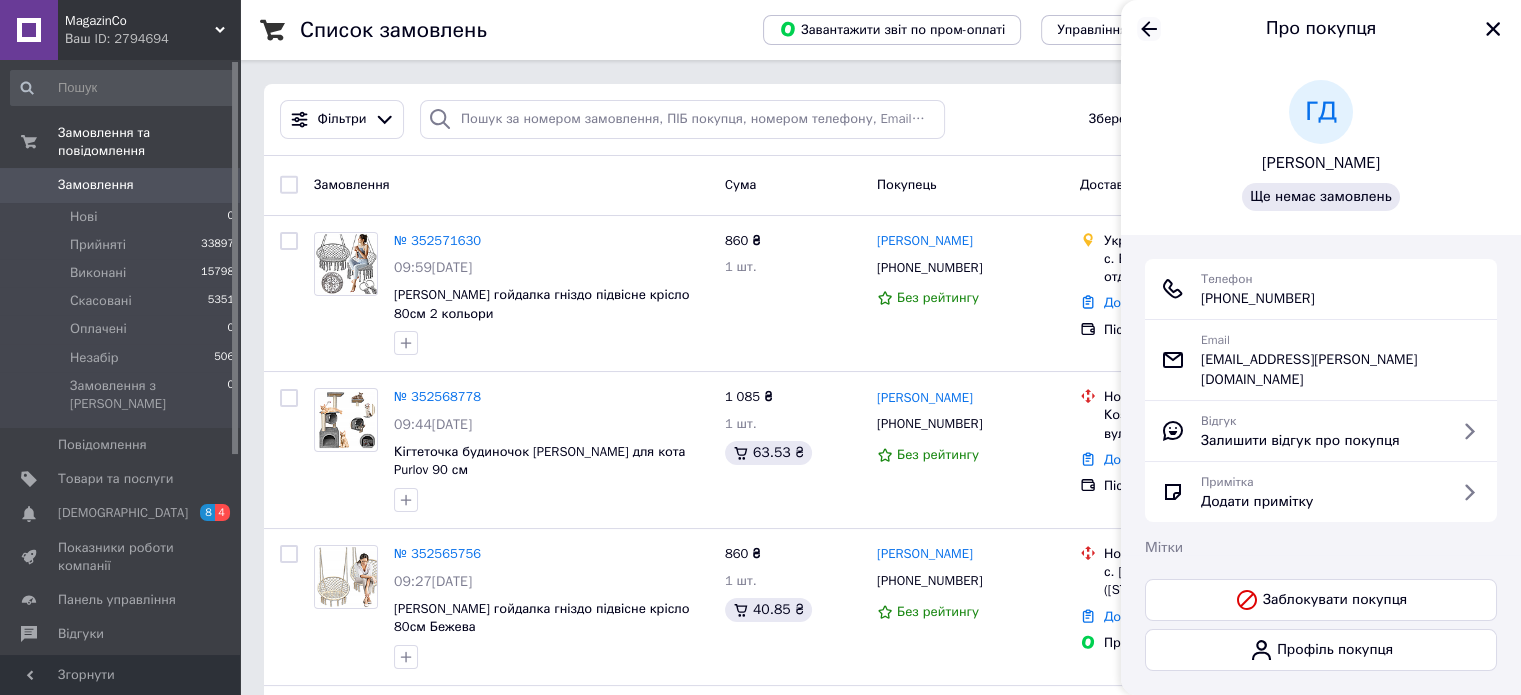 click 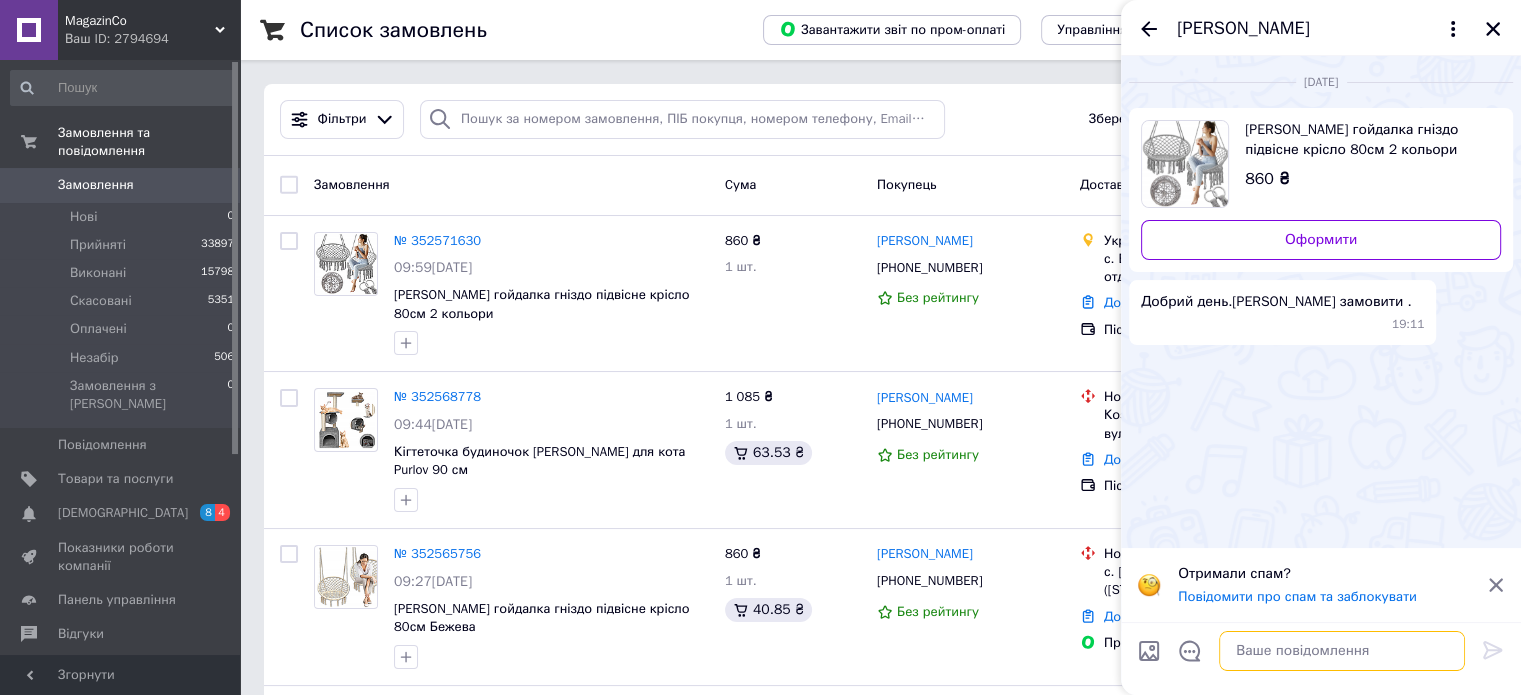 click at bounding box center (1342, 651) 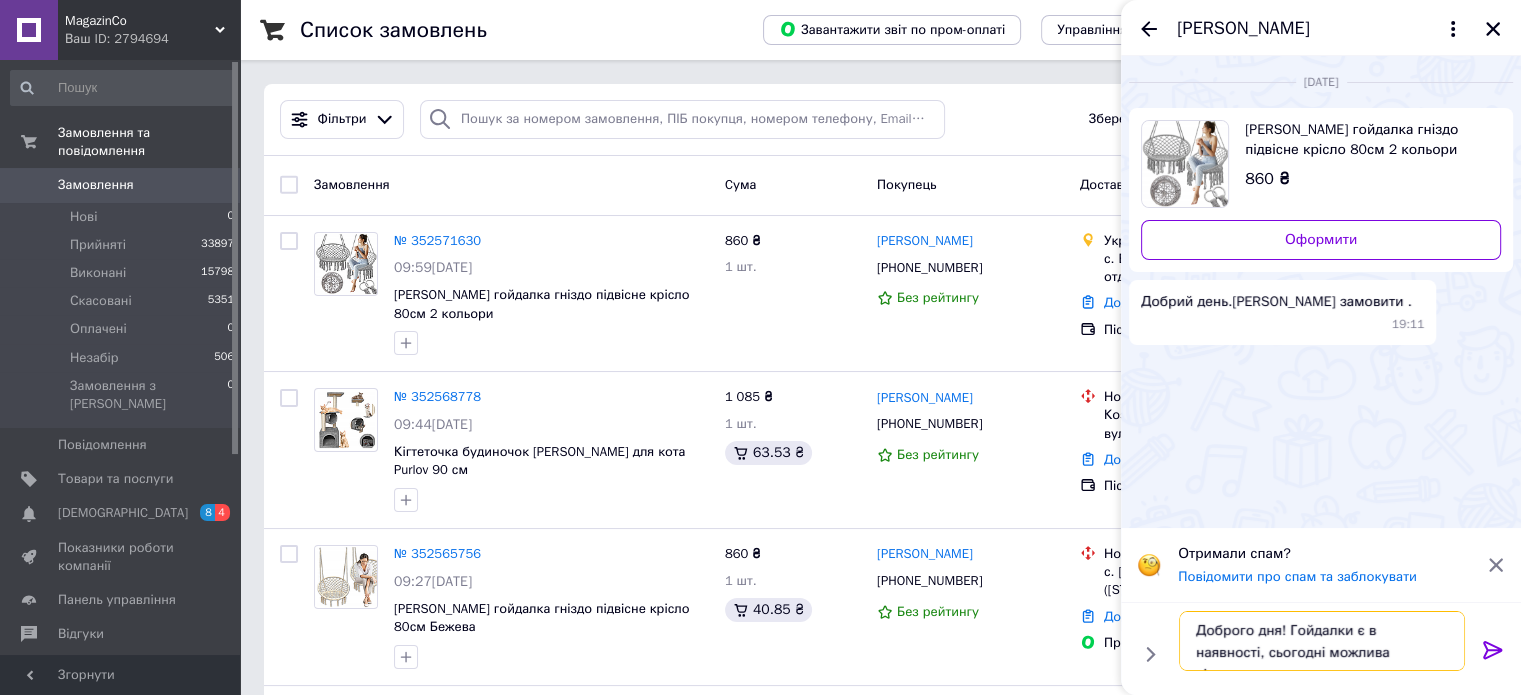 type on "Доброго дня! Гойдалки є в наявності, сьогодні можлива відправка." 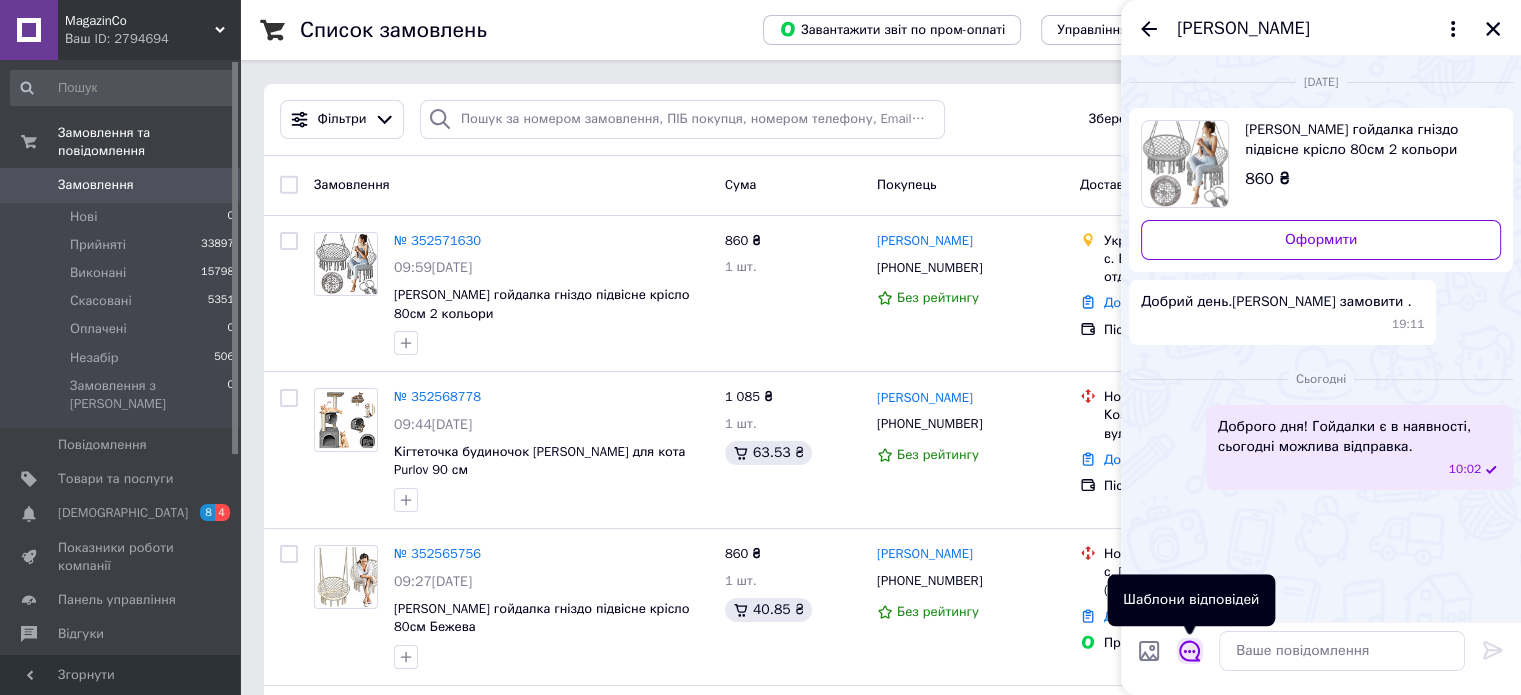 click 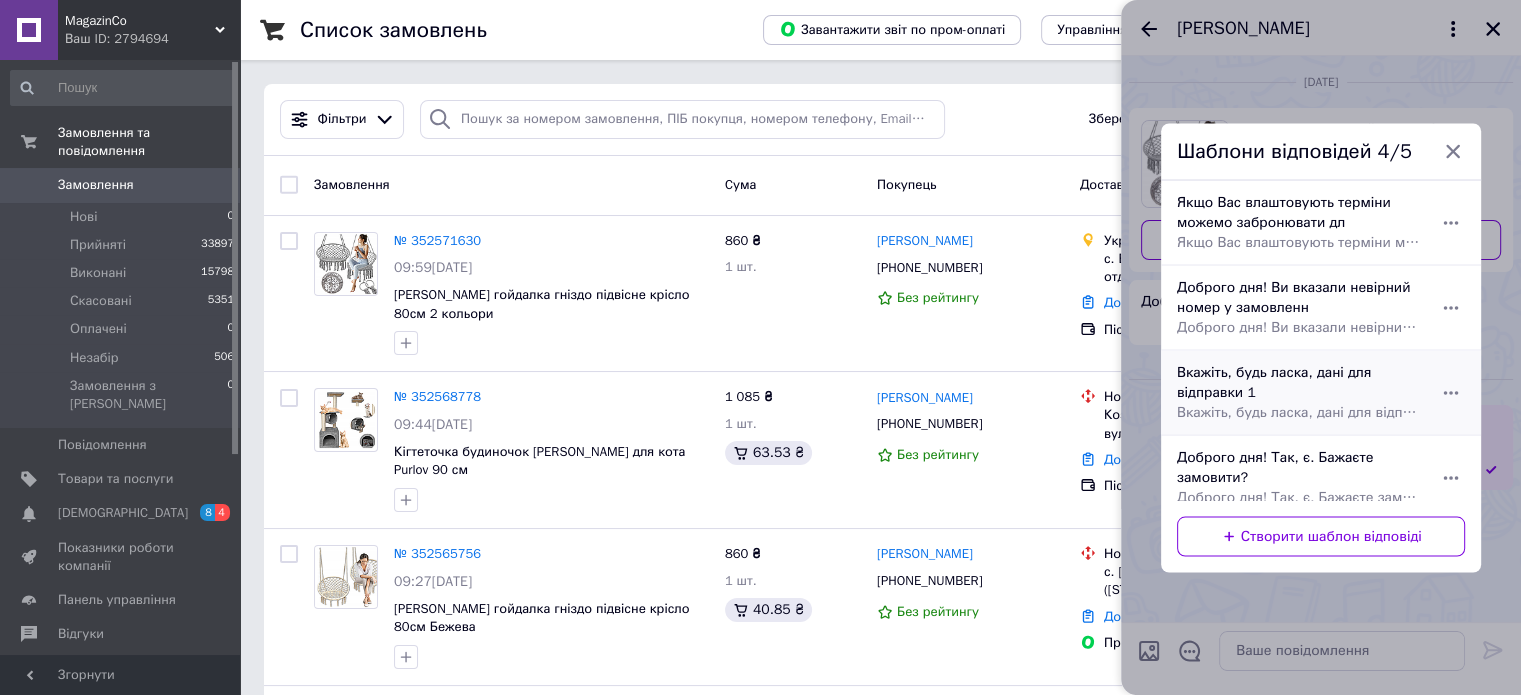 click on "Вкажіть, будь ласка, дані для відправки 1 Вкажіть, будь ласка, дані для відправки!" at bounding box center (1299, 392) 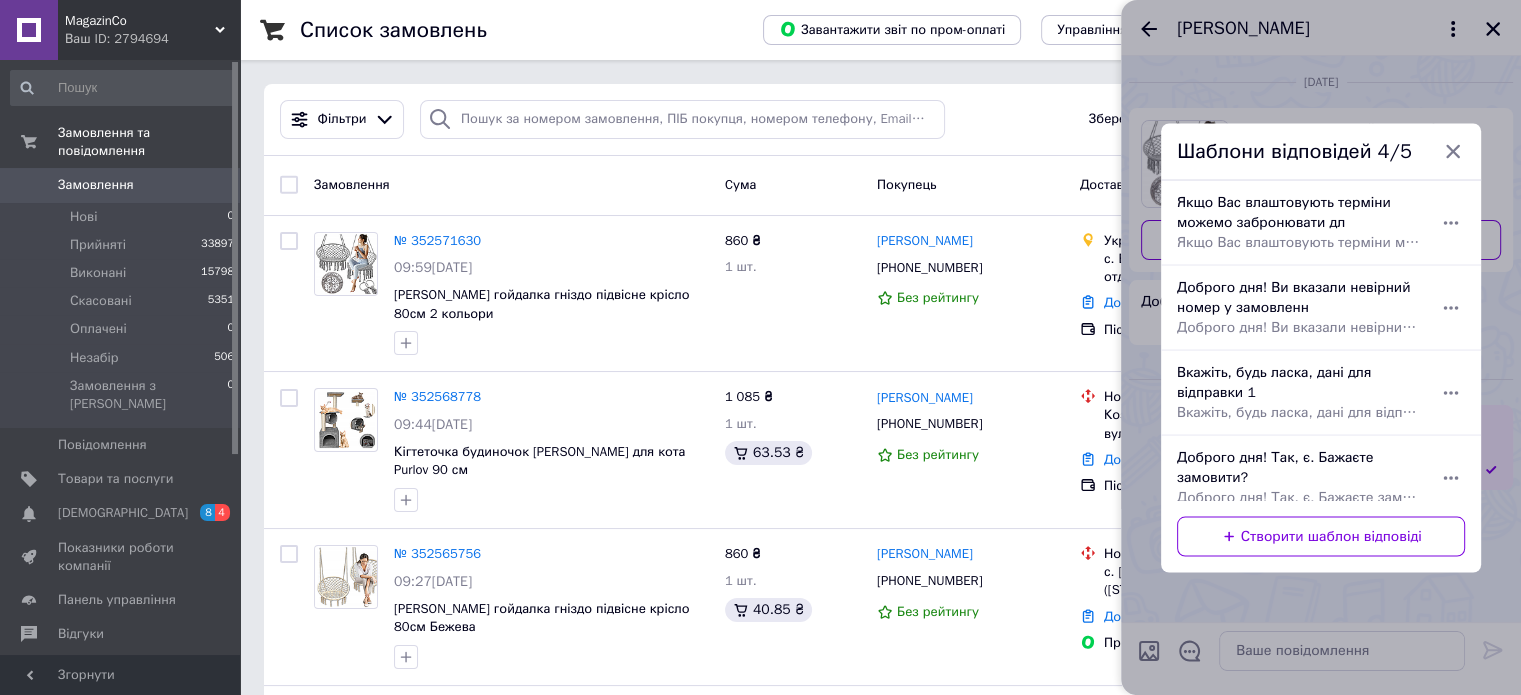 type on "Вкажіть, будь ласка, дані для відправки!" 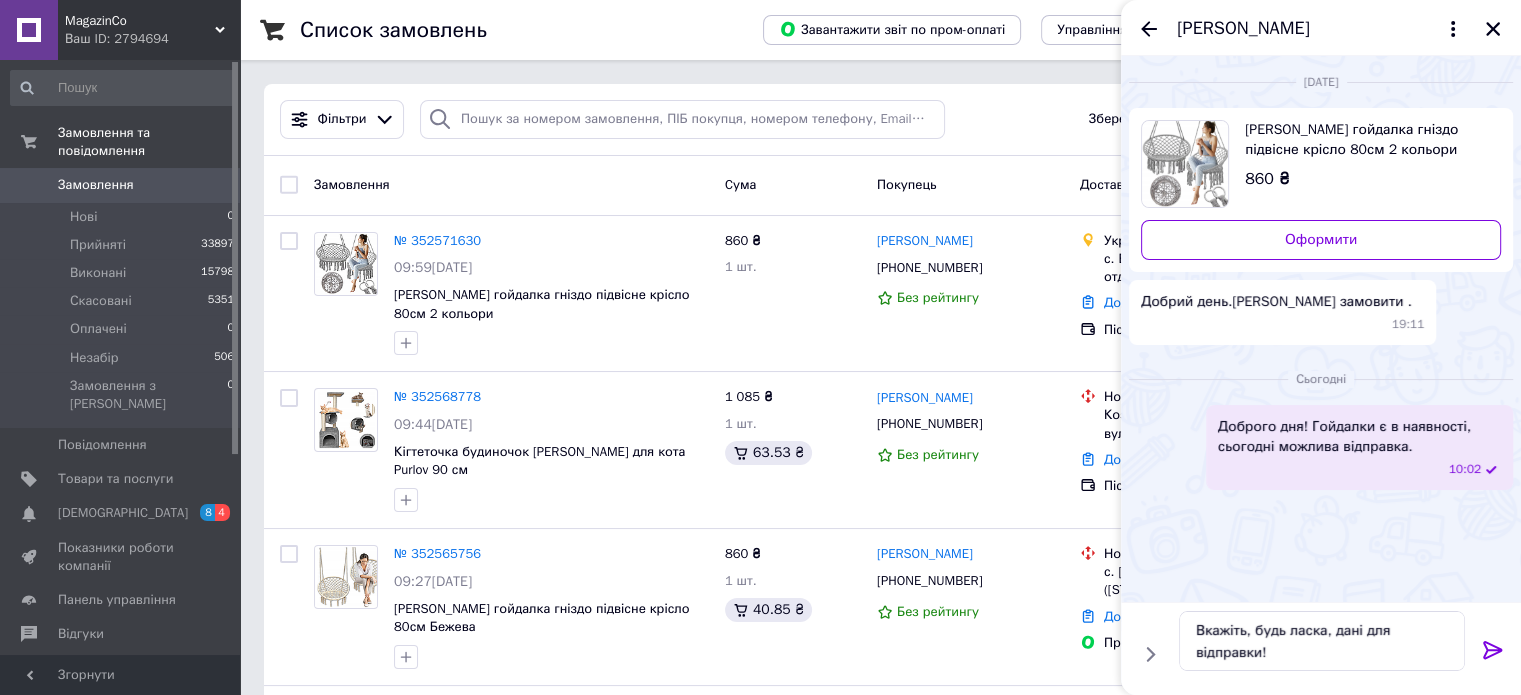 click 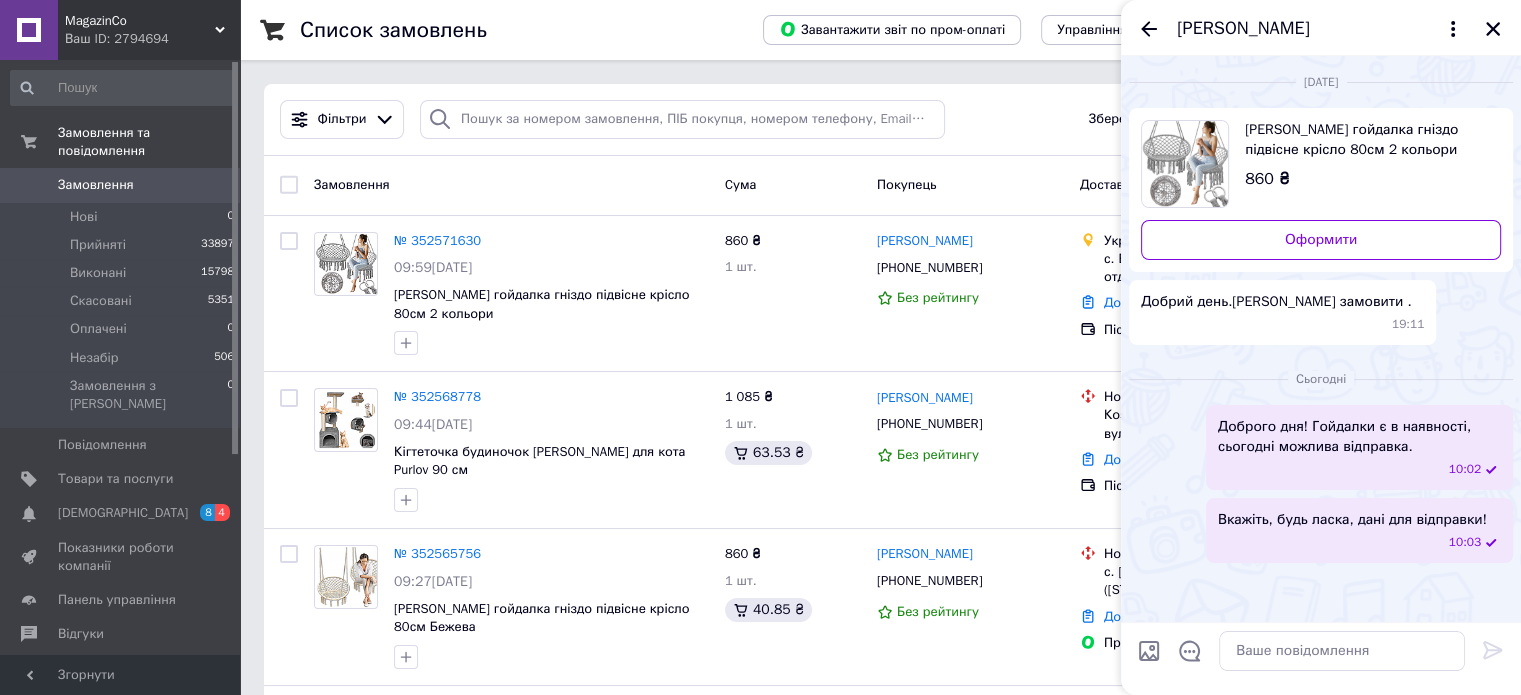 click on "Замовлення" at bounding box center [96, 185] 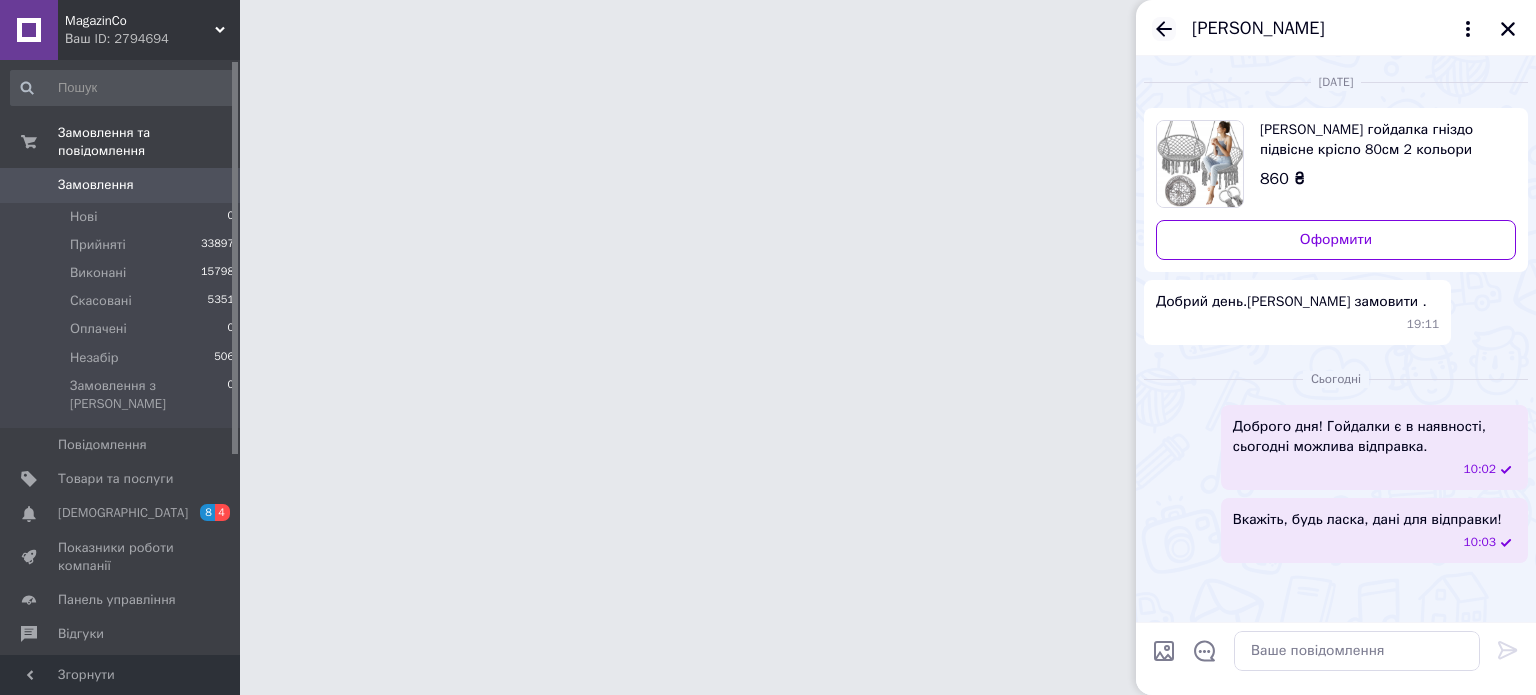 click on "[PERSON_NAME]" at bounding box center (1336, 28) 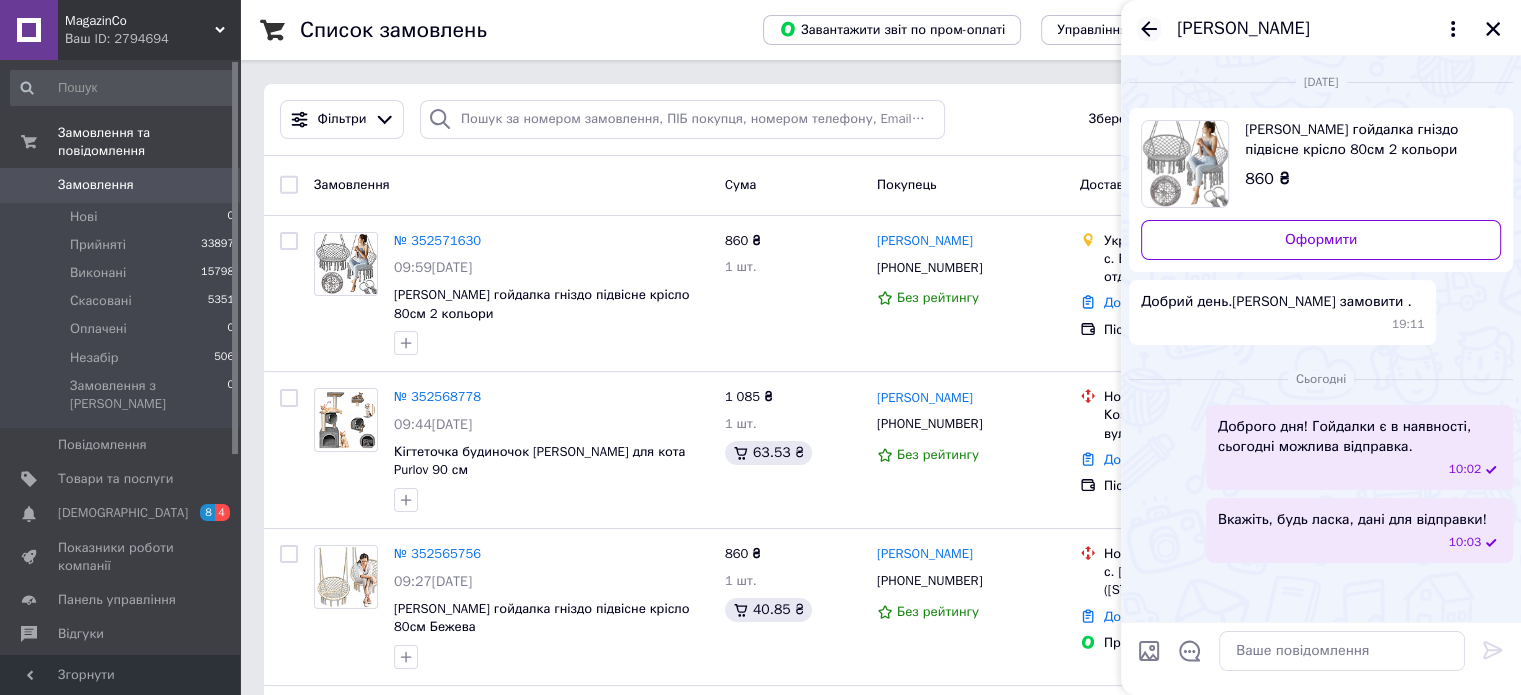 click 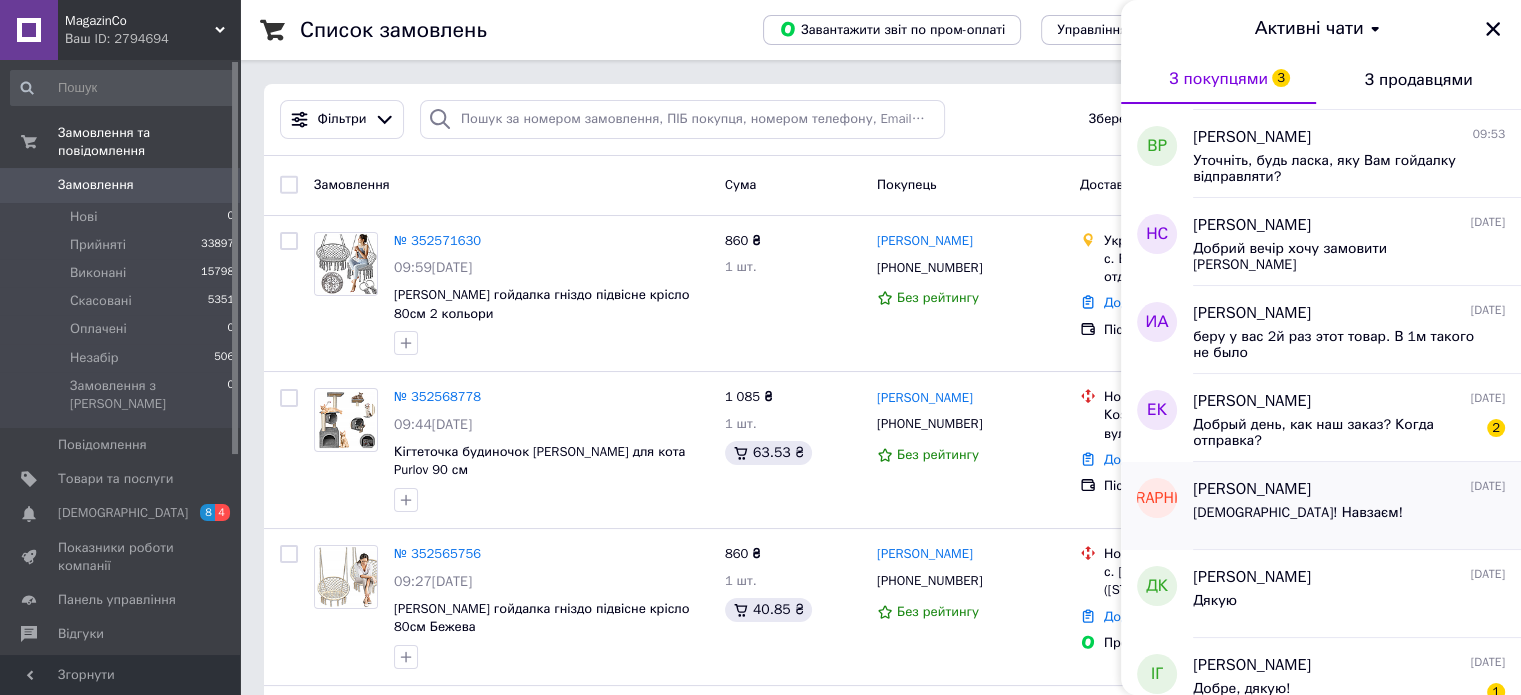 scroll, scrollTop: 700, scrollLeft: 0, axis: vertical 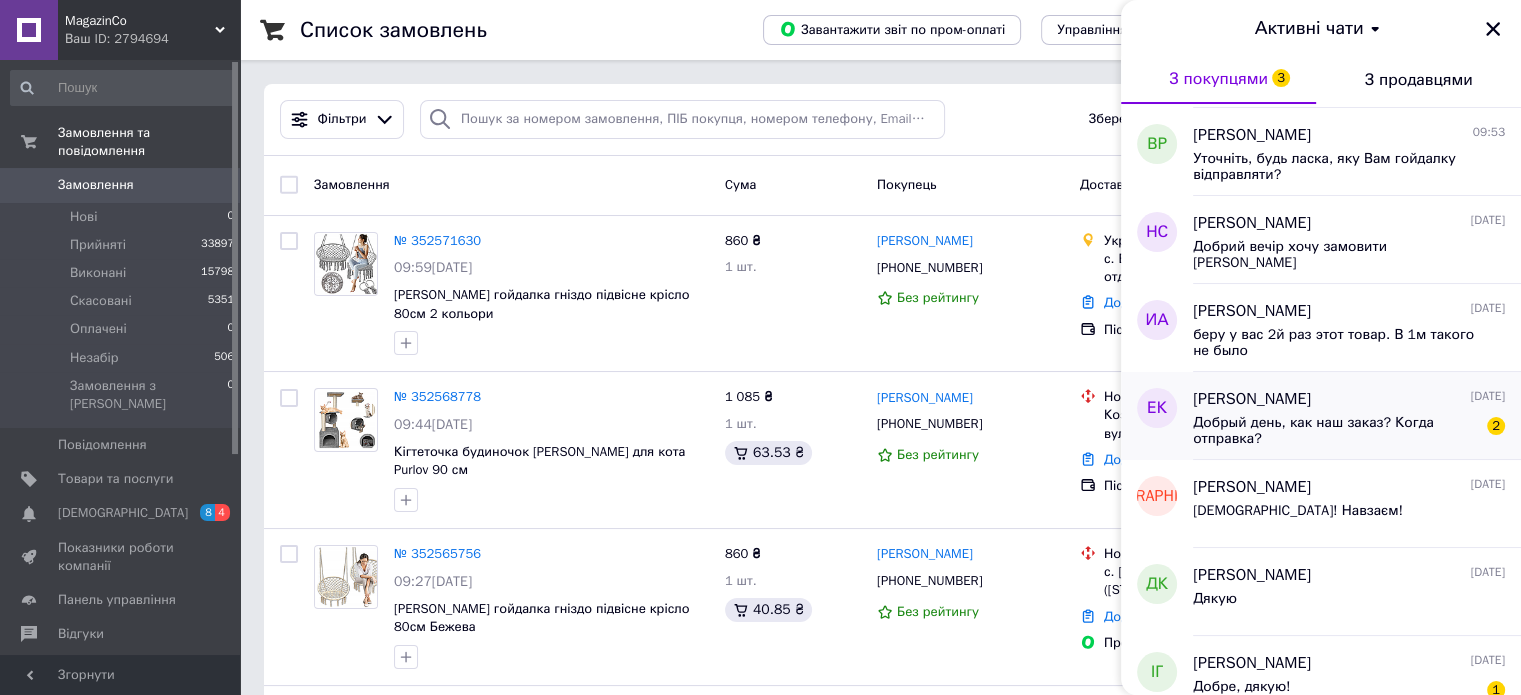 click on "Добрый день,  как наш заказ? Когда отправка?" at bounding box center [1335, 431] 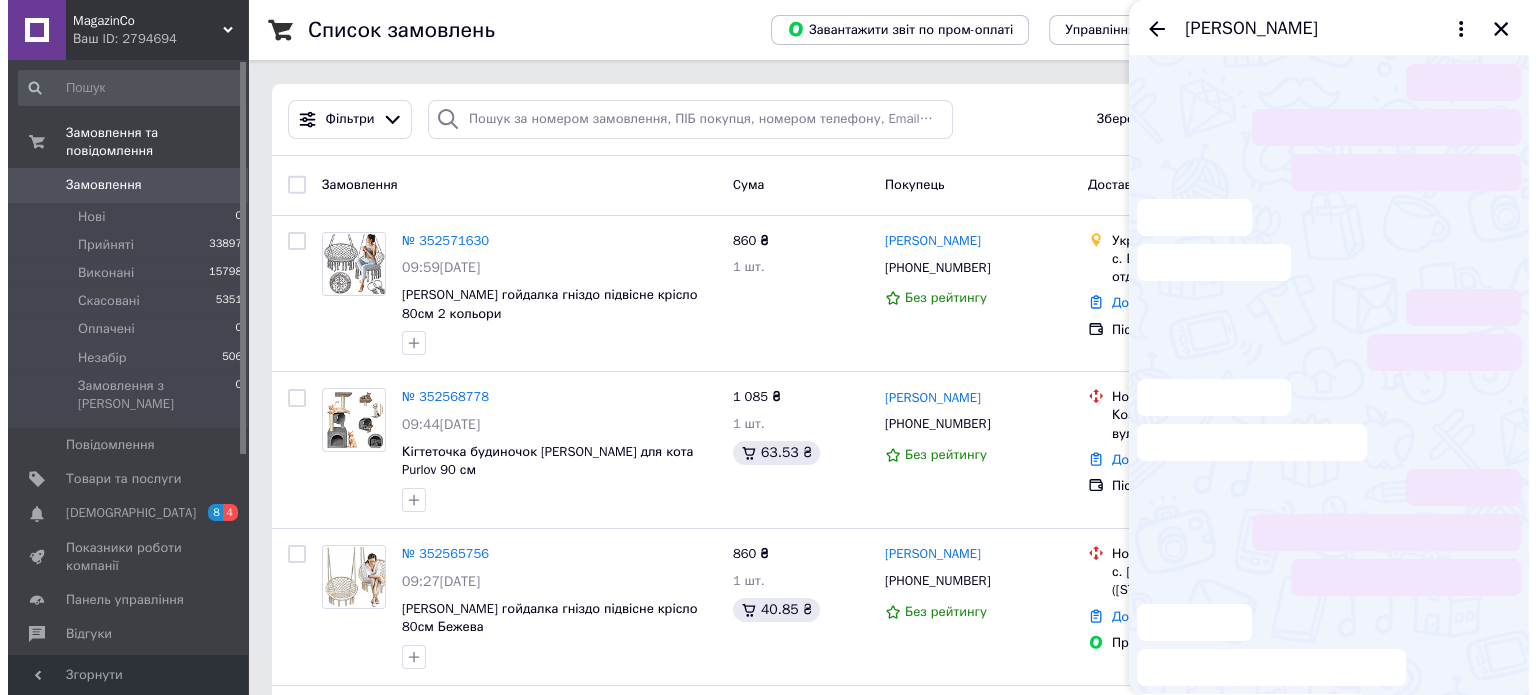 scroll, scrollTop: 29, scrollLeft: 0, axis: vertical 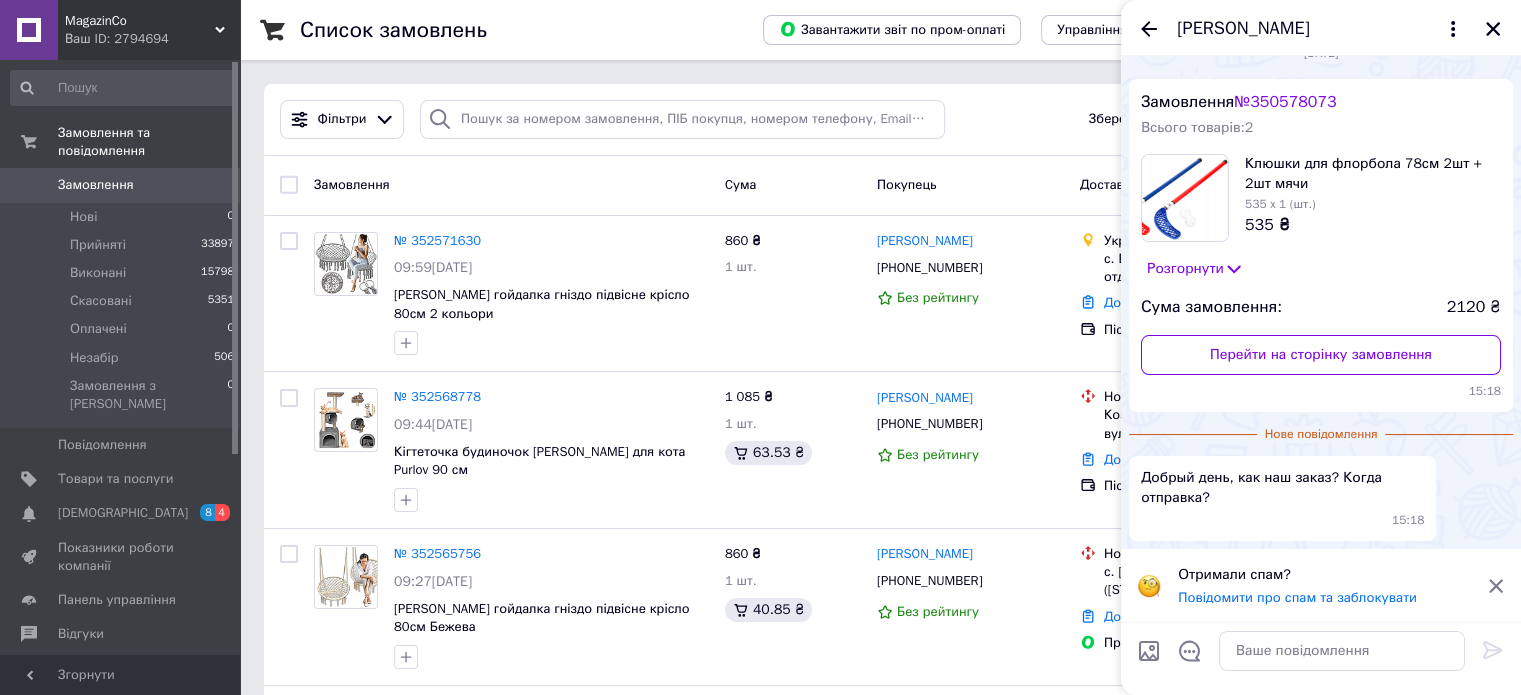 click on "Замовлення" at bounding box center (121, 185) 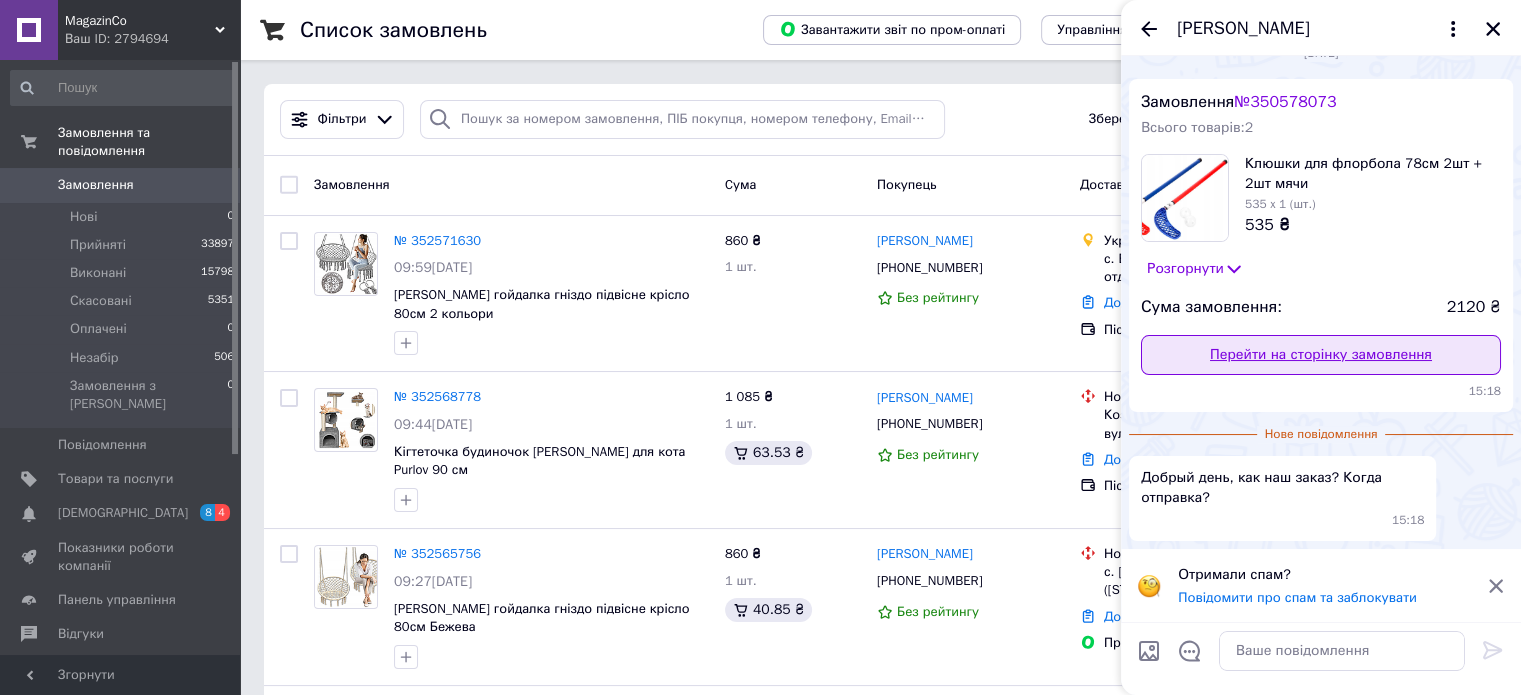click on "Перейти на сторінку замовлення" at bounding box center [1321, 355] 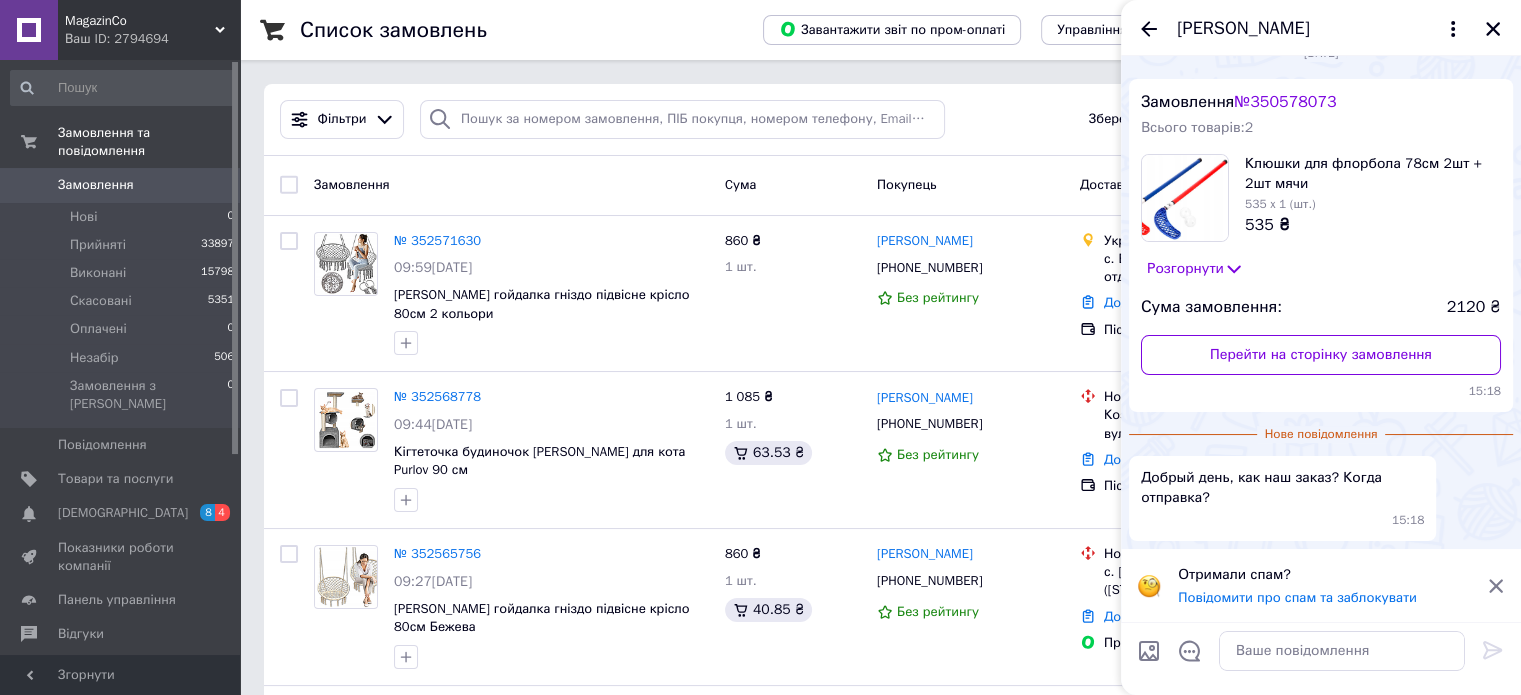 drag, startPoint x: 1330, startPoint y: 31, endPoint x: 1176, endPoint y: 35, distance: 154.05194 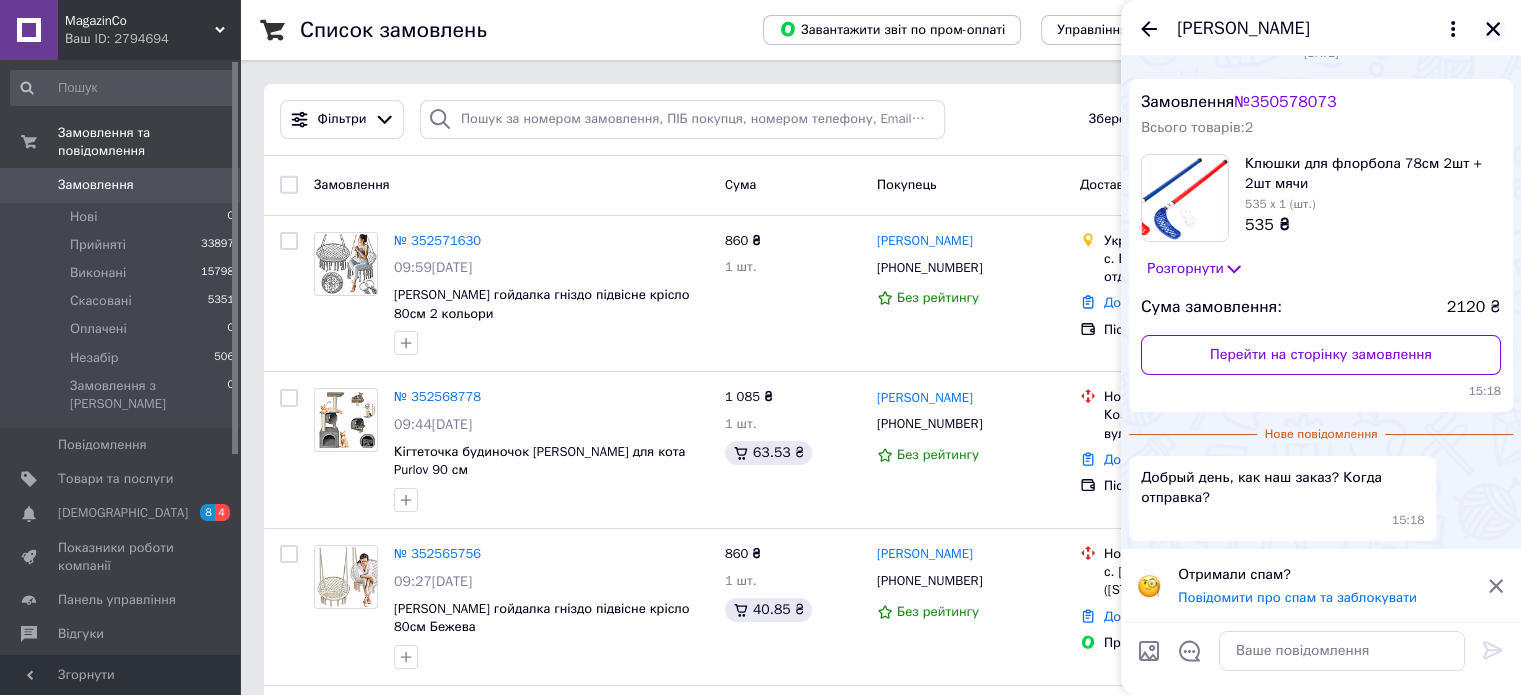 click 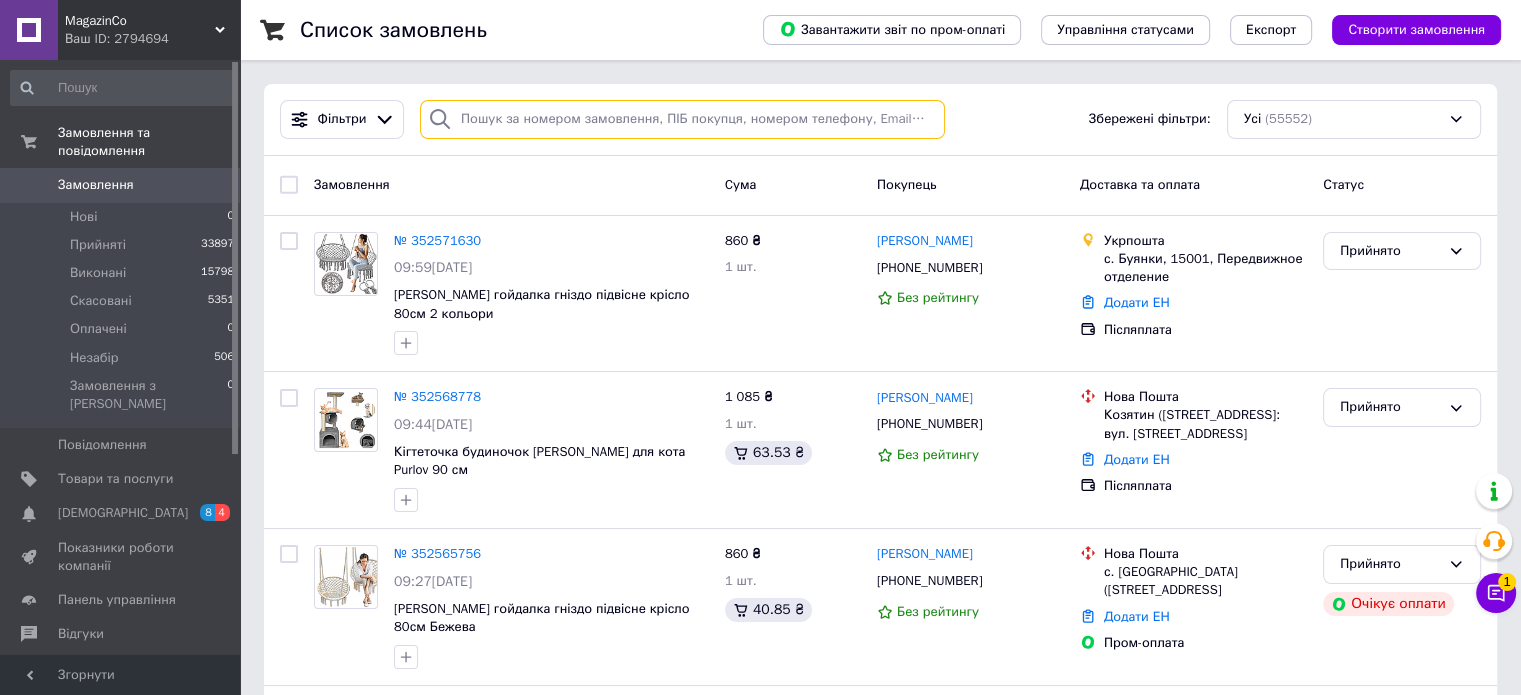 click at bounding box center (682, 119) 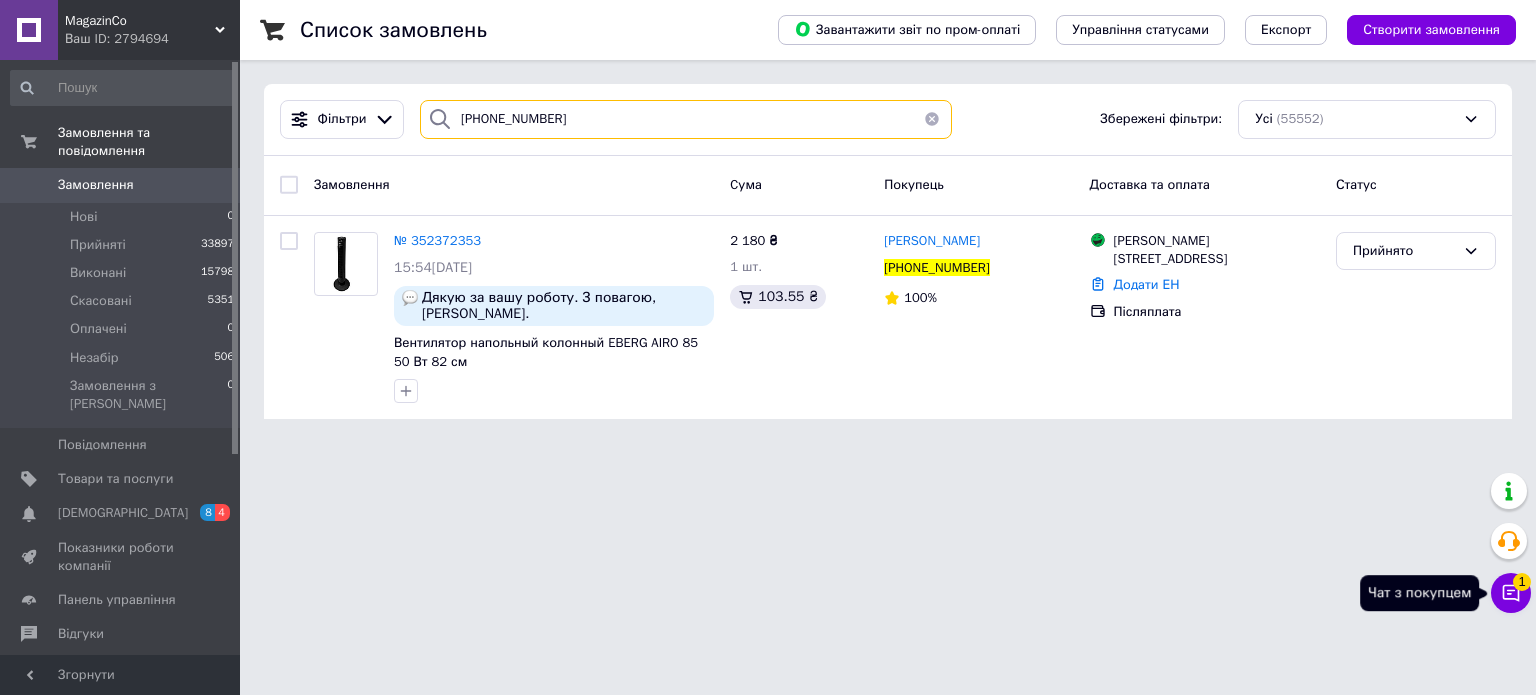 type on "[PHONE_NUMBER]" 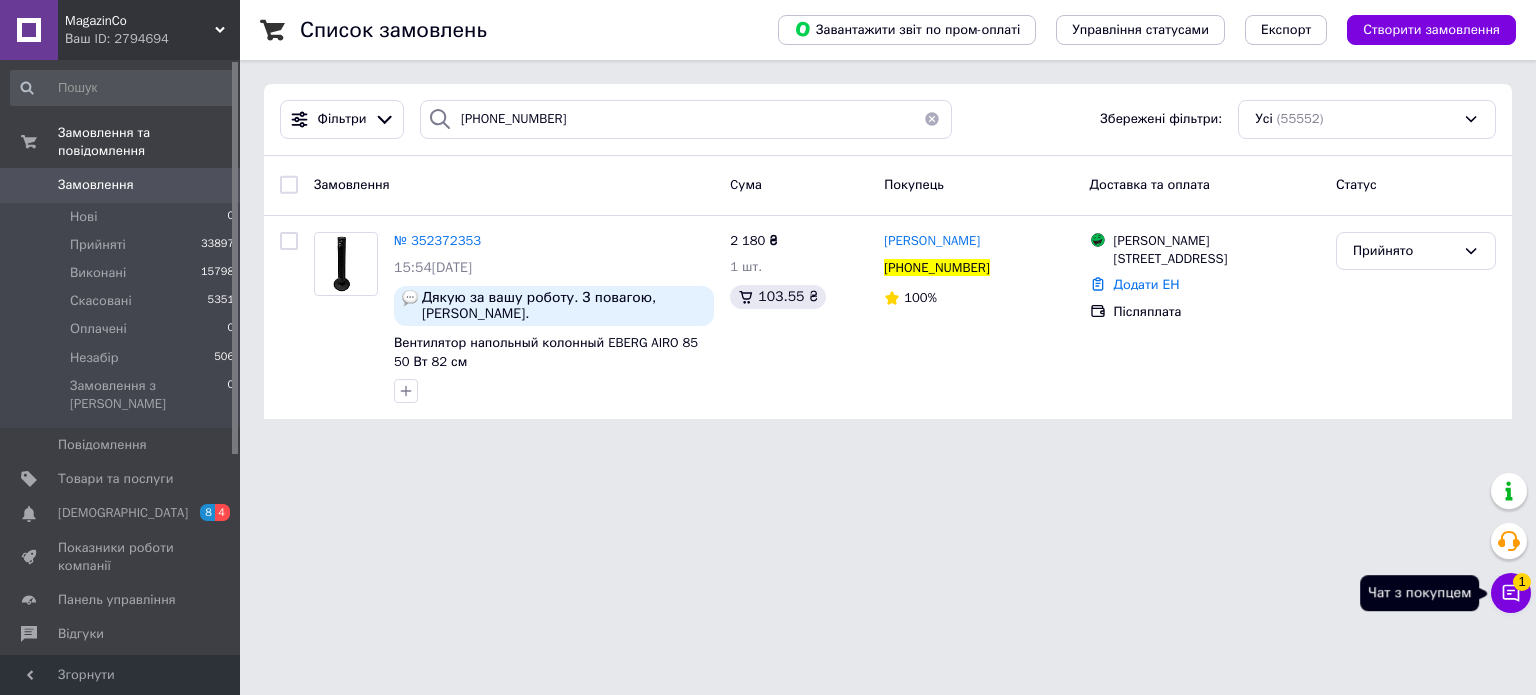 click 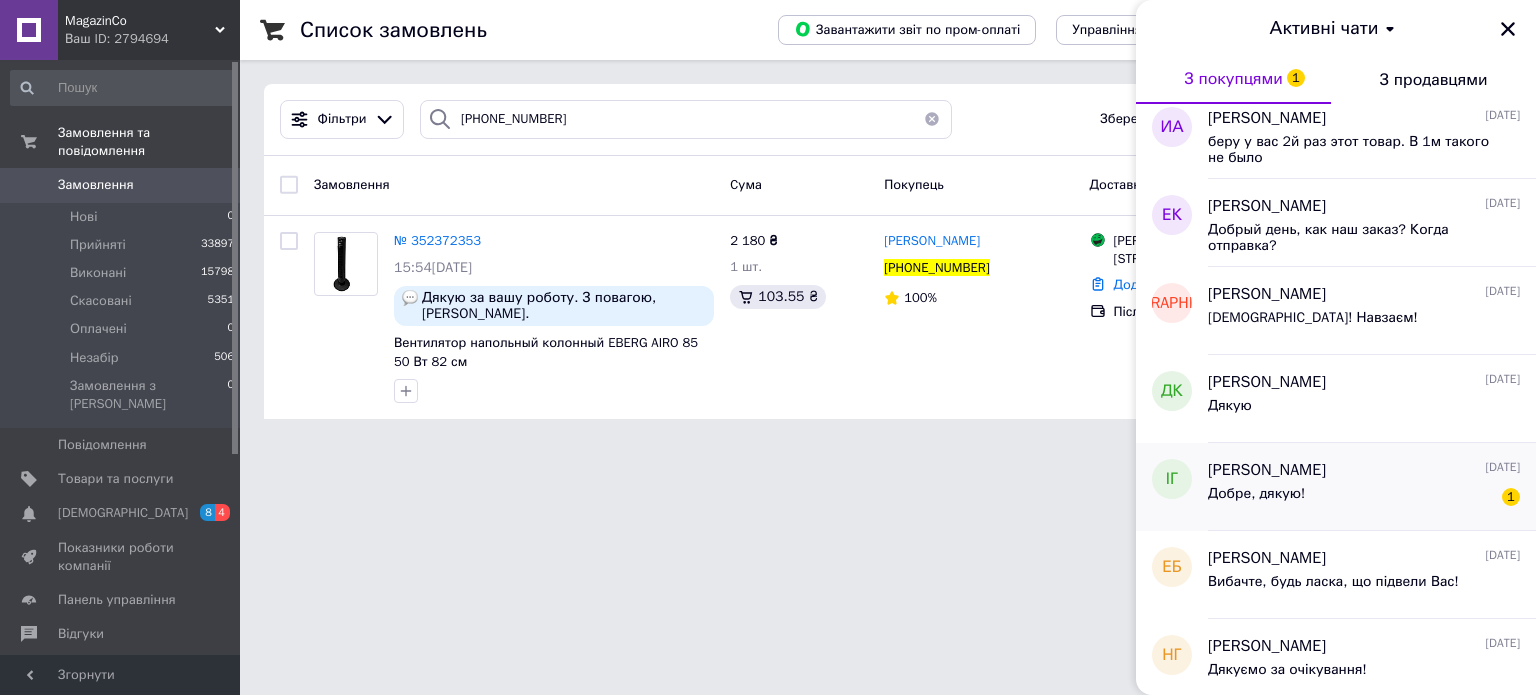 scroll, scrollTop: 900, scrollLeft: 0, axis: vertical 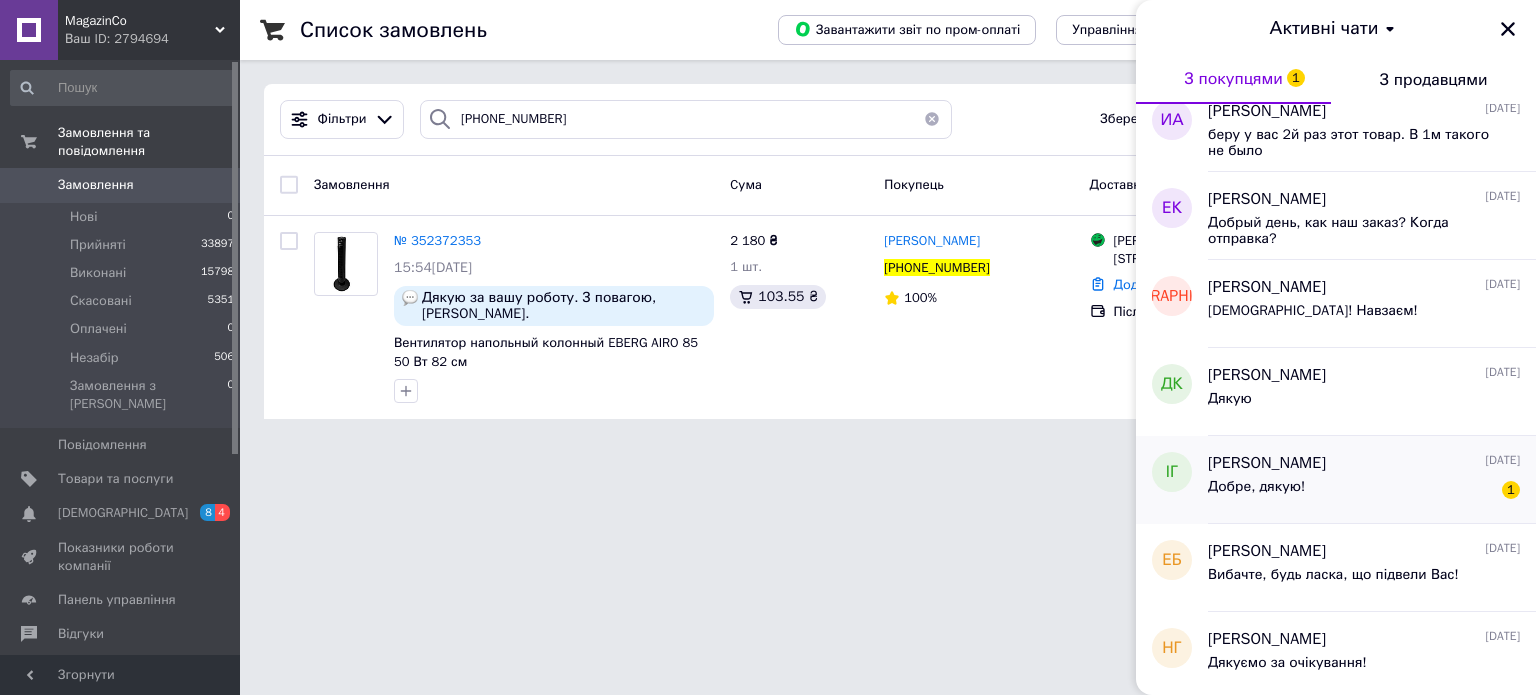 click on "Добре, дякую! 1" at bounding box center [1364, 491] 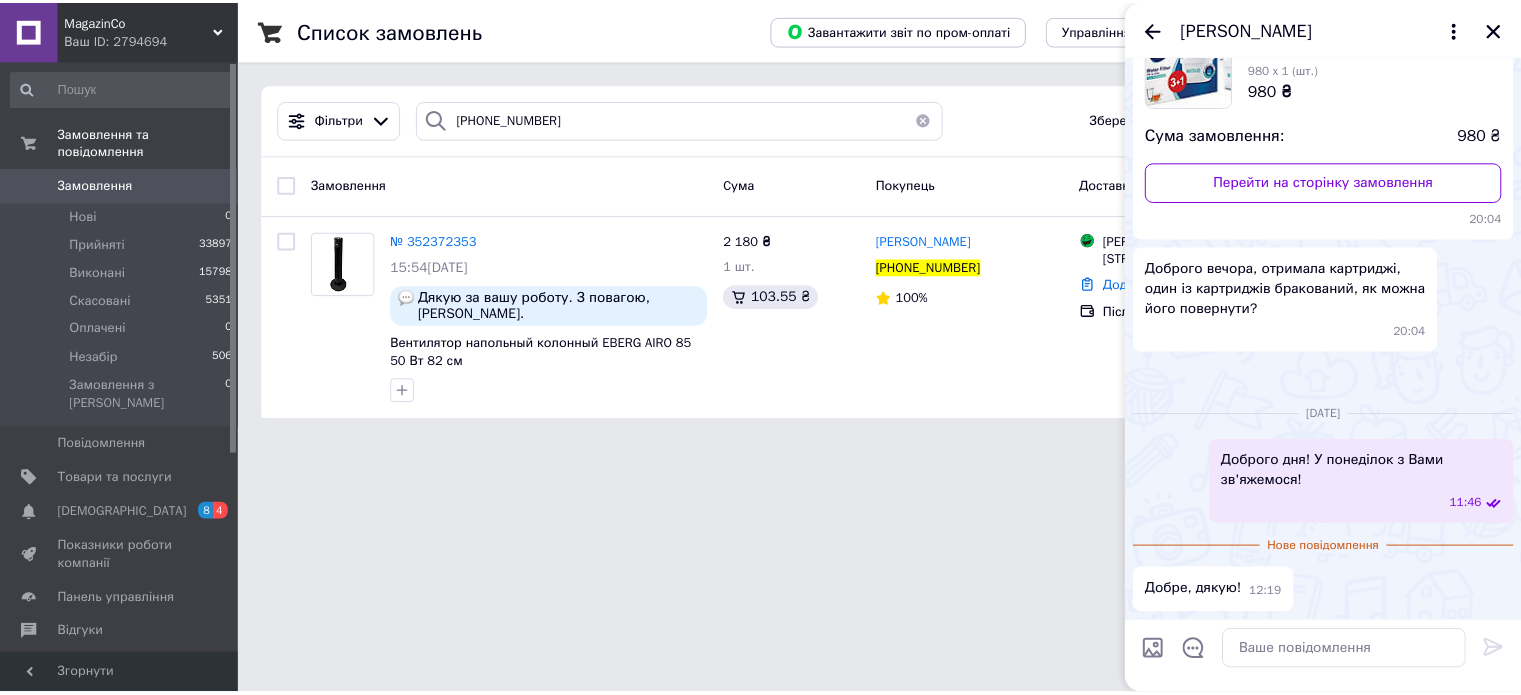 scroll, scrollTop: 375, scrollLeft: 0, axis: vertical 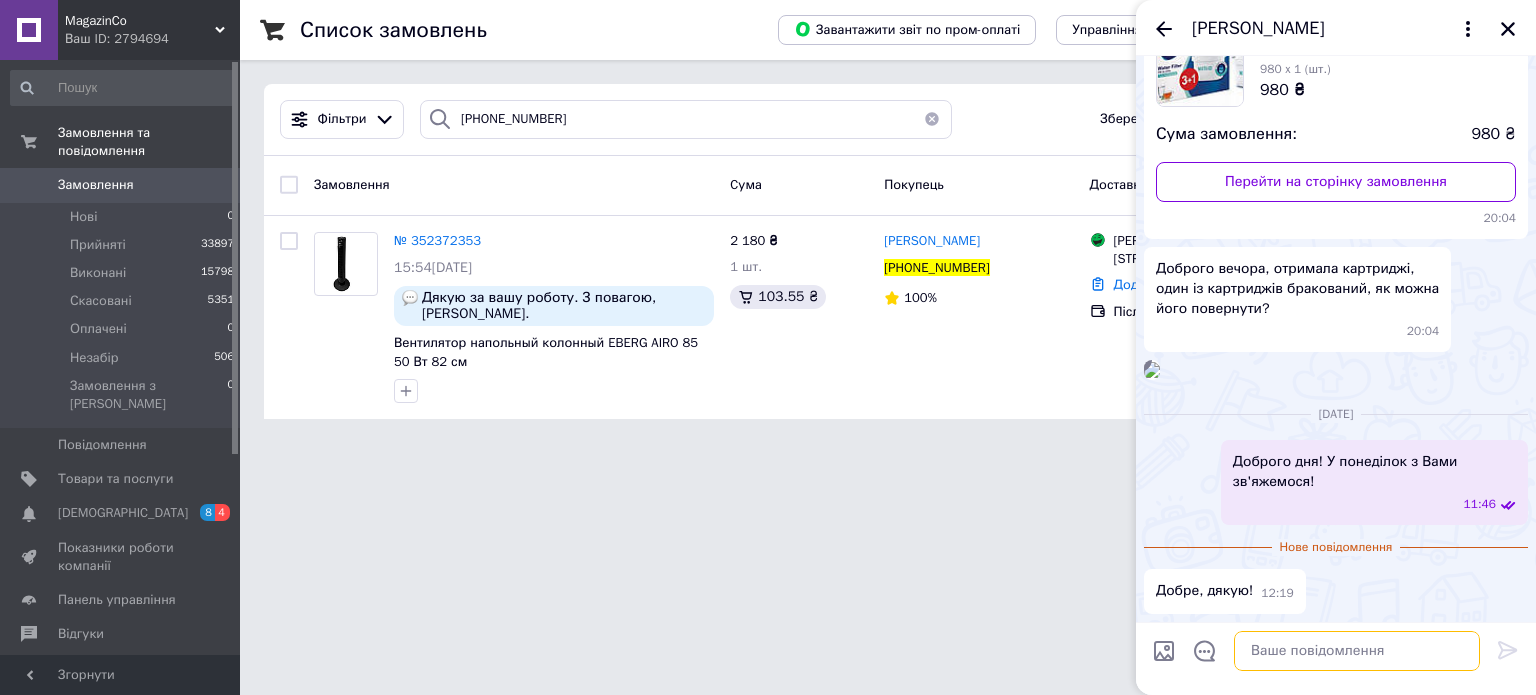 click at bounding box center [1357, 651] 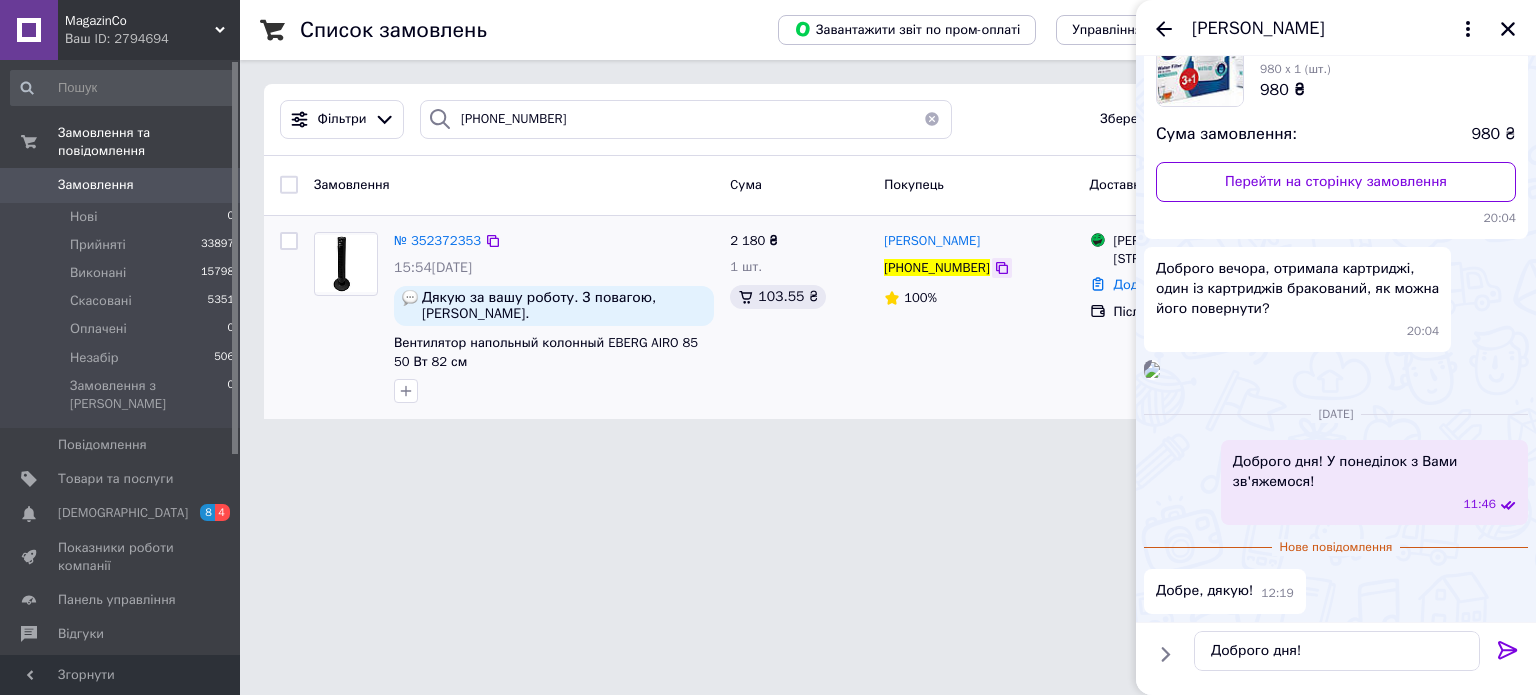 click 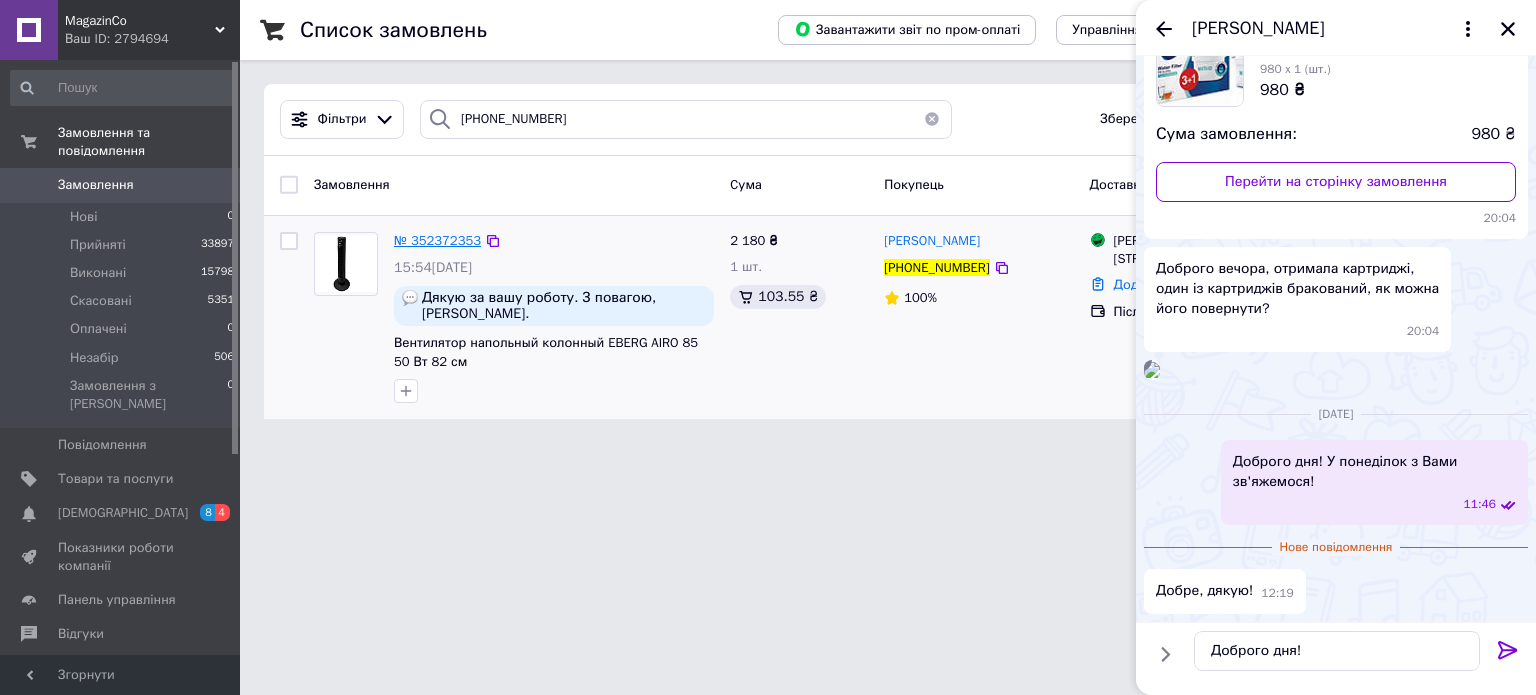 click on "№ 352372353" at bounding box center [437, 240] 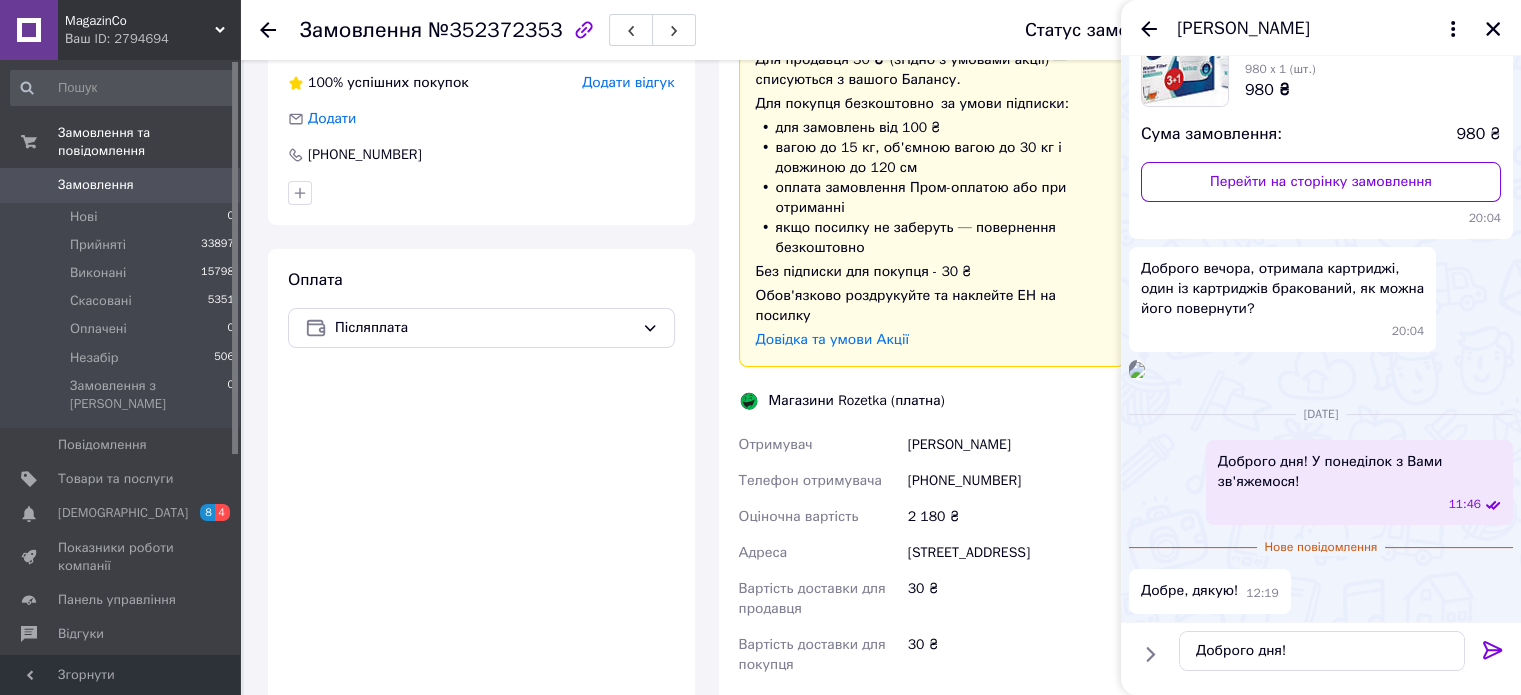 scroll, scrollTop: 578, scrollLeft: 0, axis: vertical 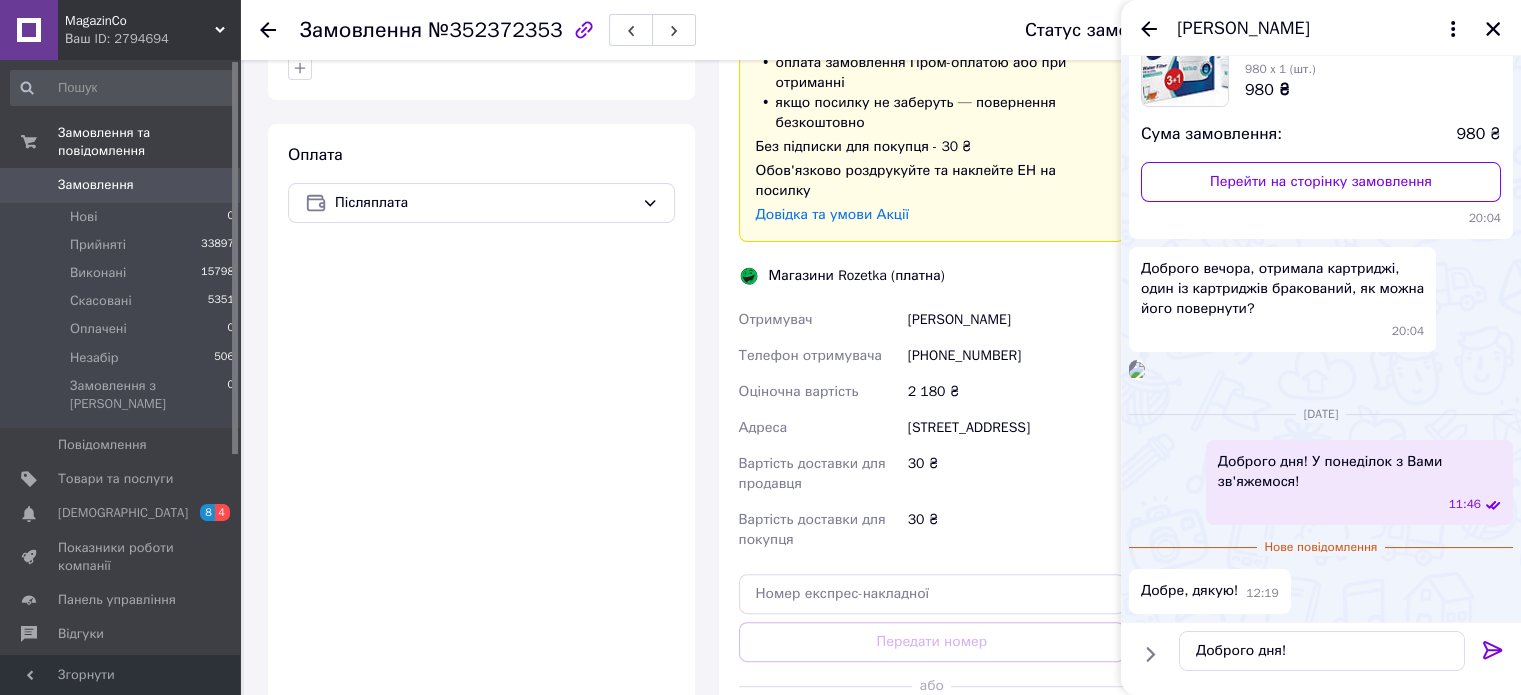 click on "Замовлення" at bounding box center [121, 185] 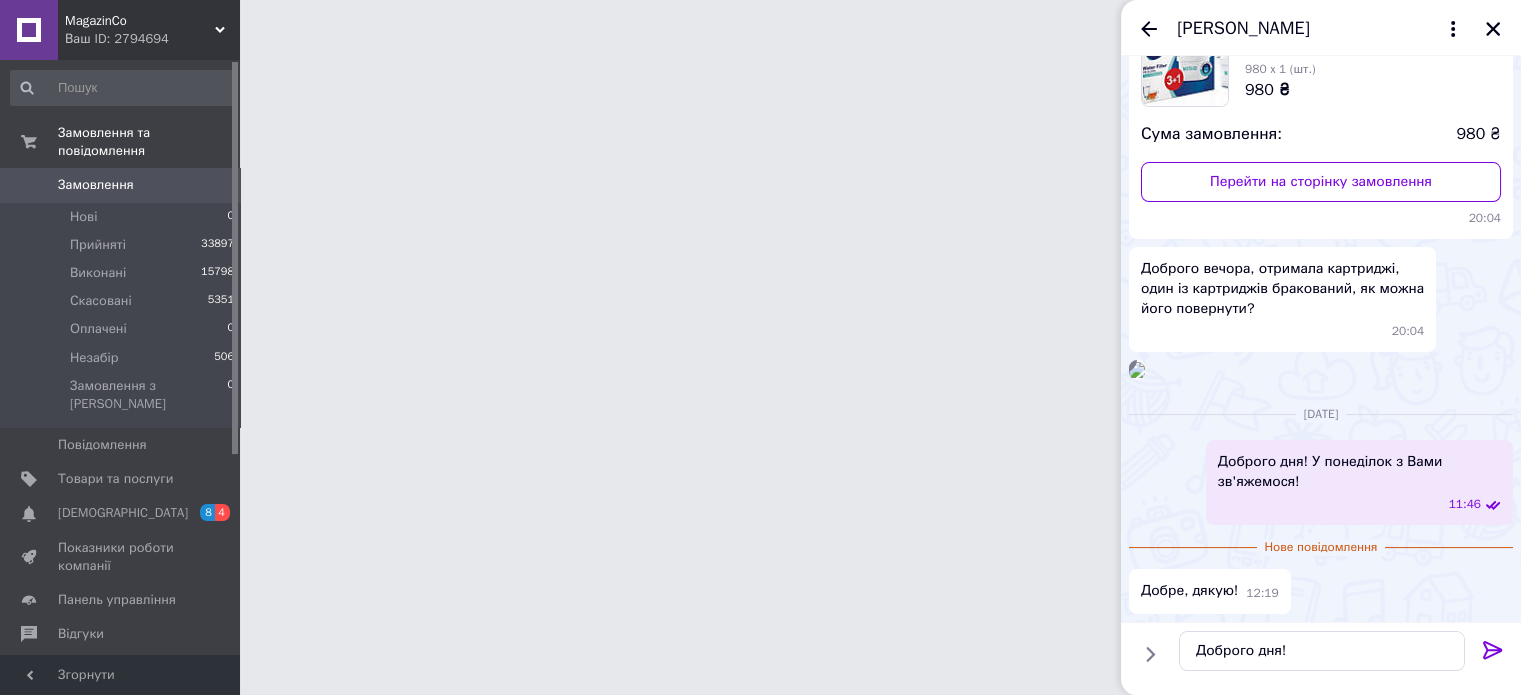 scroll, scrollTop: 0, scrollLeft: 0, axis: both 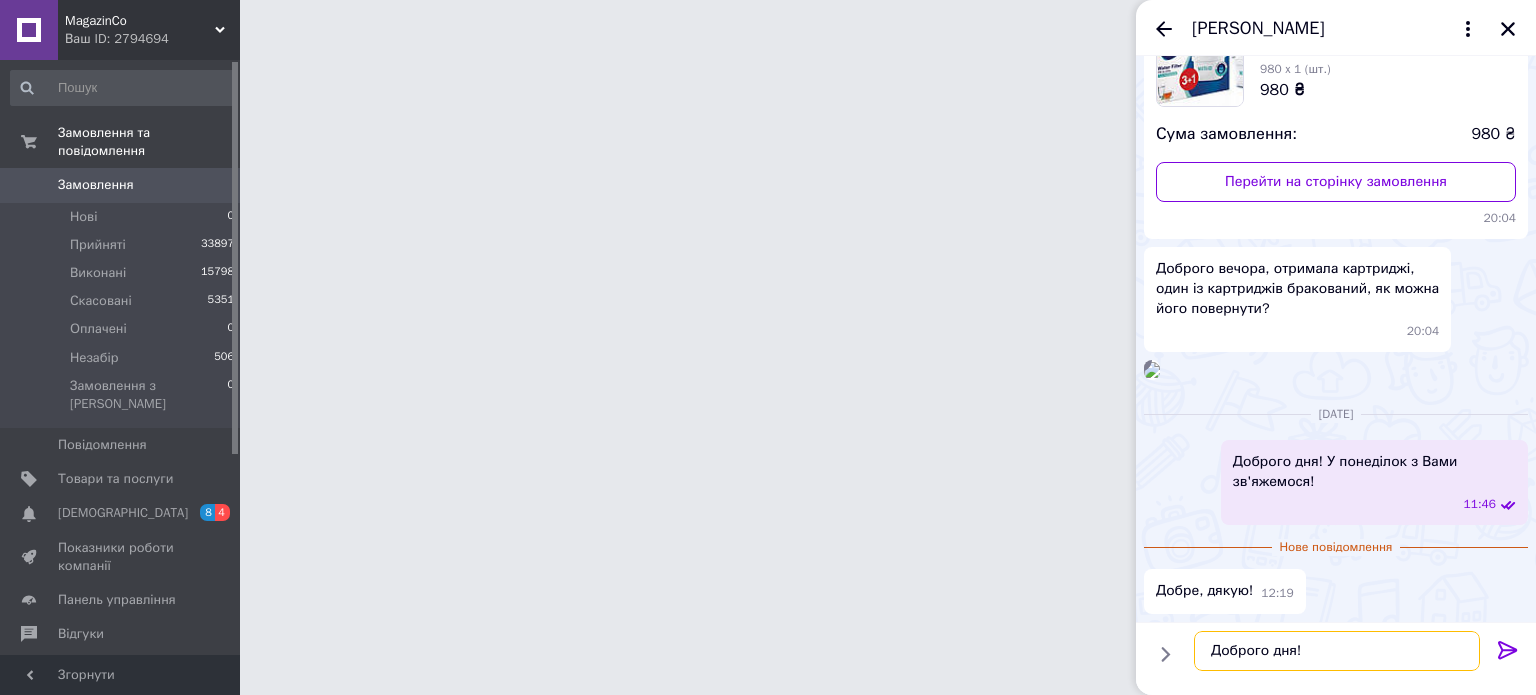 click on "Доброго дня!" at bounding box center (1337, 651) 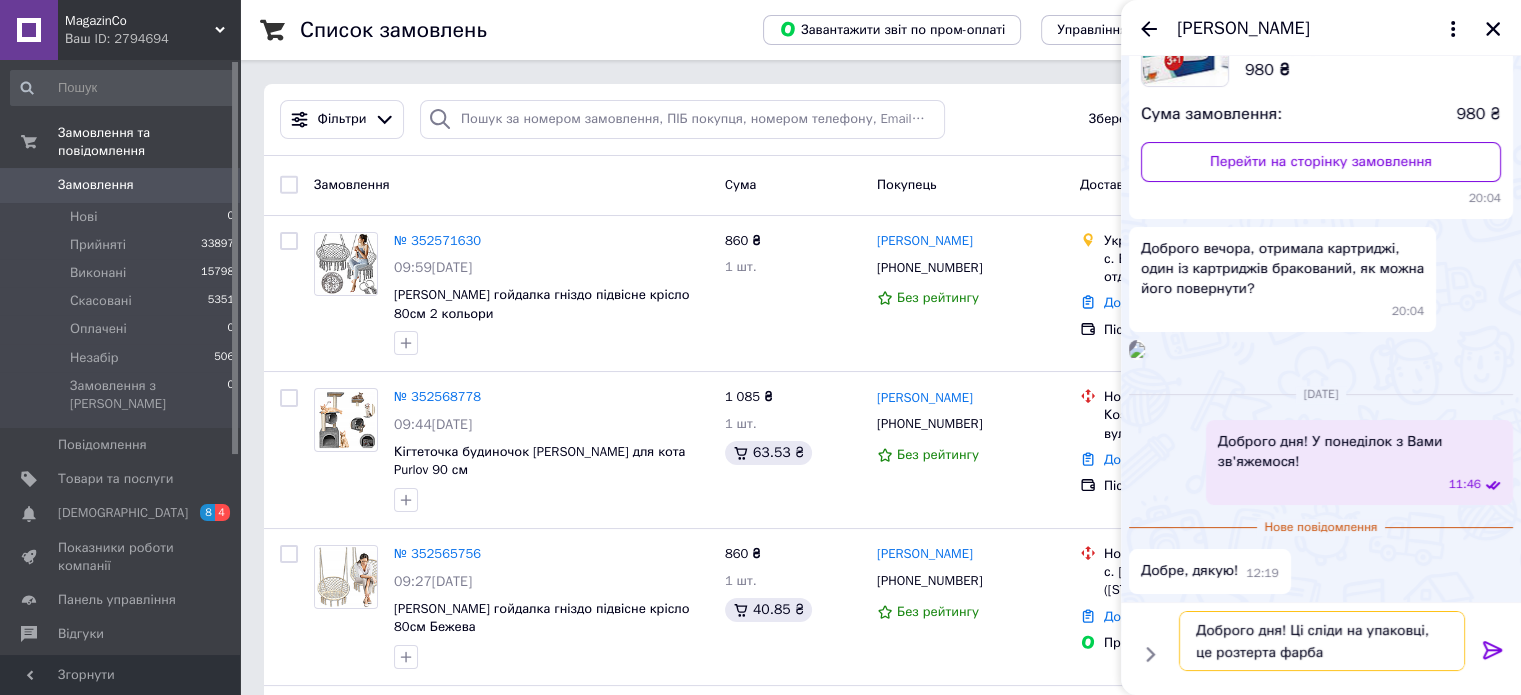 type on "Доброго дня! Ці сліди на упаковці, це розтерта фарба?" 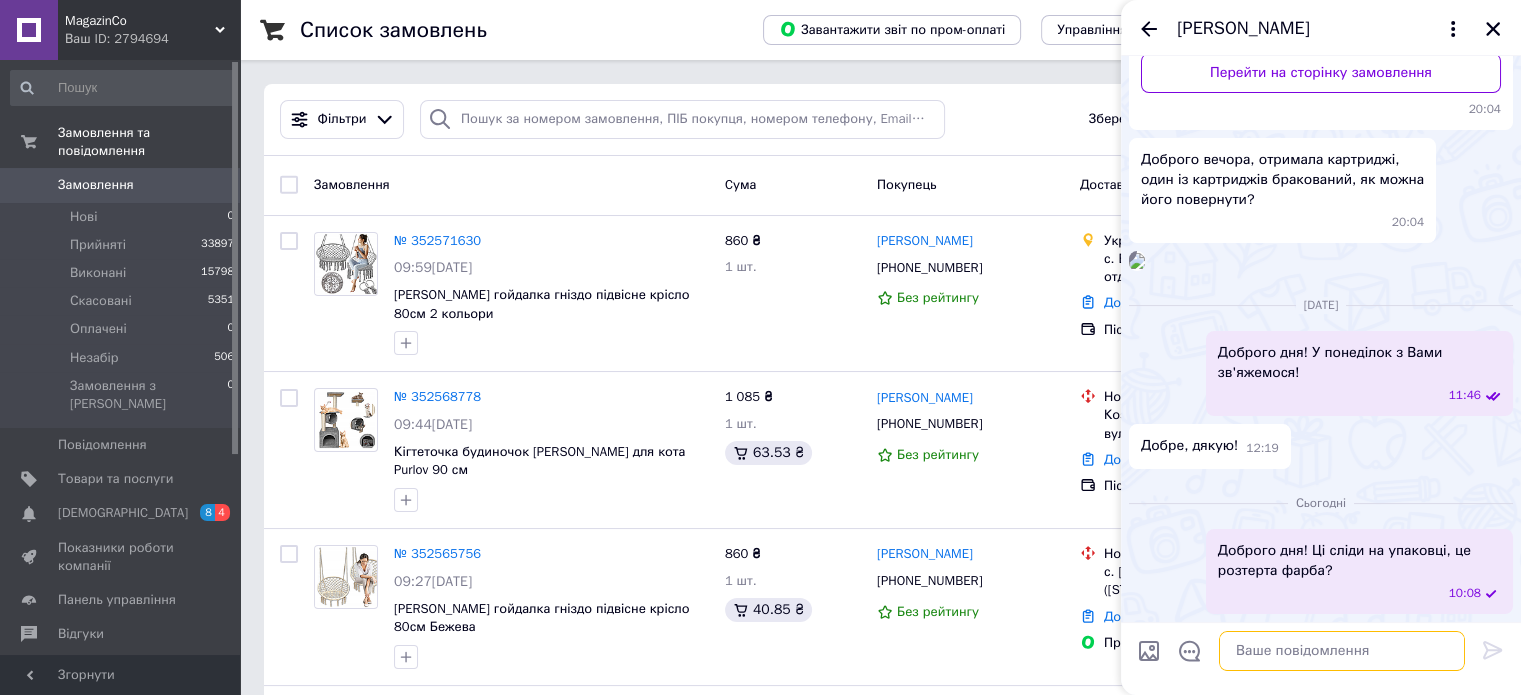 scroll, scrollTop: 484, scrollLeft: 0, axis: vertical 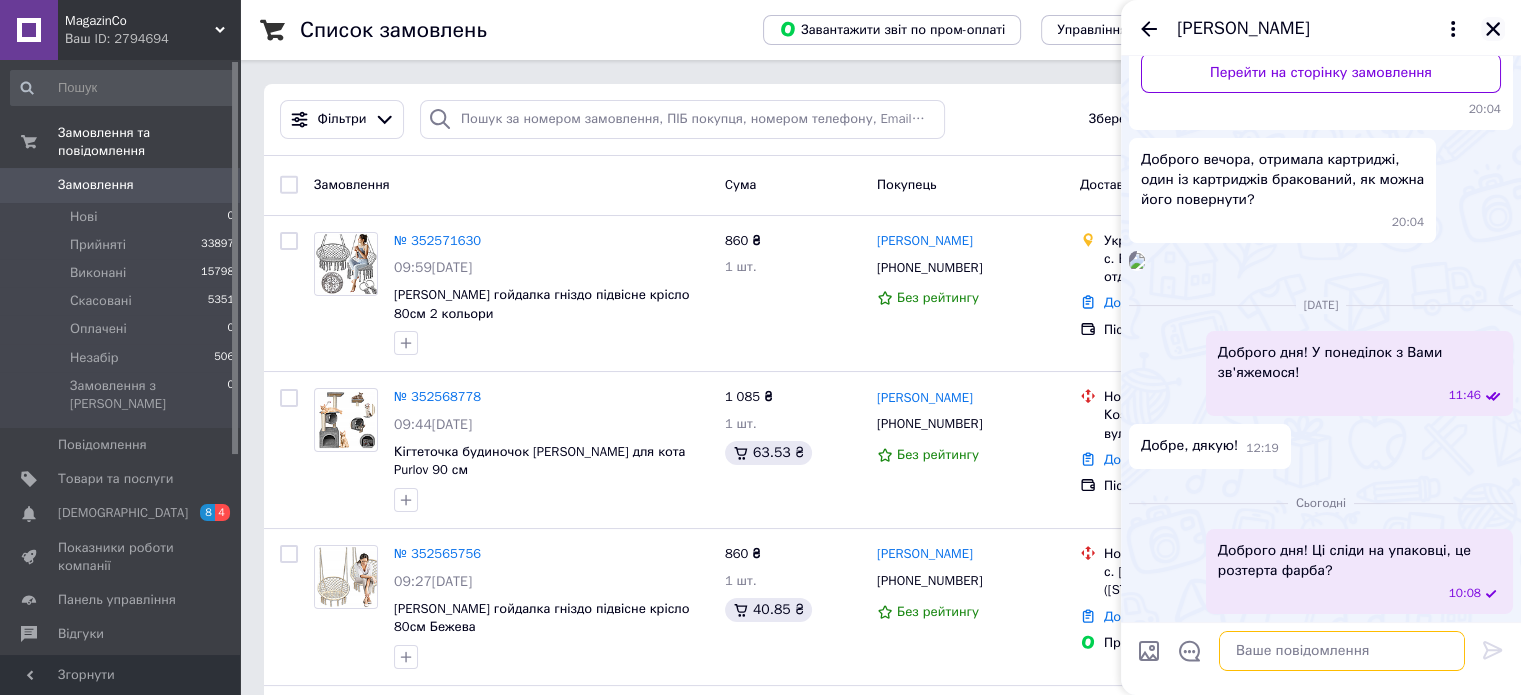type 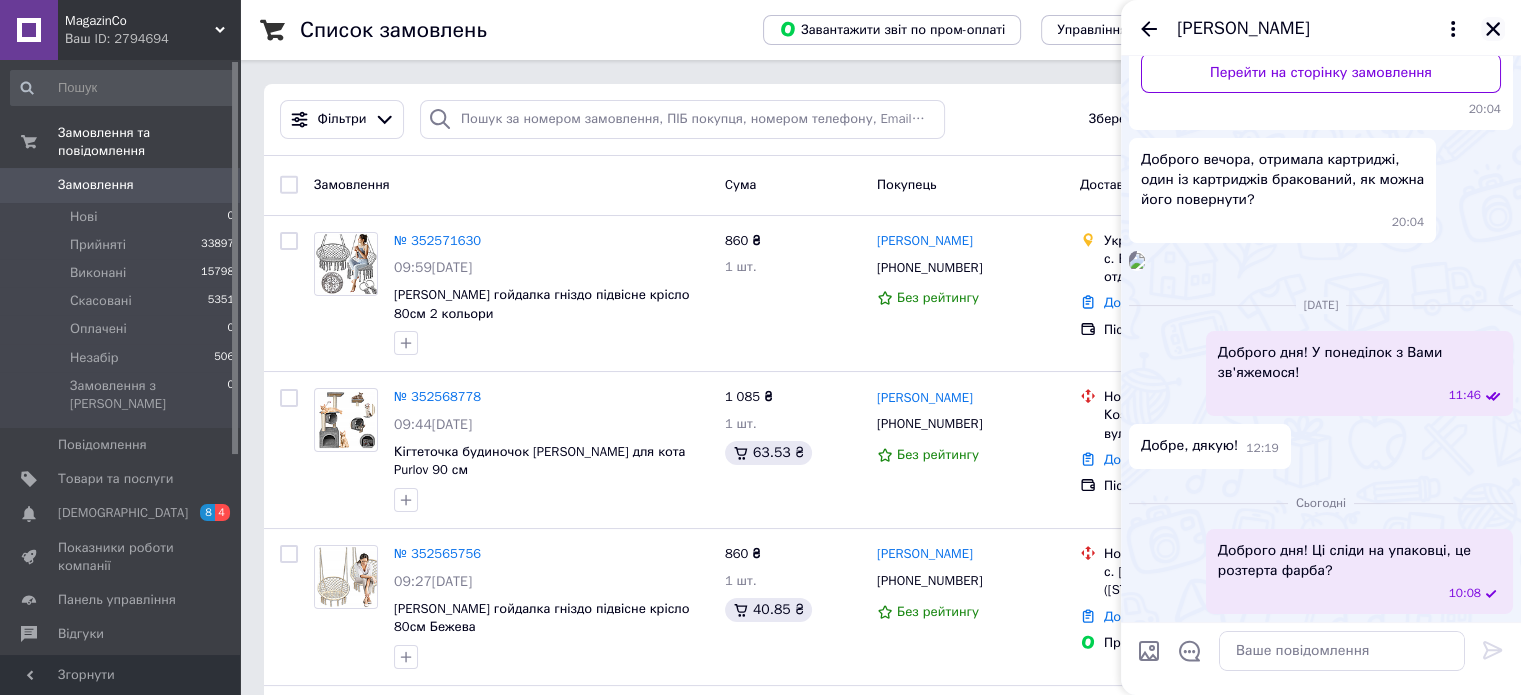 click 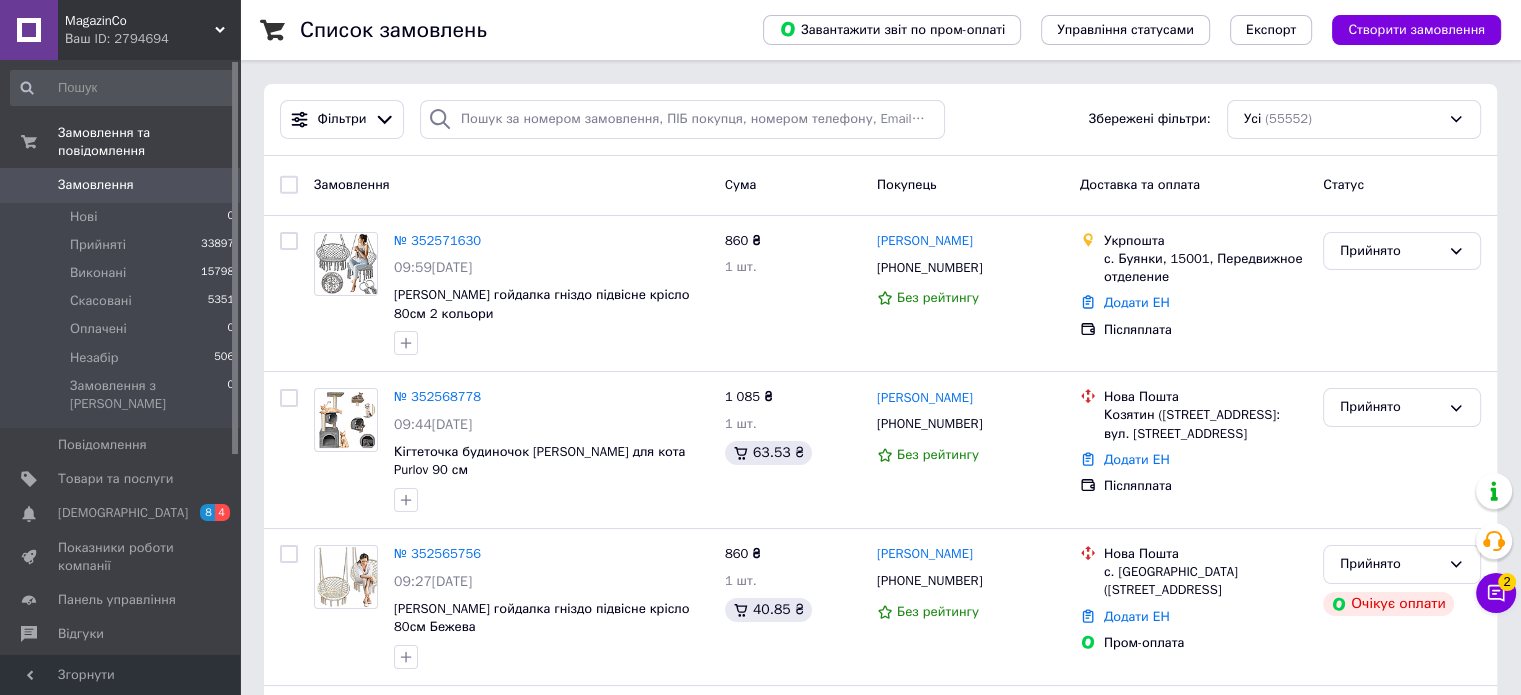 click on "Замовлення" at bounding box center [96, 185] 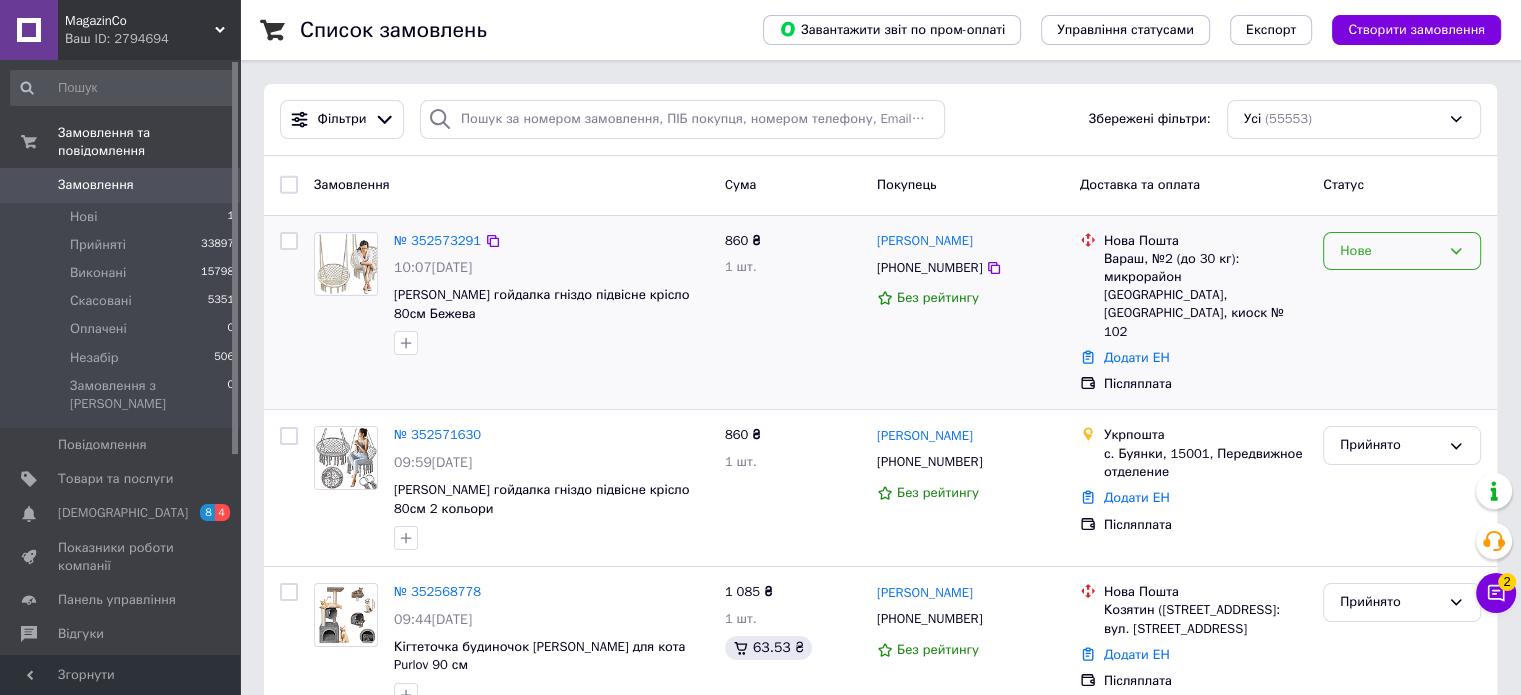 click on "Нове" at bounding box center (1402, 251) 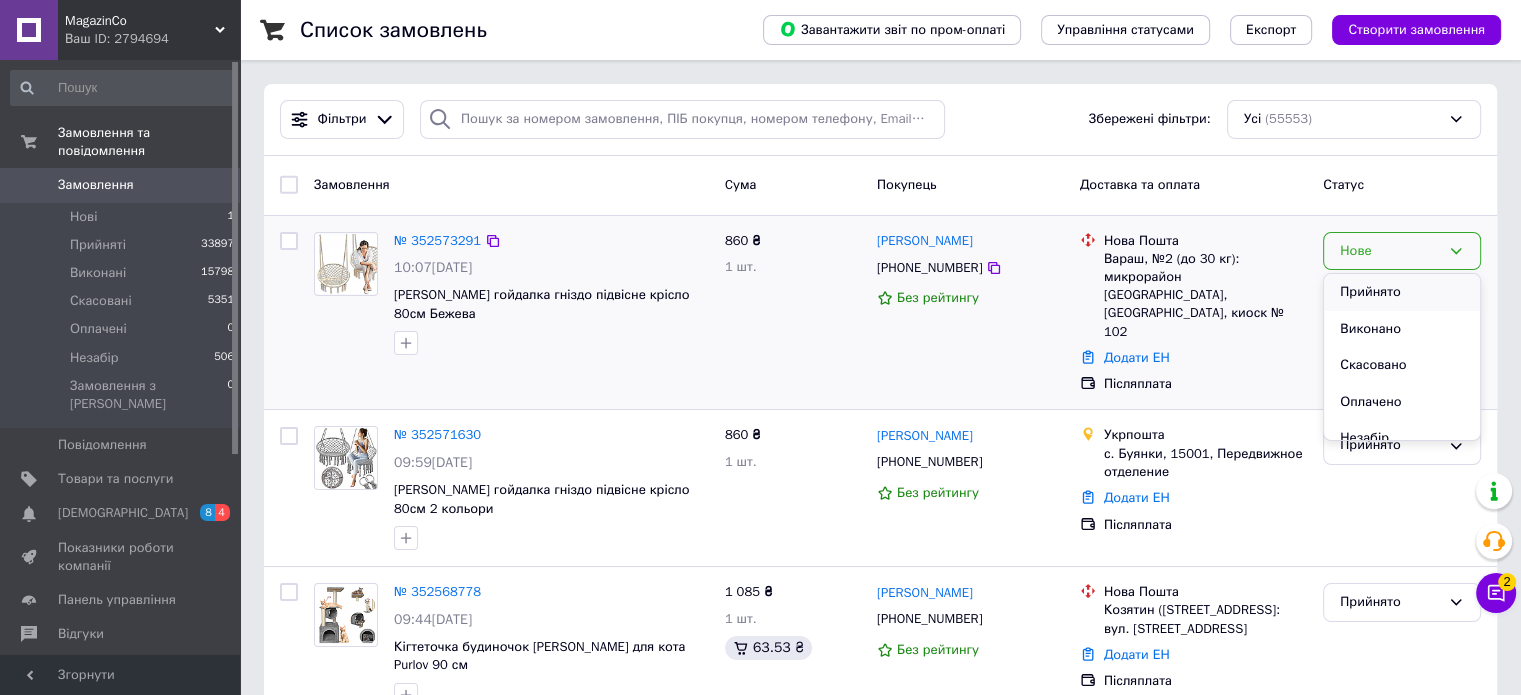 click on "Прийнято" at bounding box center (1402, 292) 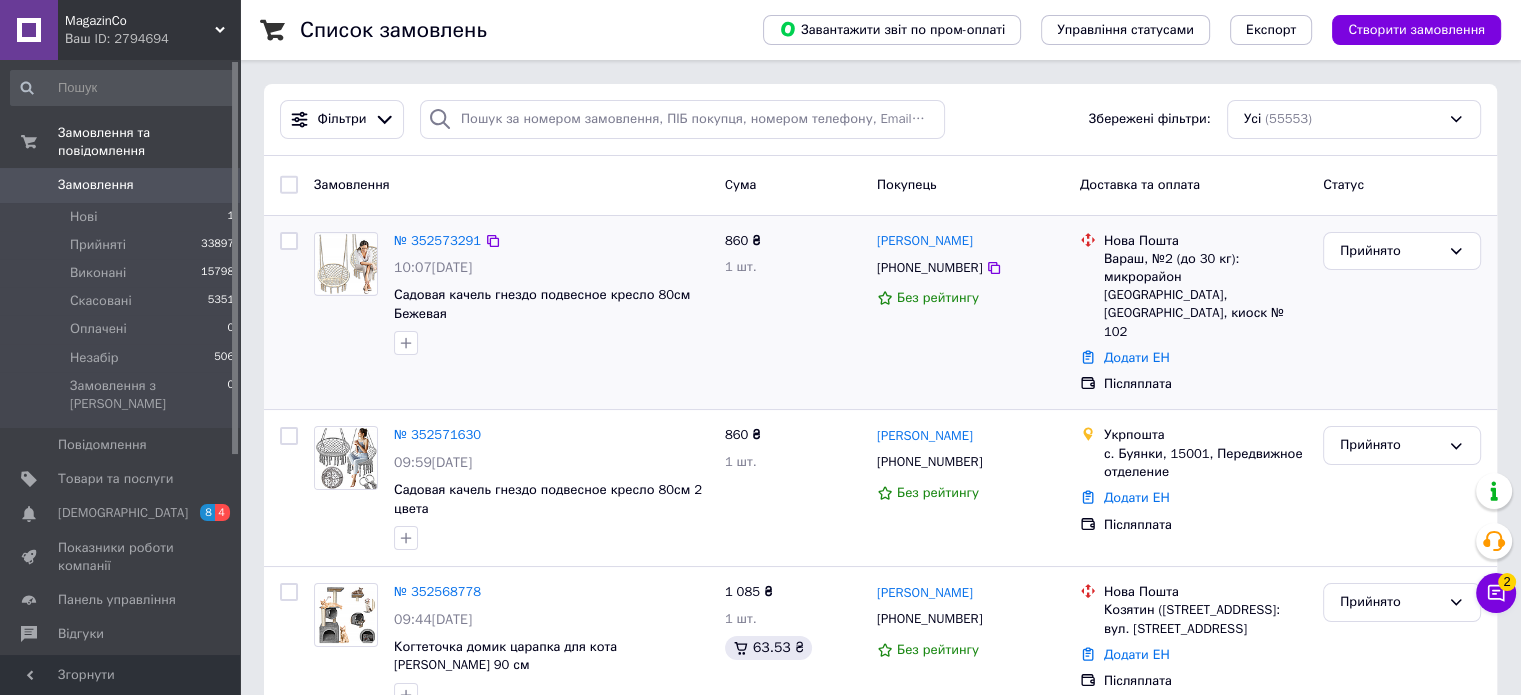 click on "Замовлення" at bounding box center (96, 185) 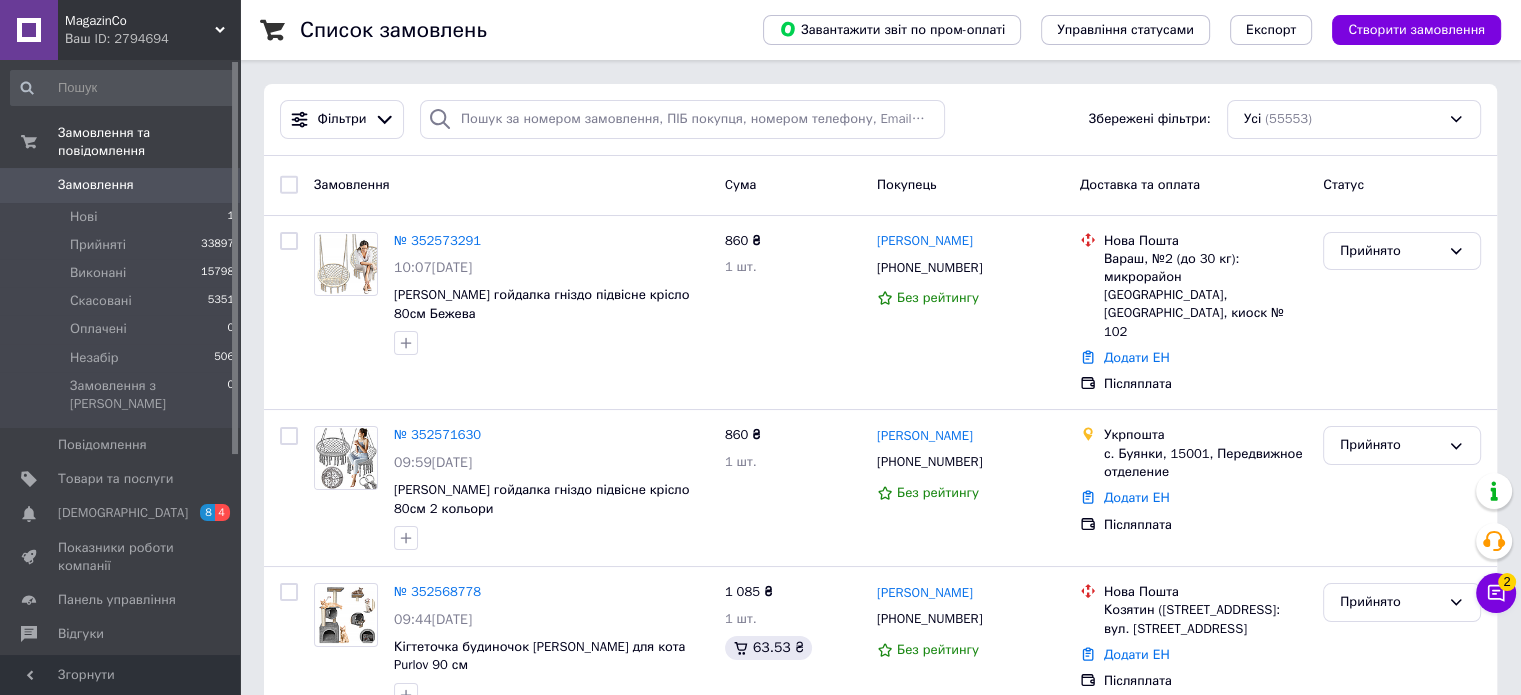 click on "Замовлення" at bounding box center [96, 185] 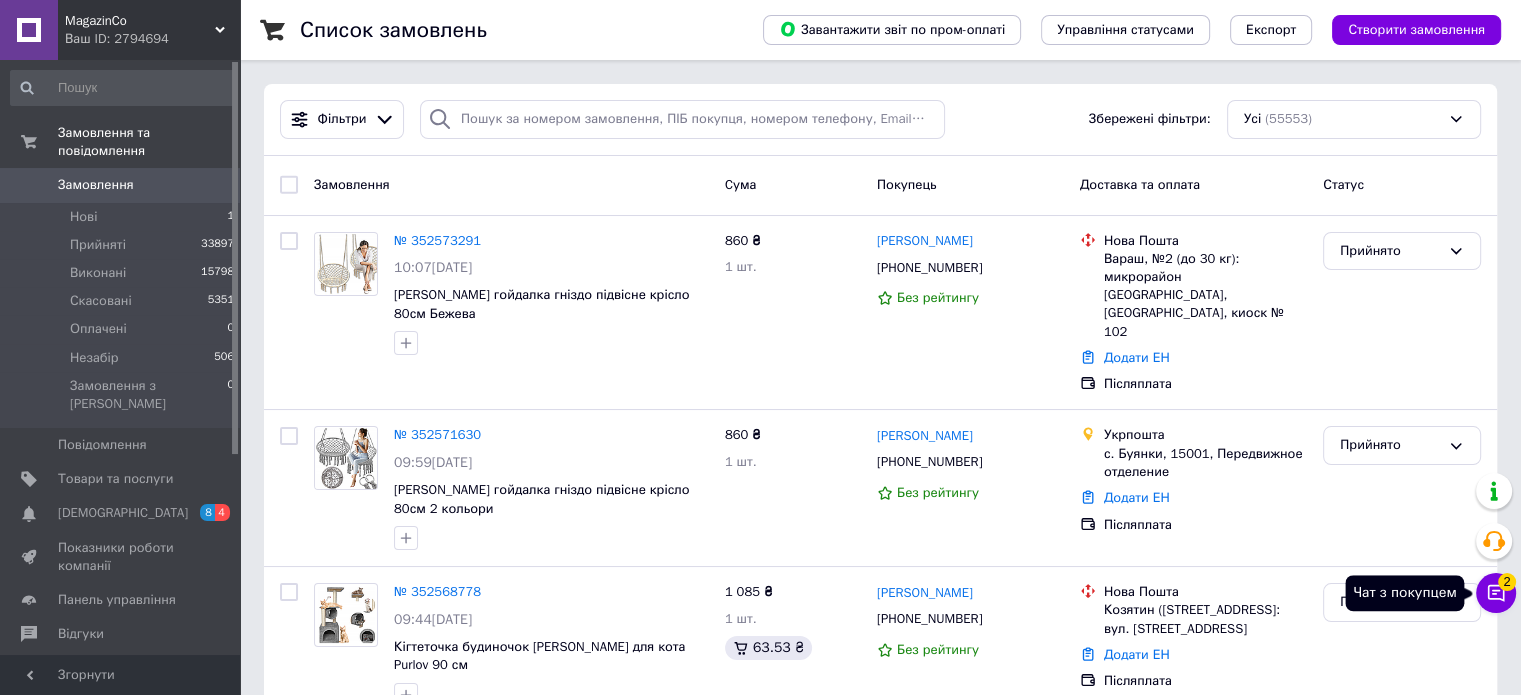 click 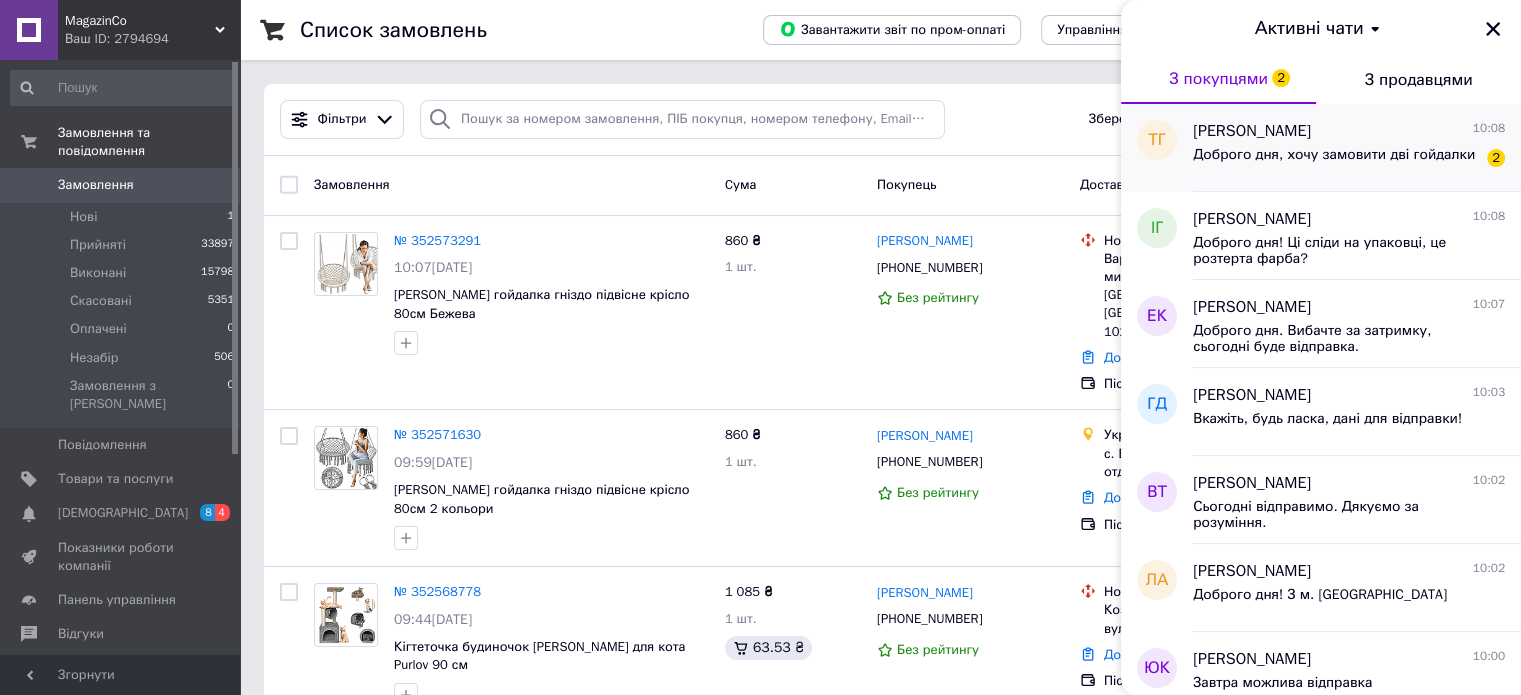 click on "Доброго дня, хочу замовити дві гойдалки" at bounding box center (1334, 155) 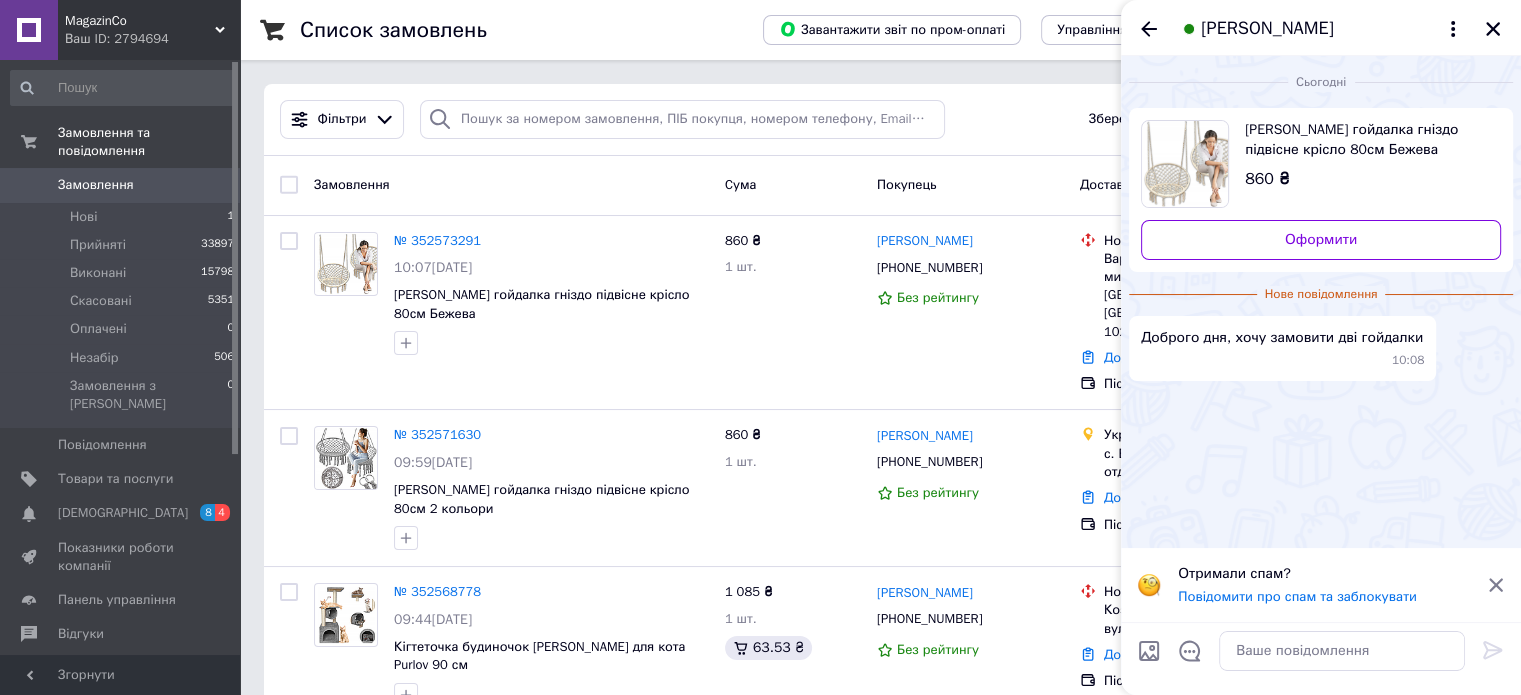click on "[PERSON_NAME]" at bounding box center [1267, 29] 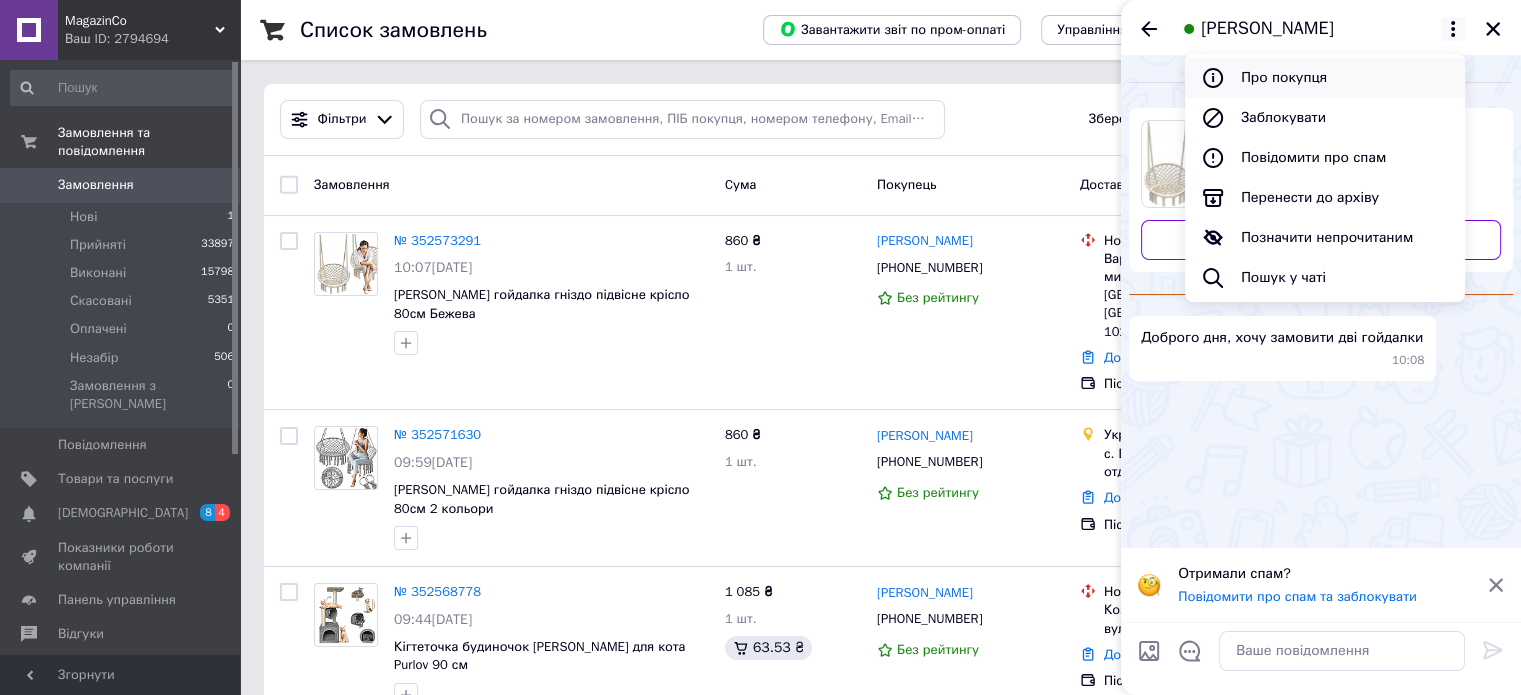 click on "Про покупця" at bounding box center [1325, 78] 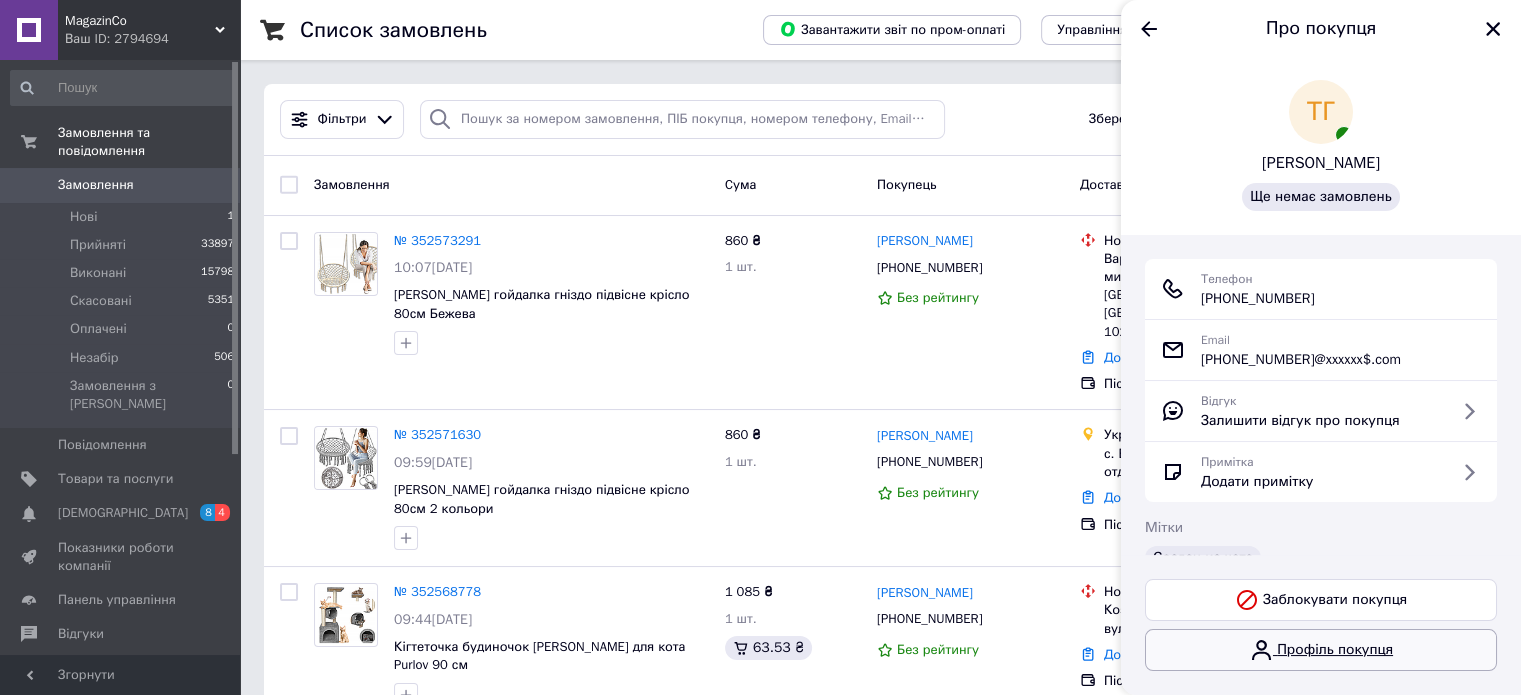 click 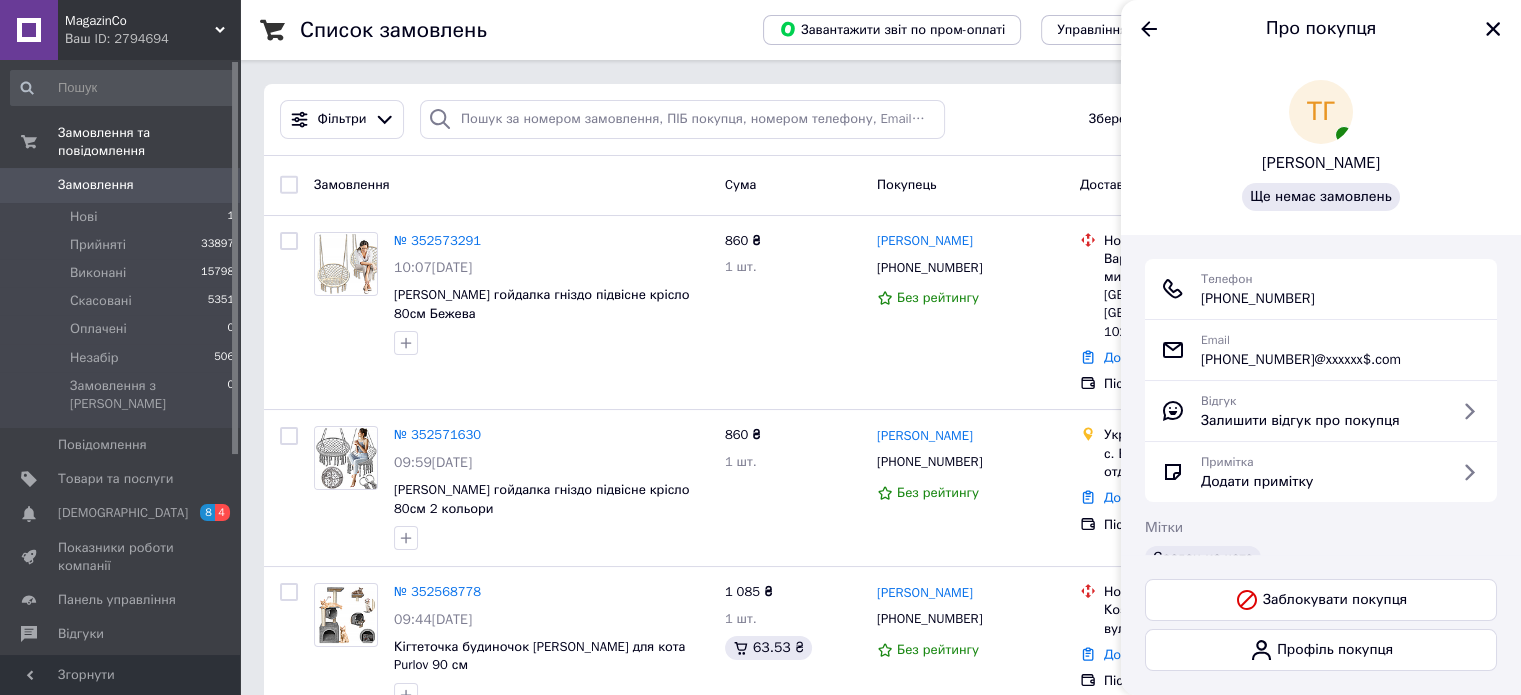 click on "Замовлення" at bounding box center [96, 185] 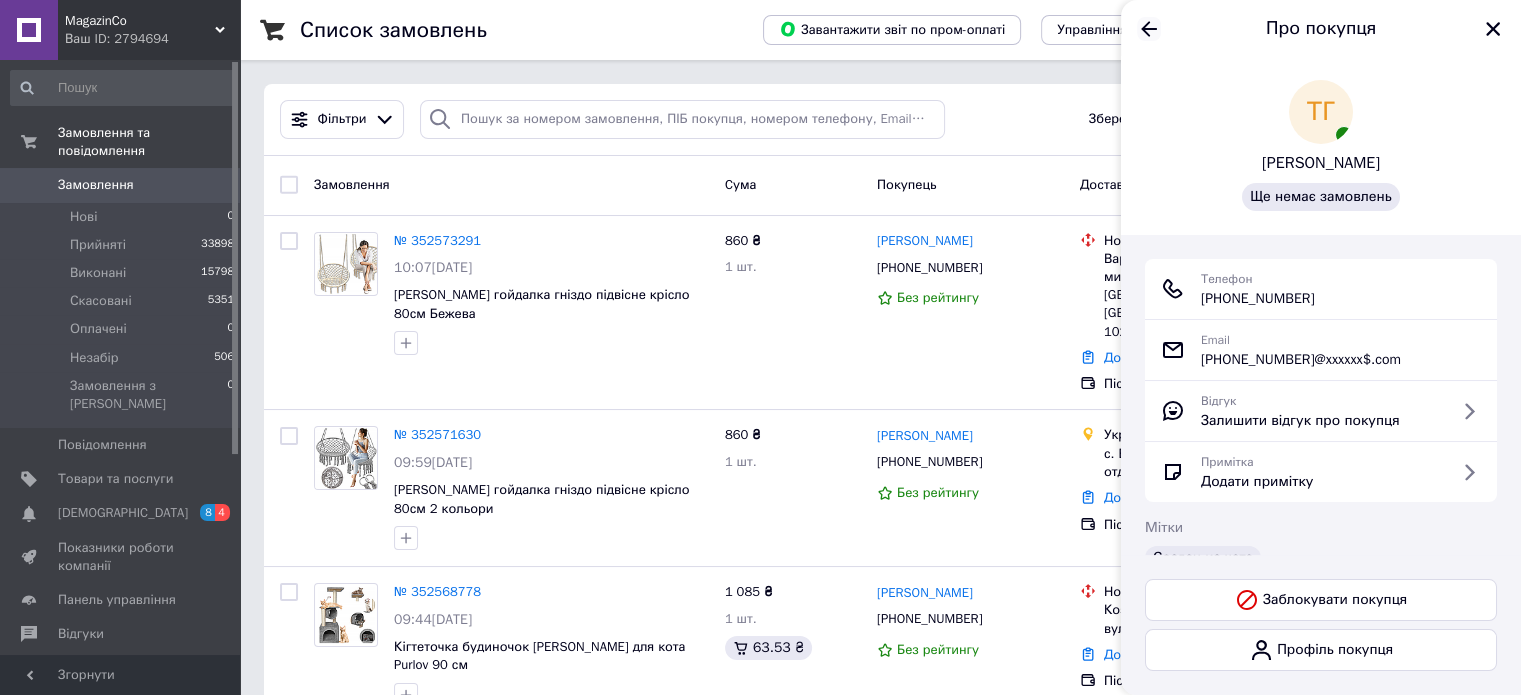 click 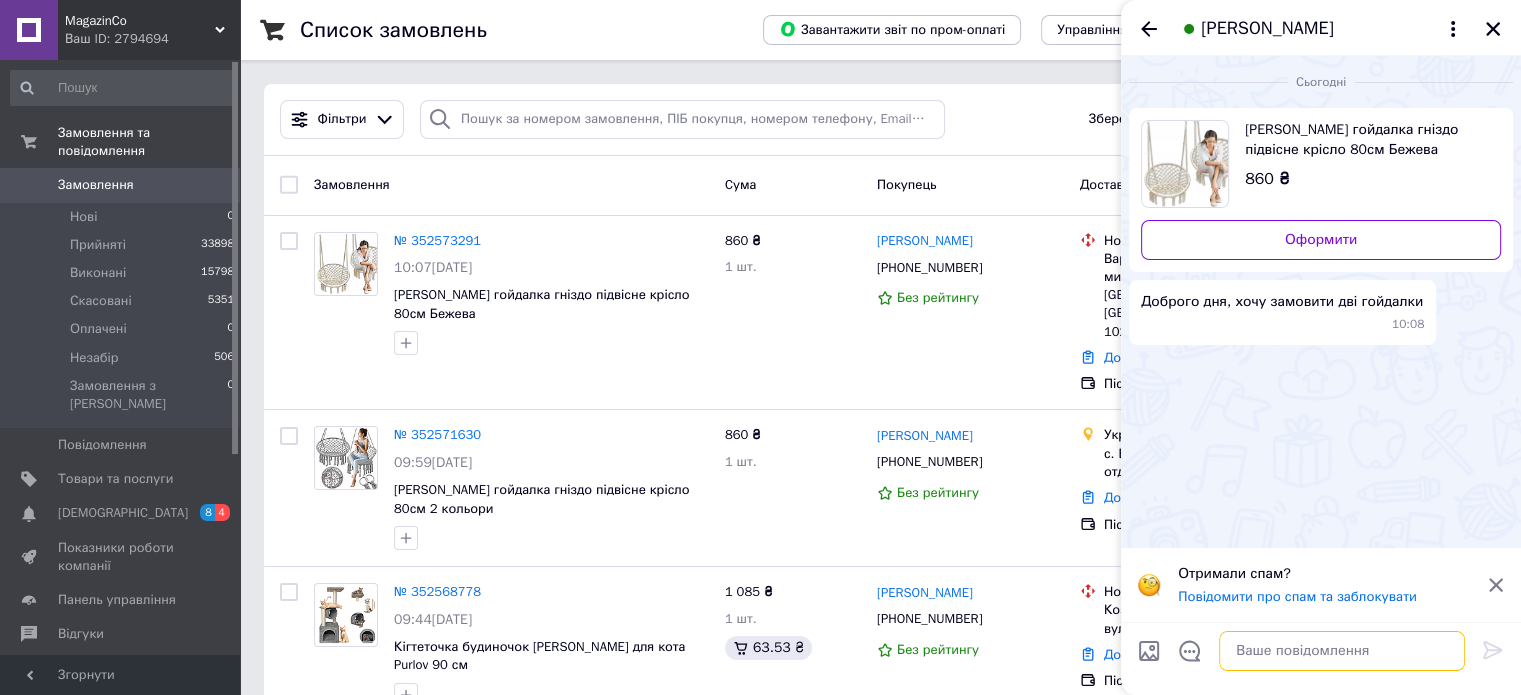 click at bounding box center [1342, 651] 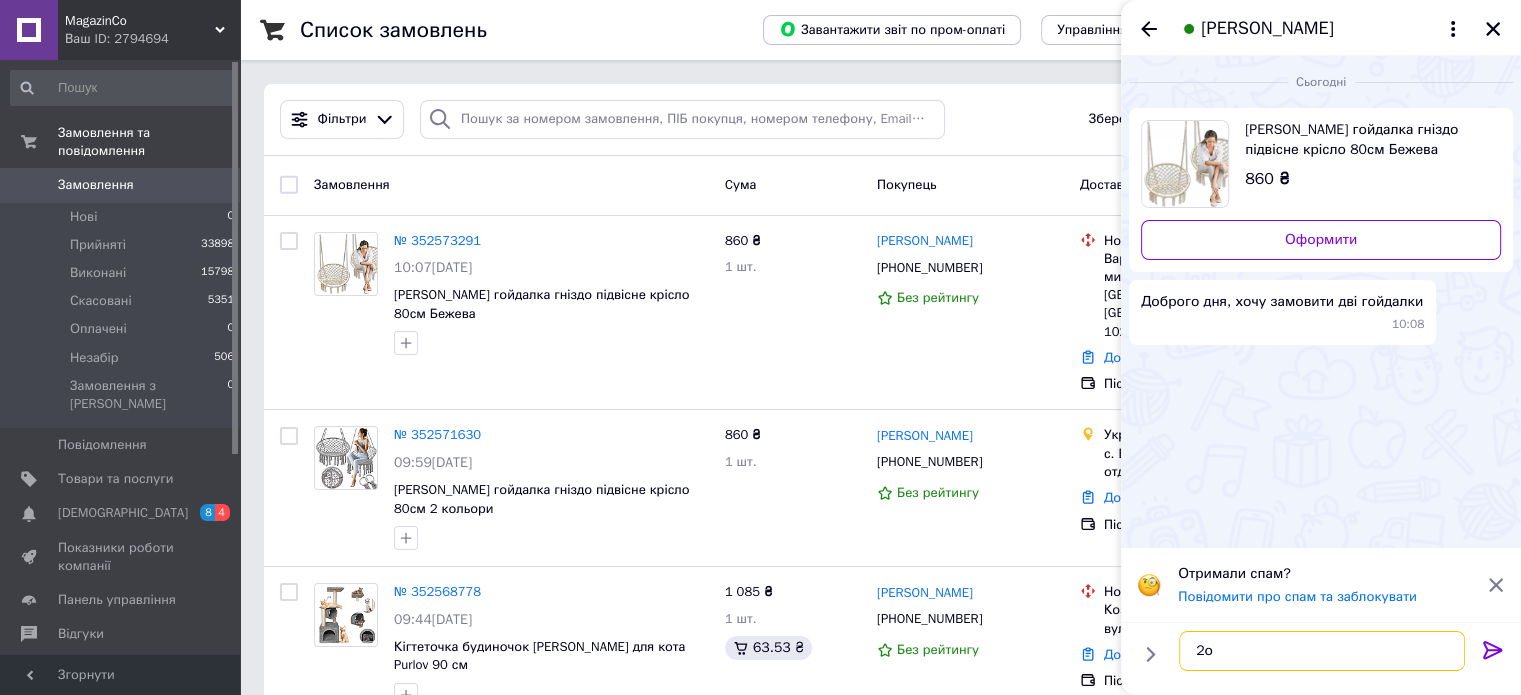 type on "2" 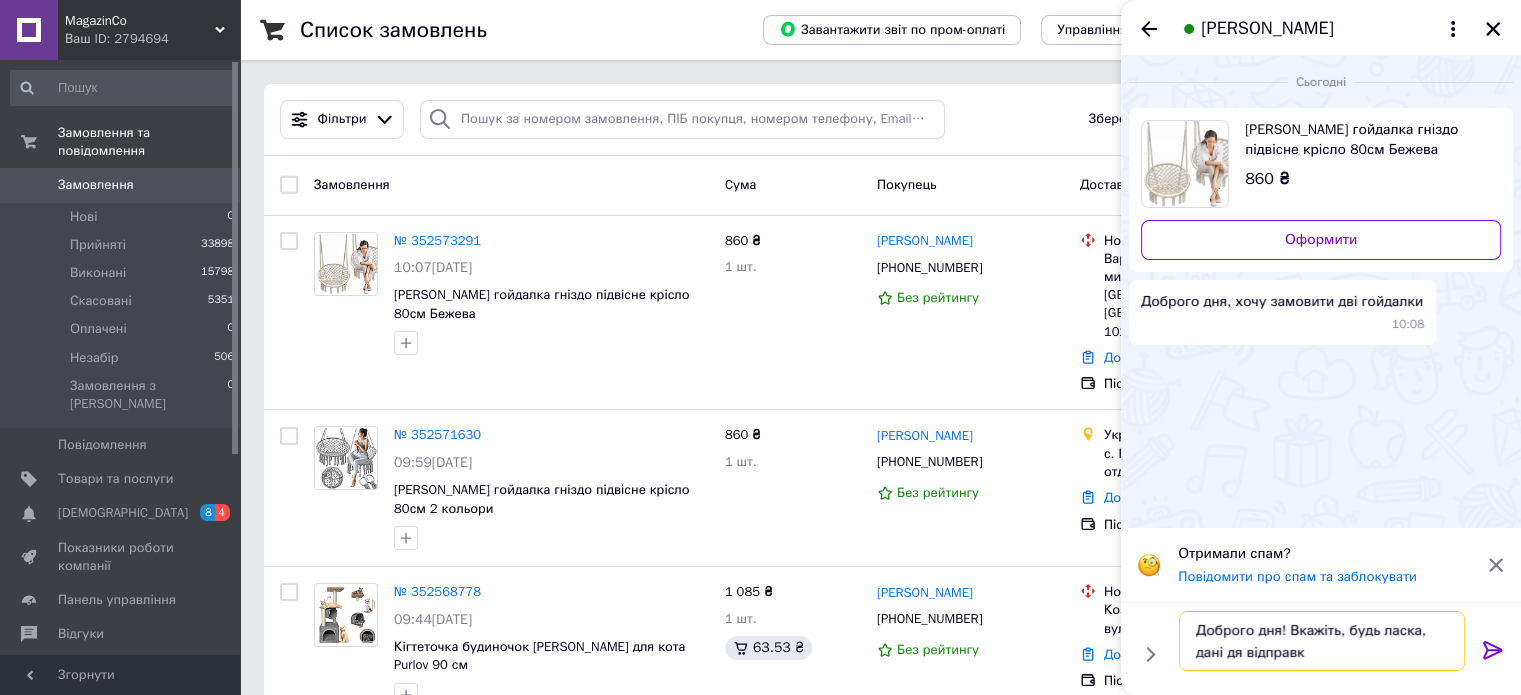 type on "Доброго дня! Вкажіть, будь ласка, дані дя відправки" 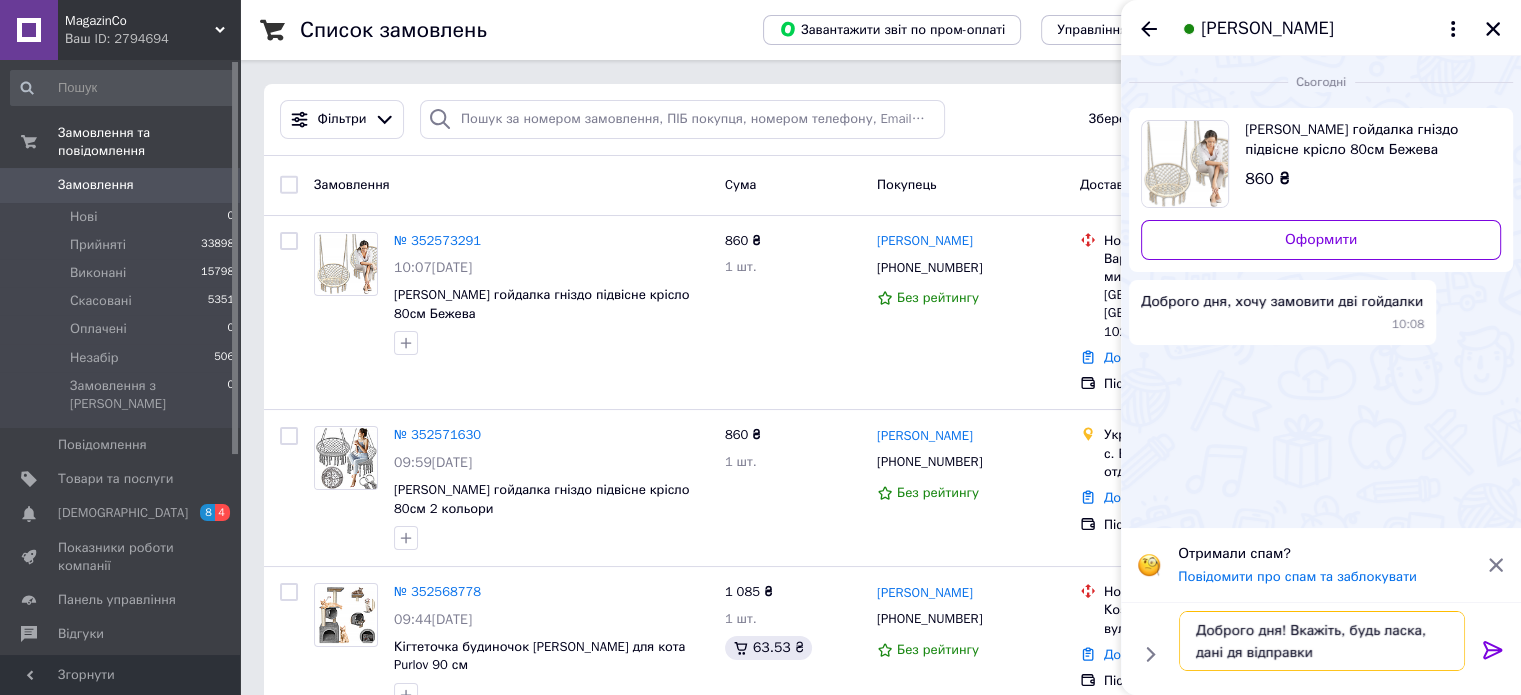 type 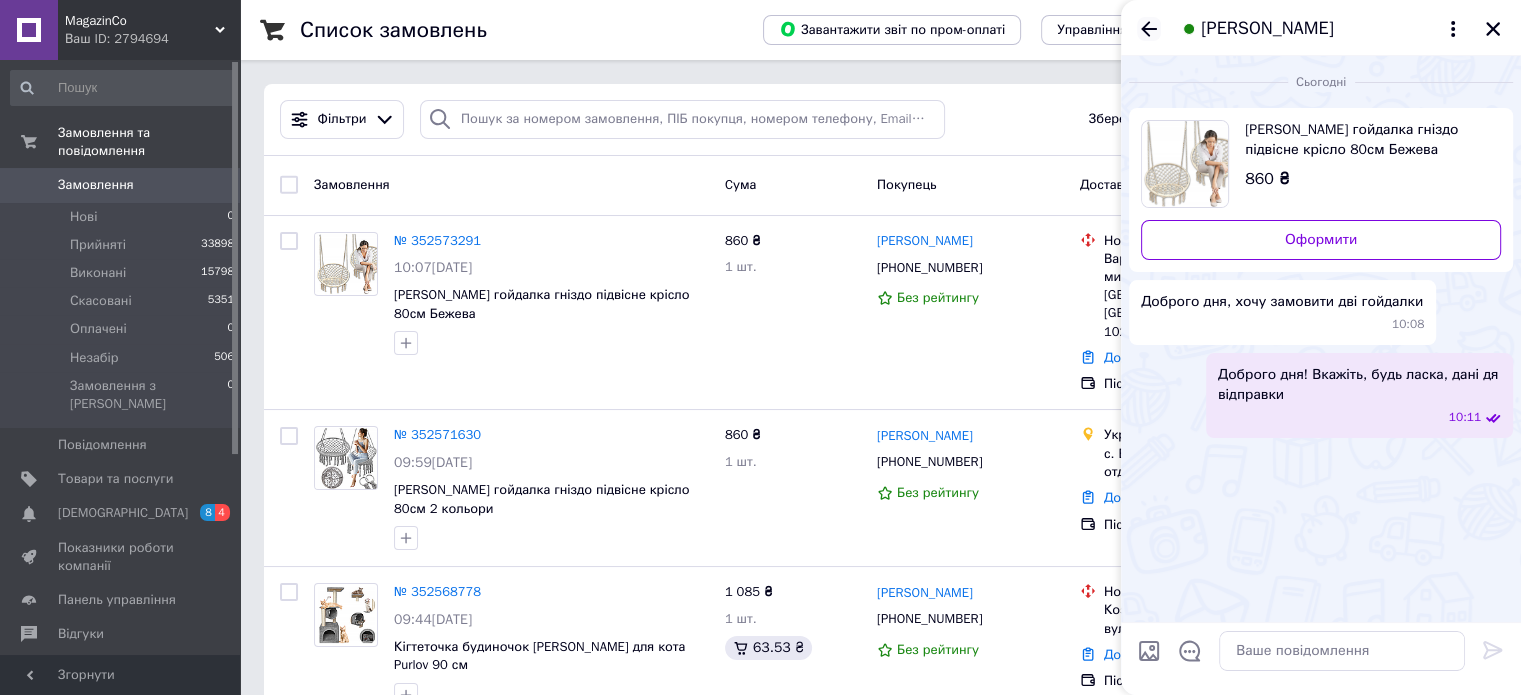 click 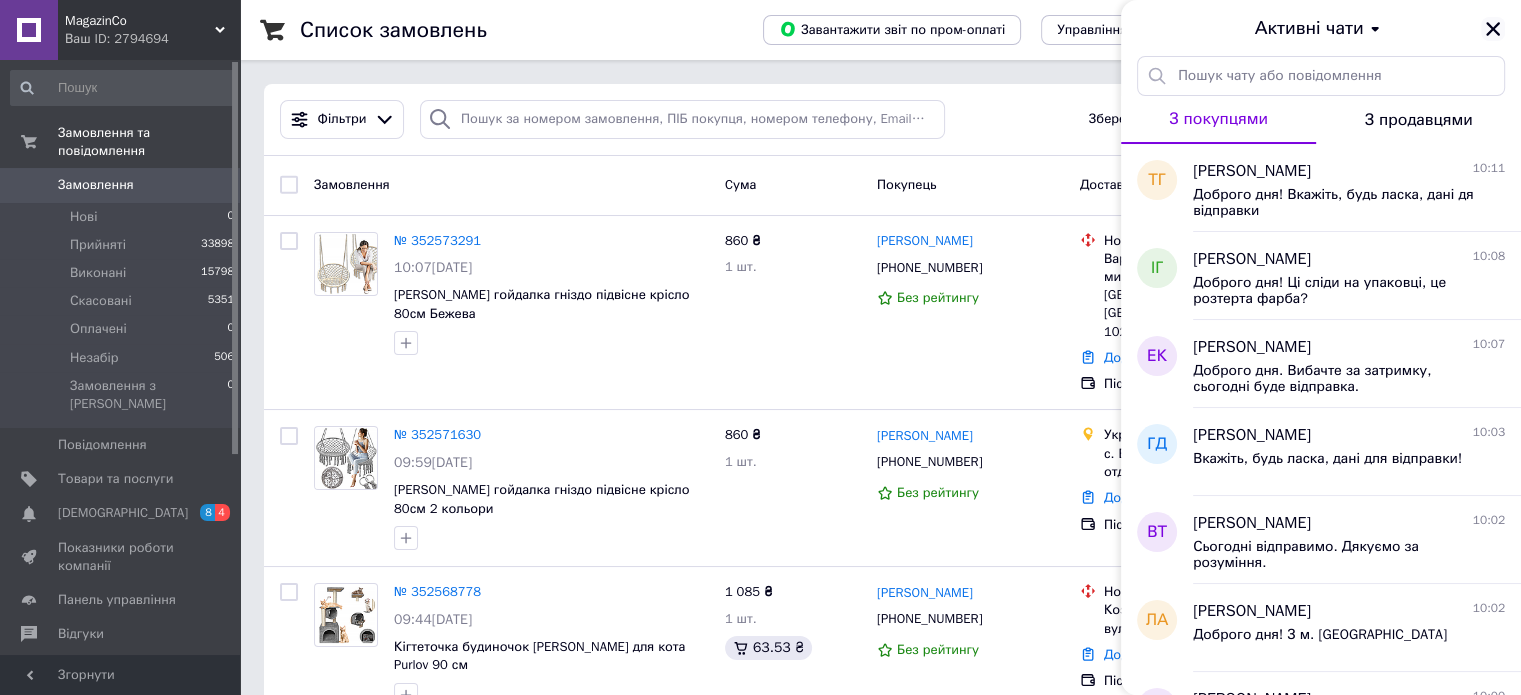 click 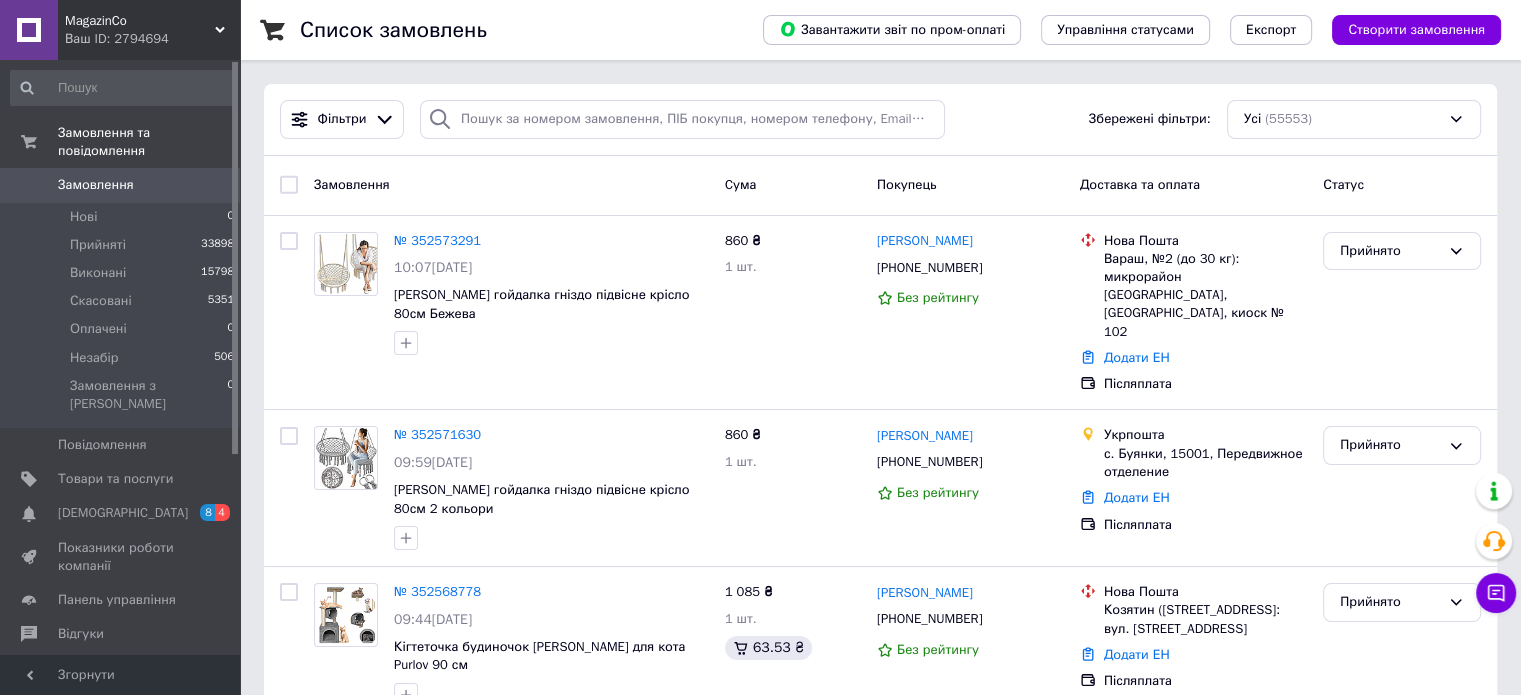 click on "0" at bounding box center [212, 185] 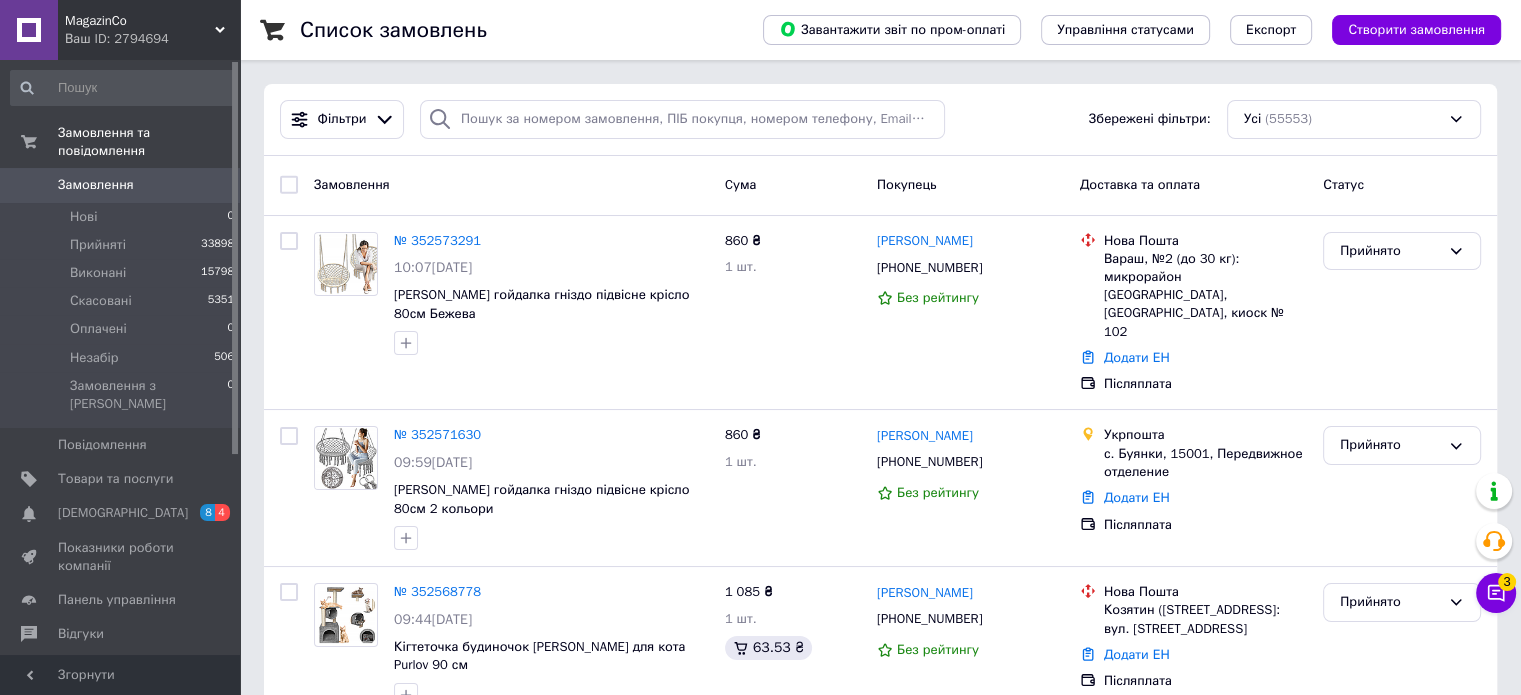 click on "Замовлення" at bounding box center (121, 185) 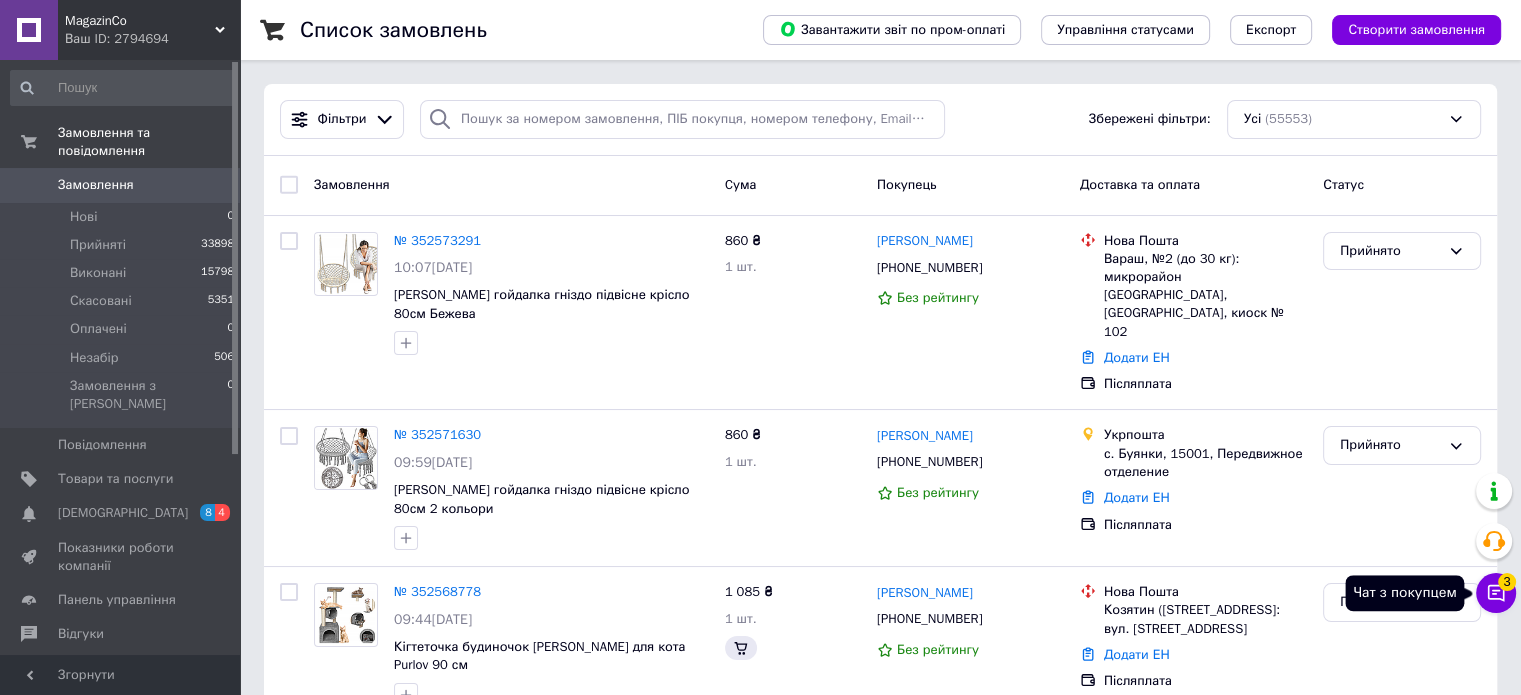 click on "Чат з покупцем 3" at bounding box center [1496, 593] 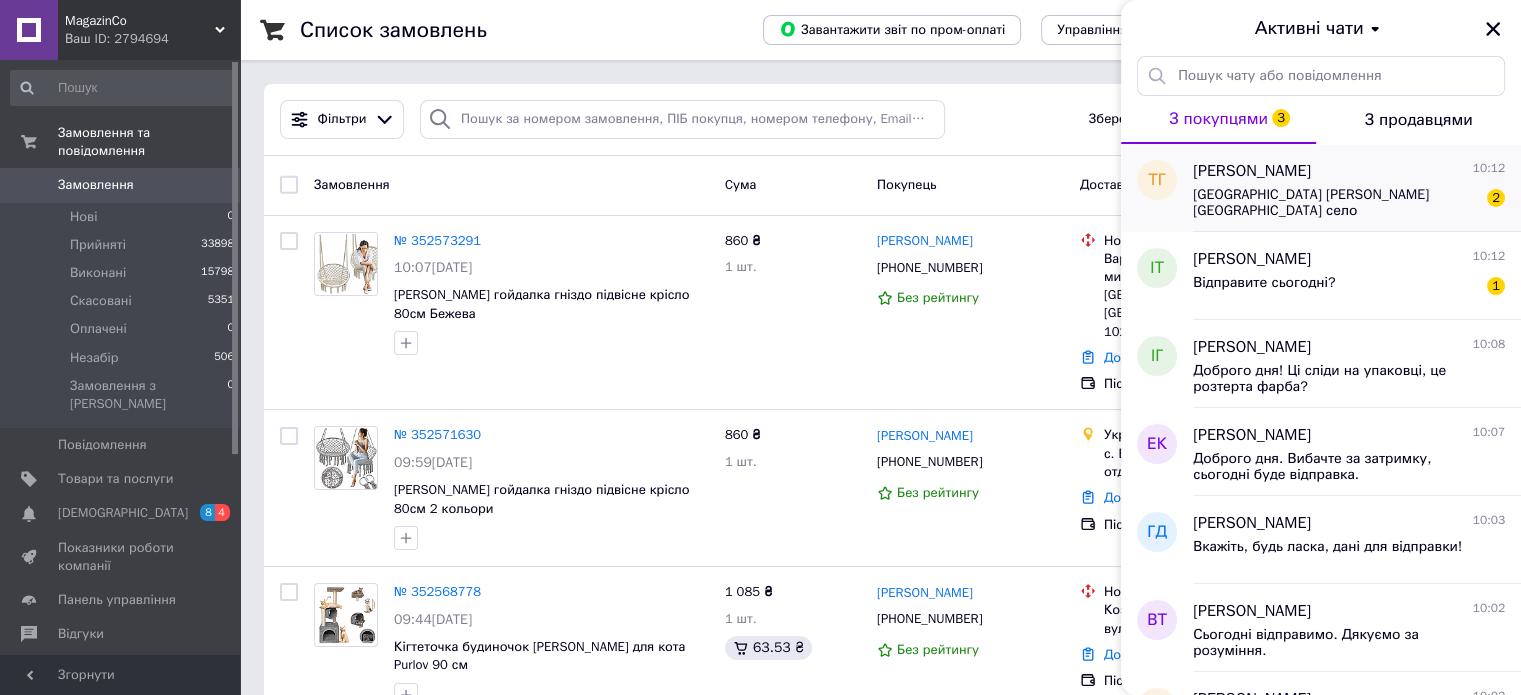 click on "[GEOGRAPHIC_DATA] [PERSON_NAME][GEOGRAPHIC_DATA] село [GEOGRAPHIC_DATA] НП відділення 1 [PERSON_NAME] 0672780211" at bounding box center (1335, 203) 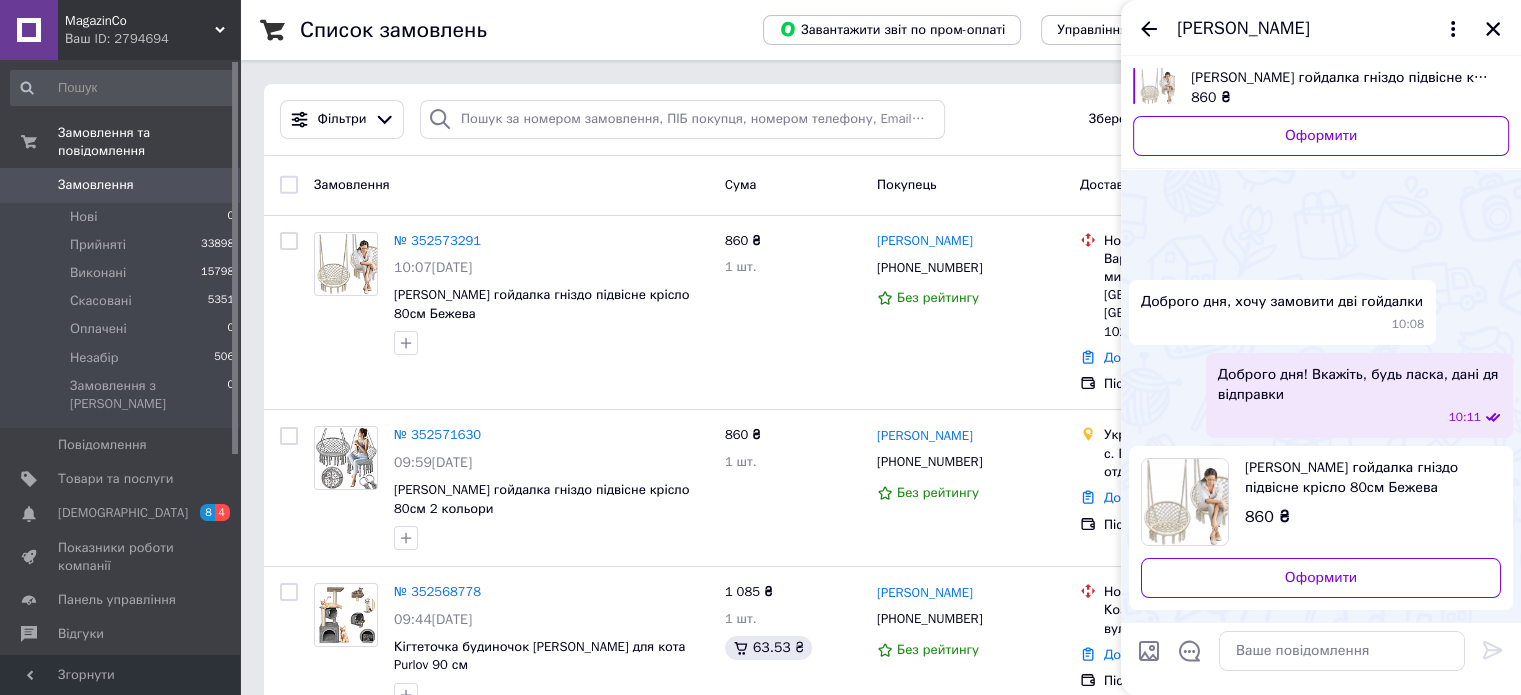 scroll, scrollTop: 144, scrollLeft: 0, axis: vertical 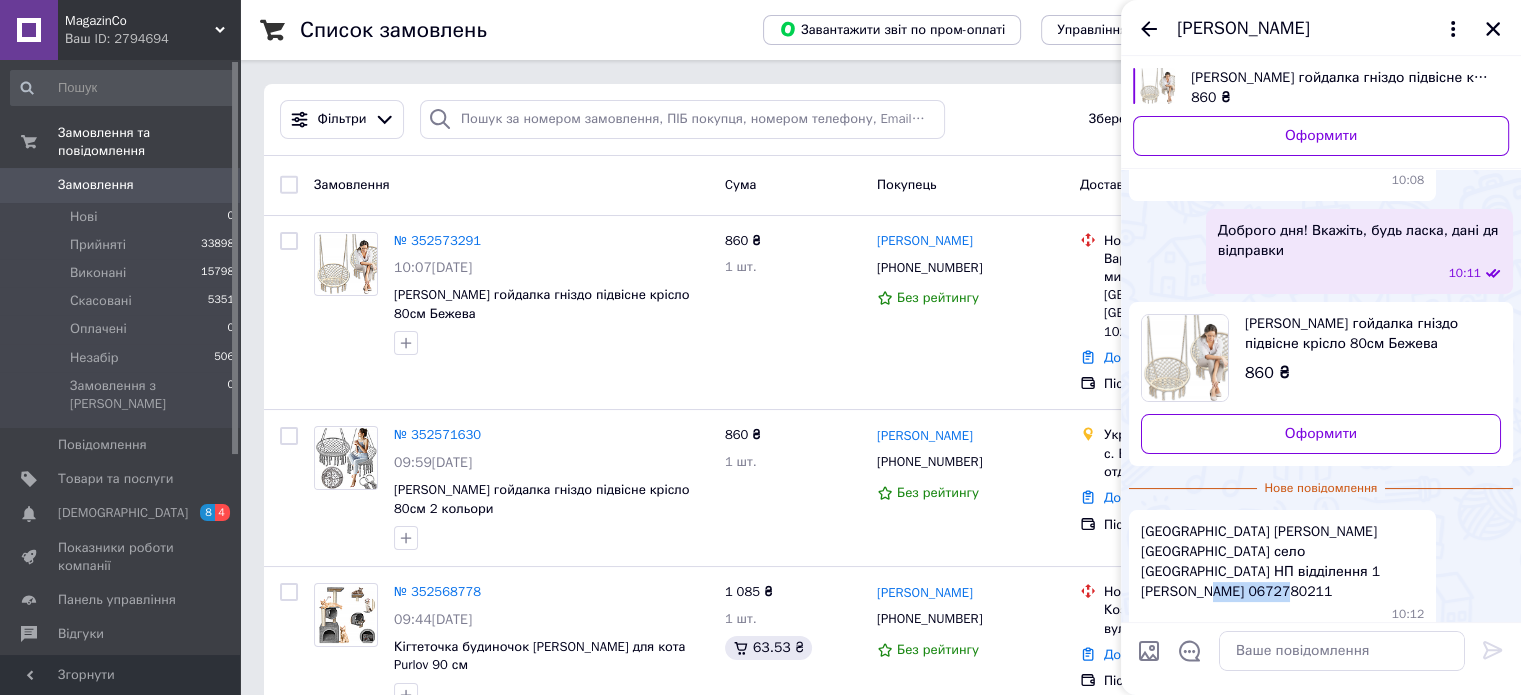 copy on "0672780211" 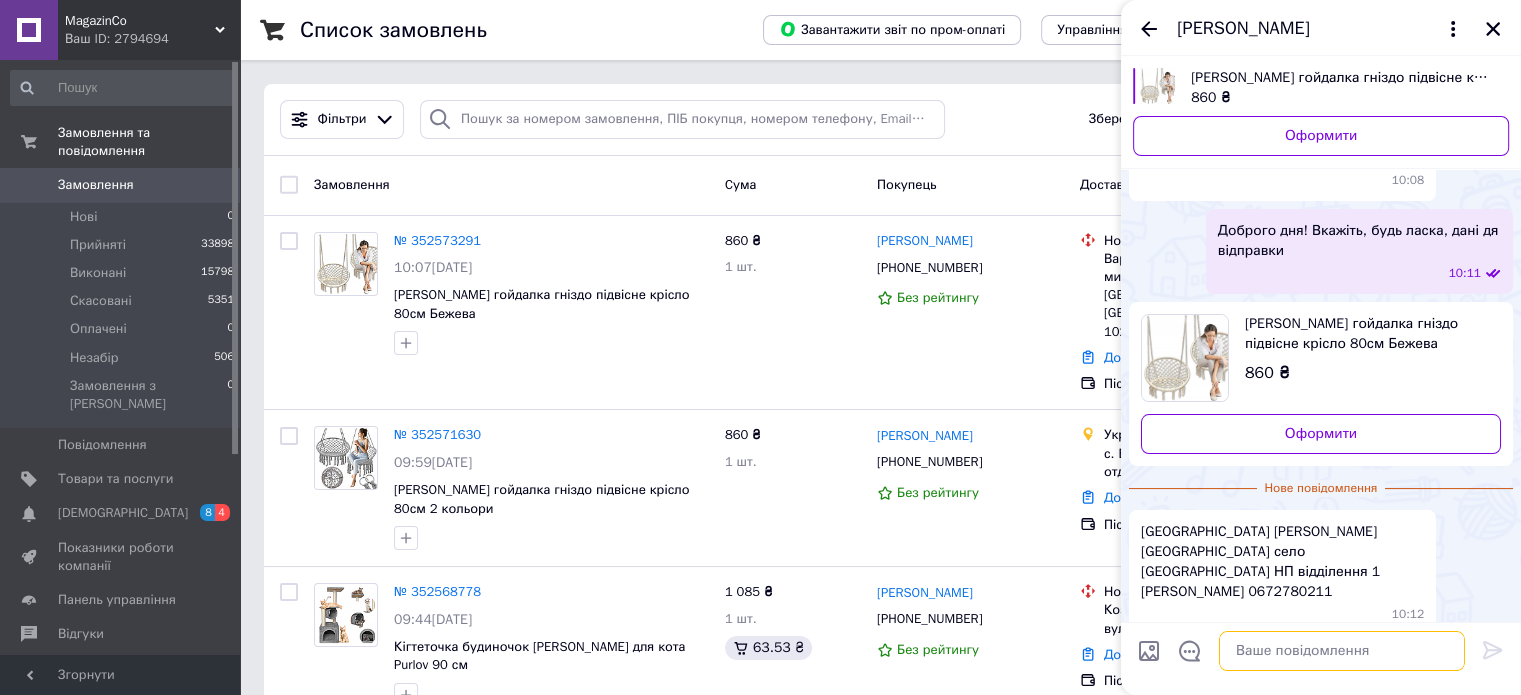 click at bounding box center (1342, 651) 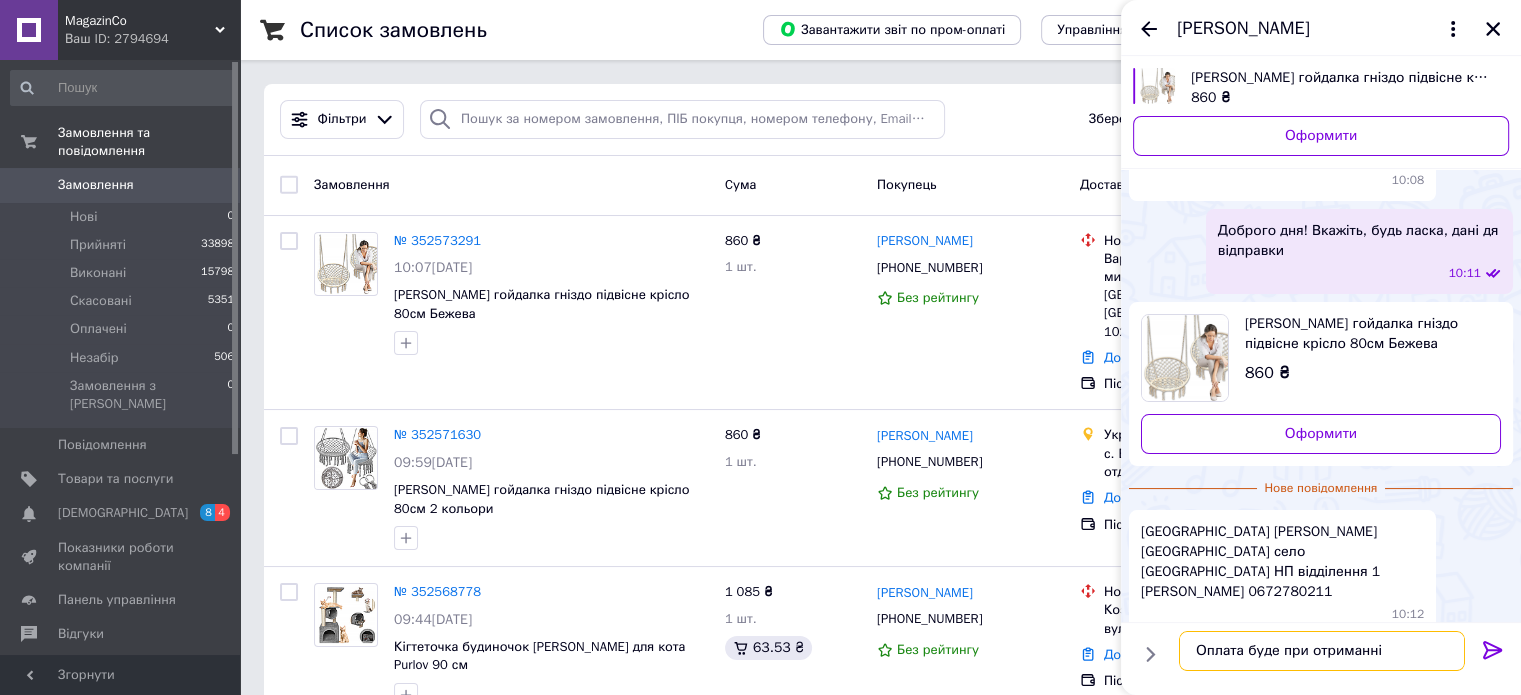 type on "Оплата буде при отриманні?" 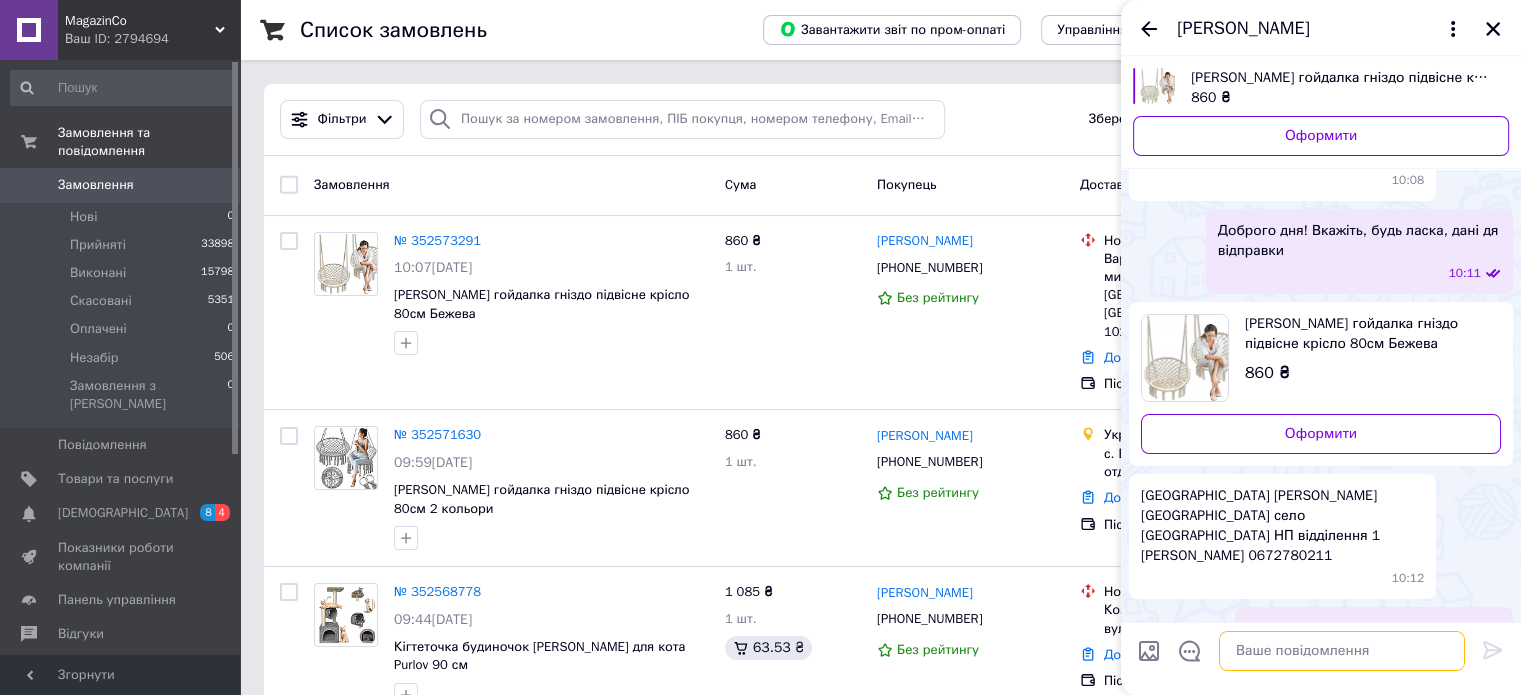 scroll, scrollTop: 110, scrollLeft: 0, axis: vertical 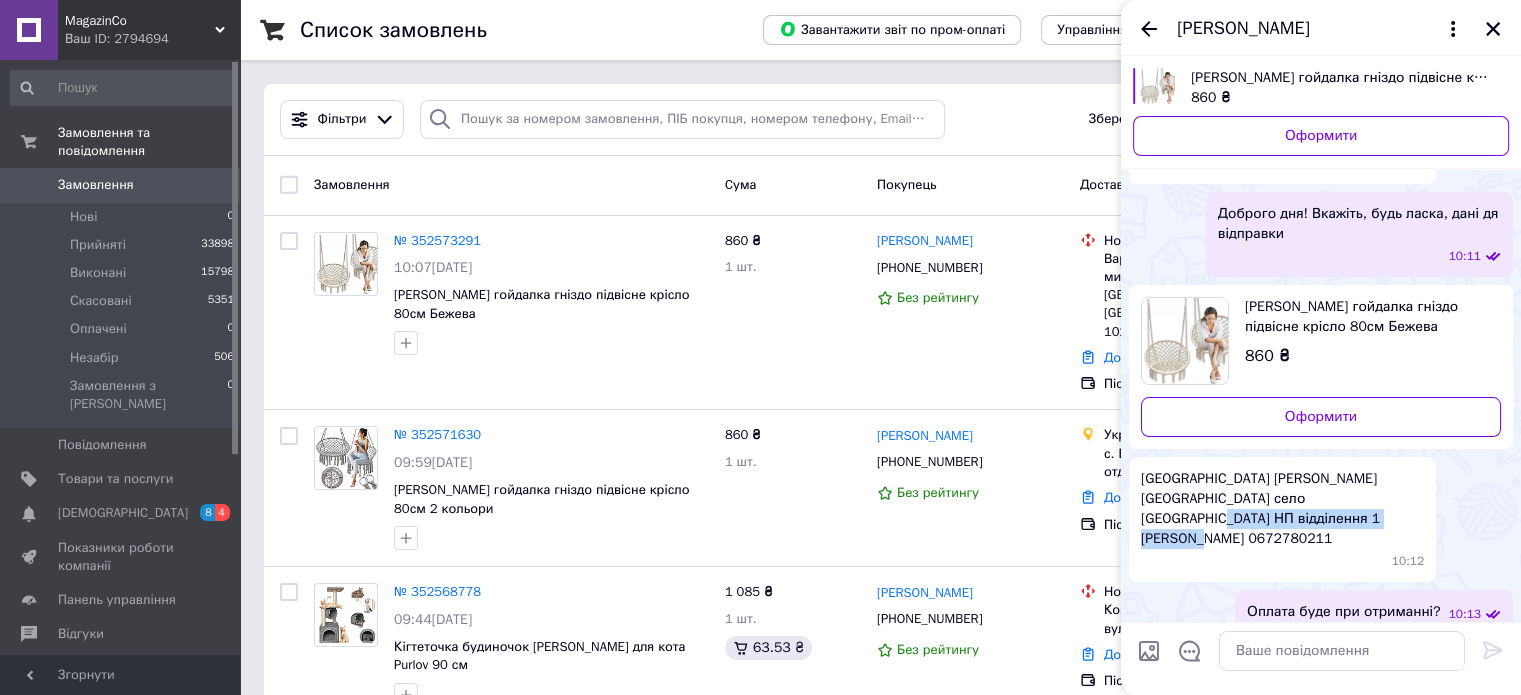 drag, startPoint x: 1288, startPoint y: 521, endPoint x: 1304, endPoint y: 503, distance: 24.083189 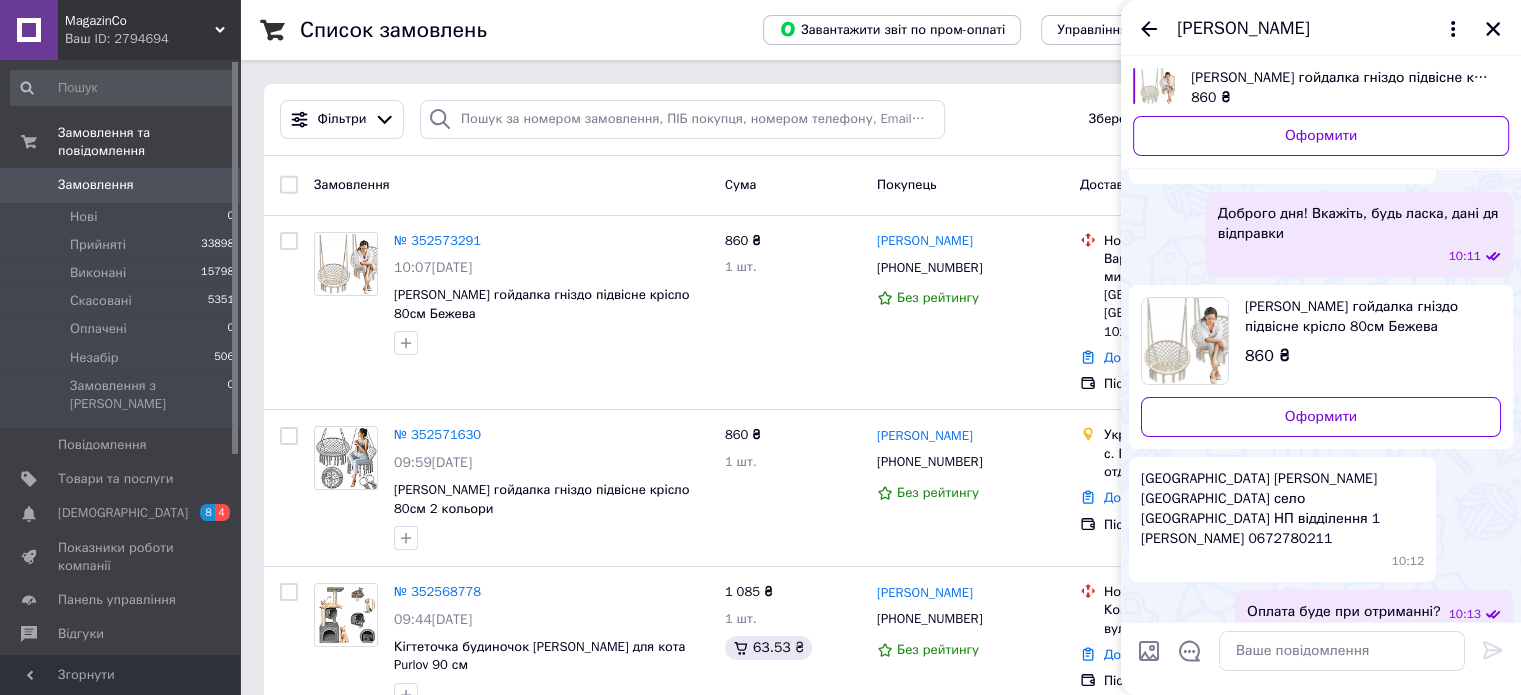 click on "[GEOGRAPHIC_DATA] [PERSON_NAME][GEOGRAPHIC_DATA] село [GEOGRAPHIC_DATA] НП відділення 1 [PERSON_NAME] 0672780211" at bounding box center (1282, 509) 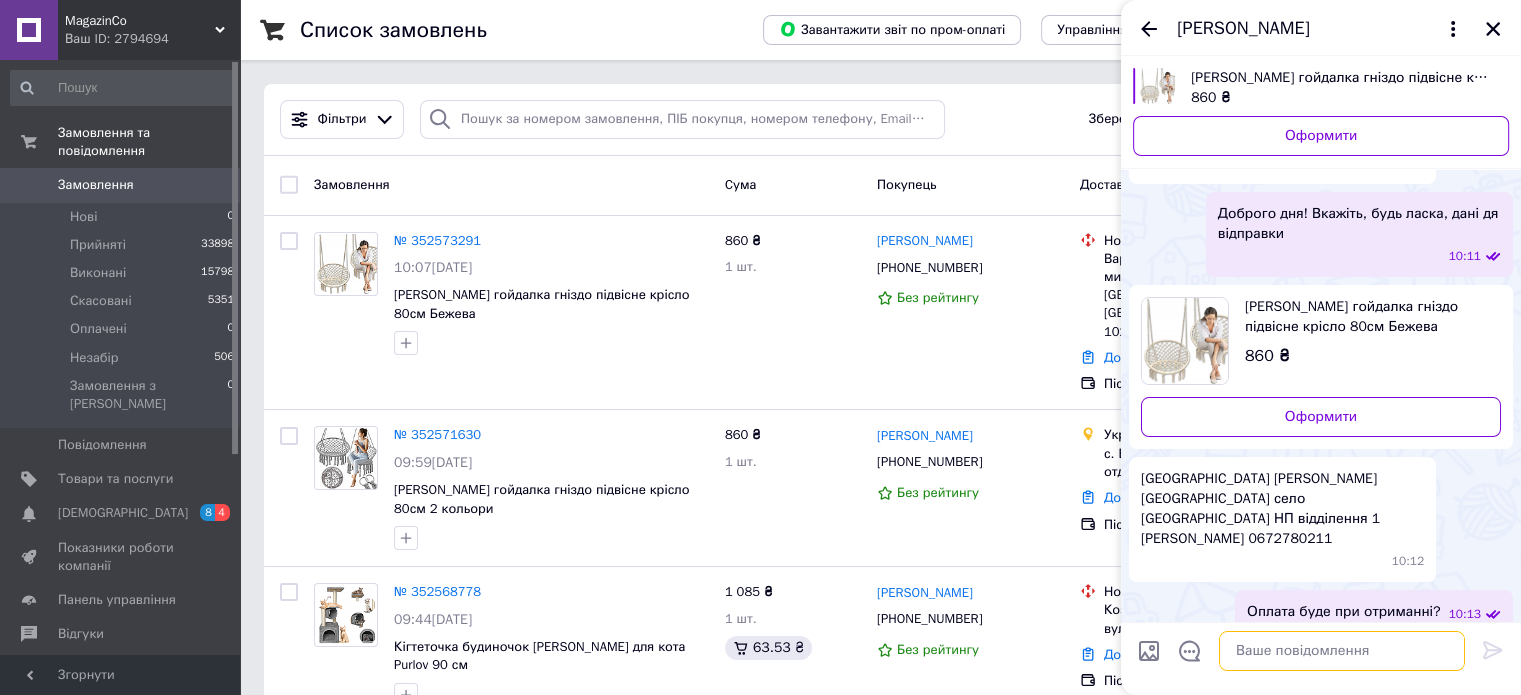 click at bounding box center [1342, 651] 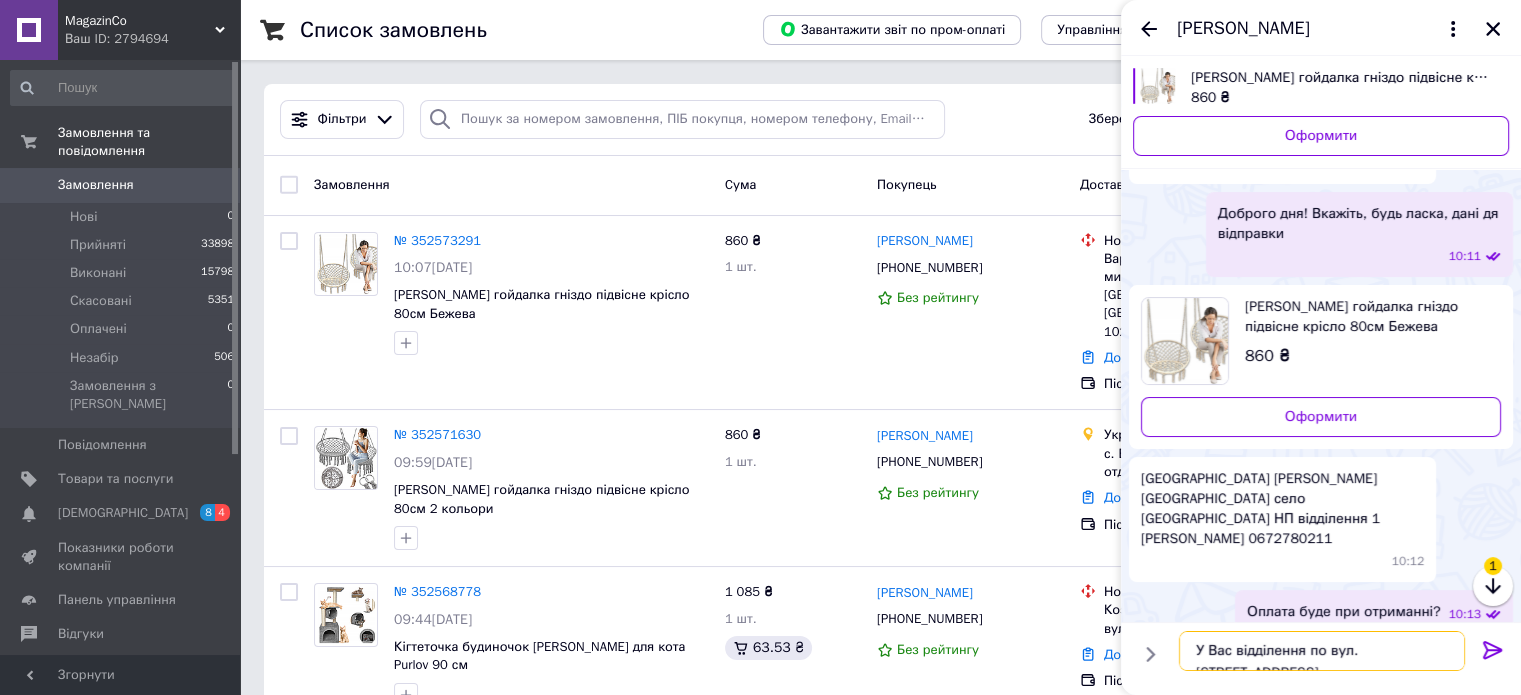 type on "У Вас відділення по вул. [STREET_ADDRESS]?" 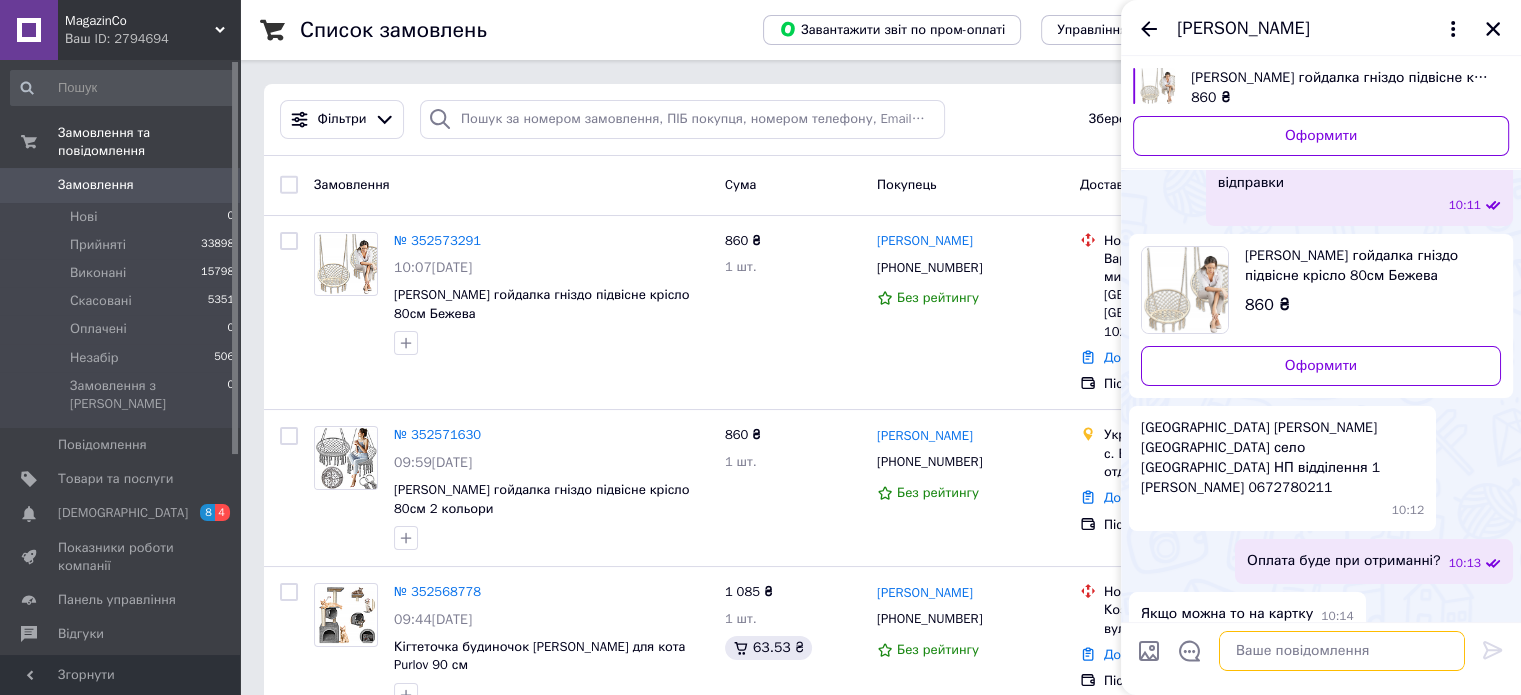 scroll, scrollTop: 236, scrollLeft: 0, axis: vertical 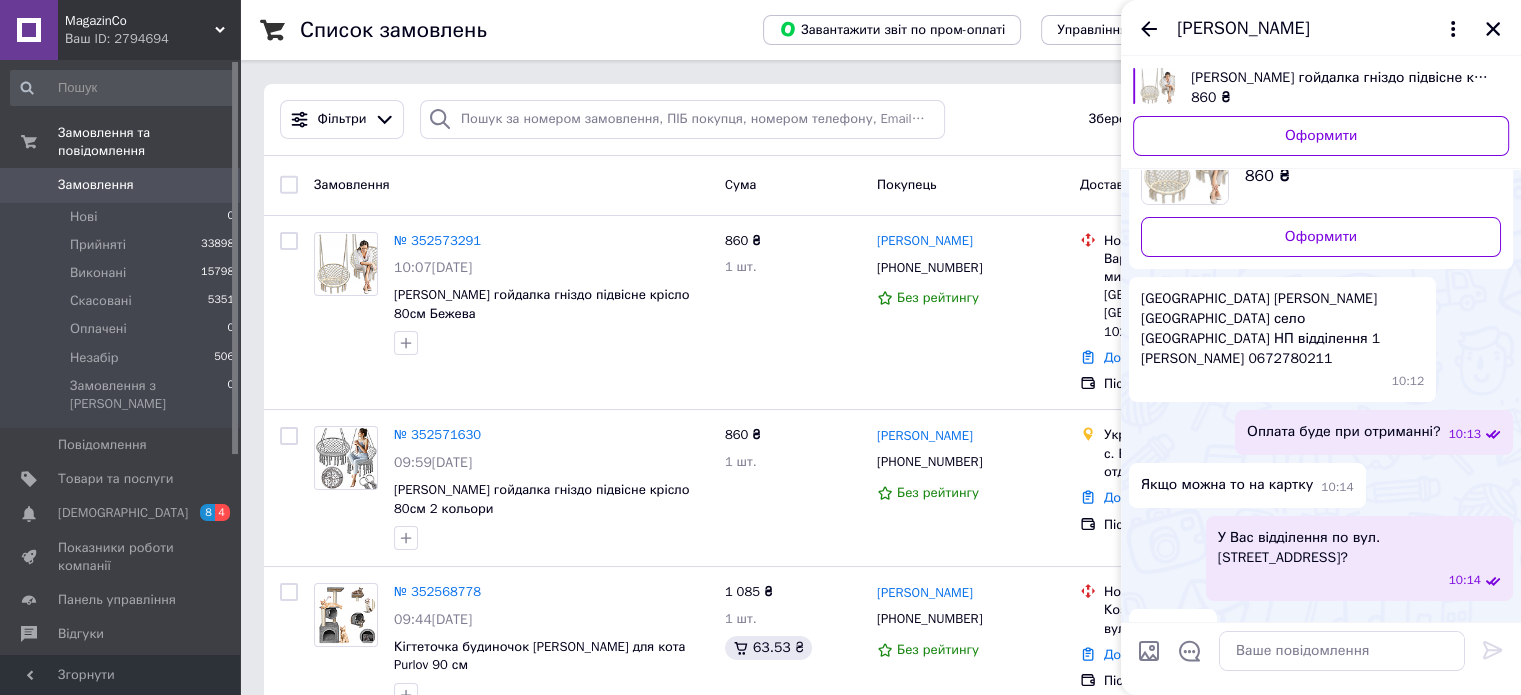 click on "Замовлення" at bounding box center [96, 185] 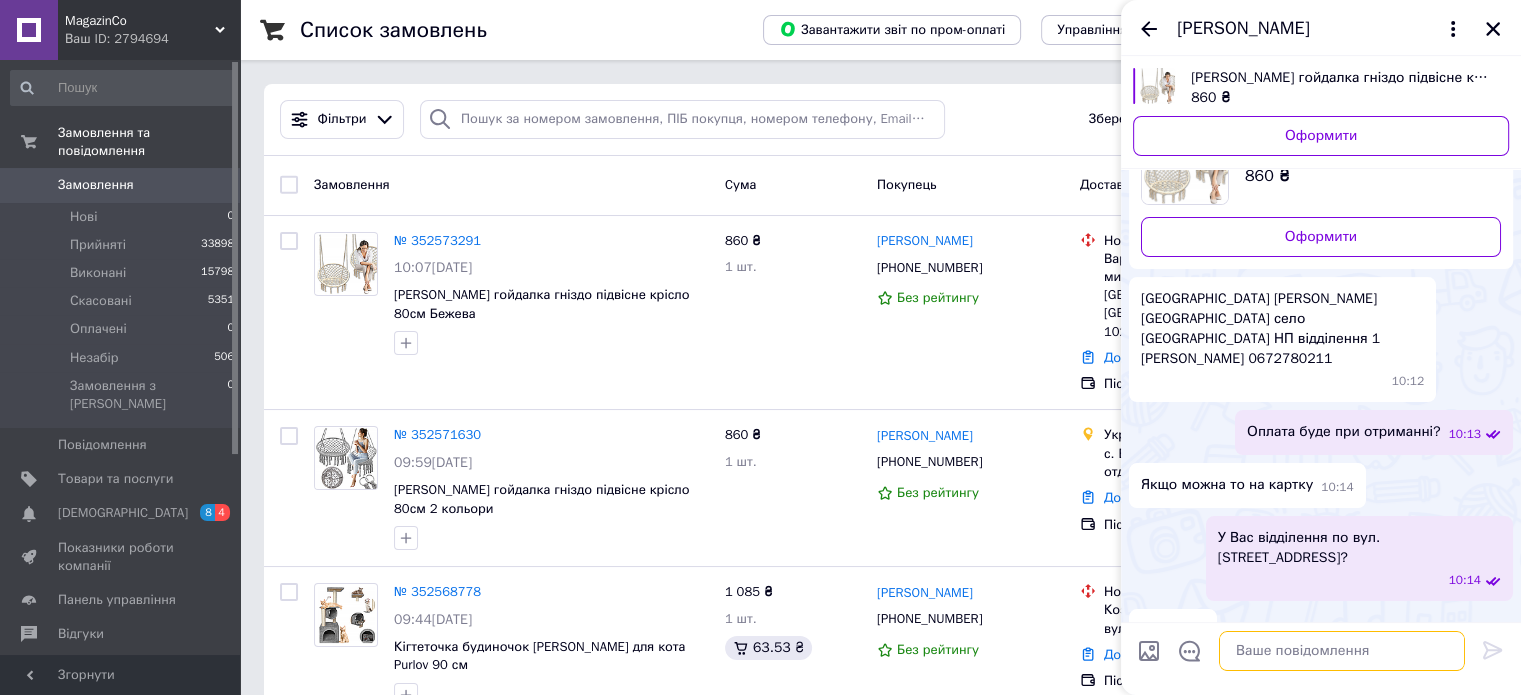 click at bounding box center (1342, 651) 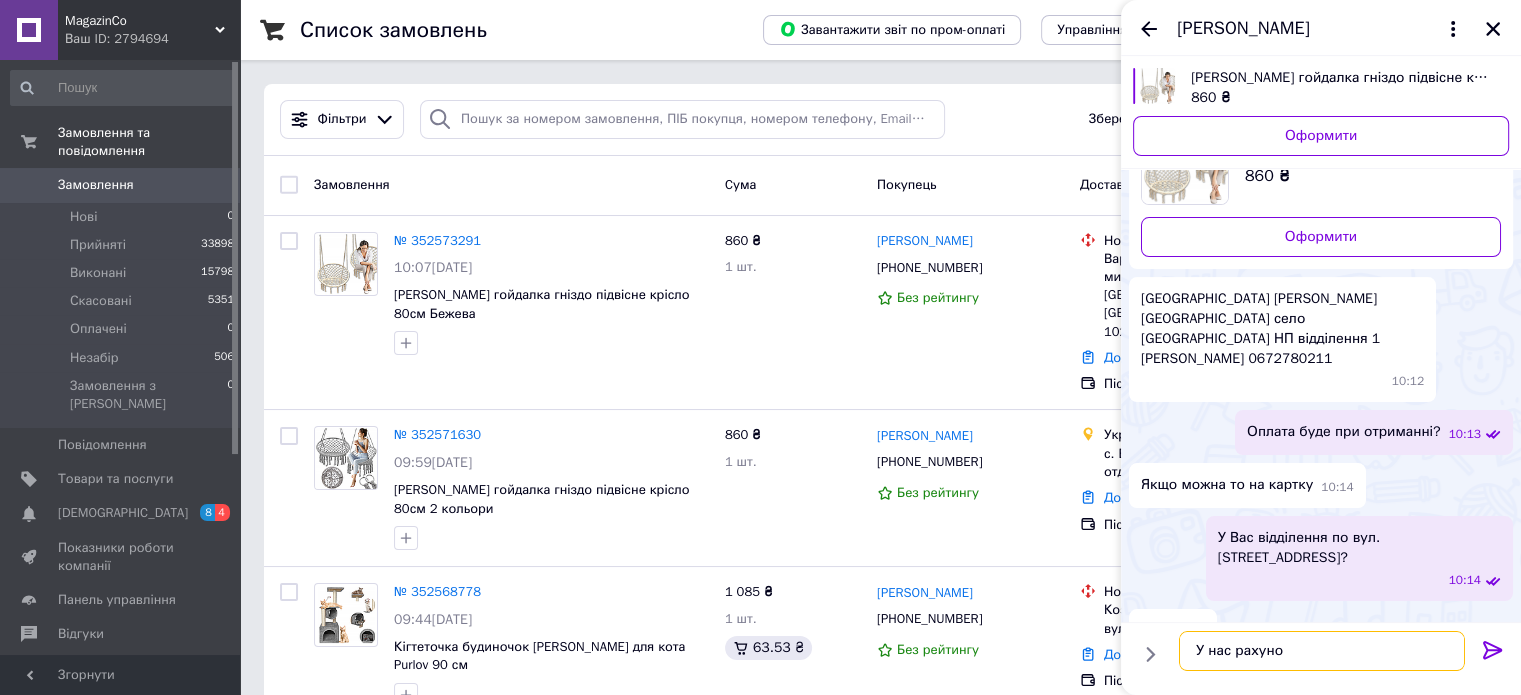 type on "У нас рахунок" 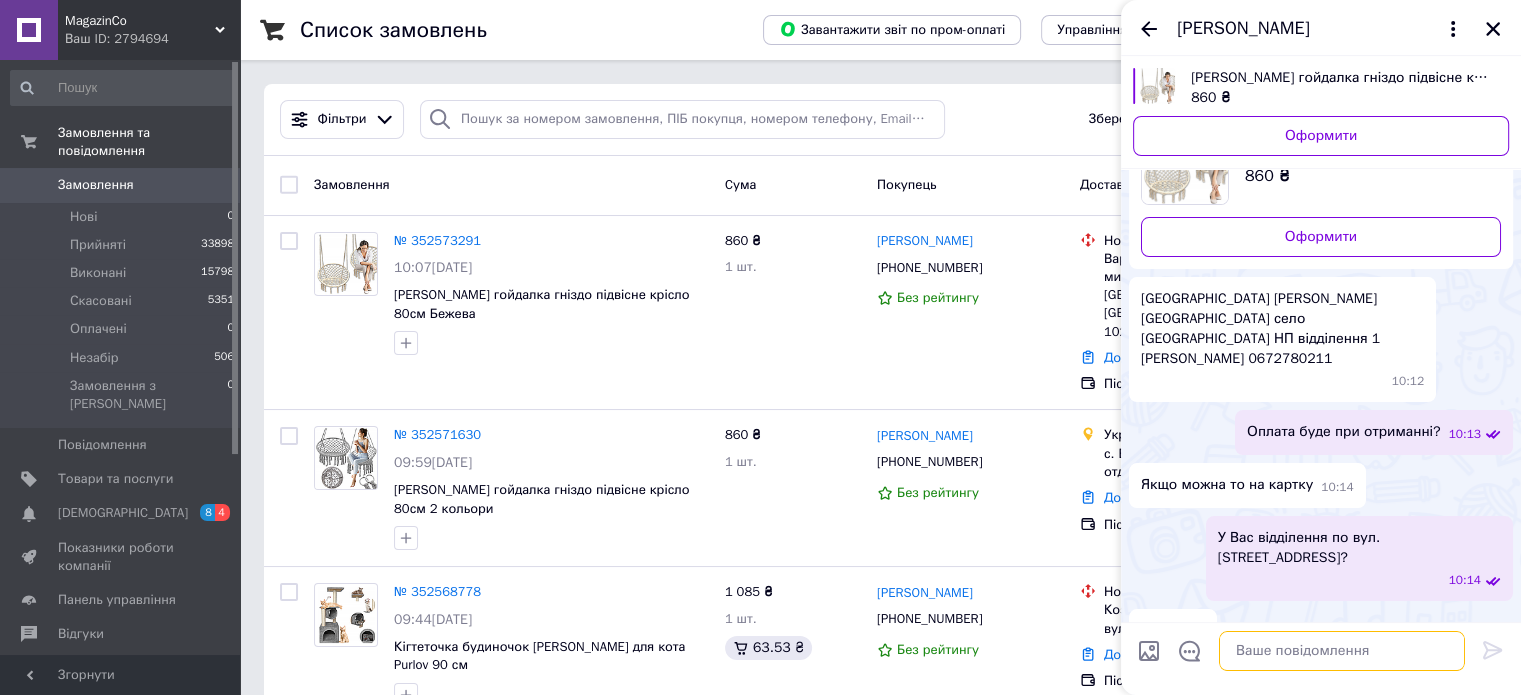 scroll, scrollTop: 343, scrollLeft: 0, axis: vertical 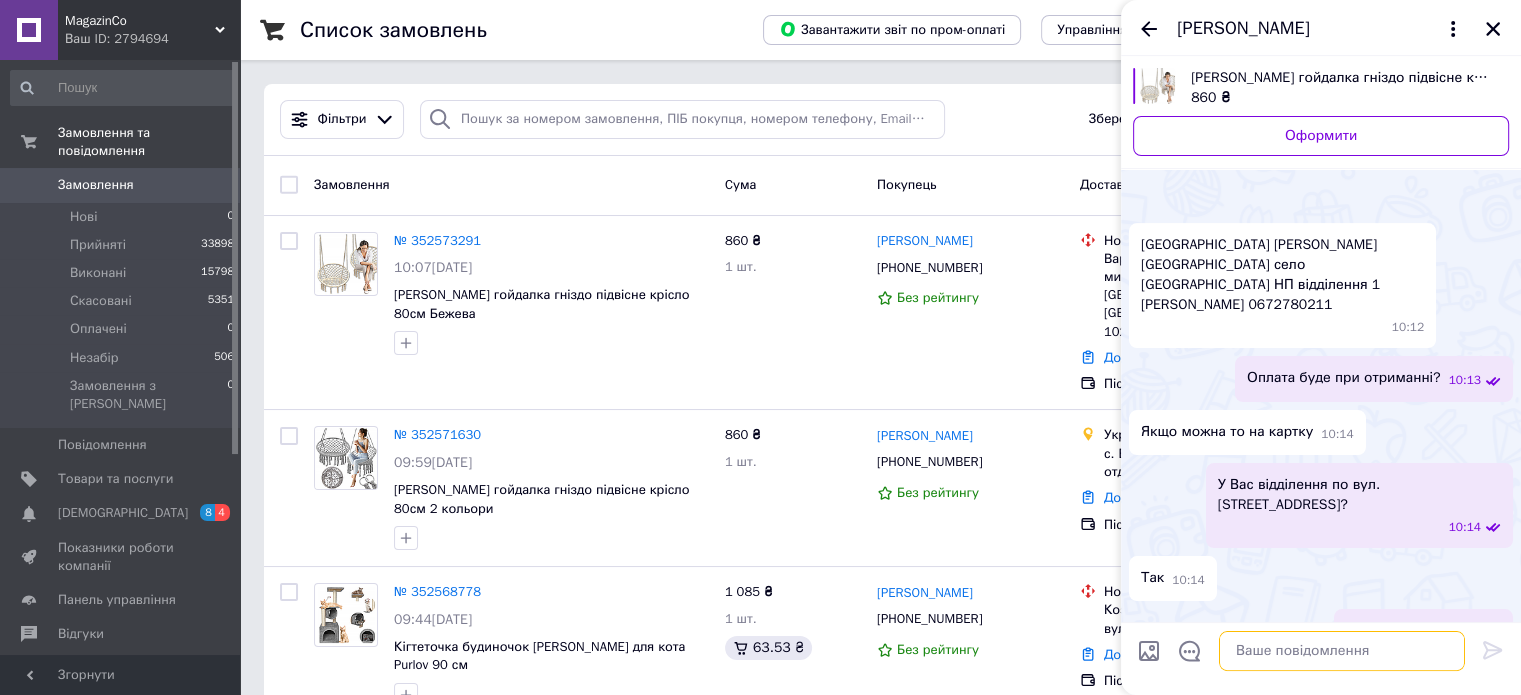 paste on "До оплати:
ФОП [PERSON_NAME] ЄДРПОУ: 2476803463
р/р № [FINANCIAL_ID]
АТ КБ «ПРИВАТБАНК»
*В призначенні платежу вкажіть: Оплата за товар та прізвище на кого оформлене замовлення (Назву товару вказувати !не потрібно!)*
Для зручності надсилаємо дані окремо" 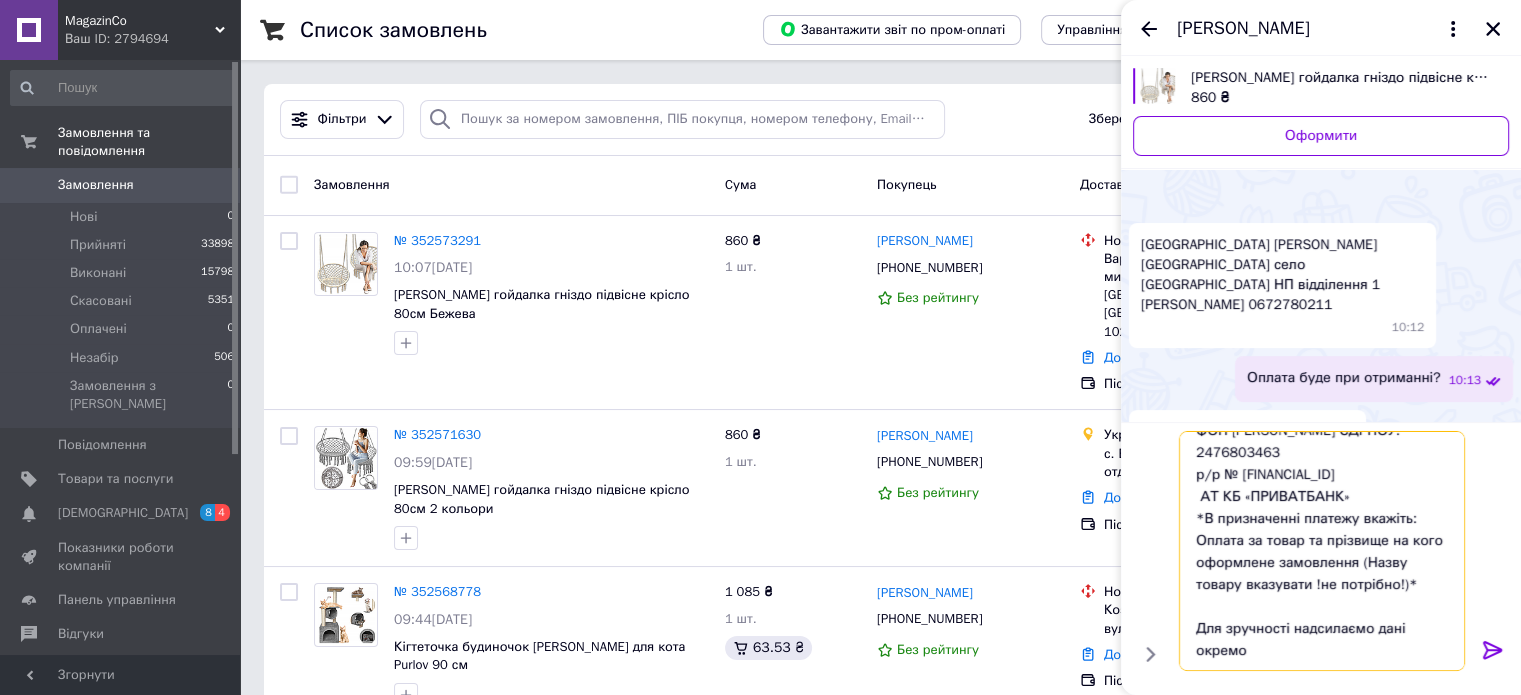 scroll, scrollTop: 85, scrollLeft: 0, axis: vertical 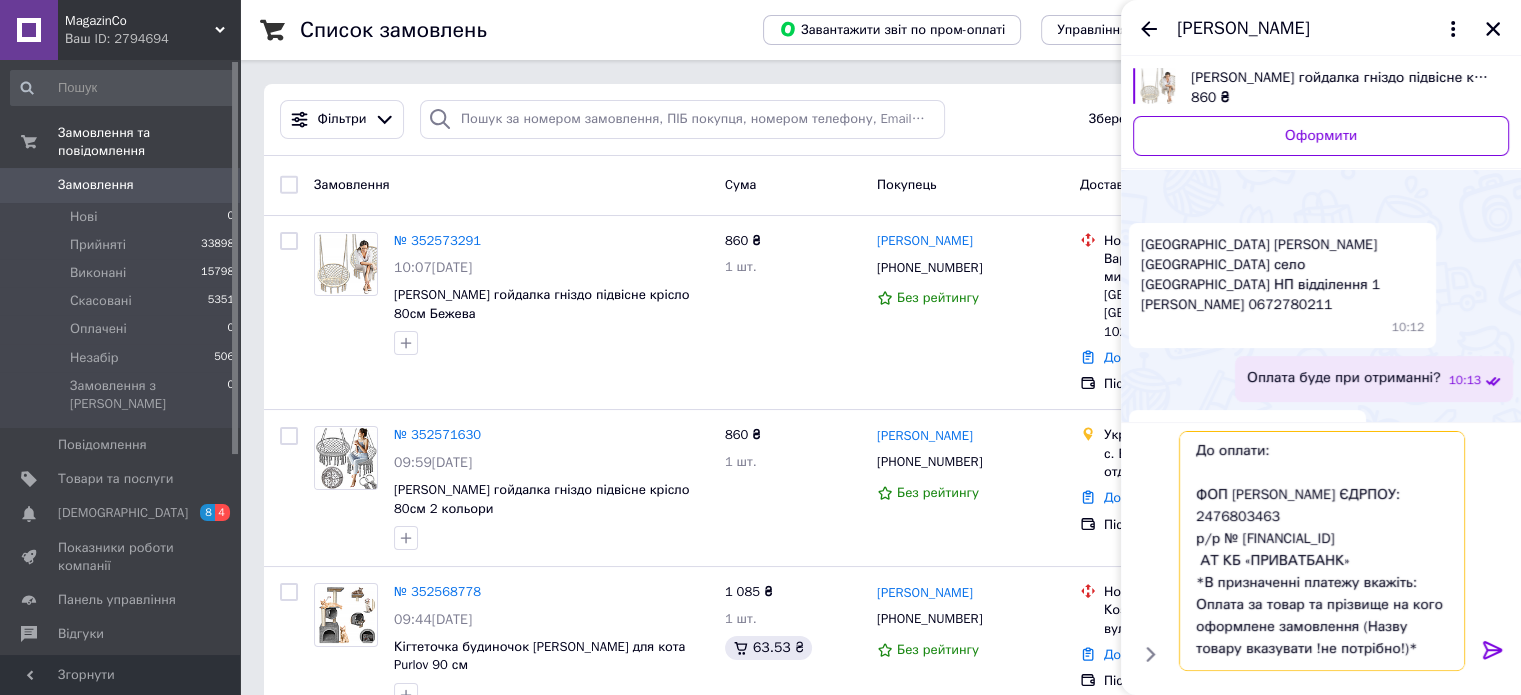 click on "До оплати:
ФОП [PERSON_NAME] ЄДРПОУ: 2476803463
р/р № [FINANCIAL_ID]
АТ КБ «ПРИВАТБАНК»
*В призначенні платежу вкажіть: Оплата за товар та прізвище на кого оформлене замовлення (Назву товару вказувати !не потрібно!)*
Для зручності надсилаємо дані окремо" at bounding box center [1322, 551] 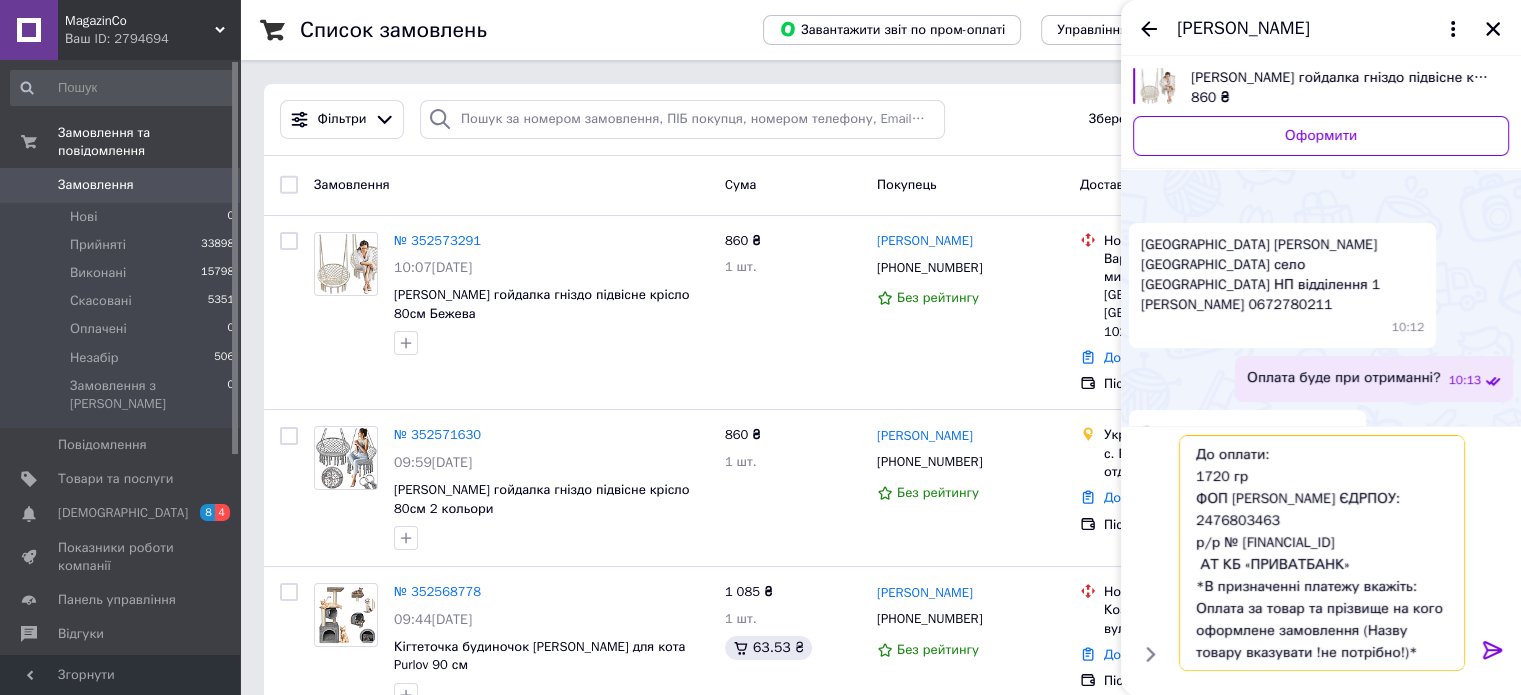 type on "До оплати:
1720 грн
ФОП [PERSON_NAME] ЄДРПОУ: 2476803463
р/р № [FINANCIAL_ID]
АТ КБ «ПРИВАТБАНК»
*В призначенні платежу вкажіть: Оплата за товар та прізвище на кого оформлене замовлення (Назву товару вказувати !не потрібно!)*
Для зручності надсилаємо дані окремо" 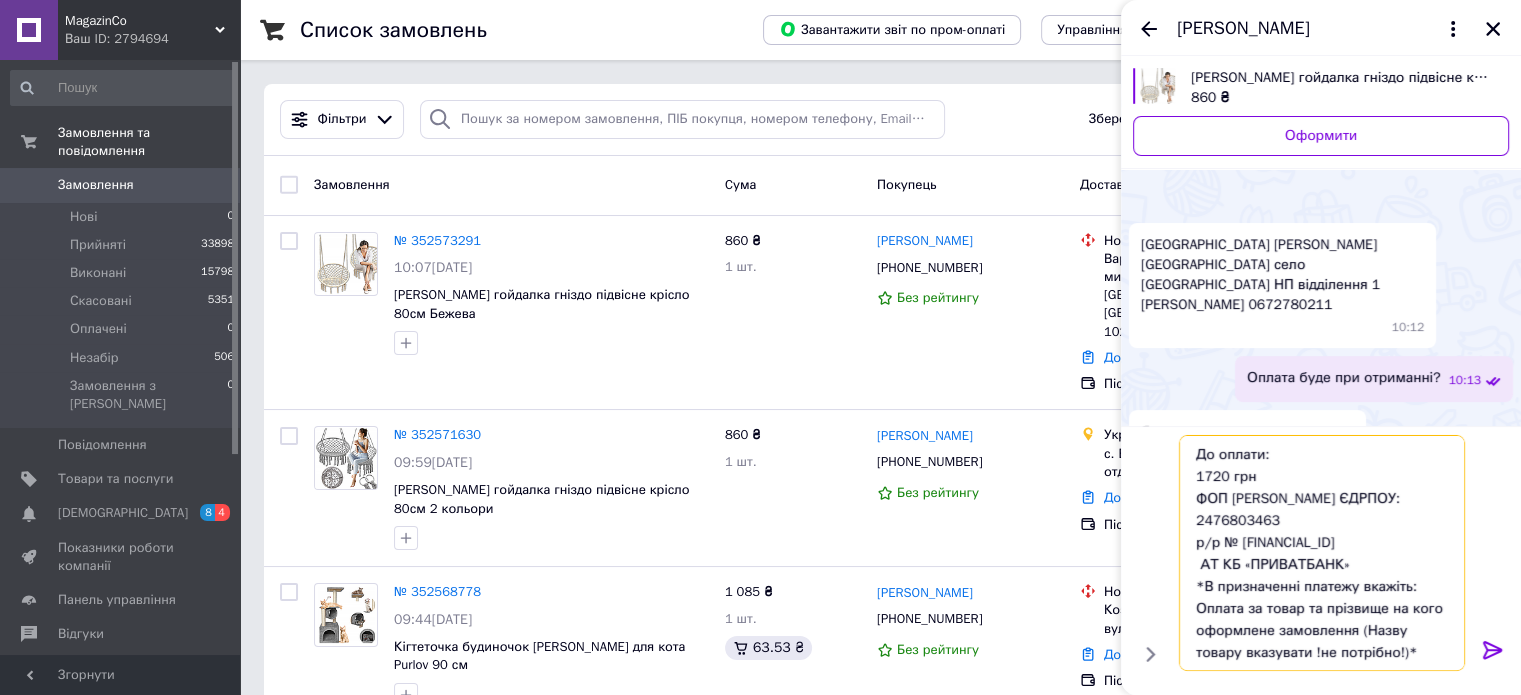 drag, startPoint x: 1427, startPoint y: 563, endPoint x: 1186, endPoint y: 559, distance: 241.03319 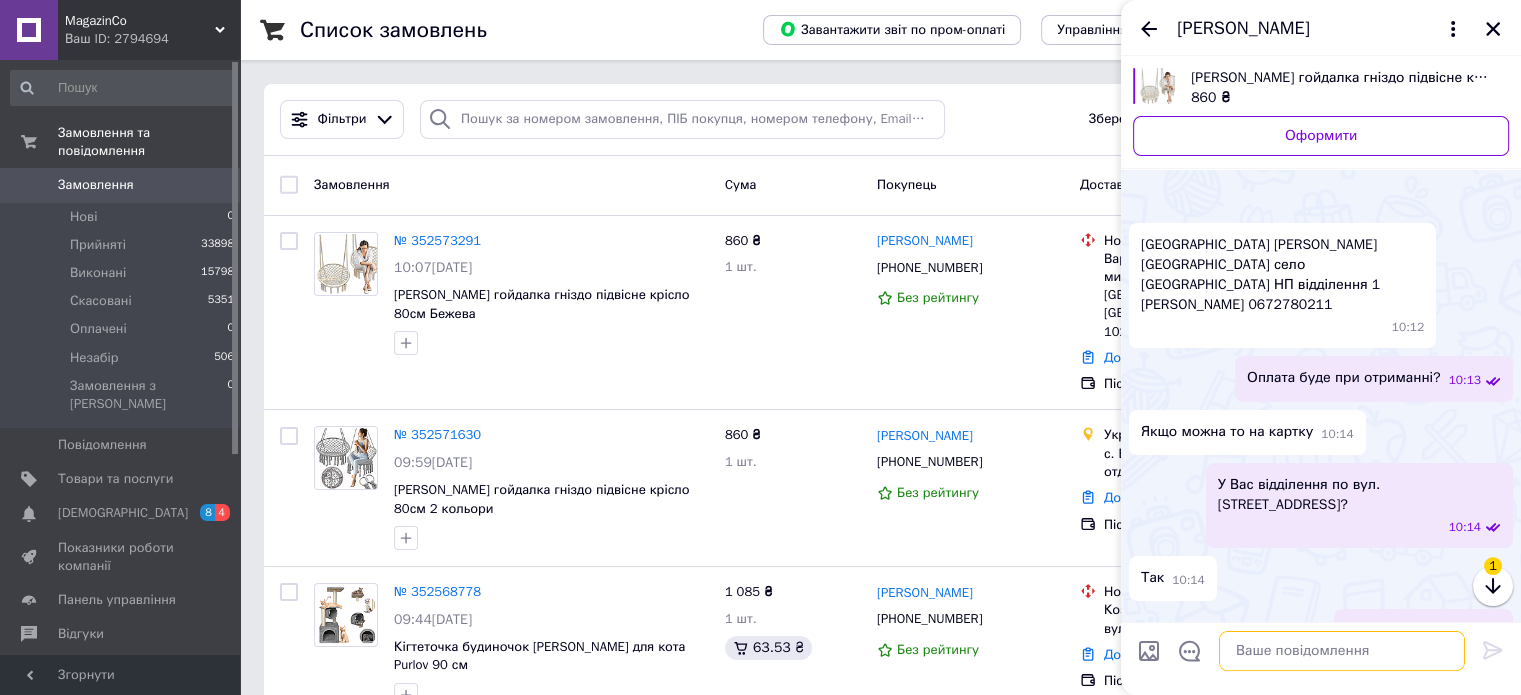 paste on "[FINANCIAL_ID]" 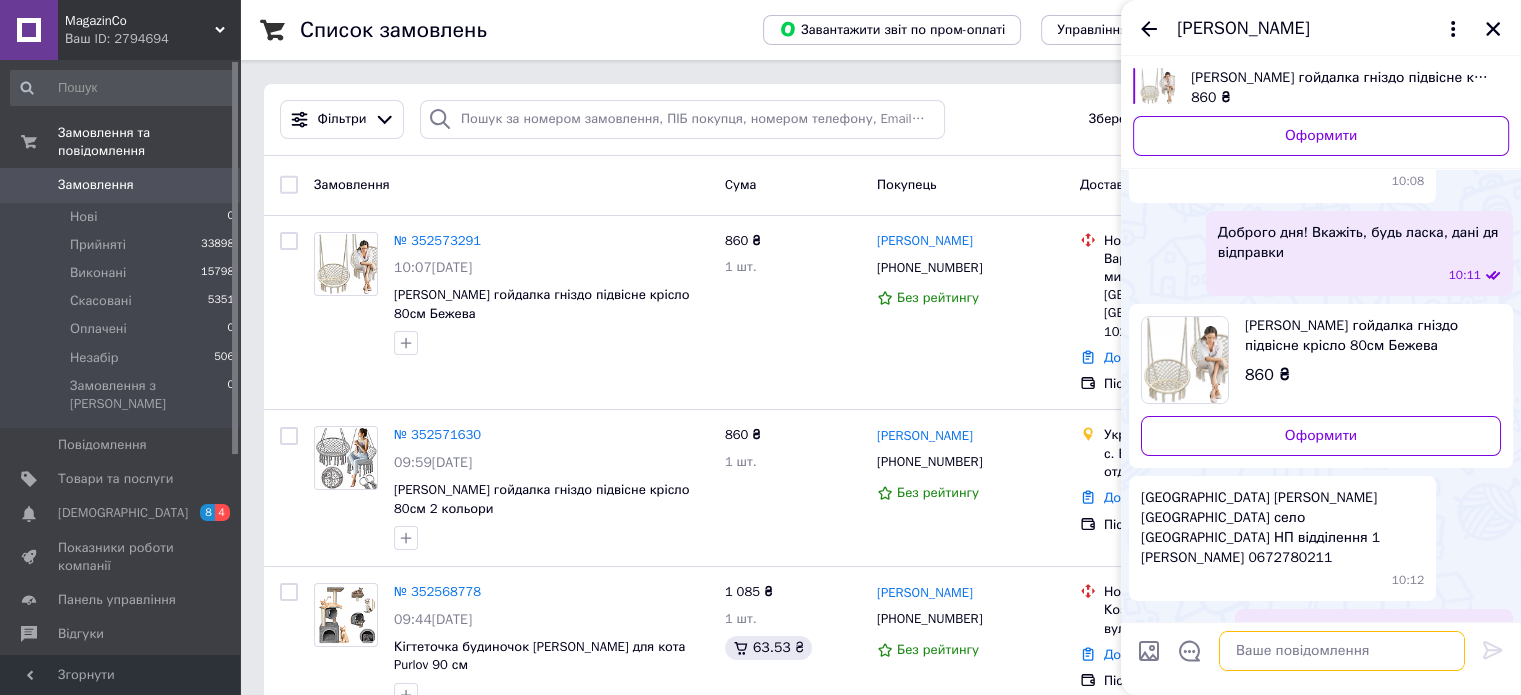 scroll, scrollTop: 291, scrollLeft: 0, axis: vertical 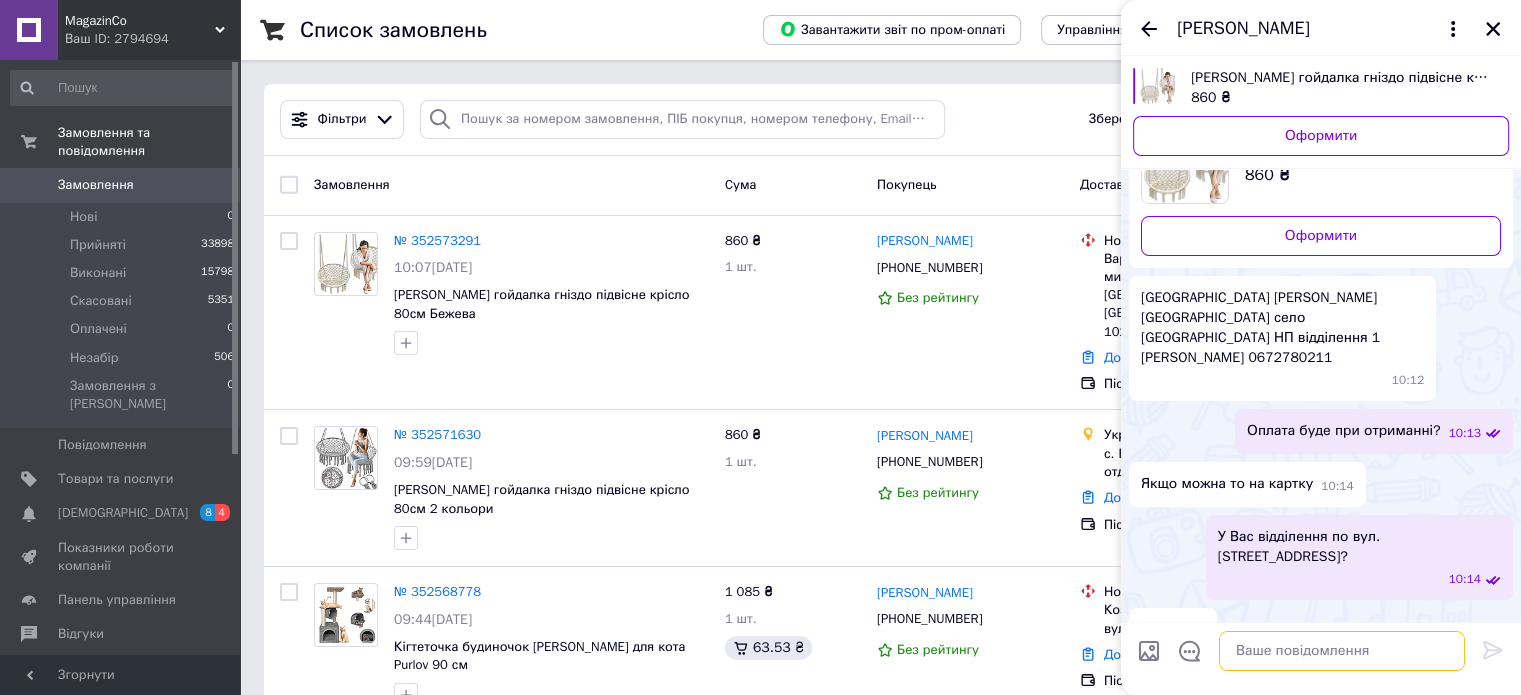 click at bounding box center [1342, 651] 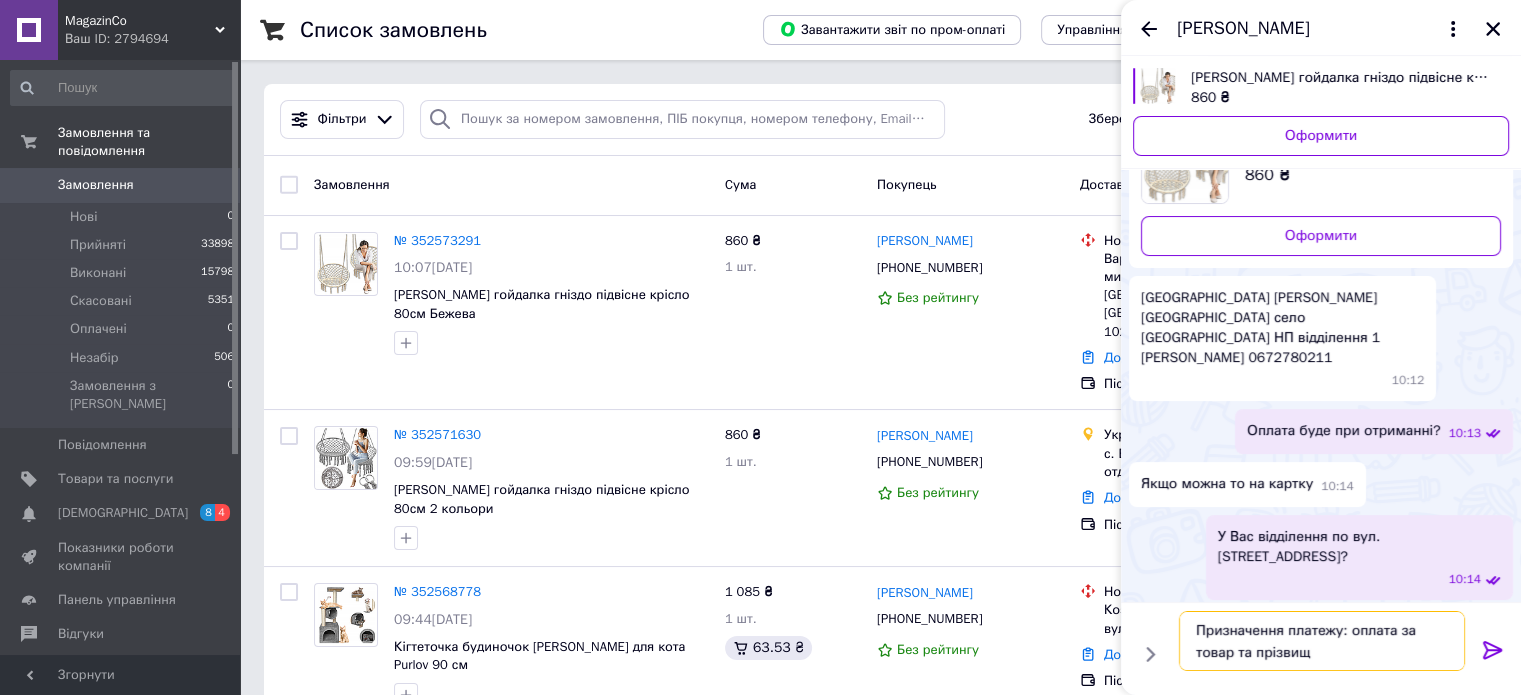 type on "Призначення платежу: оплата за товар та прізвище" 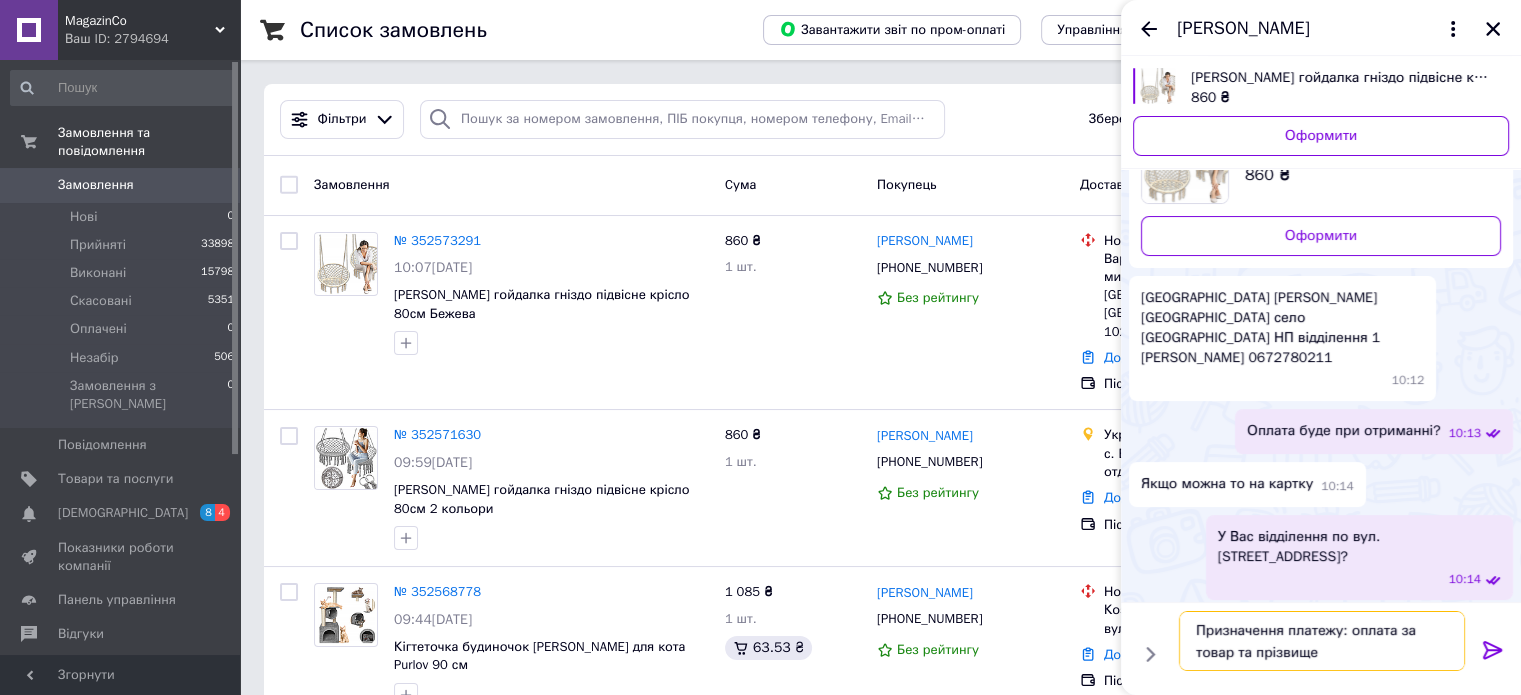 type 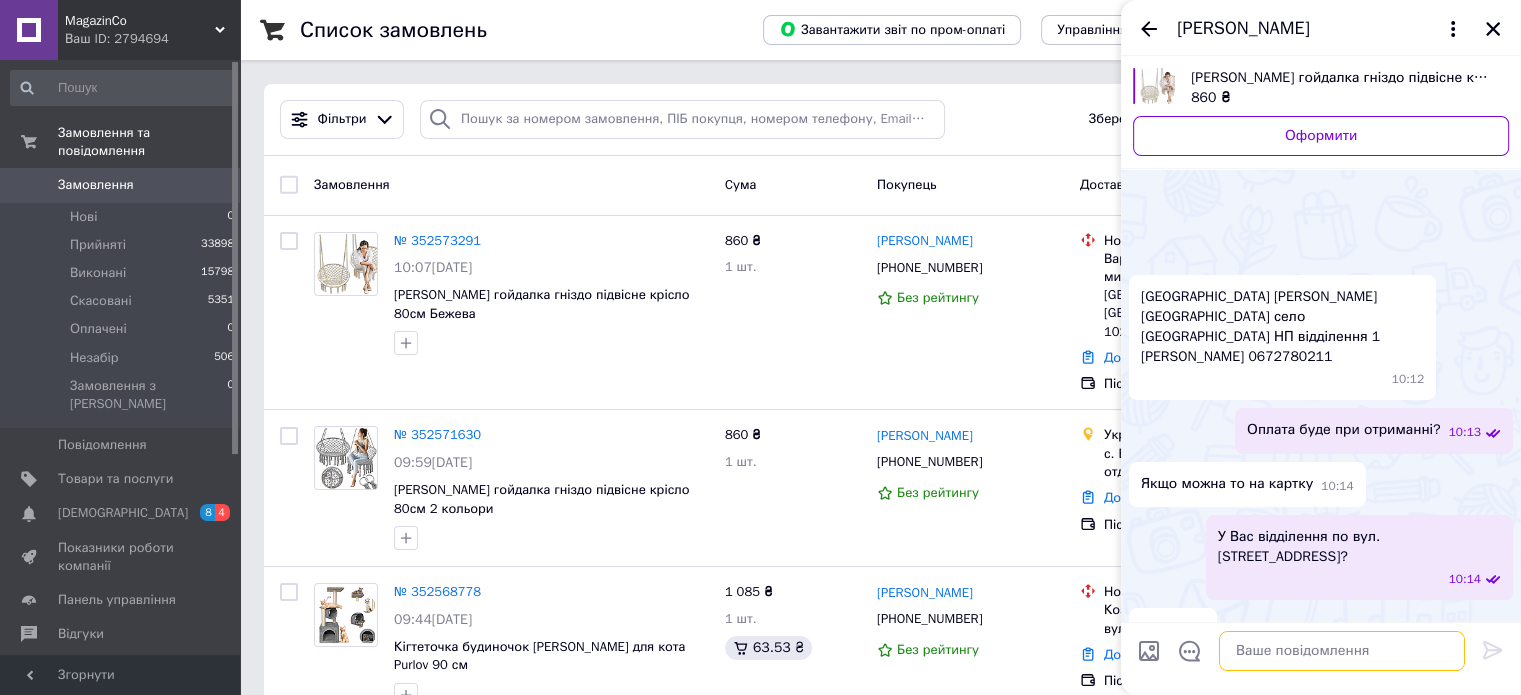 scroll, scrollTop: 836, scrollLeft: 0, axis: vertical 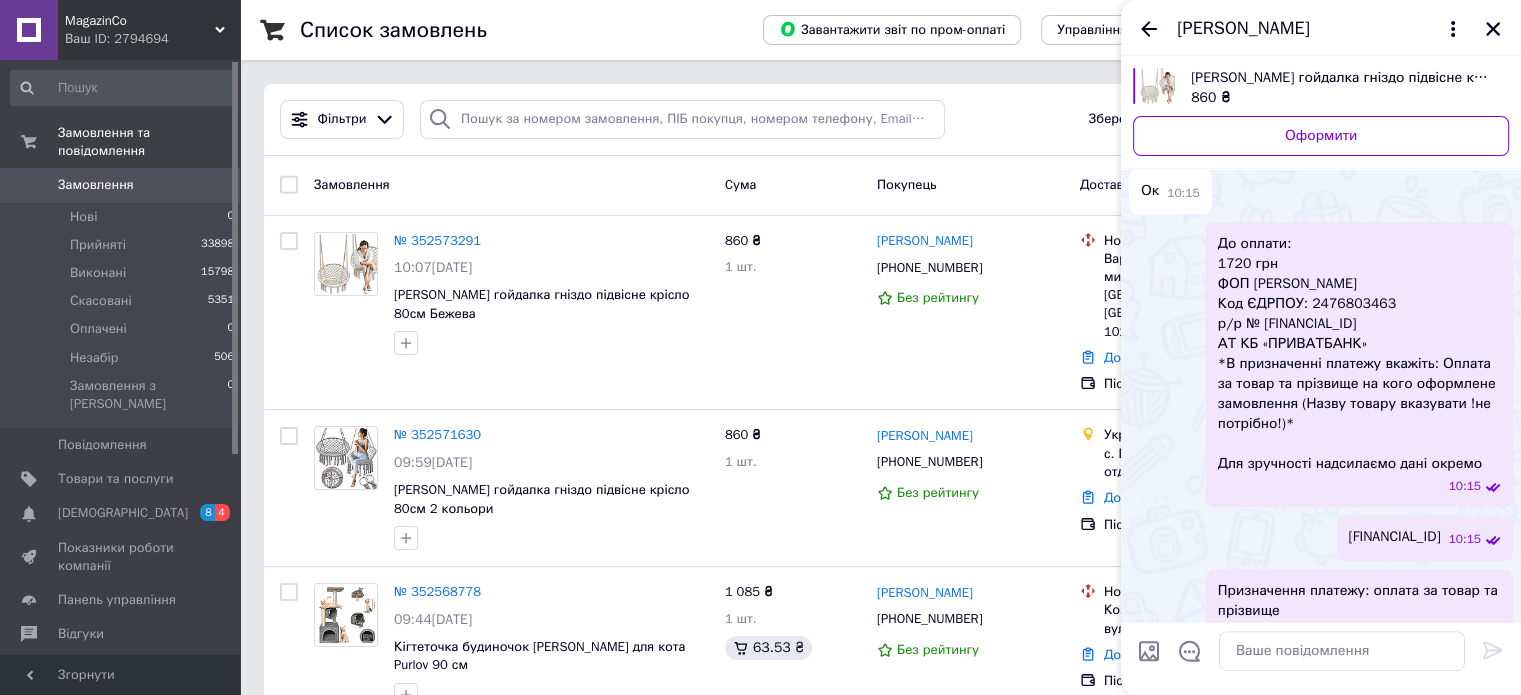 click on "Замовлення" at bounding box center [96, 185] 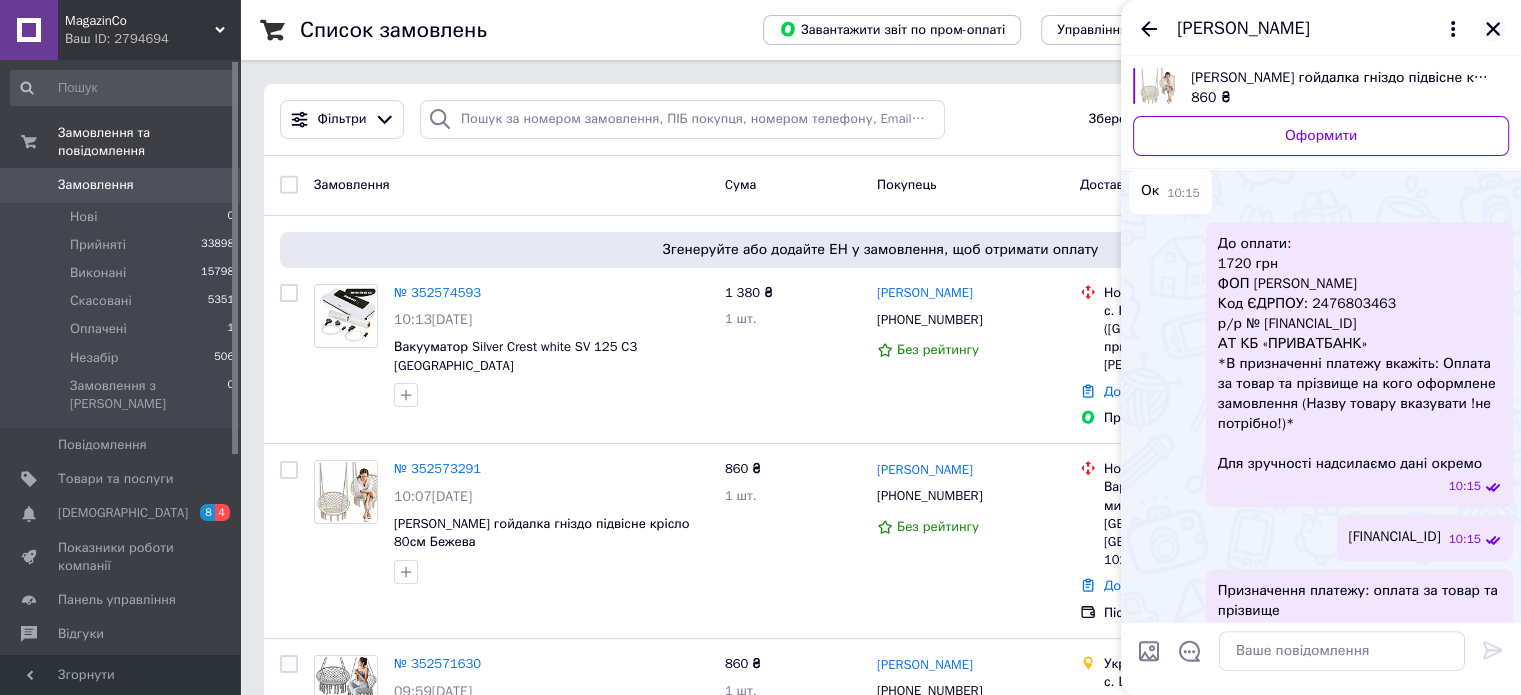 click 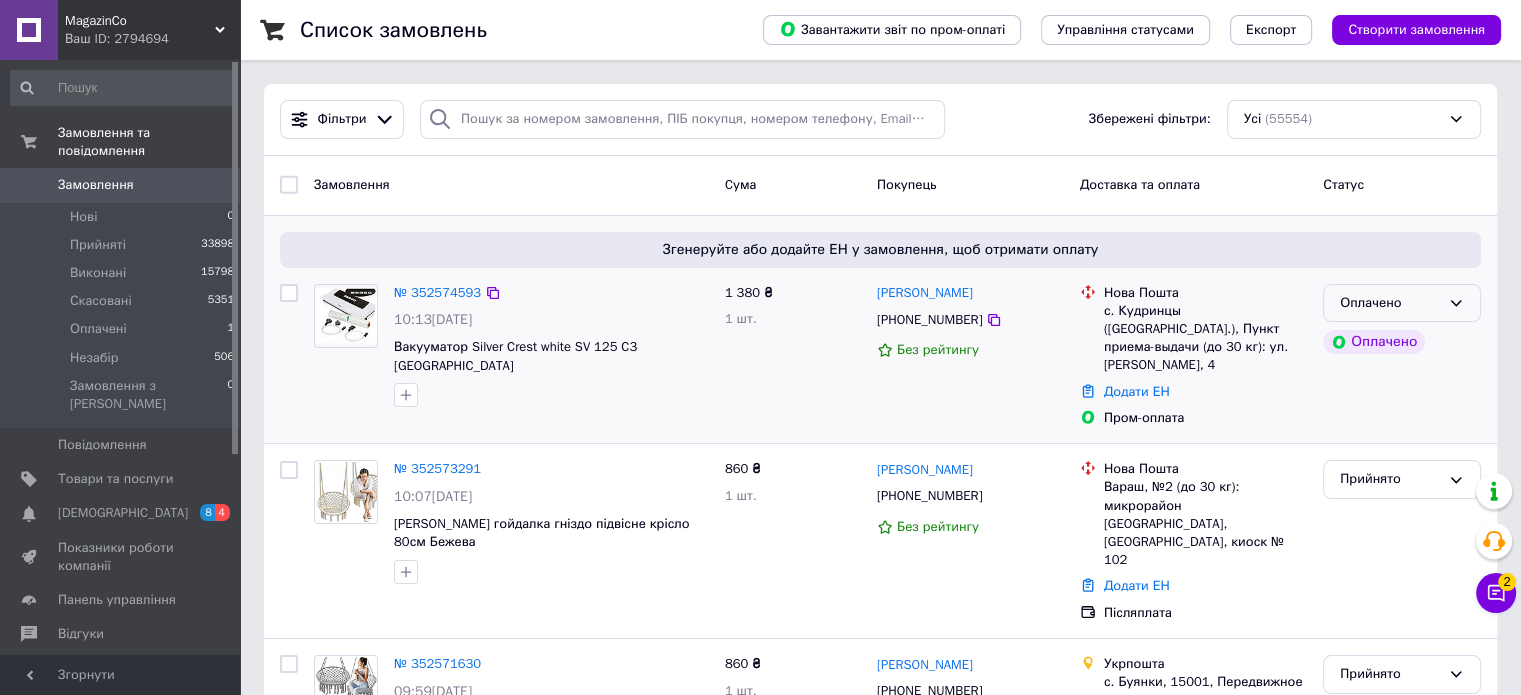click on "Оплачено" at bounding box center [1390, 303] 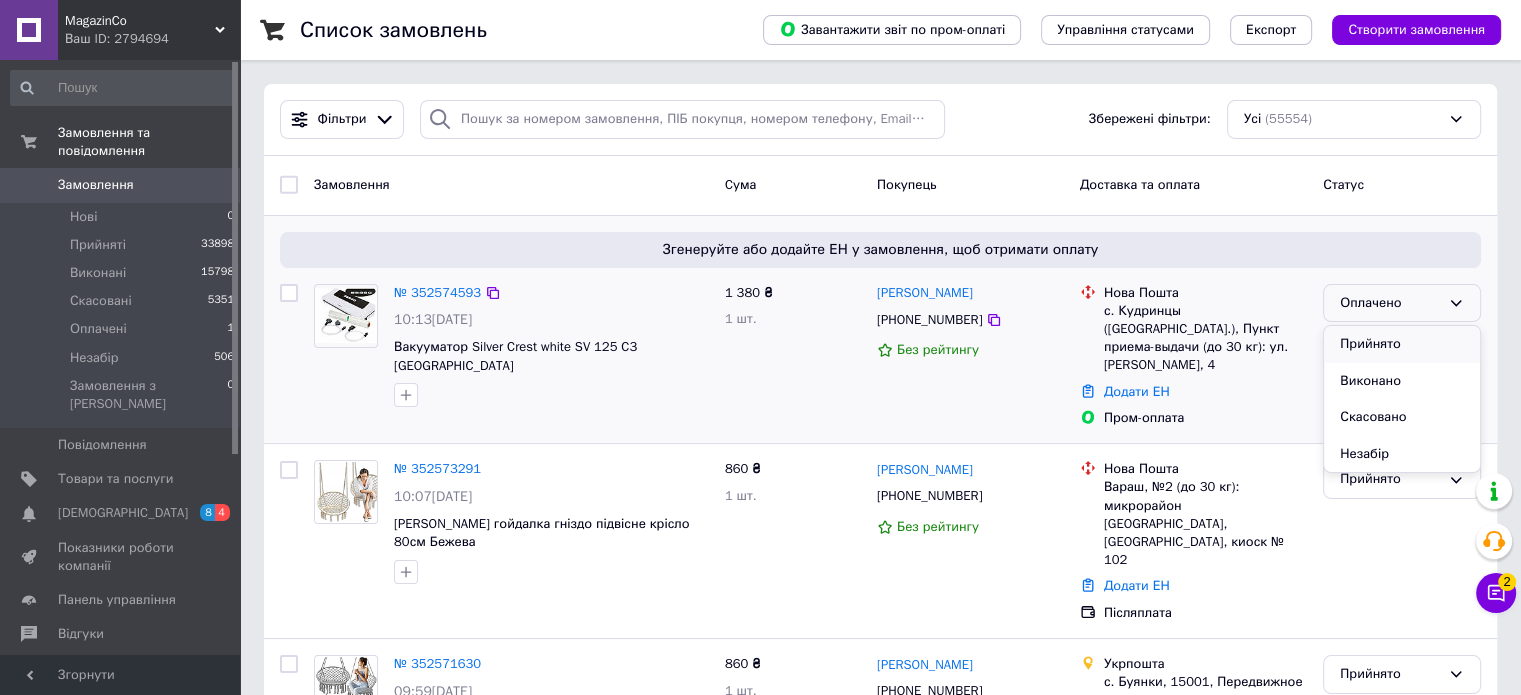 click on "Прийнято" at bounding box center [1402, 344] 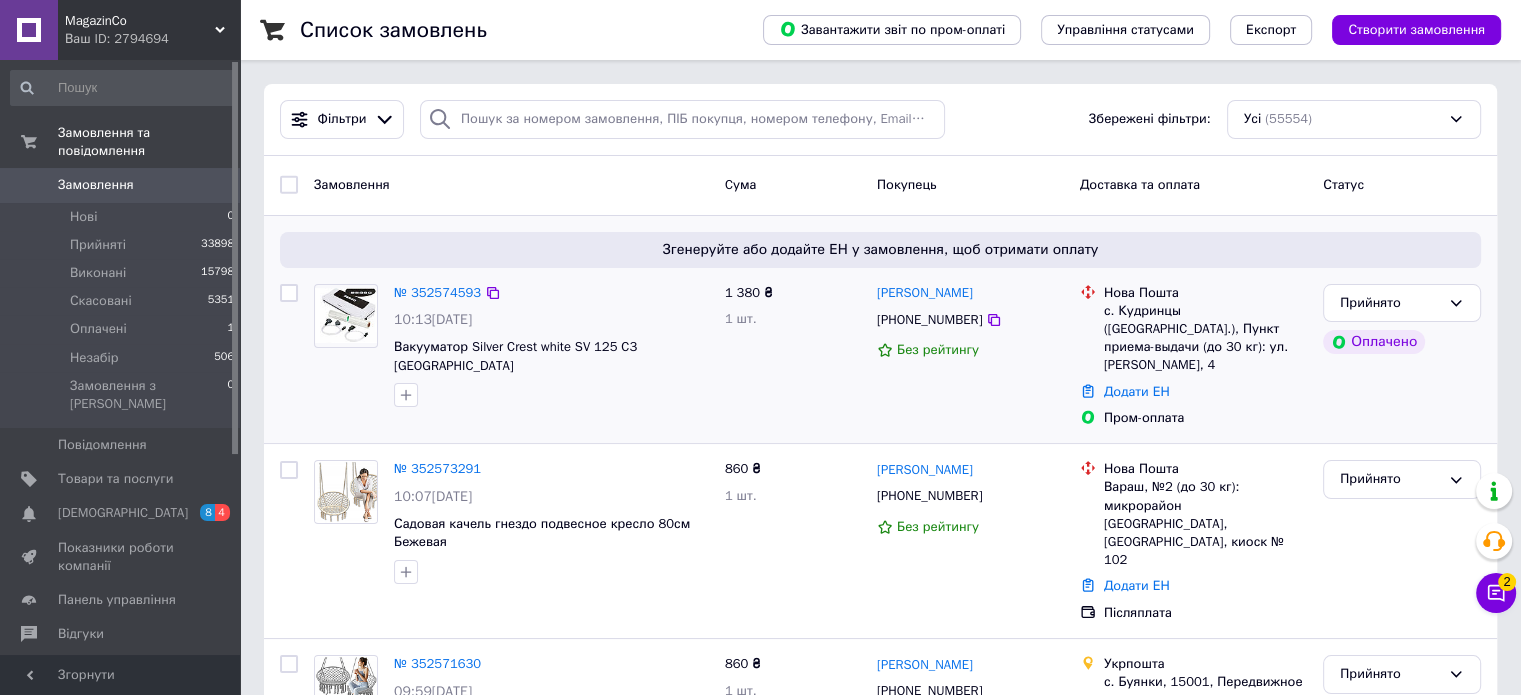 click on "Замовлення" at bounding box center (96, 185) 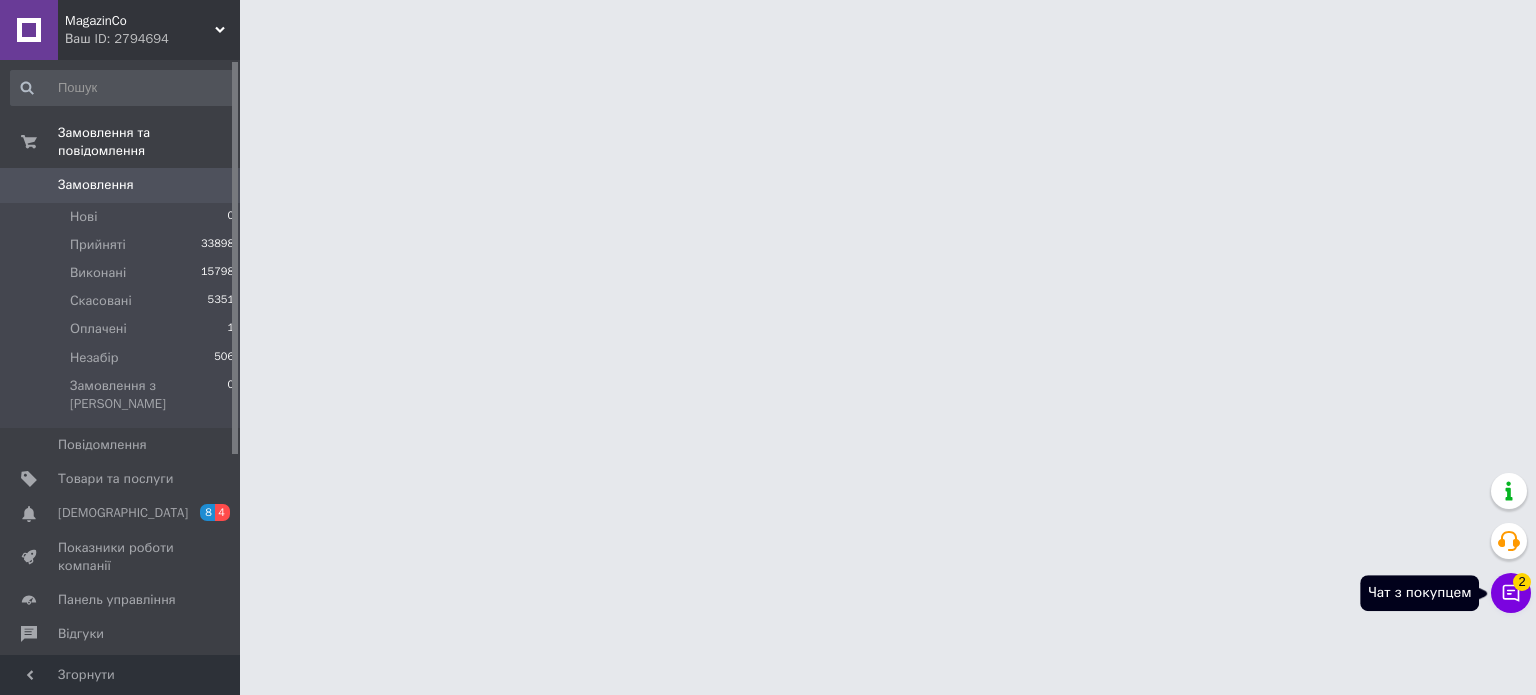 click 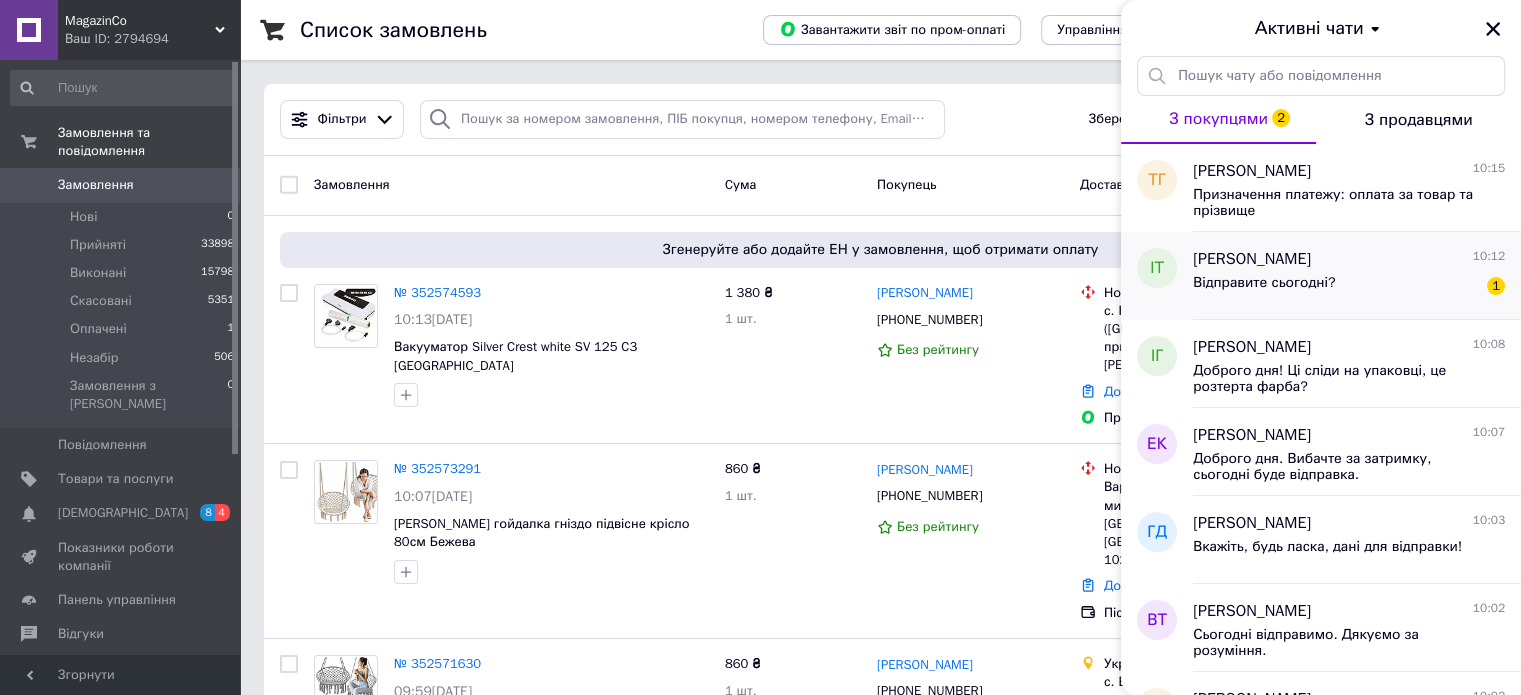 click on "Відправите сьогодні?" at bounding box center (1264, 283) 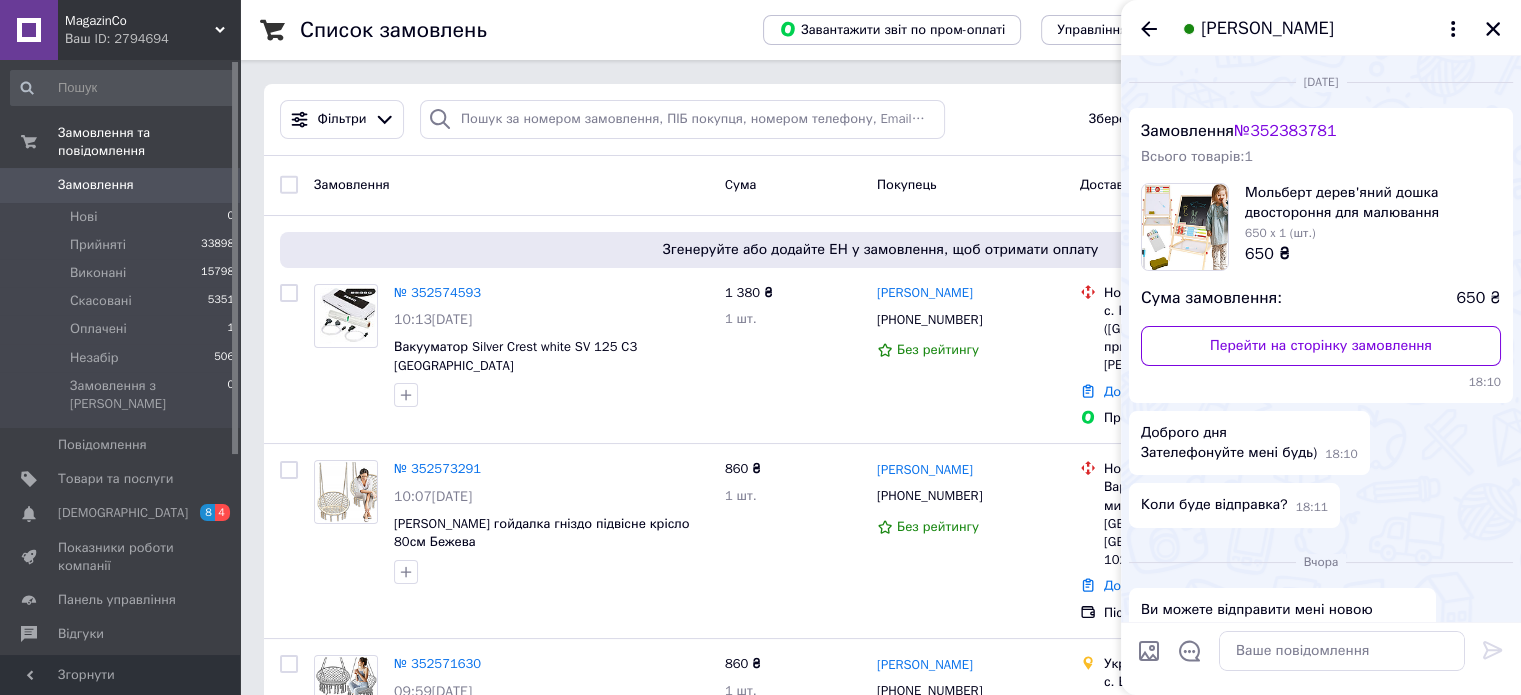 scroll, scrollTop: 327, scrollLeft: 0, axis: vertical 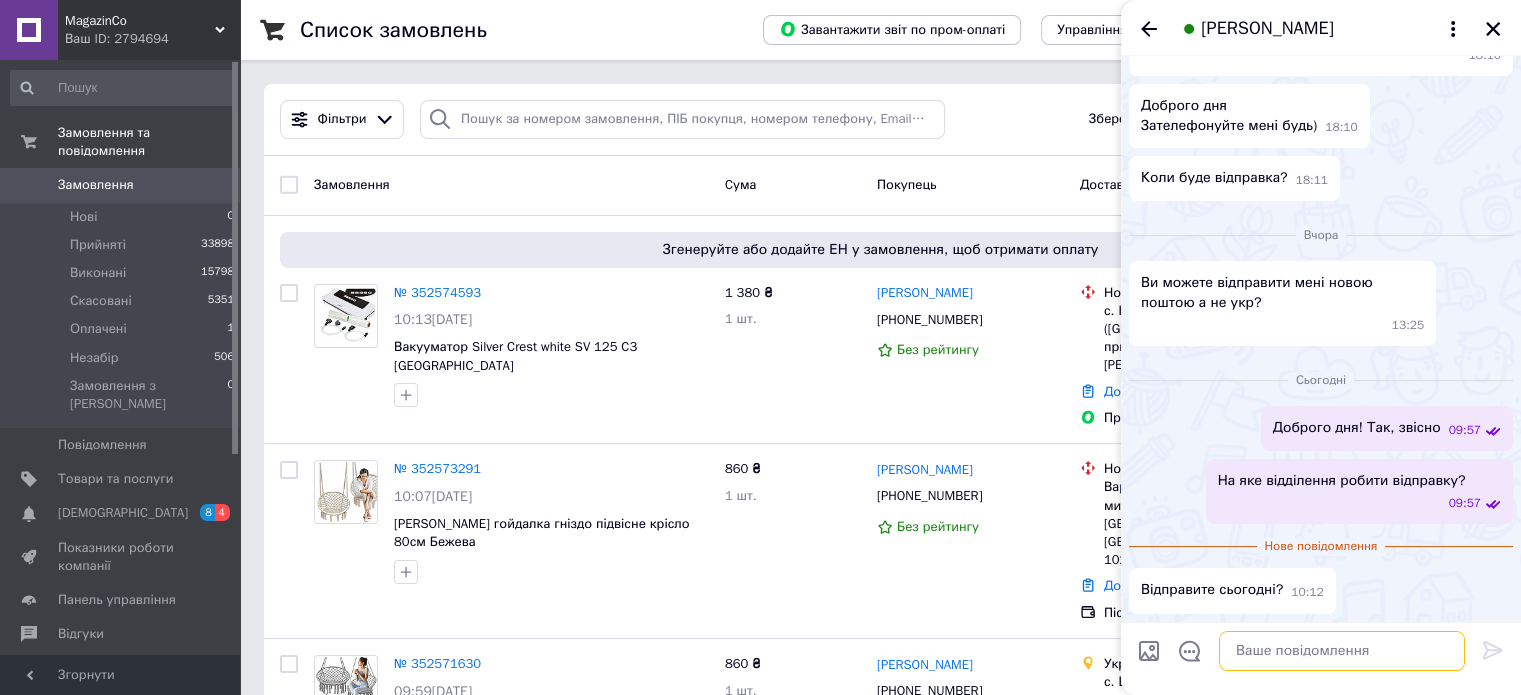 click at bounding box center [1342, 651] 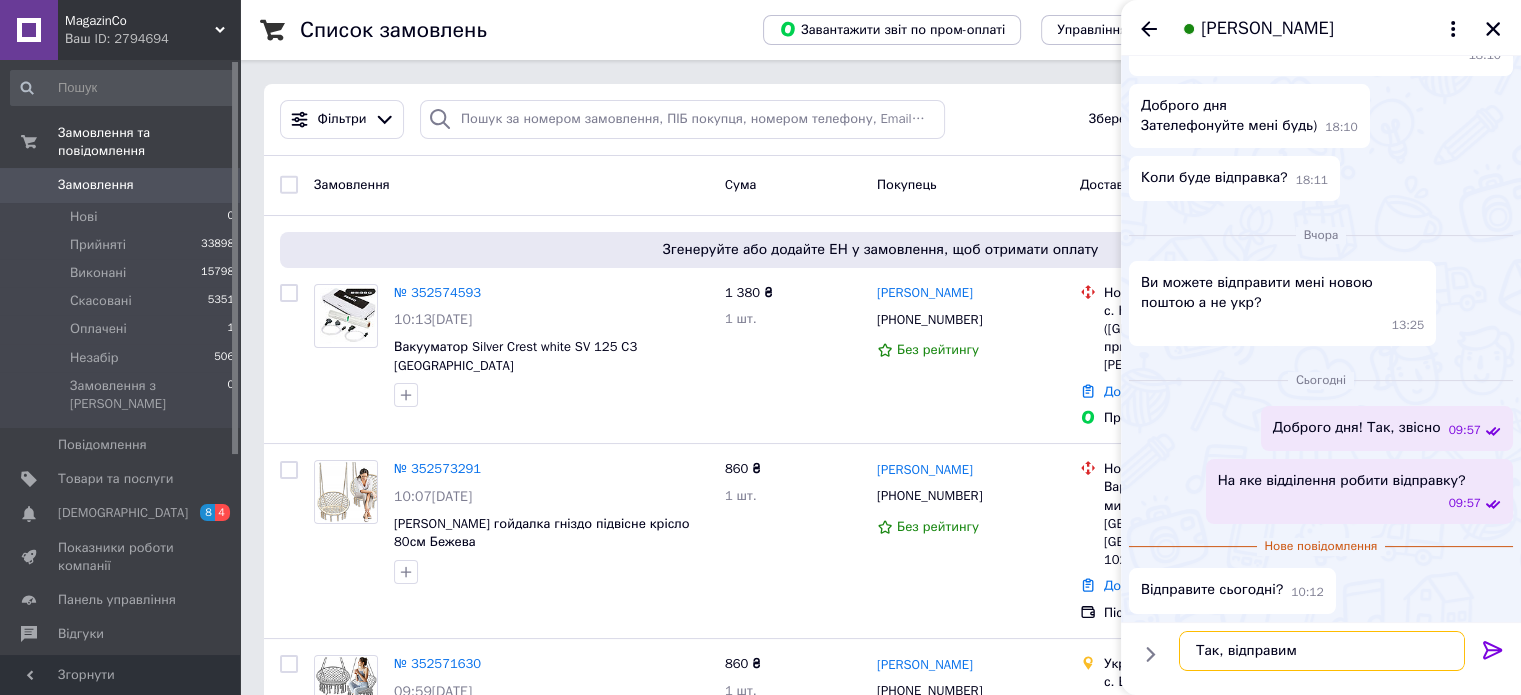 type on "Так, відправимо" 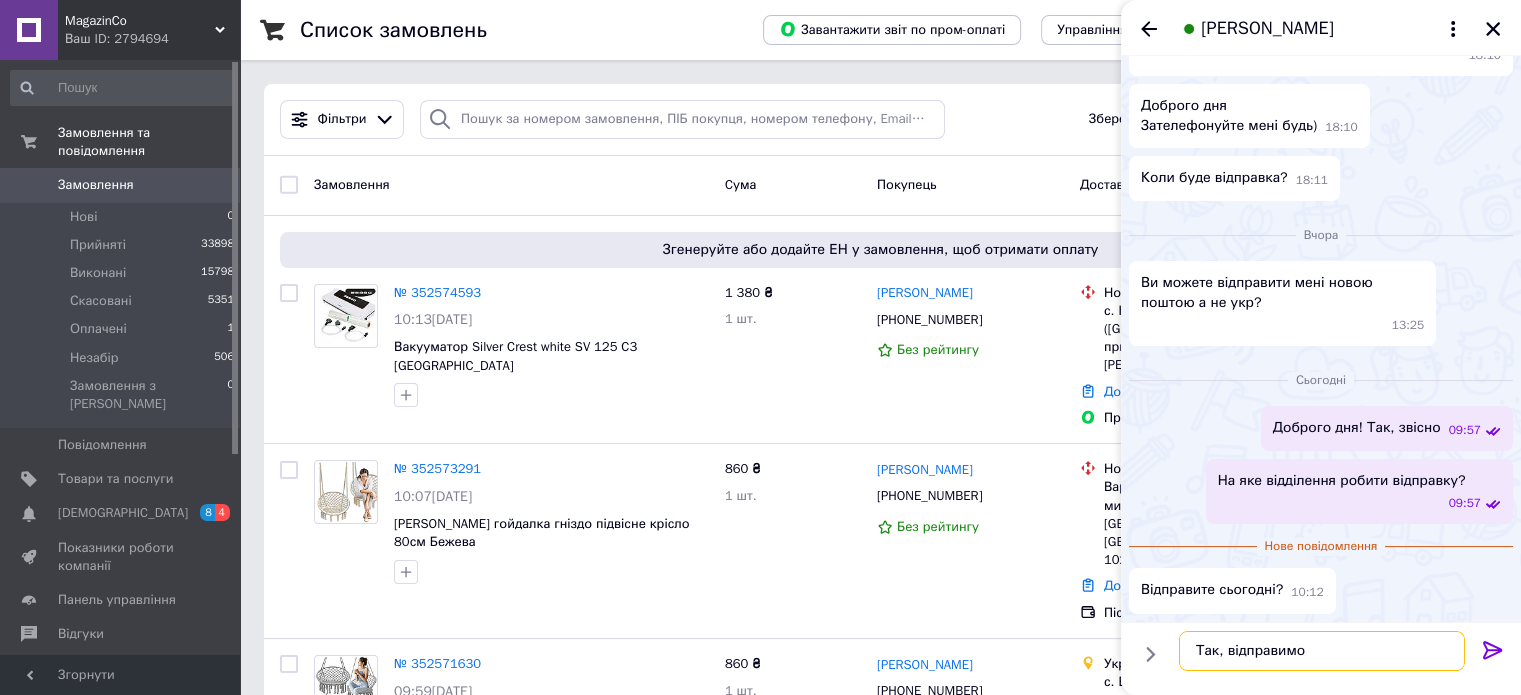 type 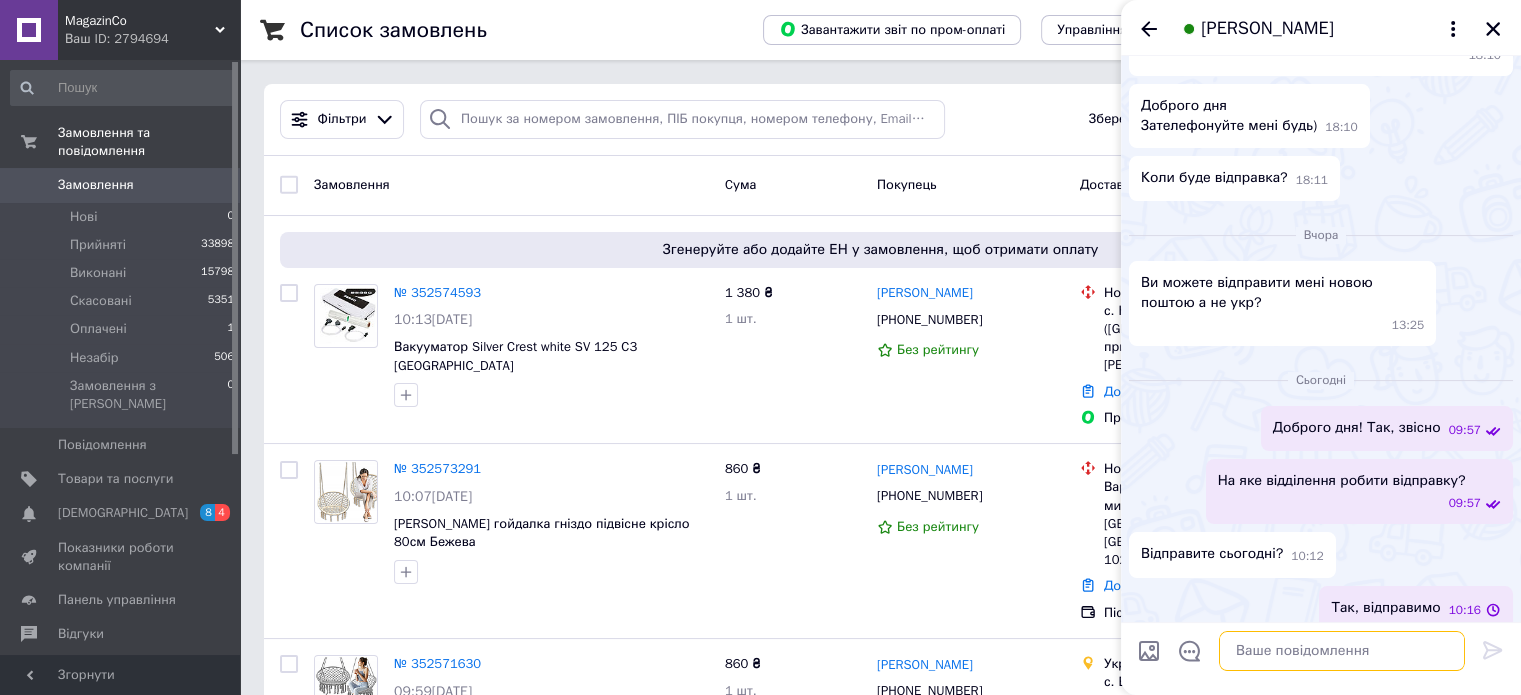 scroll, scrollTop: 344, scrollLeft: 0, axis: vertical 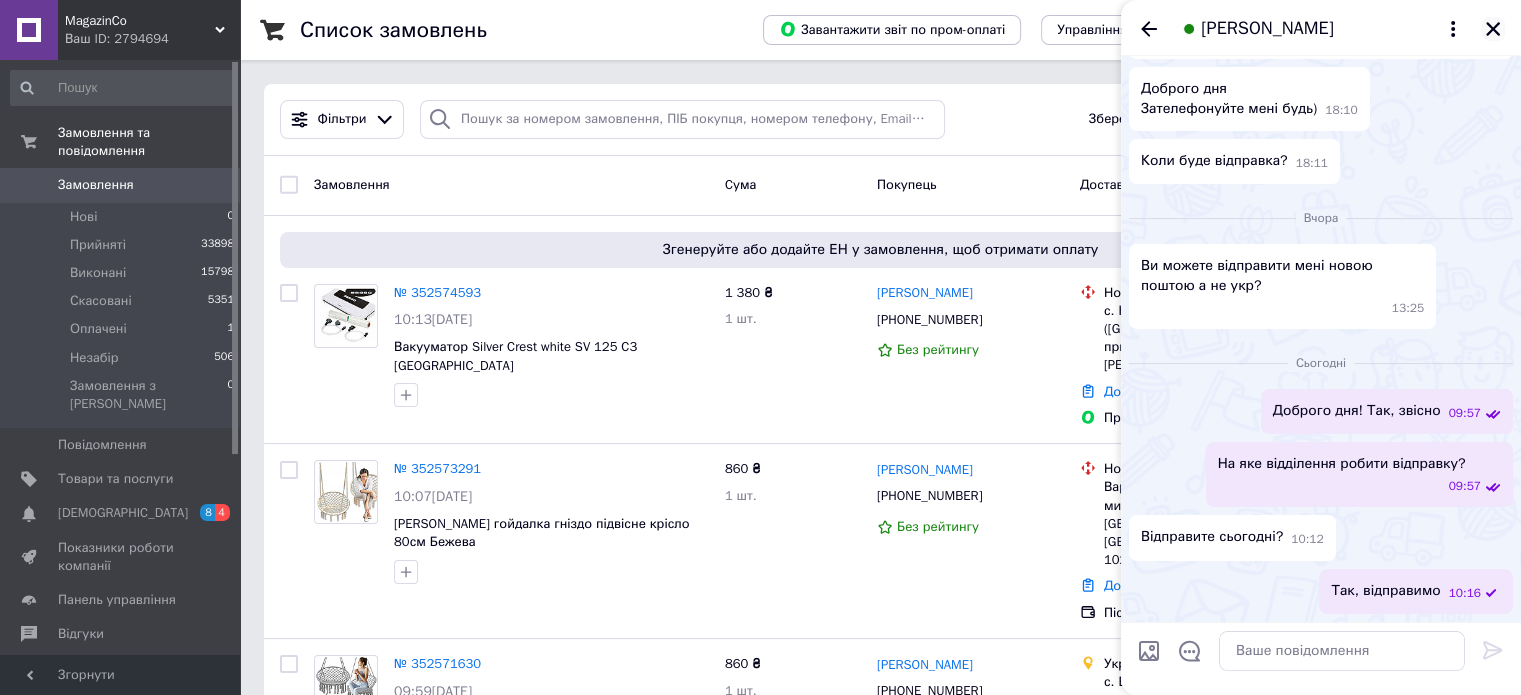 click 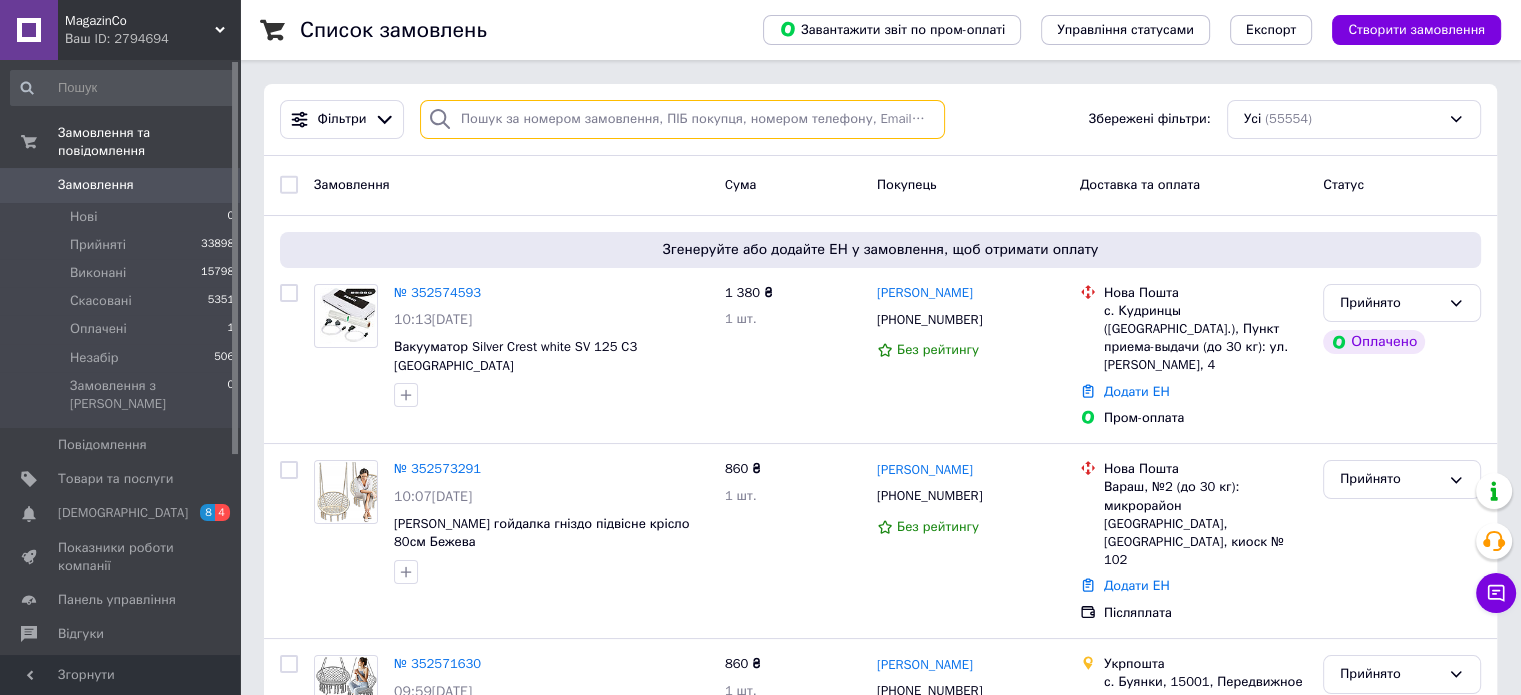 click at bounding box center [682, 119] 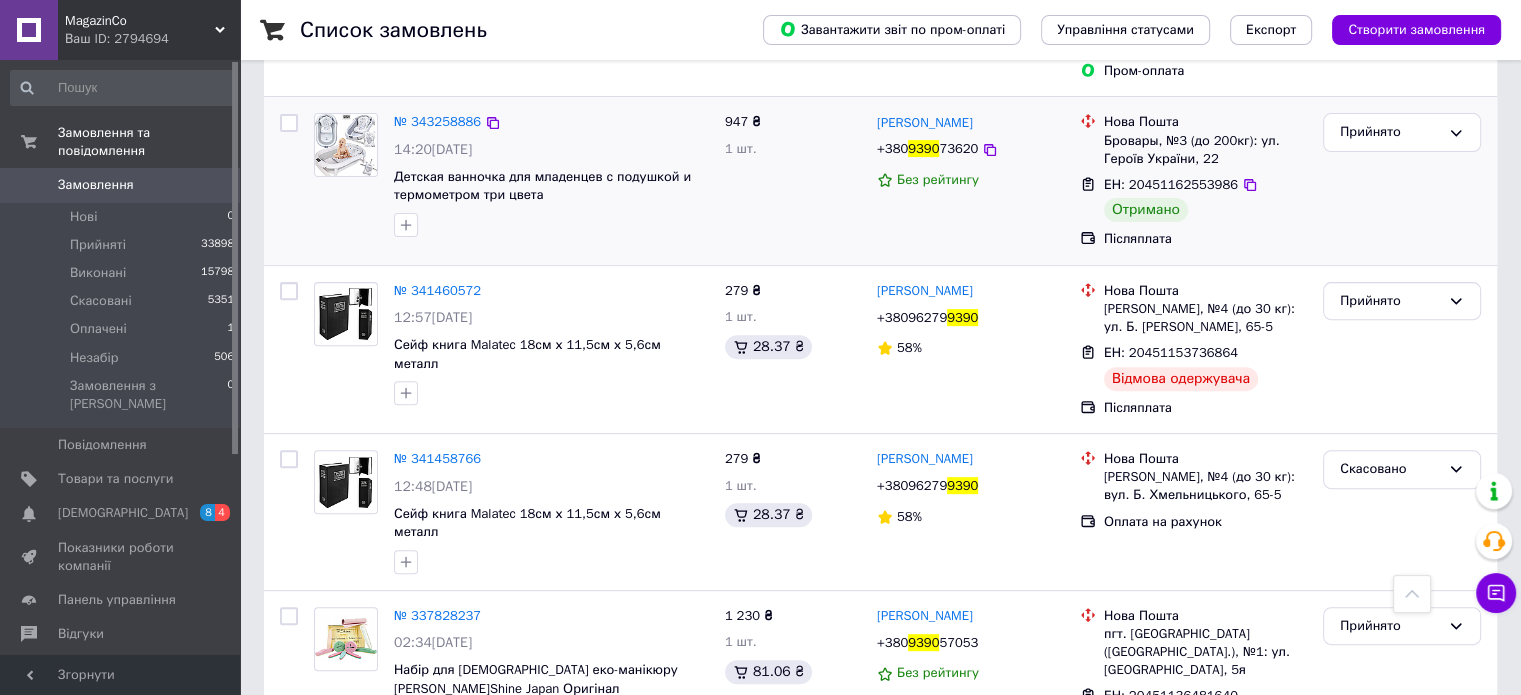 scroll, scrollTop: 700, scrollLeft: 0, axis: vertical 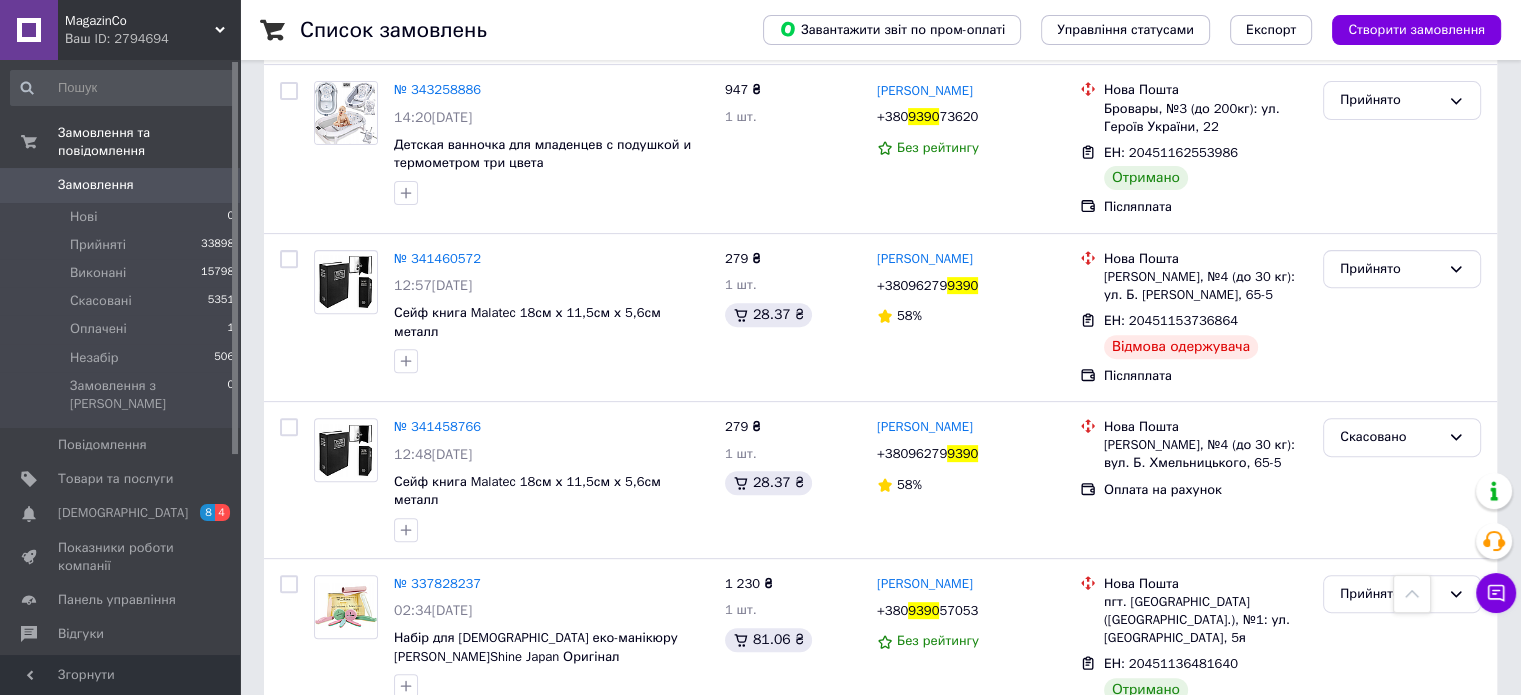 type on "9390" 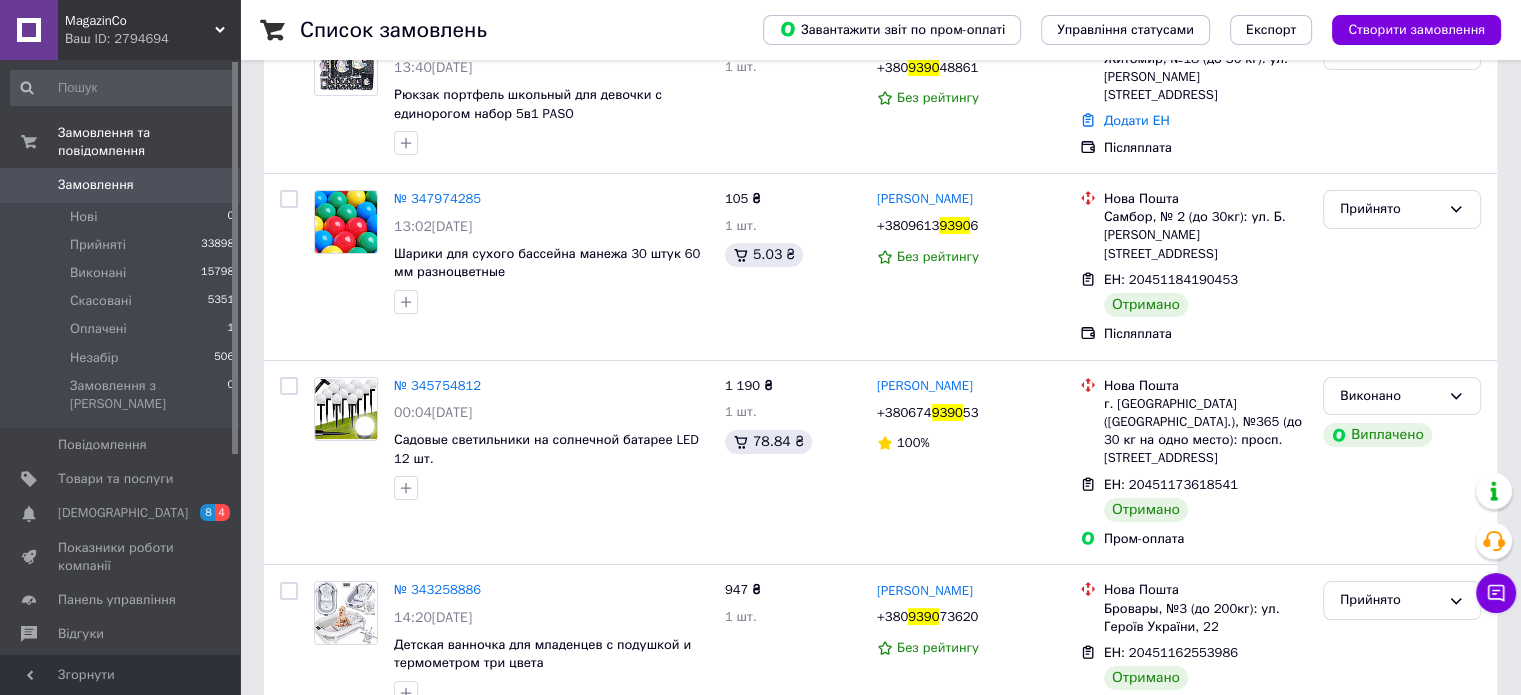 scroll, scrollTop: 0, scrollLeft: 0, axis: both 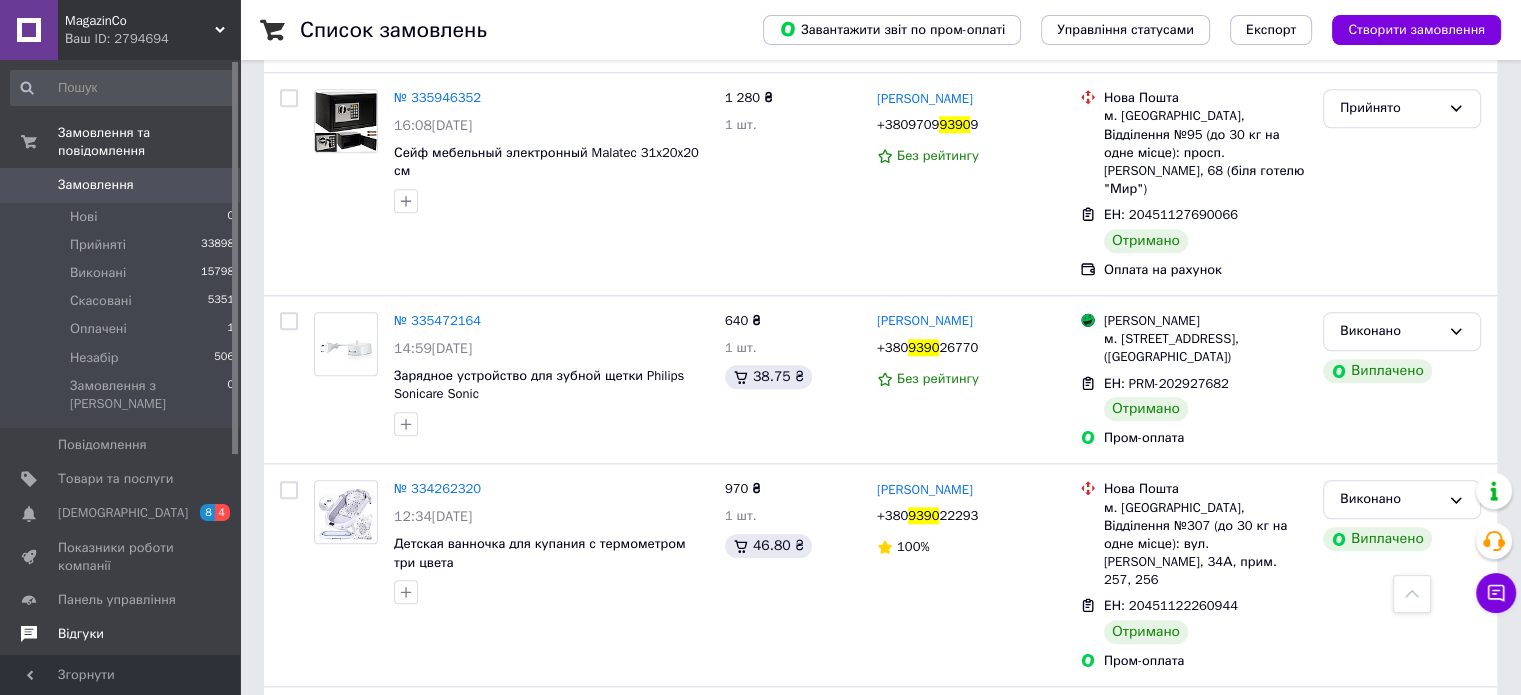 click on "Відгуки" at bounding box center (81, 634) 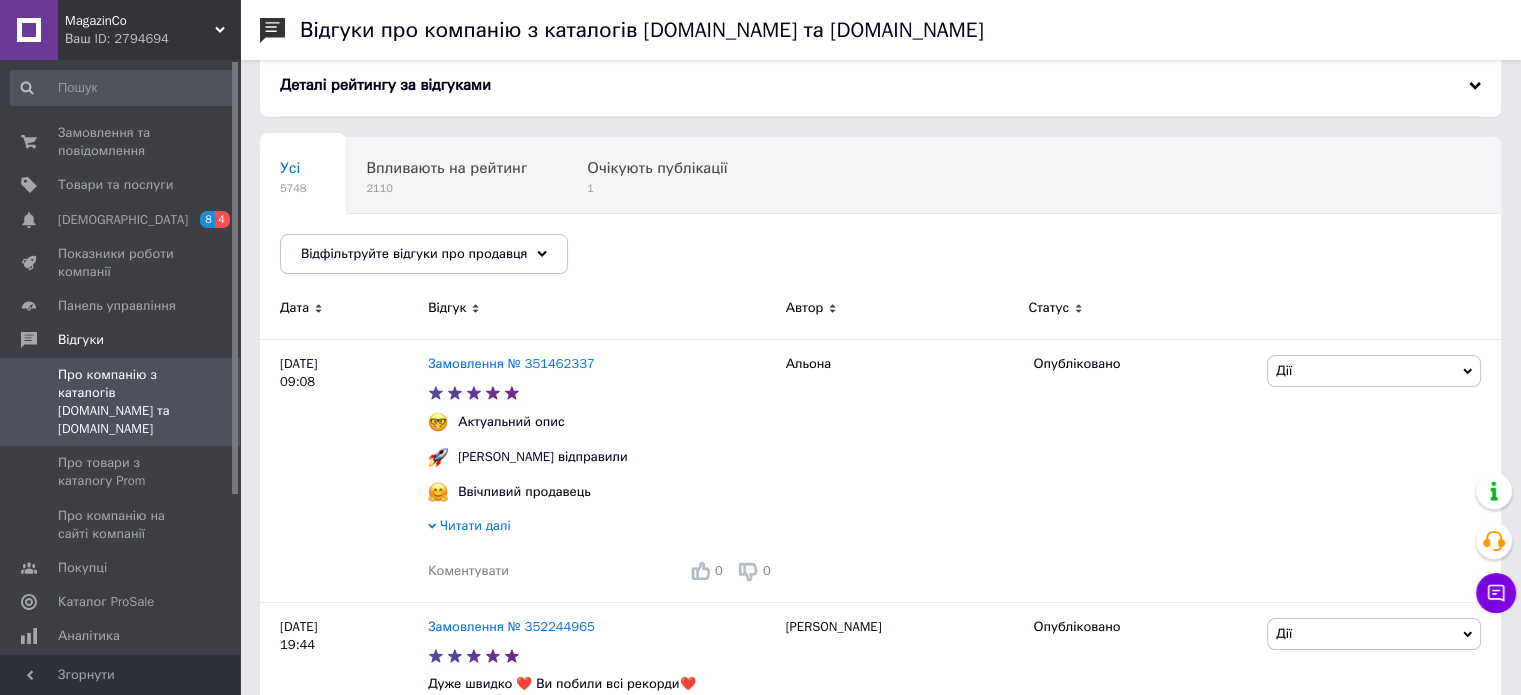 scroll, scrollTop: 200, scrollLeft: 0, axis: vertical 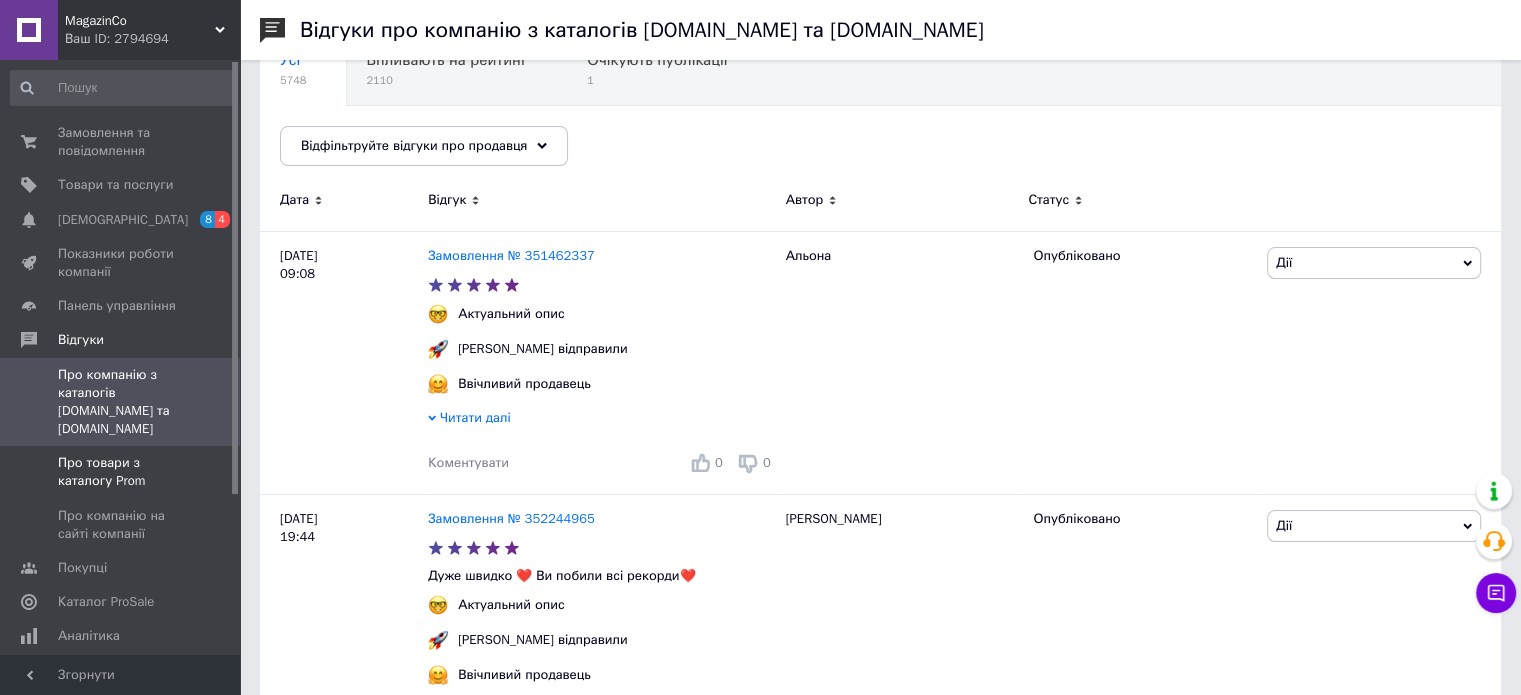 click on "Про товари з каталогу Prom" at bounding box center (121, 472) 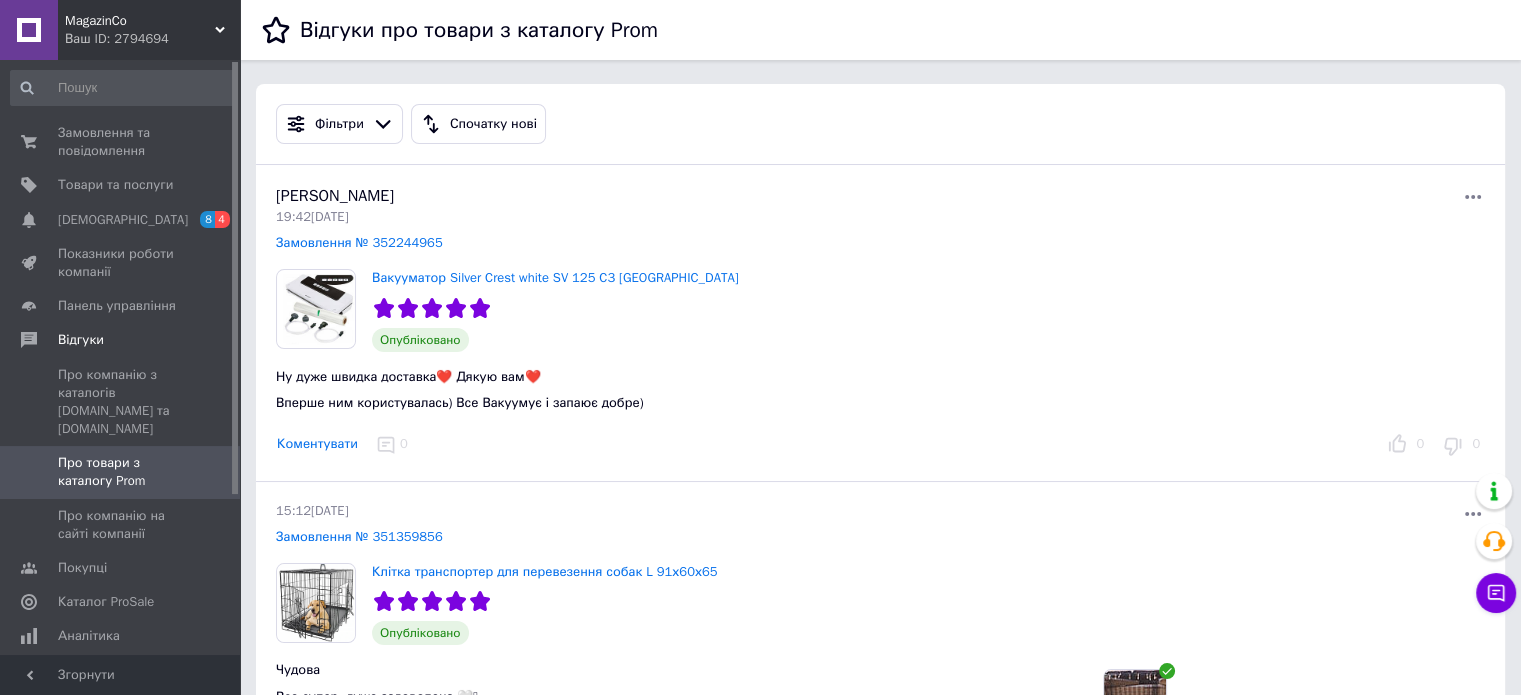 scroll, scrollTop: 200, scrollLeft: 0, axis: vertical 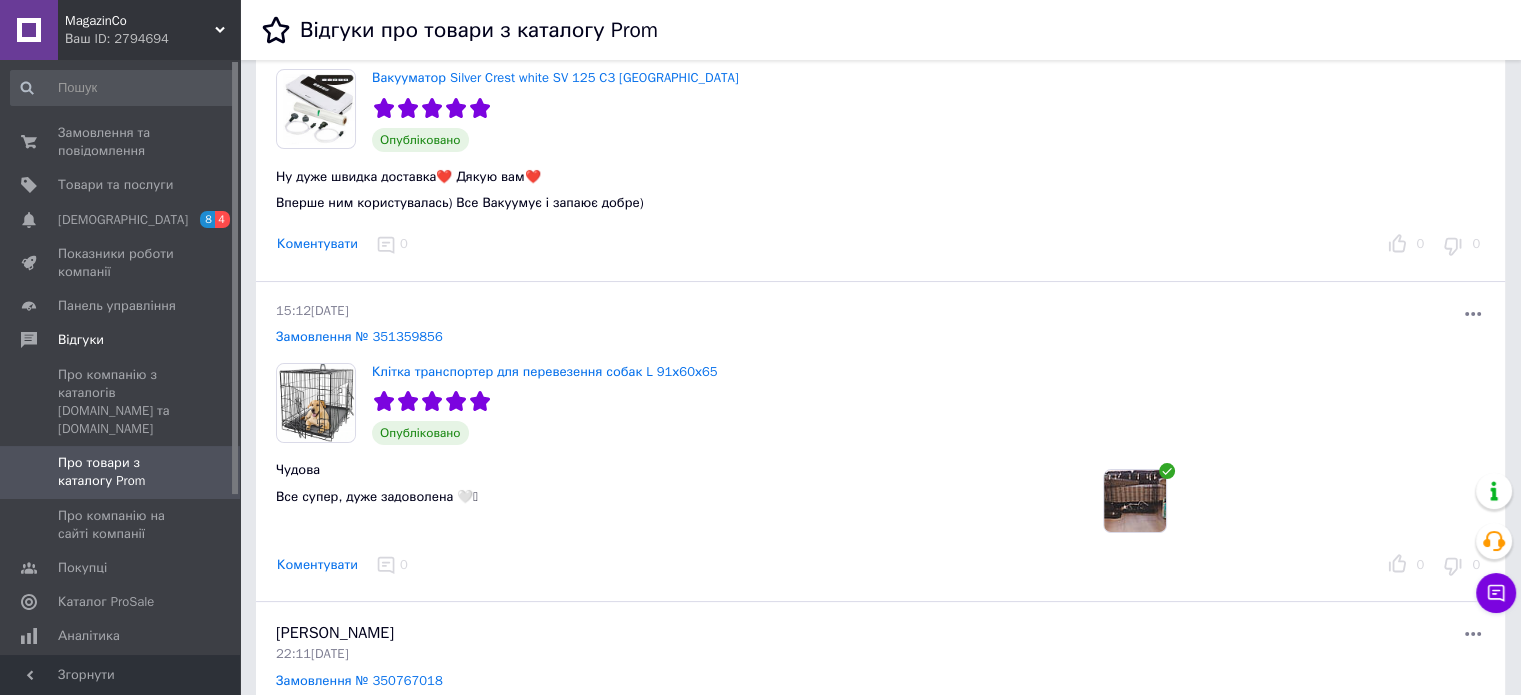 click at bounding box center (1135, 501) 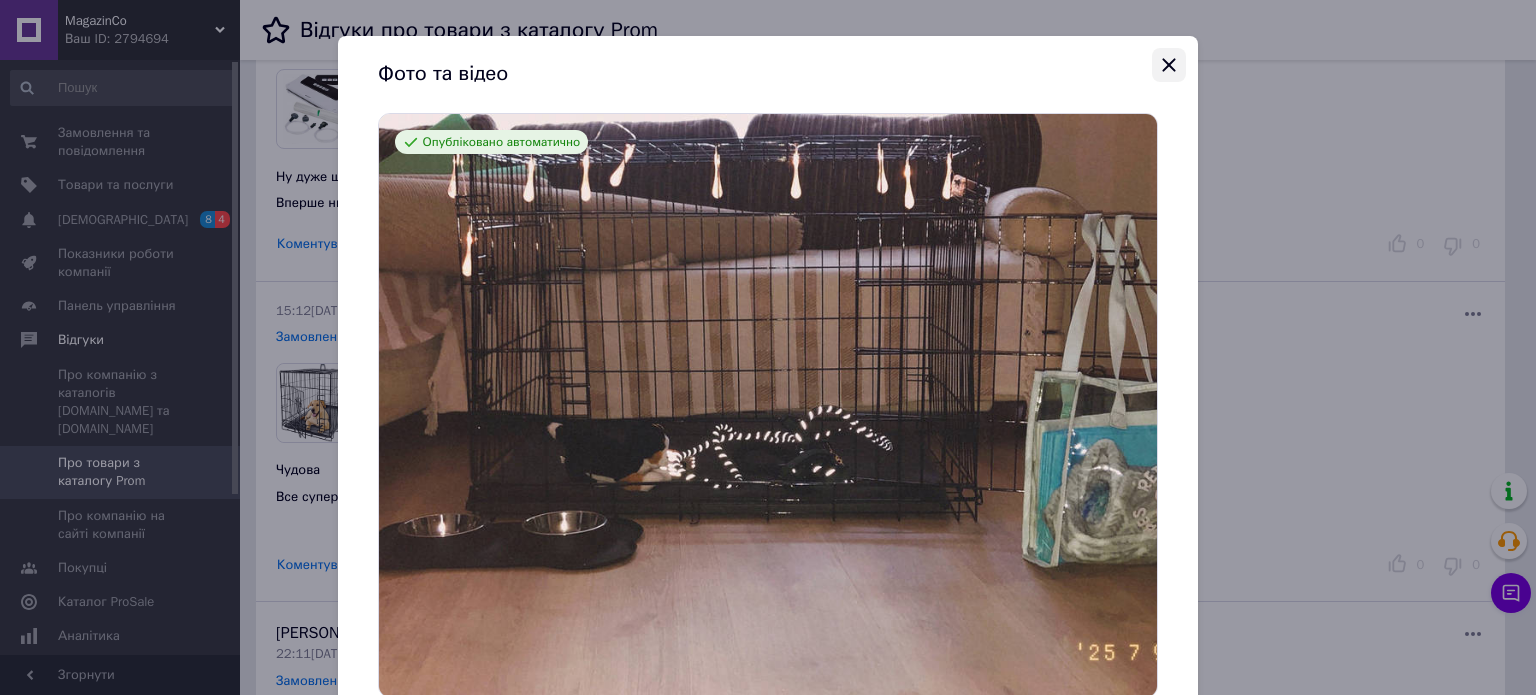 click 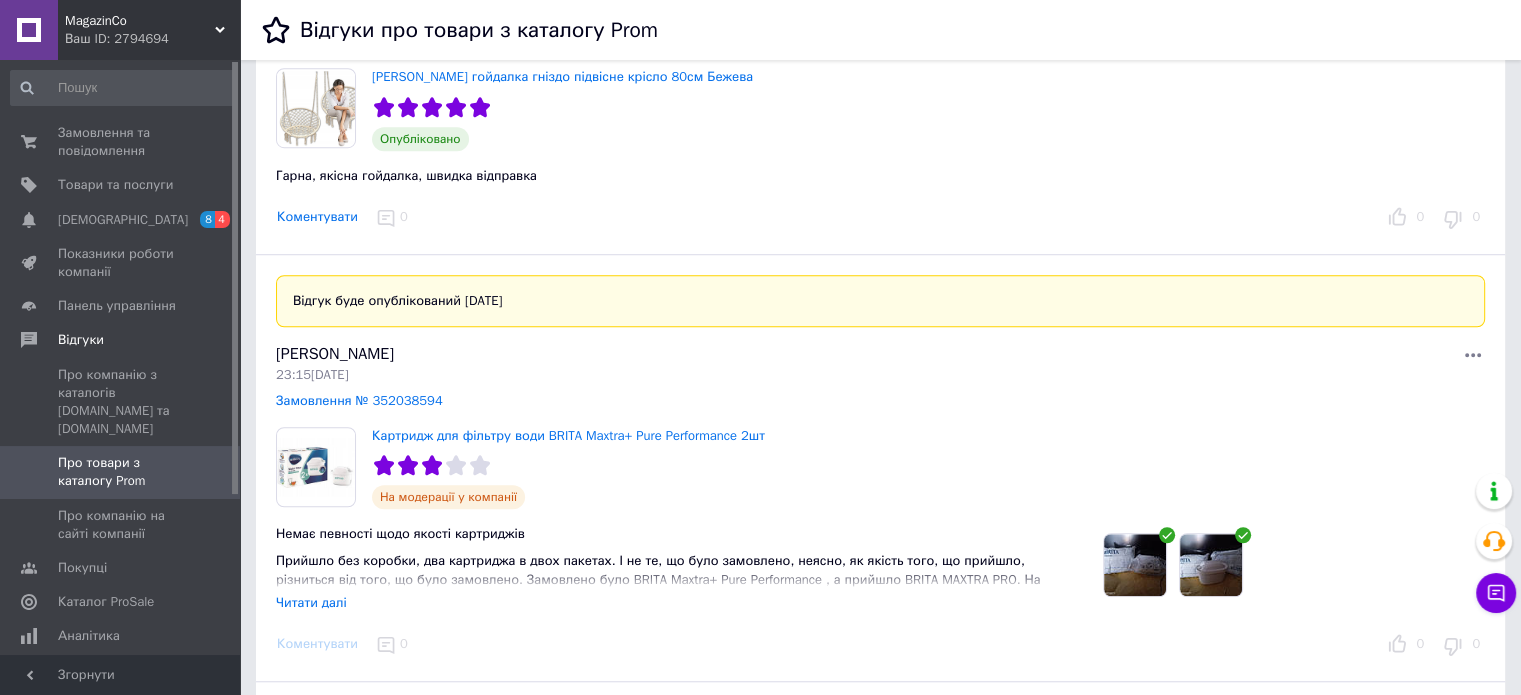 scroll, scrollTop: 1700, scrollLeft: 0, axis: vertical 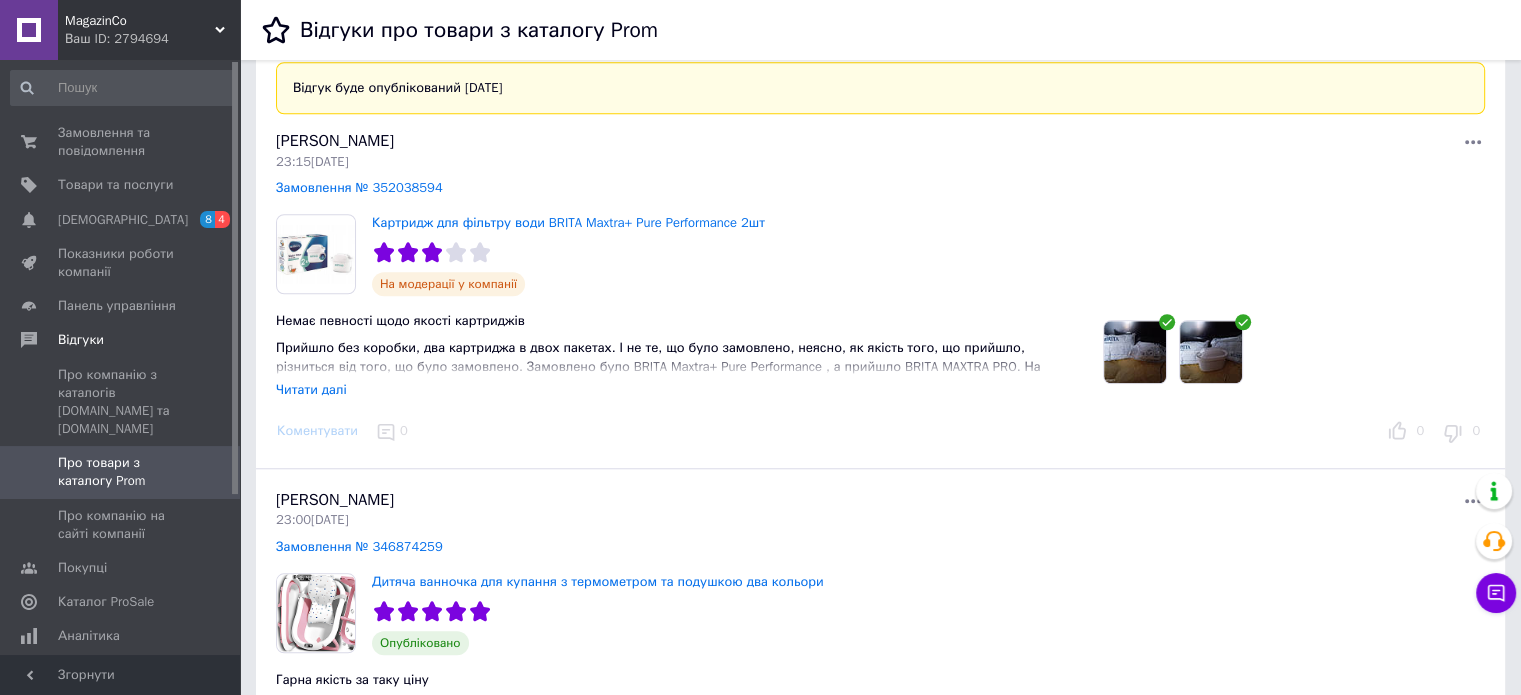 click on "Читати далі" at bounding box center (311, 389) 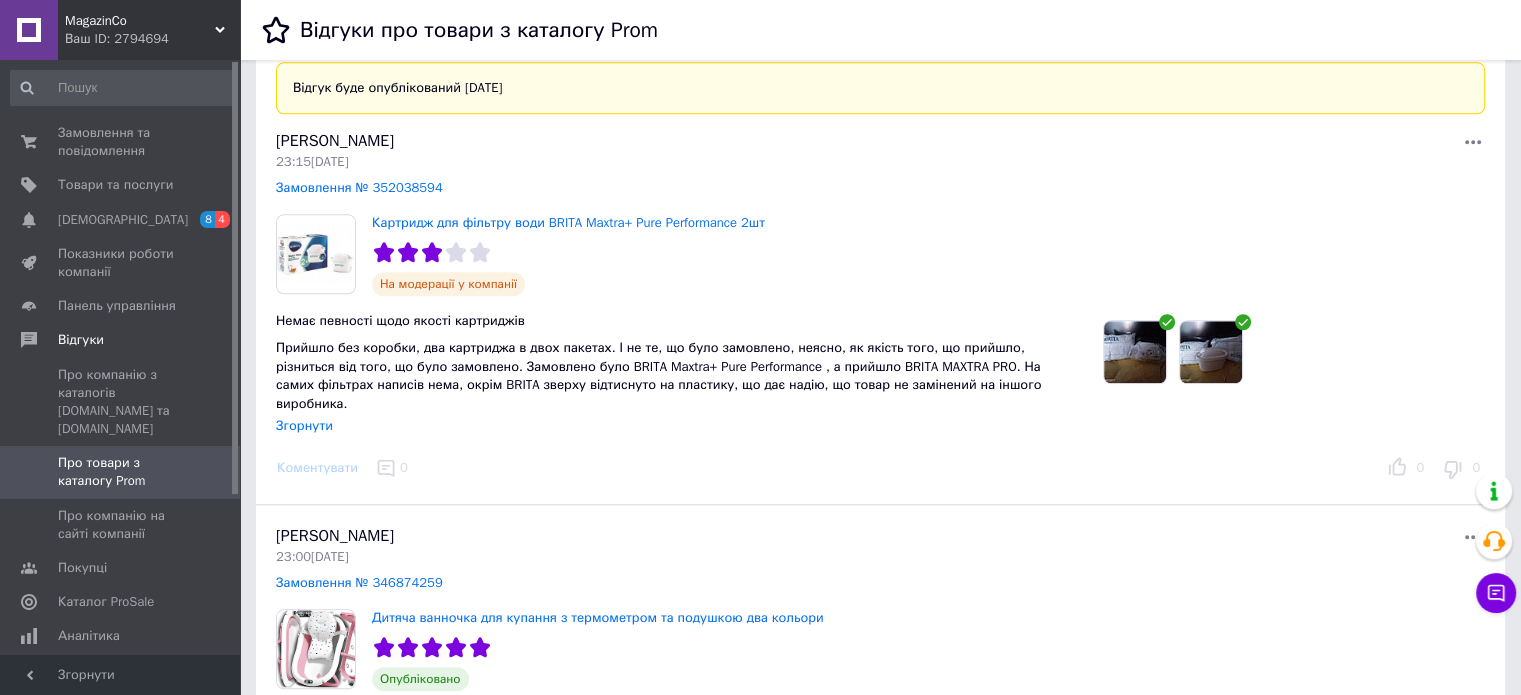 click at bounding box center (1135, 352) 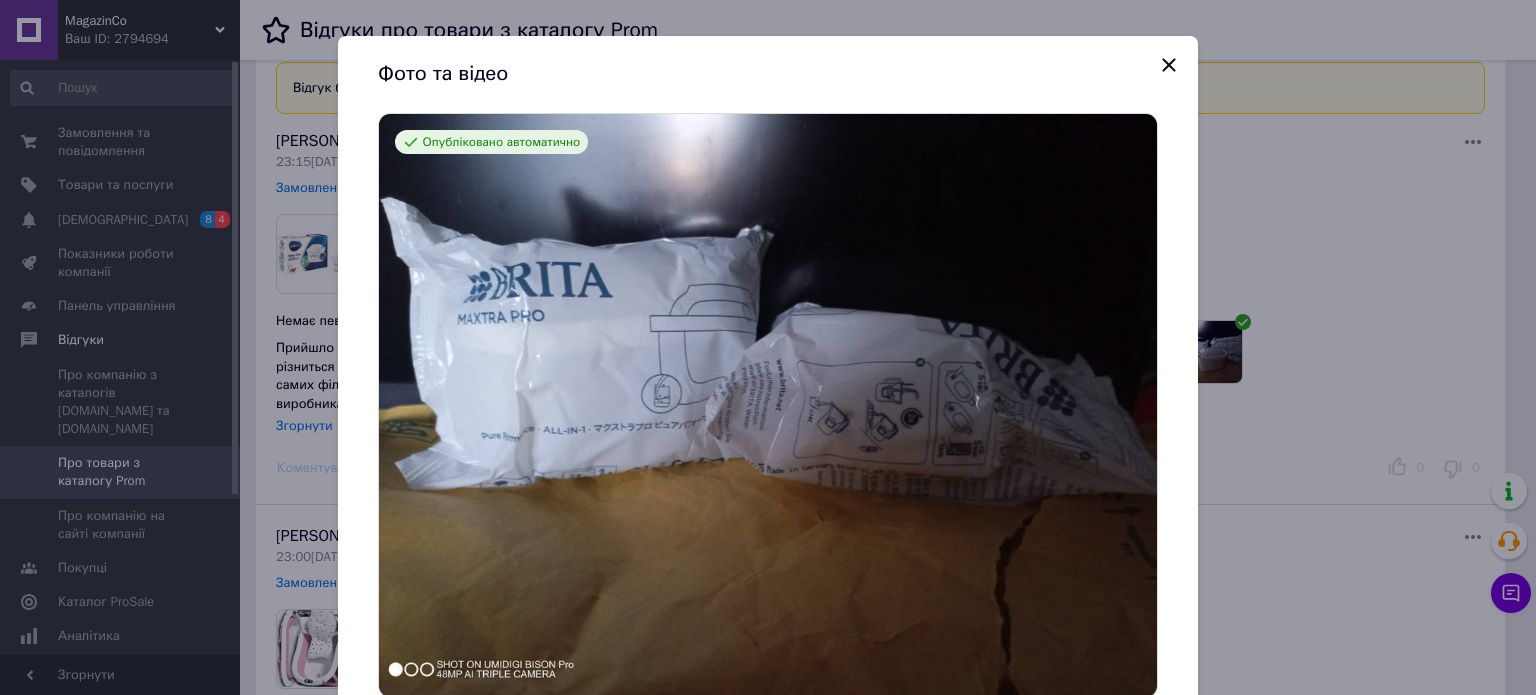 click 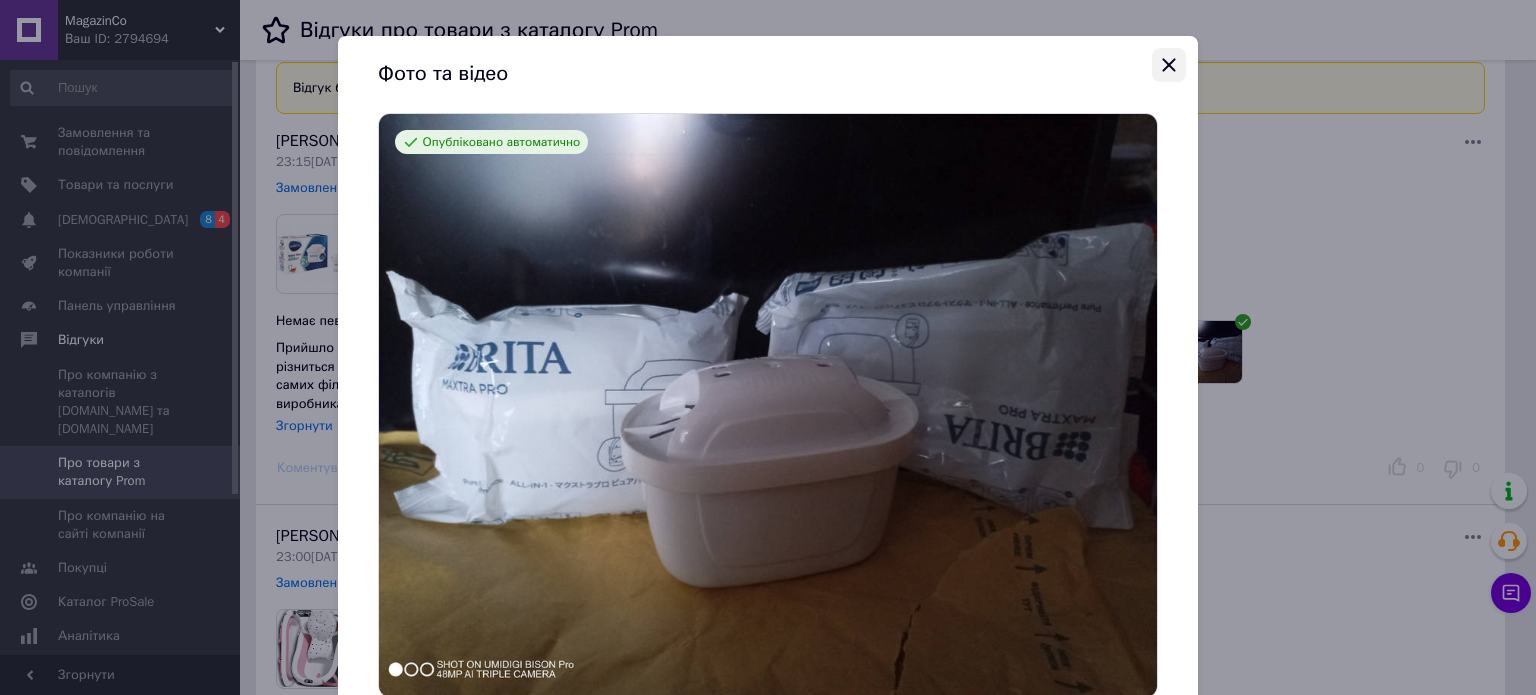 click 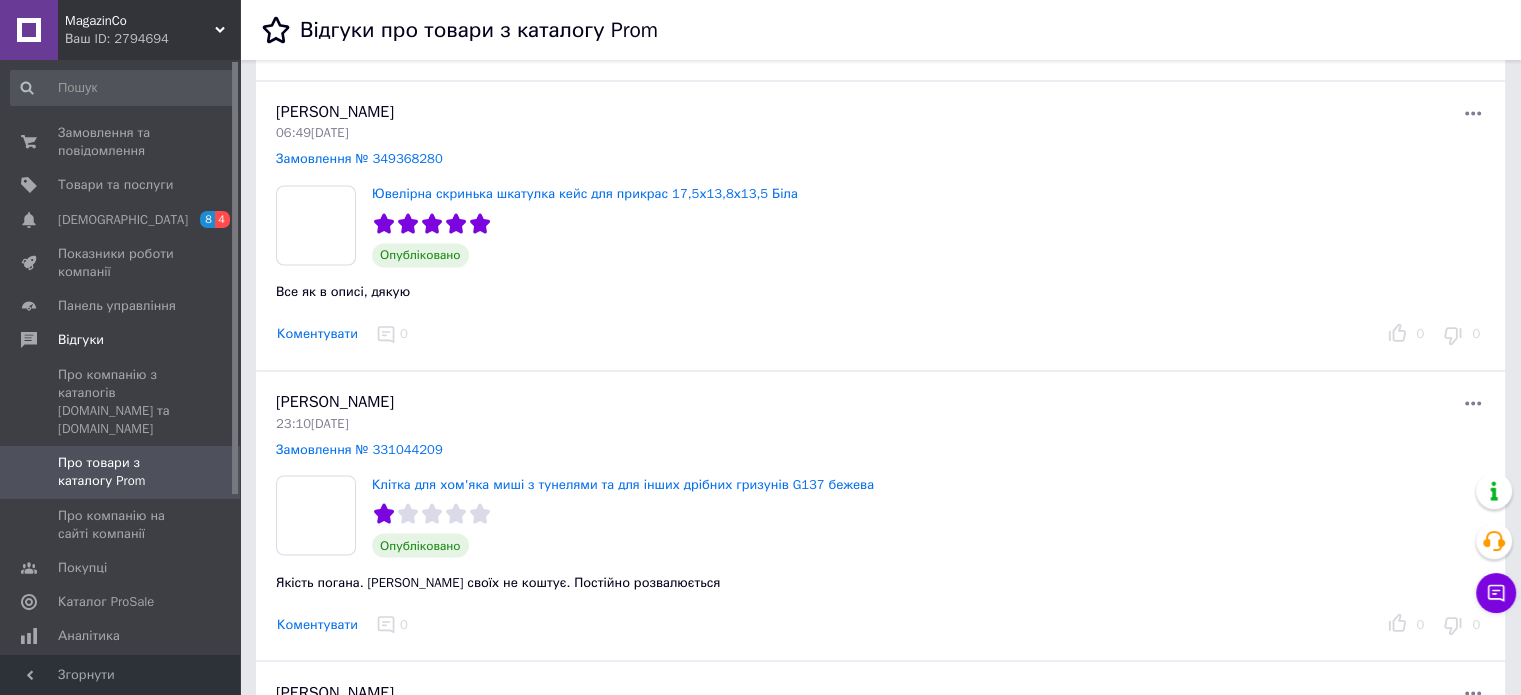 scroll, scrollTop: 3500, scrollLeft: 0, axis: vertical 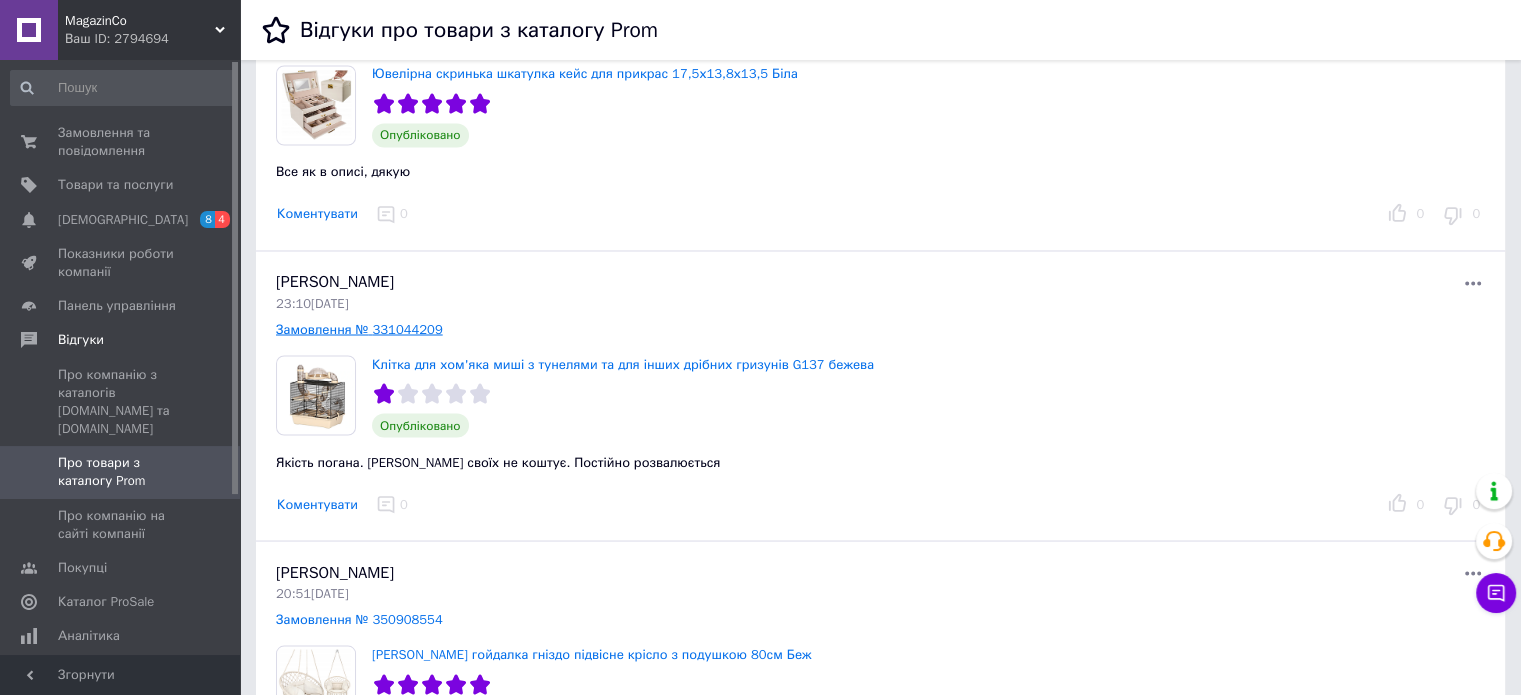 click on "Замовлення №   331044209" at bounding box center [359, 328] 